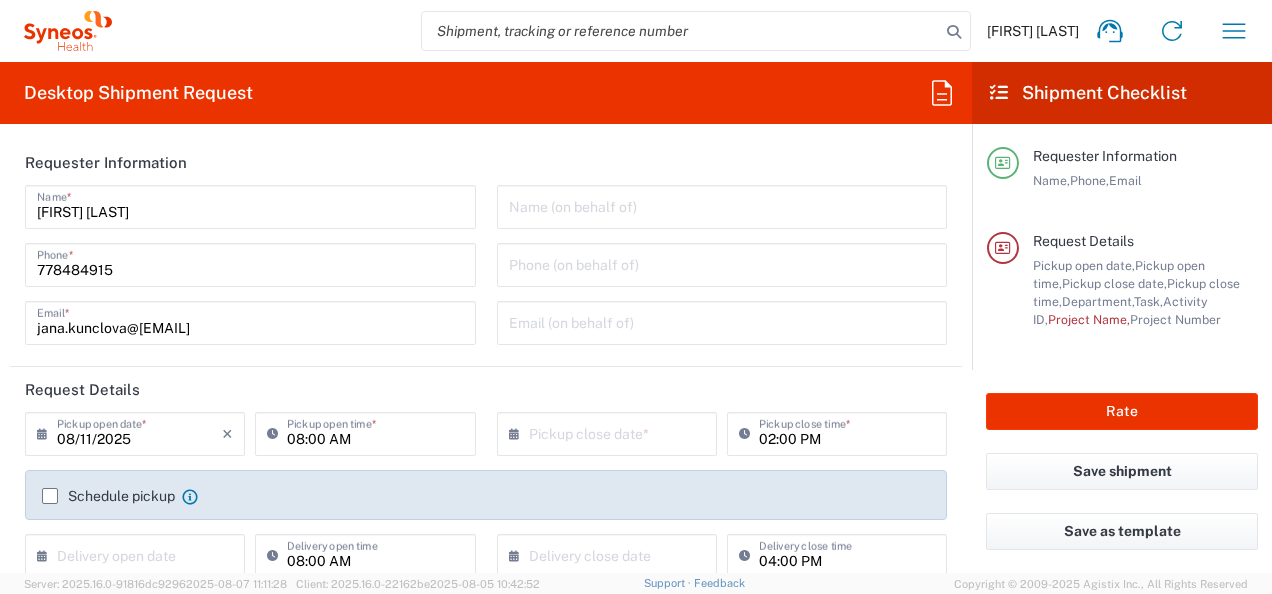 scroll, scrollTop: 0, scrollLeft: 0, axis: both 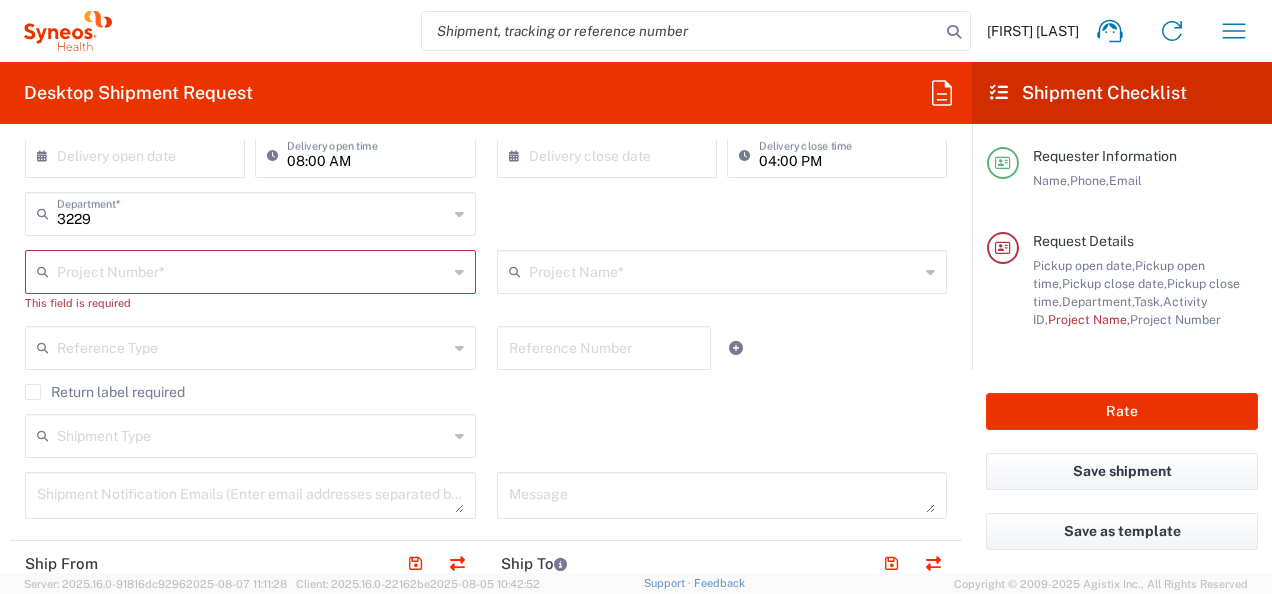 click at bounding box center [252, 270] 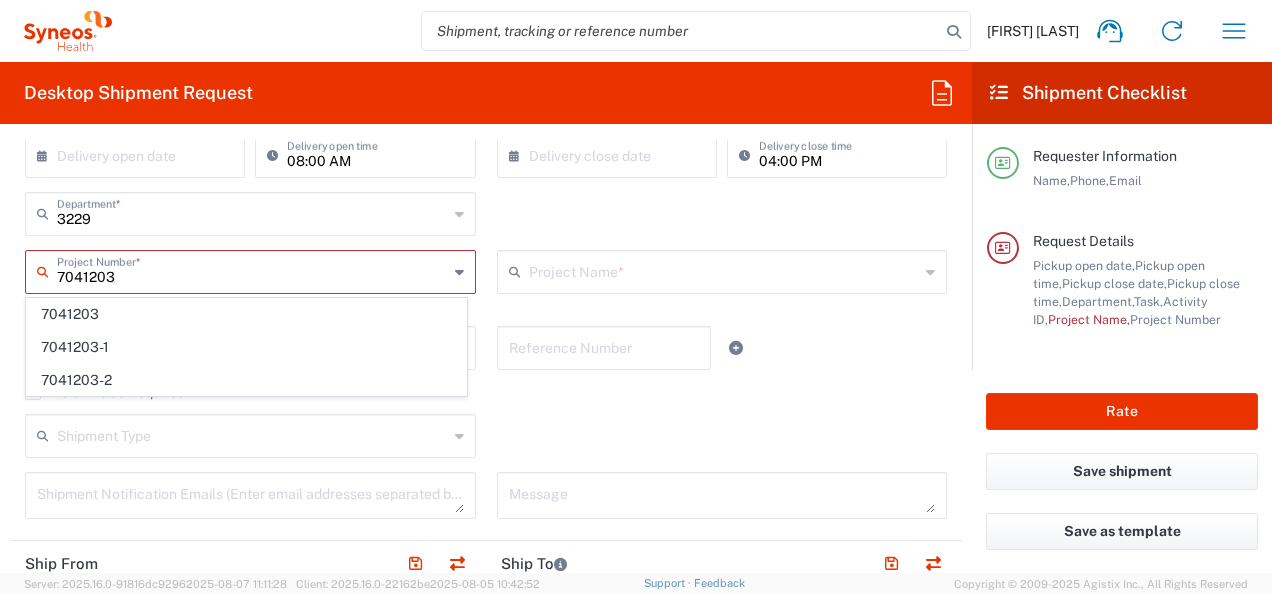 type on "7041203" 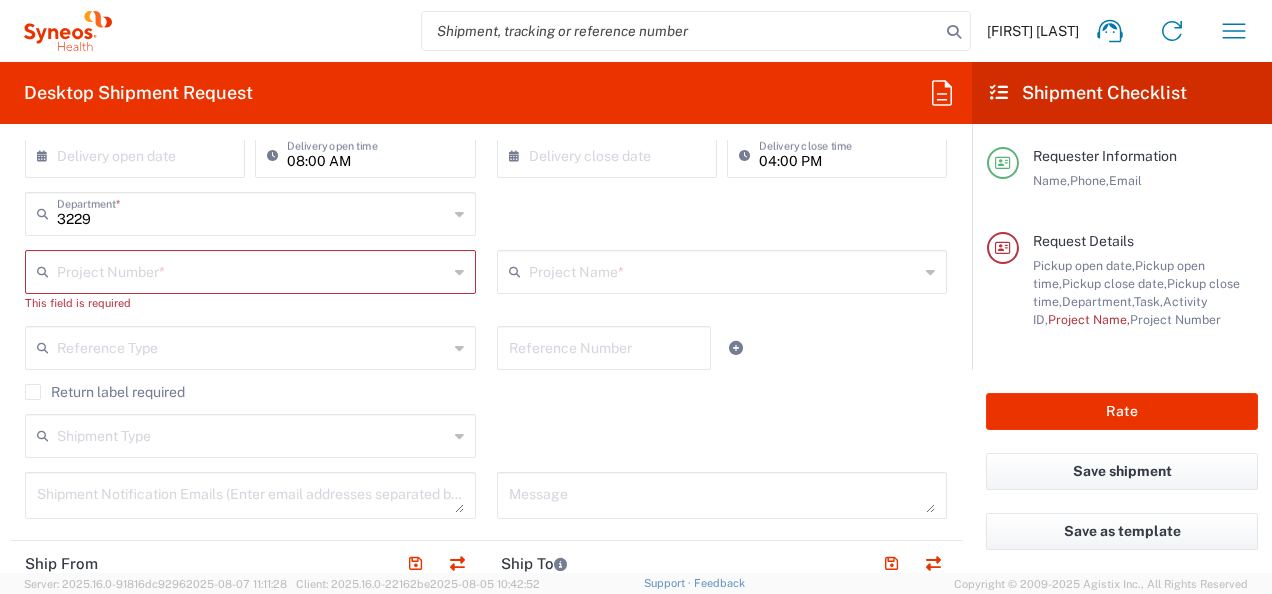 click at bounding box center (252, 270) 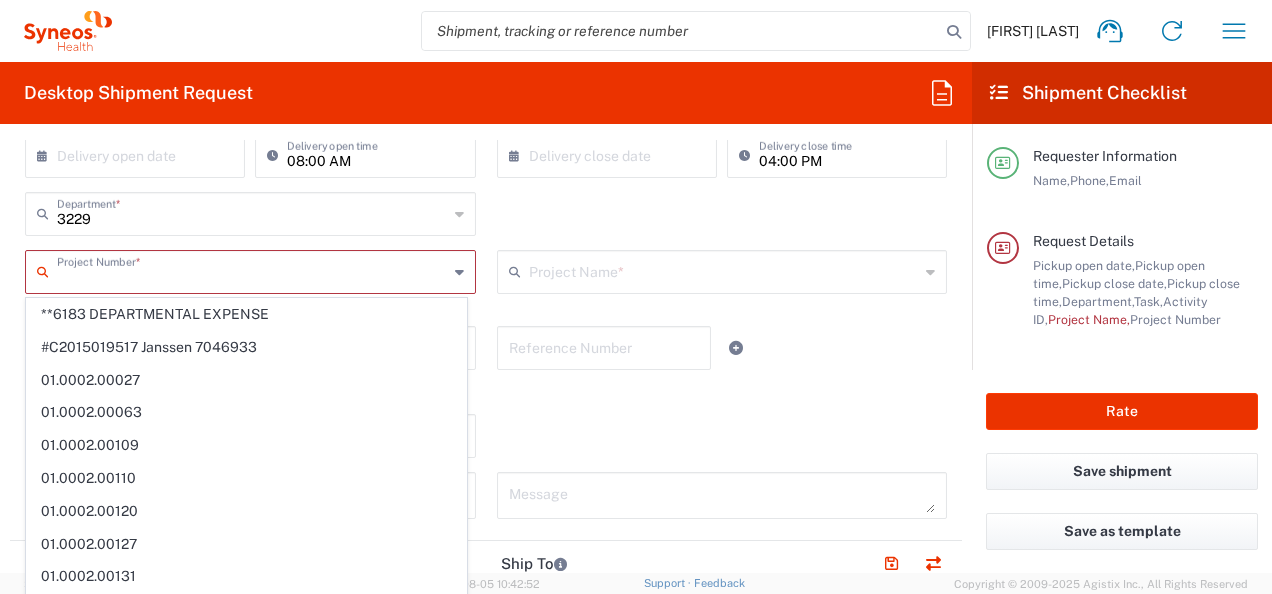 paste on "7041203" 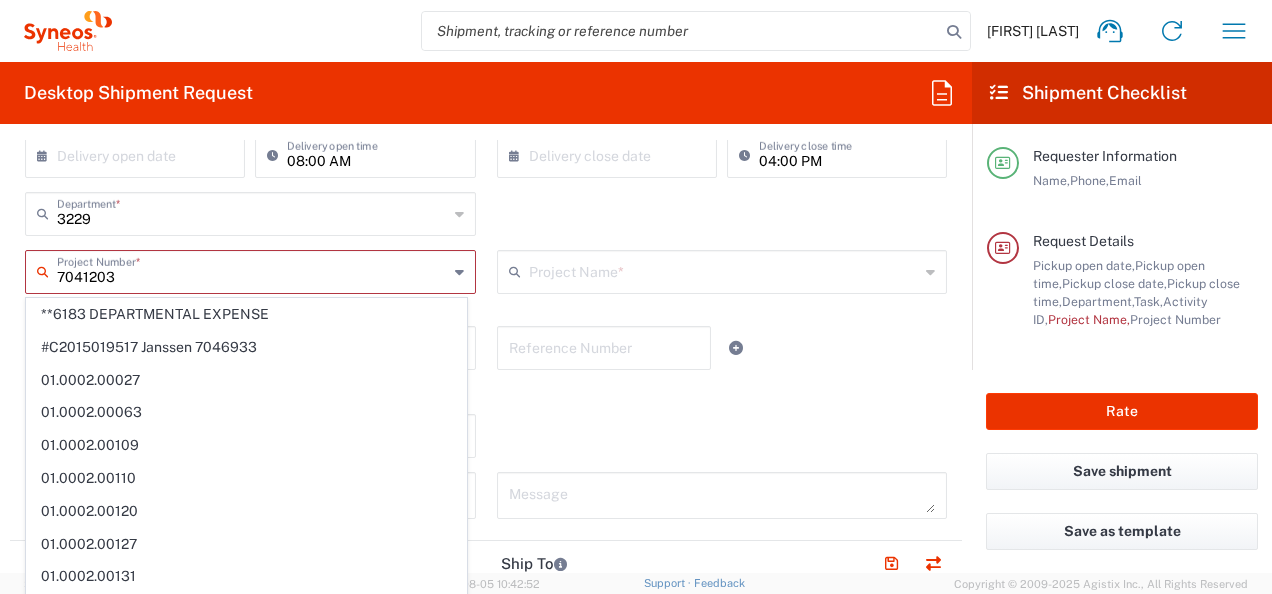 type on "7041203" 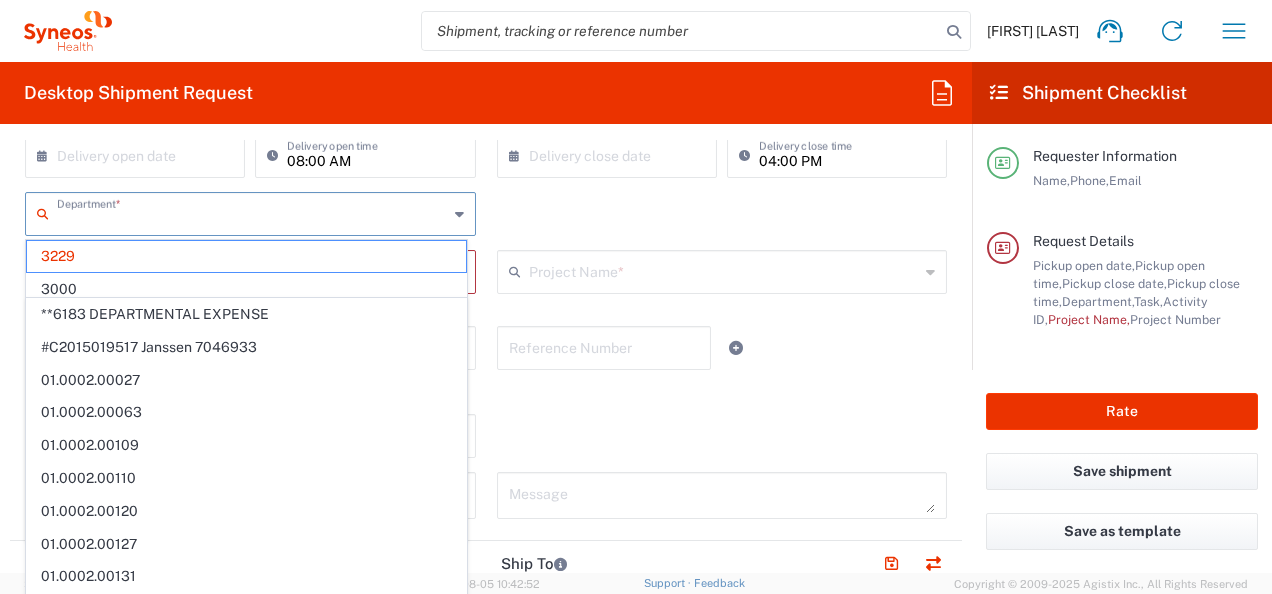 click at bounding box center (252, 212) 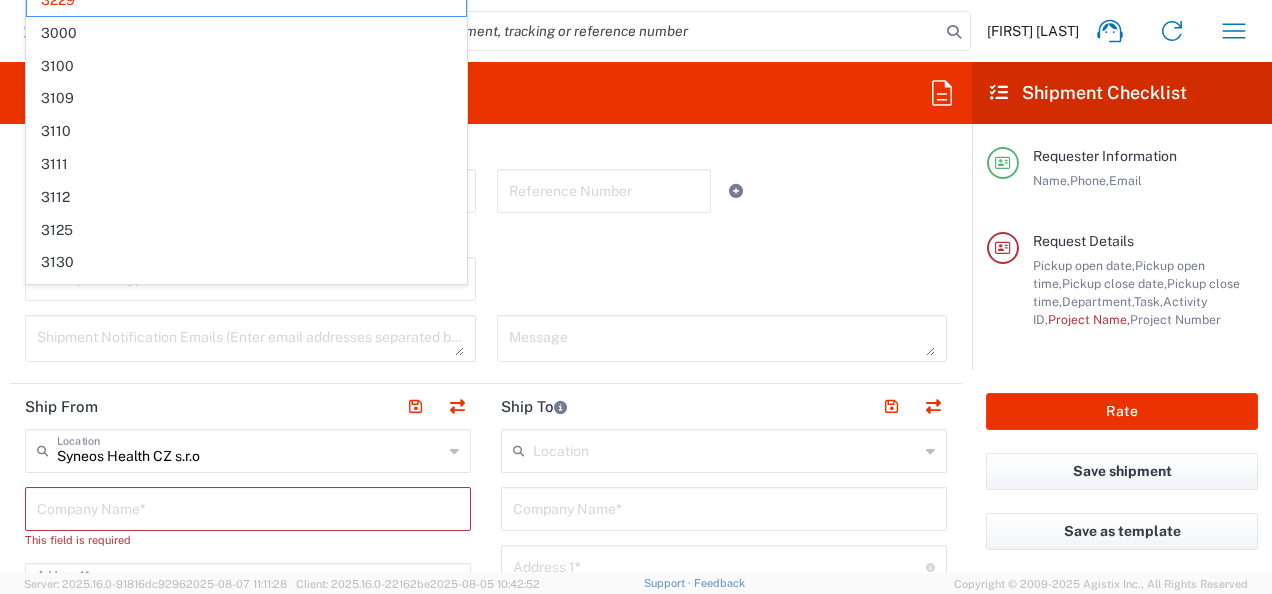 scroll, scrollTop: 700, scrollLeft: 0, axis: vertical 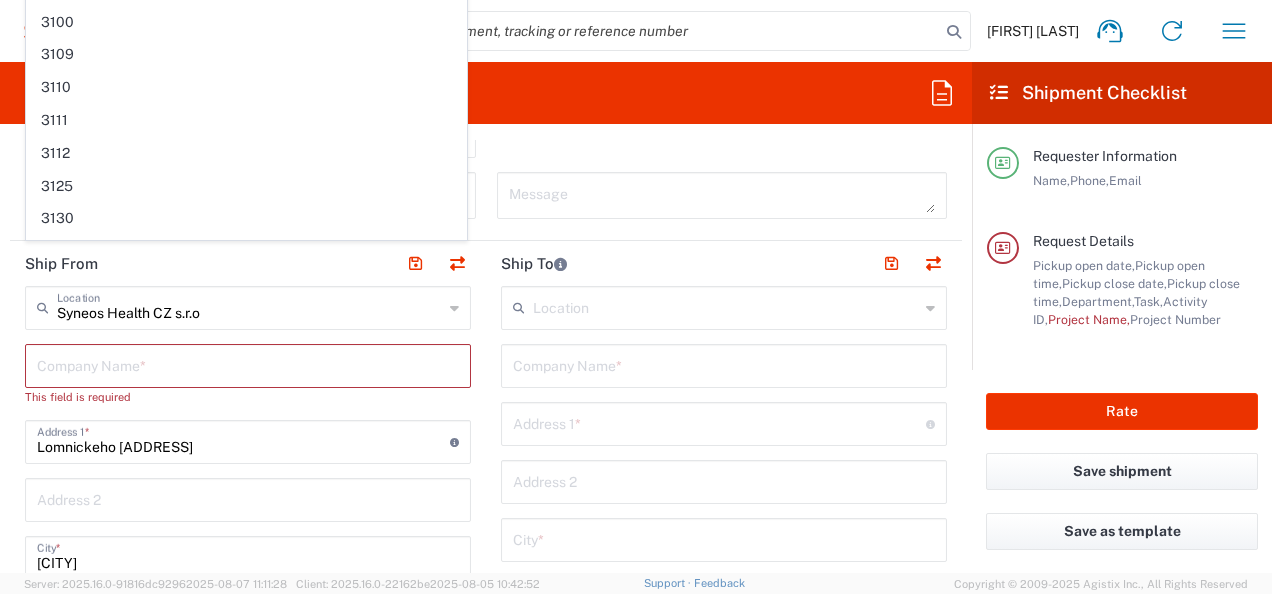 drag, startPoint x: 600, startPoint y: 168, endPoint x: 603, endPoint y: 140, distance: 28.160255 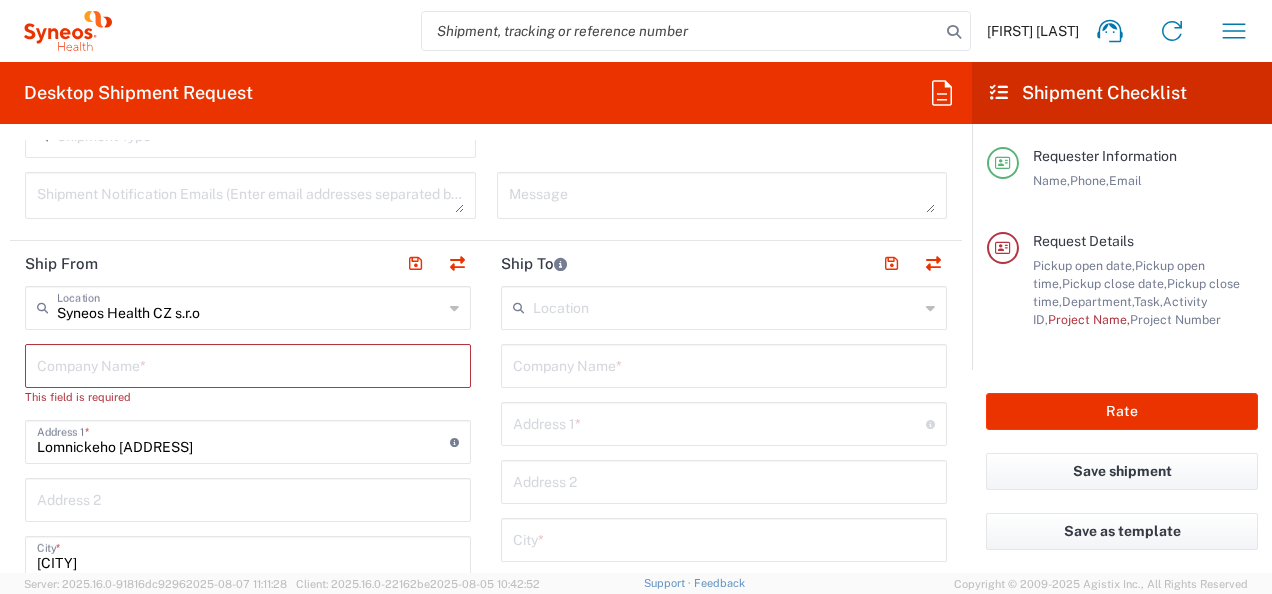 click on "Shipment Type  Batch Regular" 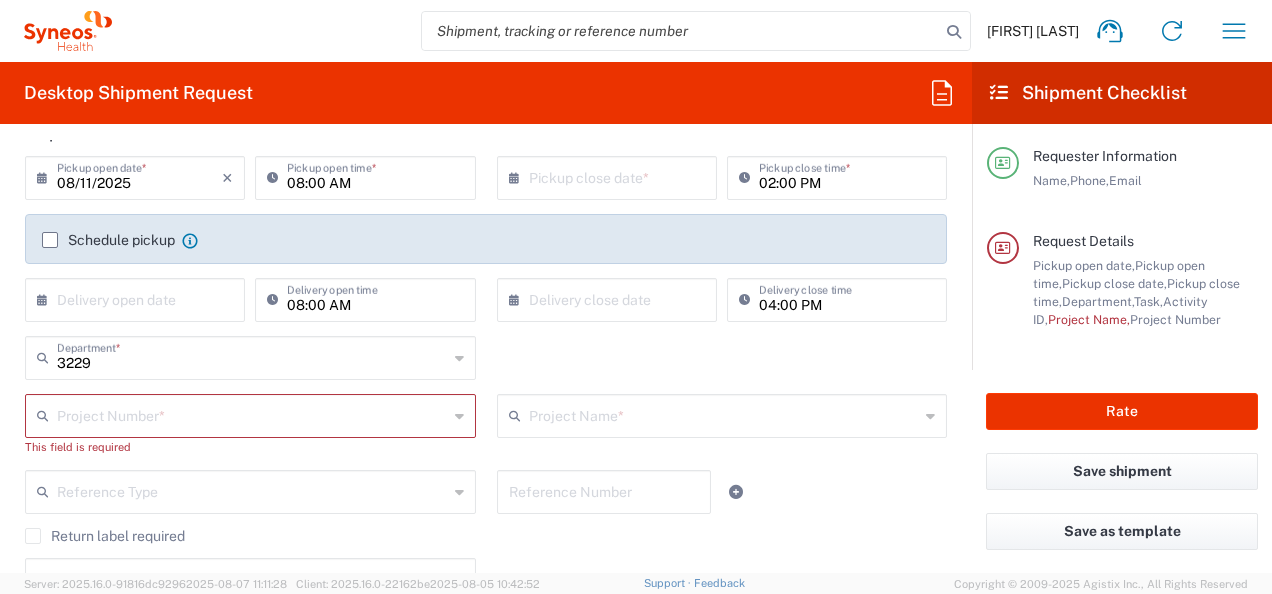 scroll, scrollTop: 300, scrollLeft: 0, axis: vertical 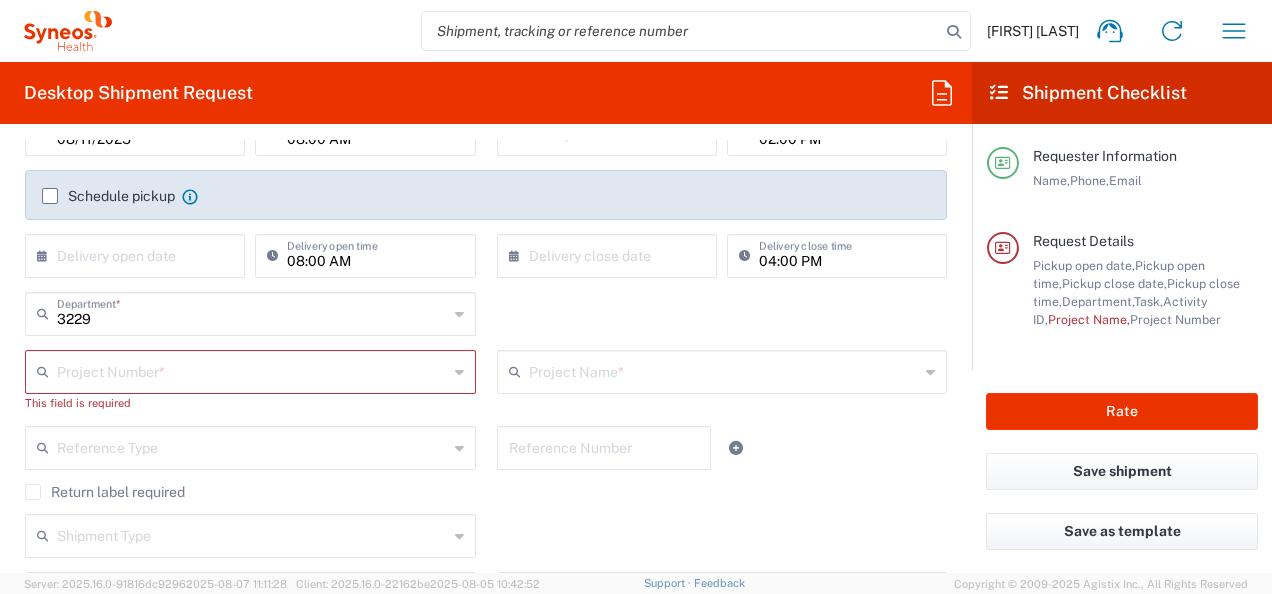 click at bounding box center (252, 370) 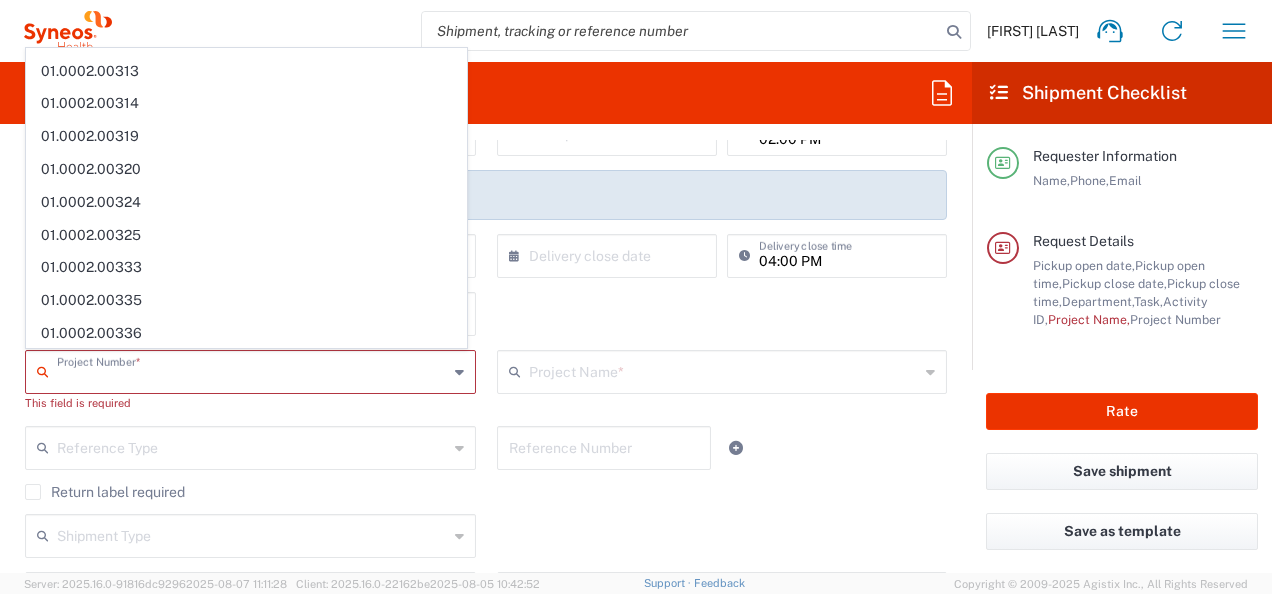 scroll, scrollTop: 1306, scrollLeft: 0, axis: vertical 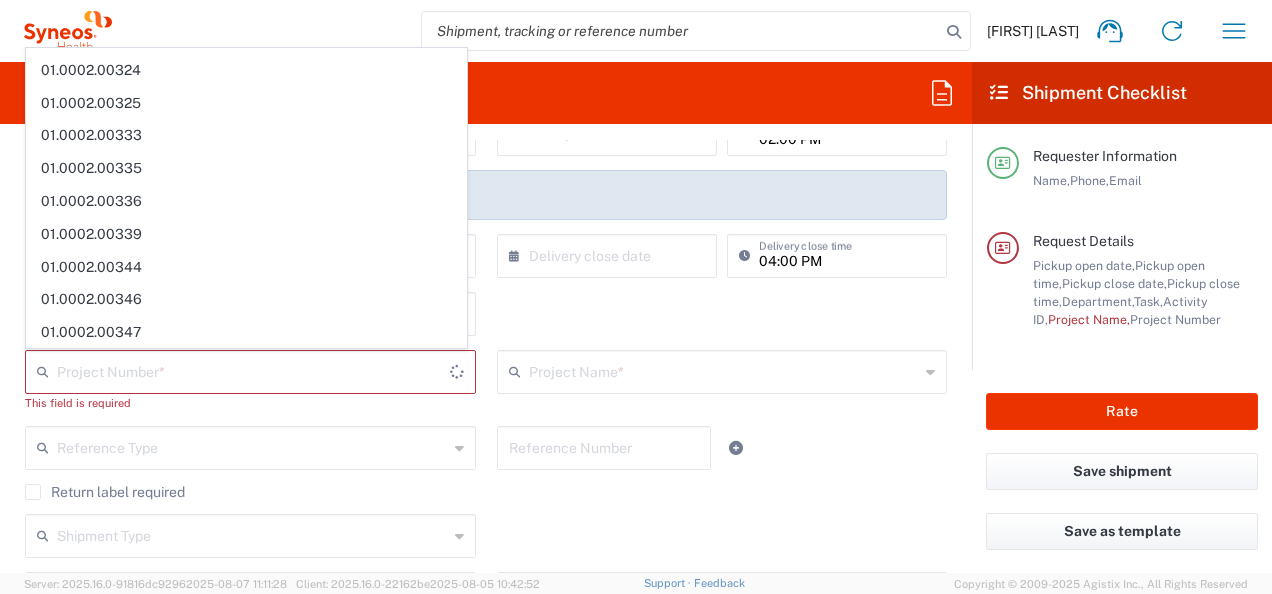 click on "3229  Department  * 3229 3000 3100 3109 3110 3111 3112 3125 3130 3135 3136 3150 3155 3165 3171 3172 3190 3191 3192 3193 3194 3200 3201 3202 3210 3211 Dept 3212 3213 3214 3215 3216 3218 3220 3221 3222 3223 3225 3226 3227 3228 3230 3231 3232 3233 3234 3235 3236 3237 3238 3240 3241" 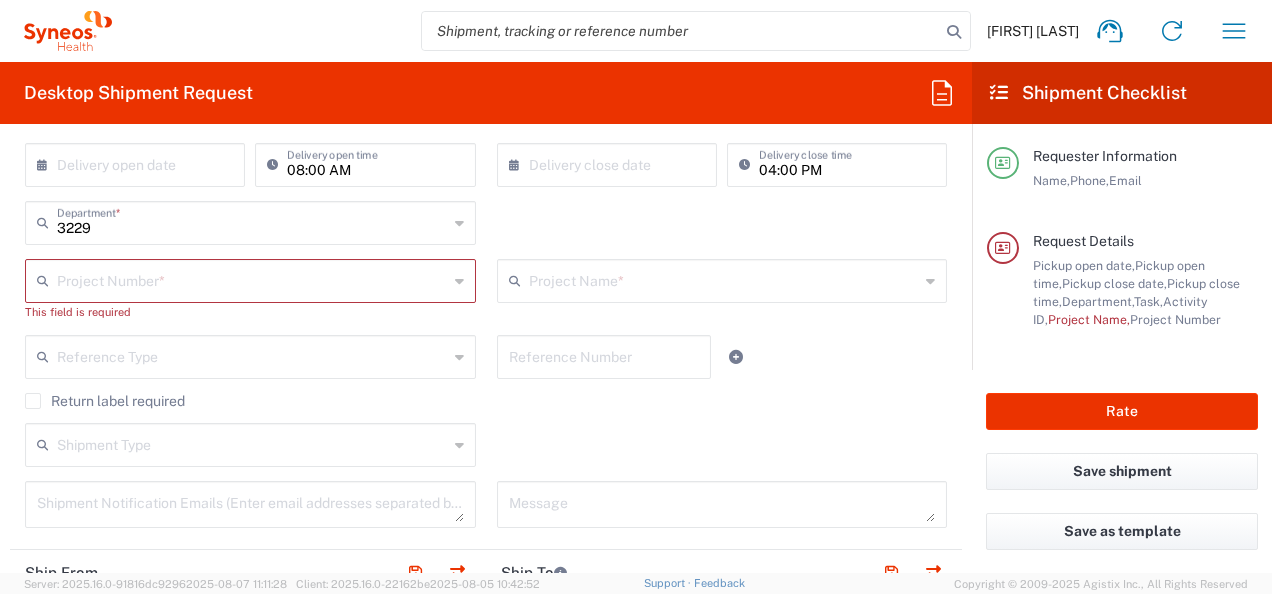 scroll, scrollTop: 400, scrollLeft: 0, axis: vertical 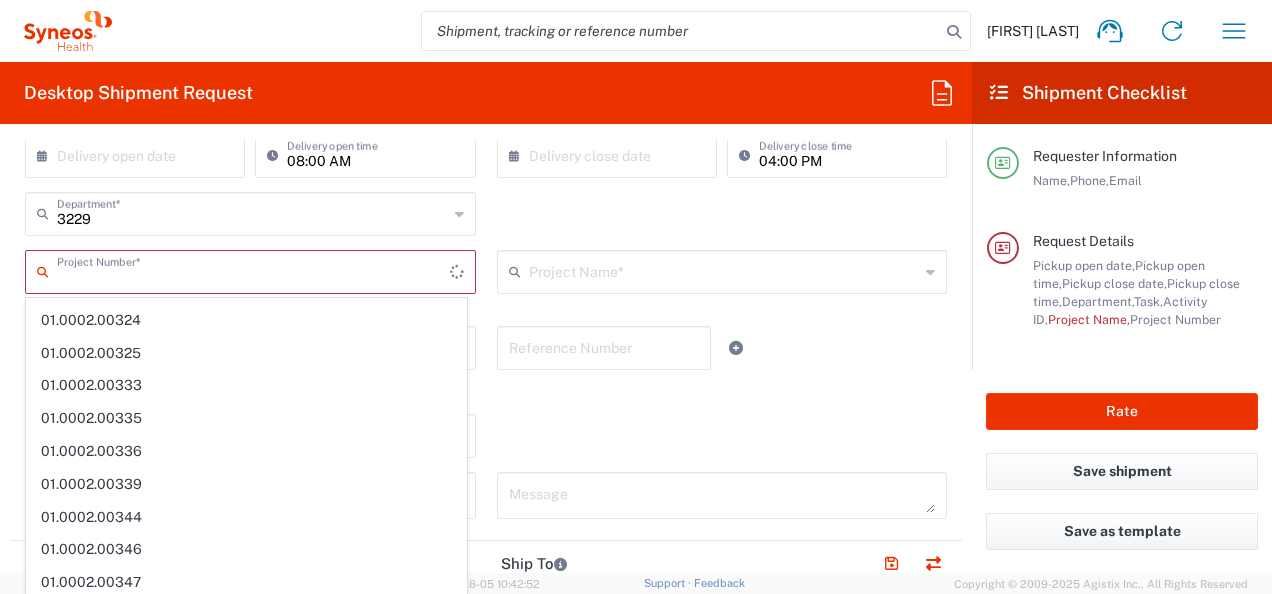 click at bounding box center (253, 270) 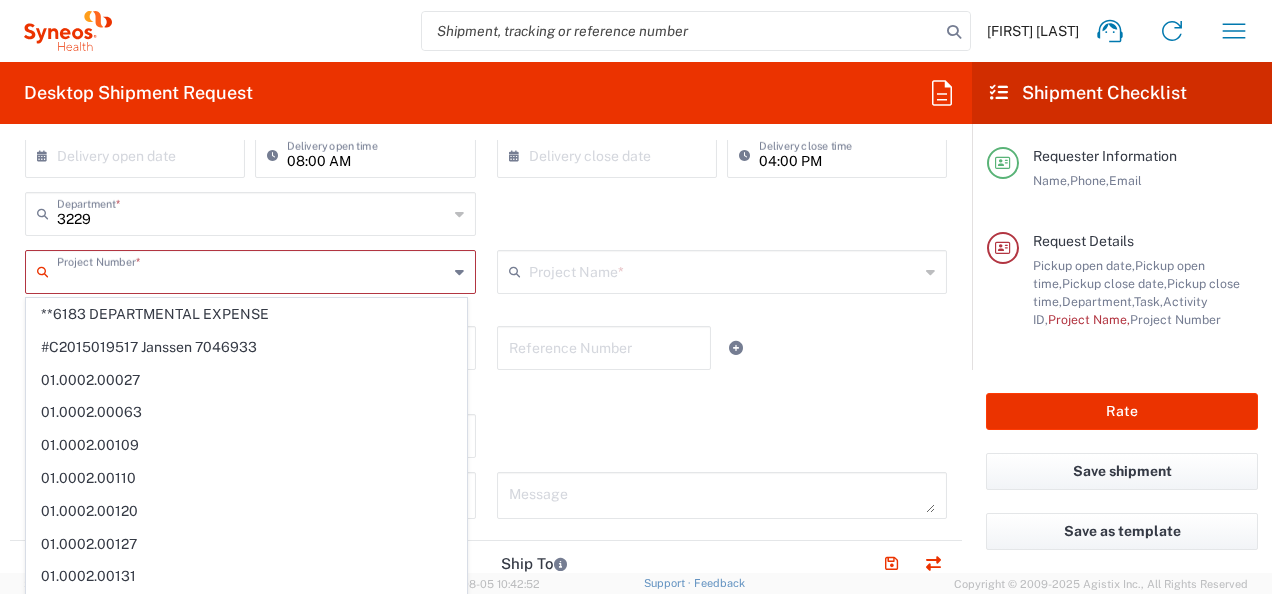 click on "Return label required" 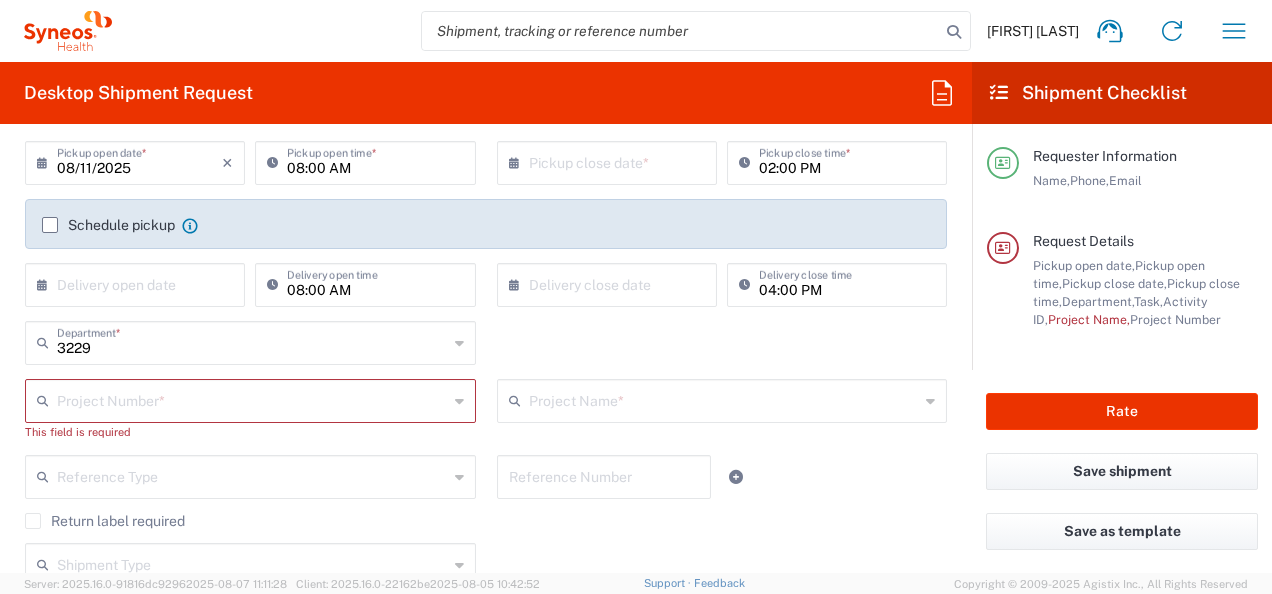 scroll, scrollTop: 300, scrollLeft: 0, axis: vertical 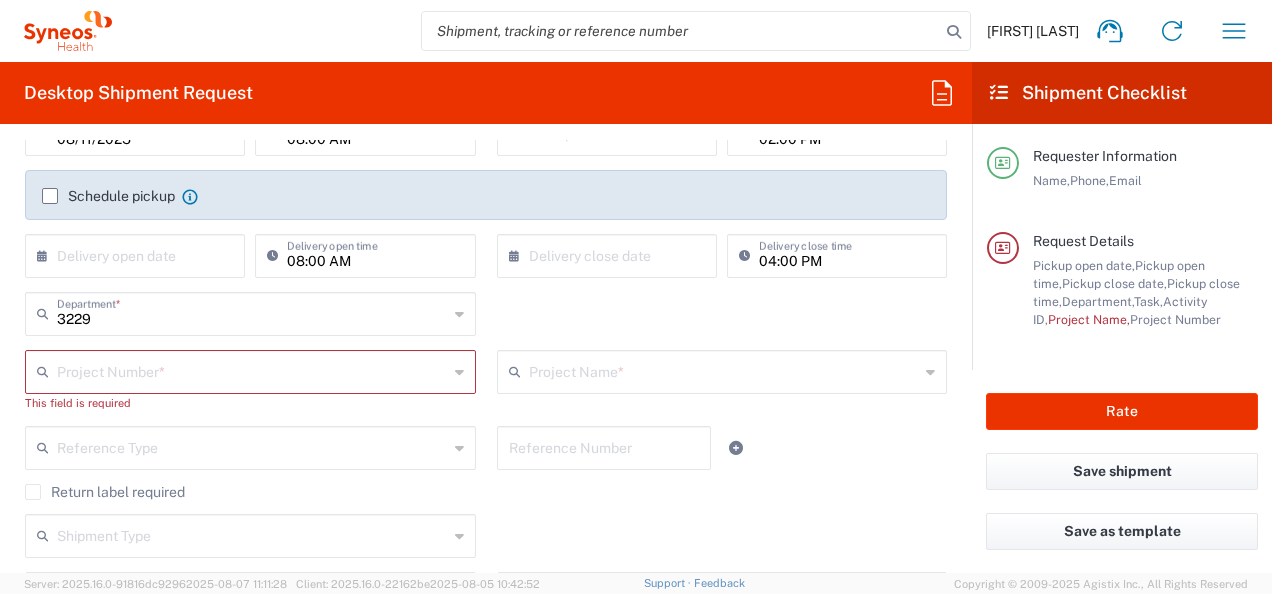 drag, startPoint x: 259, startPoint y: 382, endPoint x: 271, endPoint y: 374, distance: 14.422205 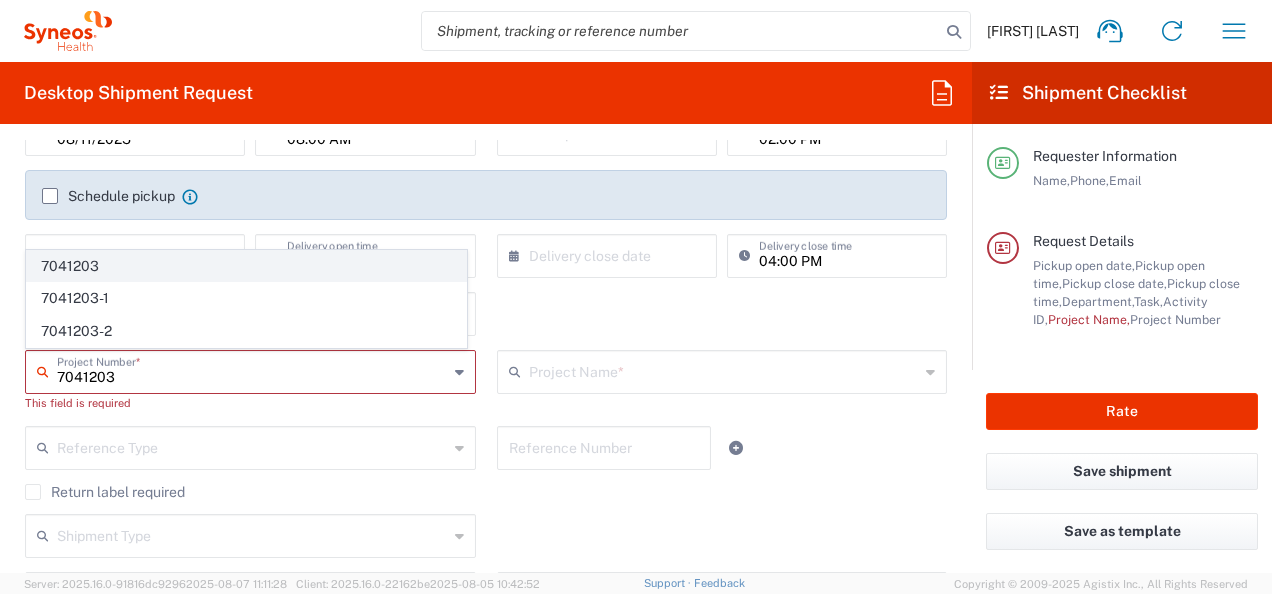 type on "7041203" 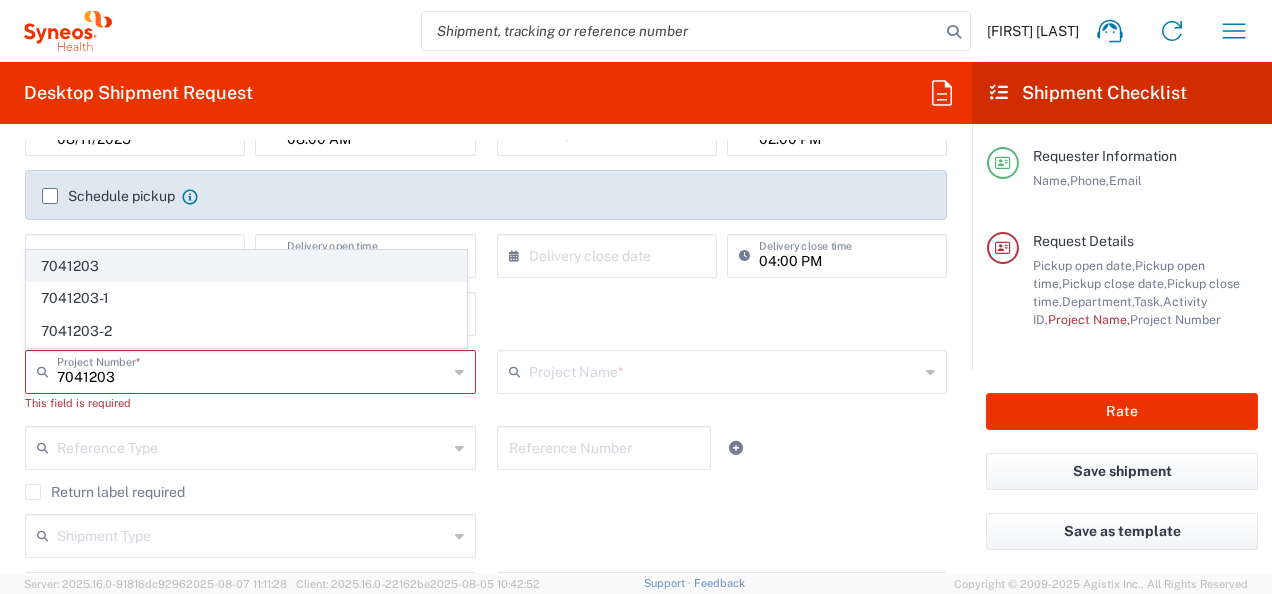 click on "7041203" 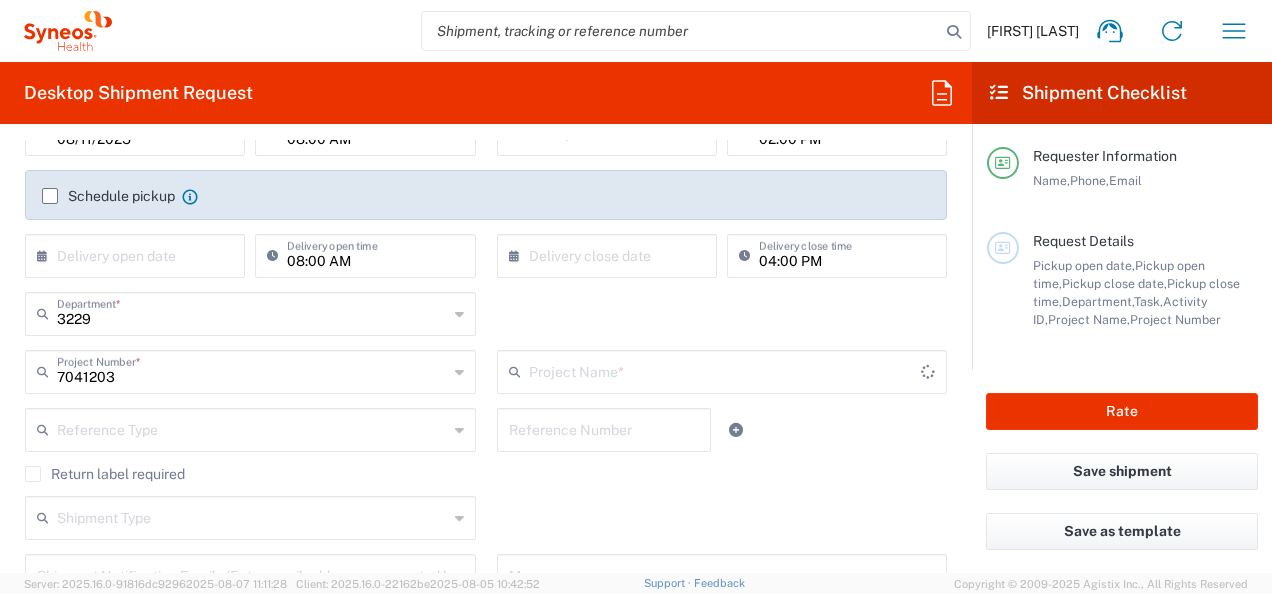 type on "Teva 7041203" 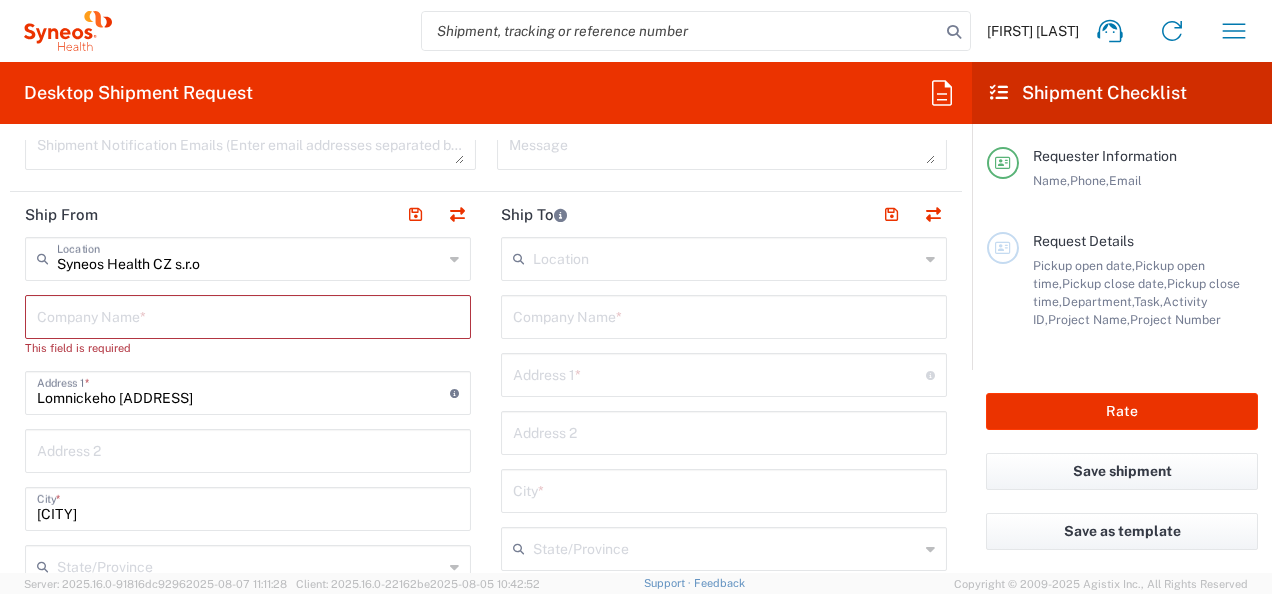 scroll, scrollTop: 700, scrollLeft: 0, axis: vertical 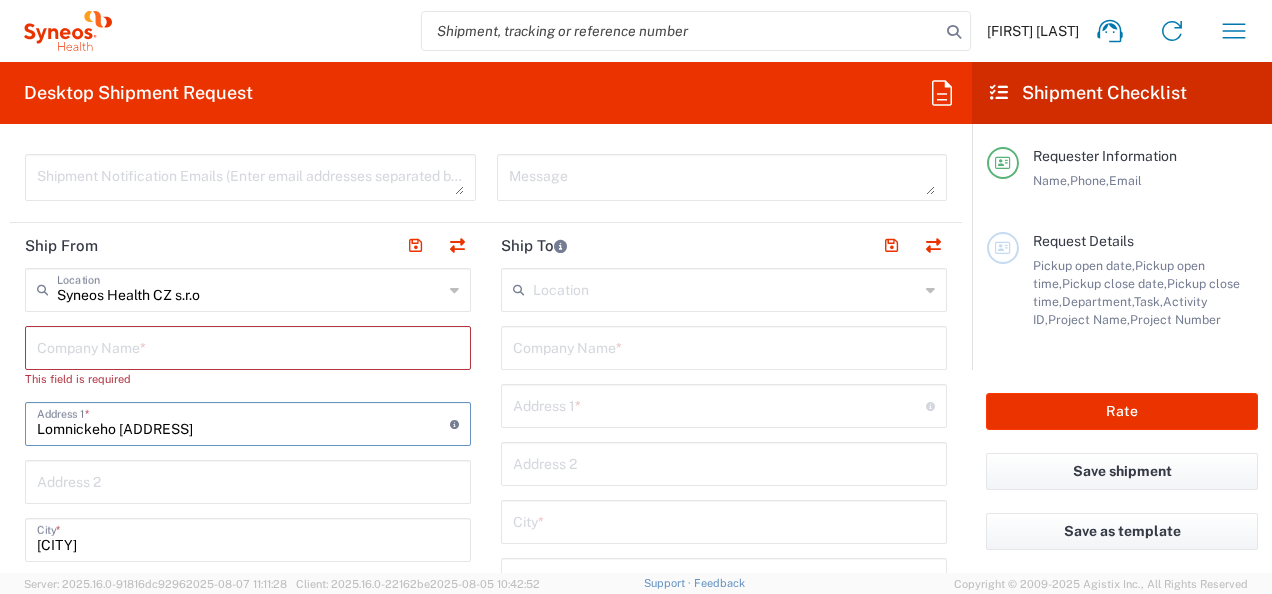 drag, startPoint x: 192, startPoint y: 423, endPoint x: 38, endPoint y: 434, distance: 154.39236 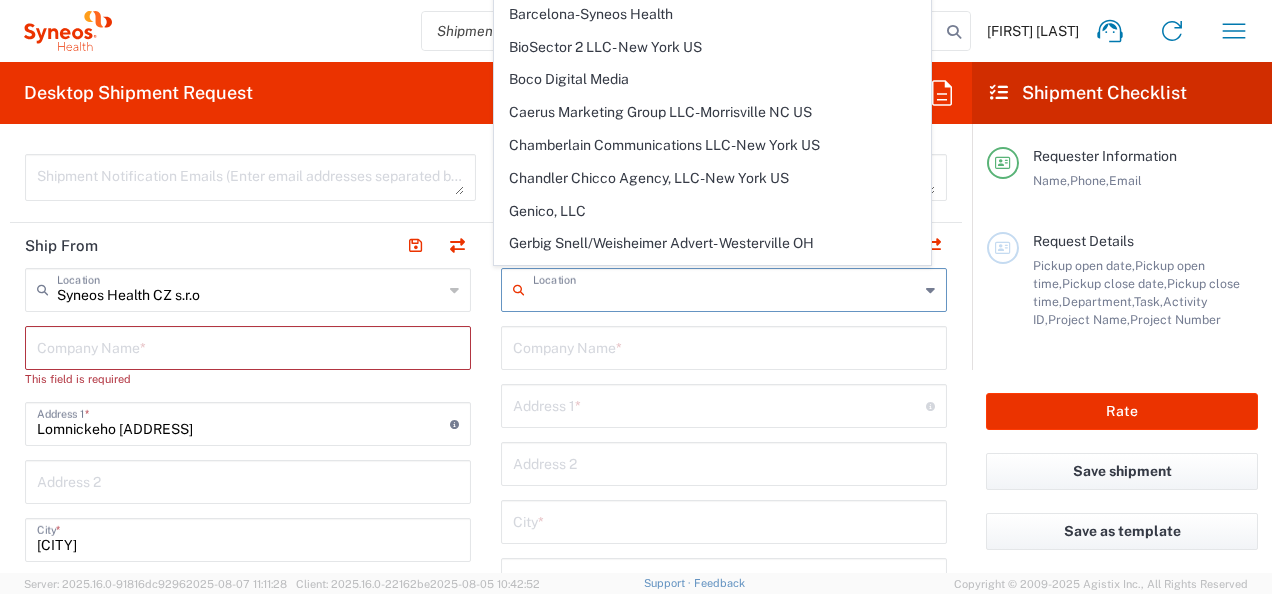 click at bounding box center [724, 346] 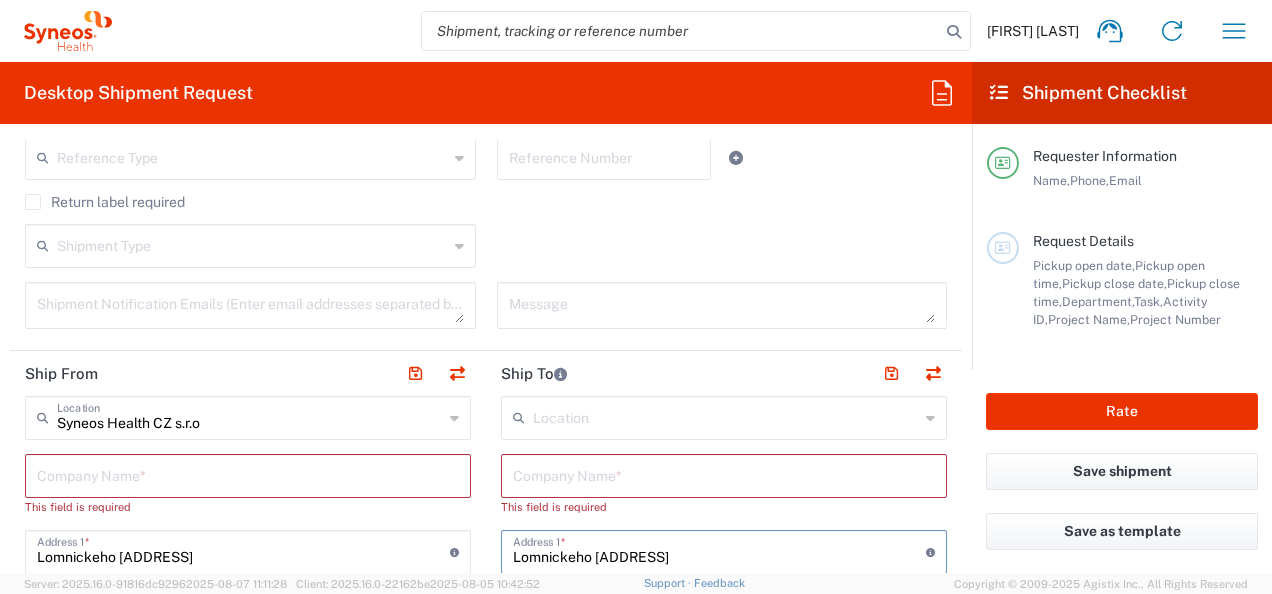 scroll, scrollTop: 600, scrollLeft: 0, axis: vertical 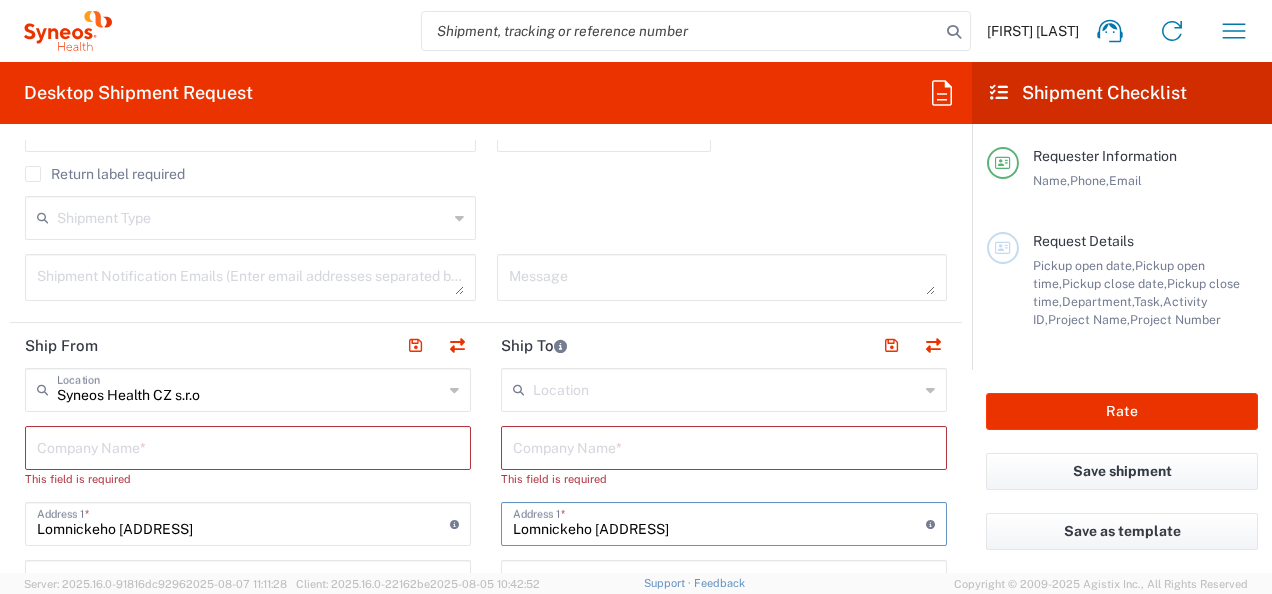 type on "[STREET] [NUMBER]" 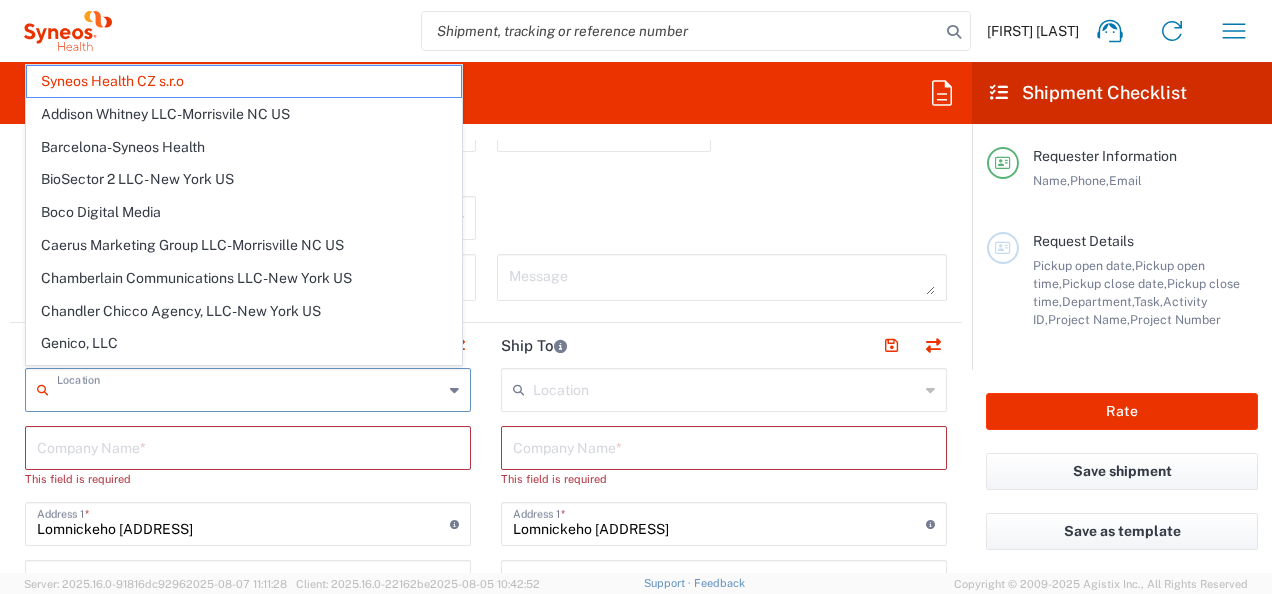 click at bounding box center (250, 388) 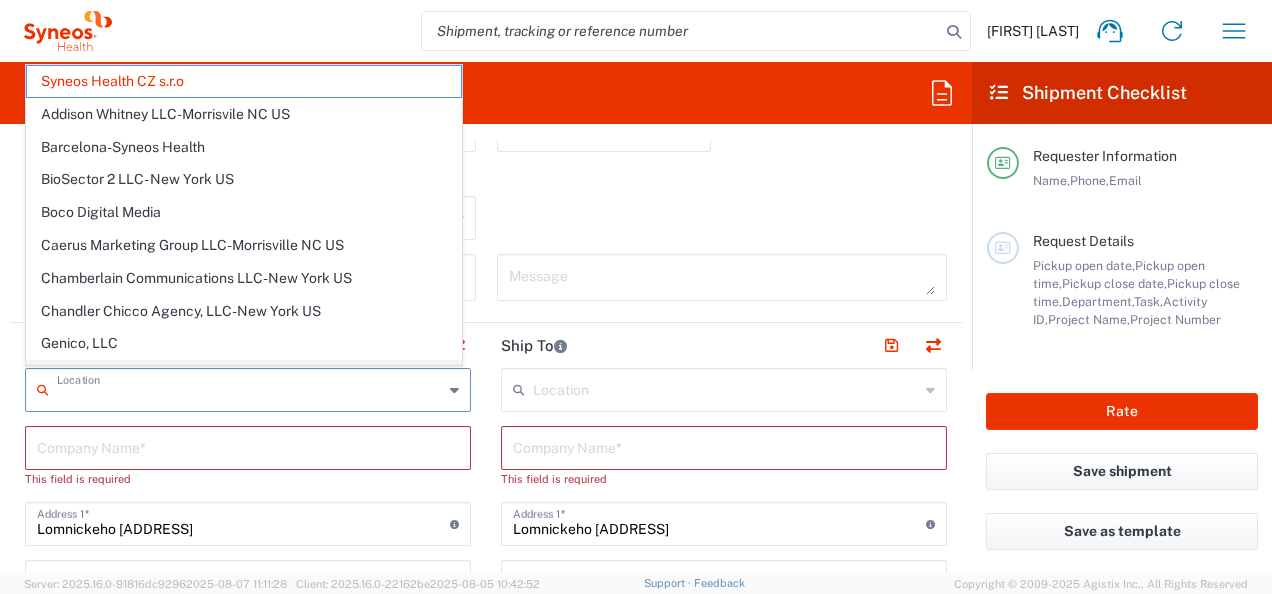 drag, startPoint x: 140, startPoint y: 398, endPoint x: 205, endPoint y: 356, distance: 77.388626 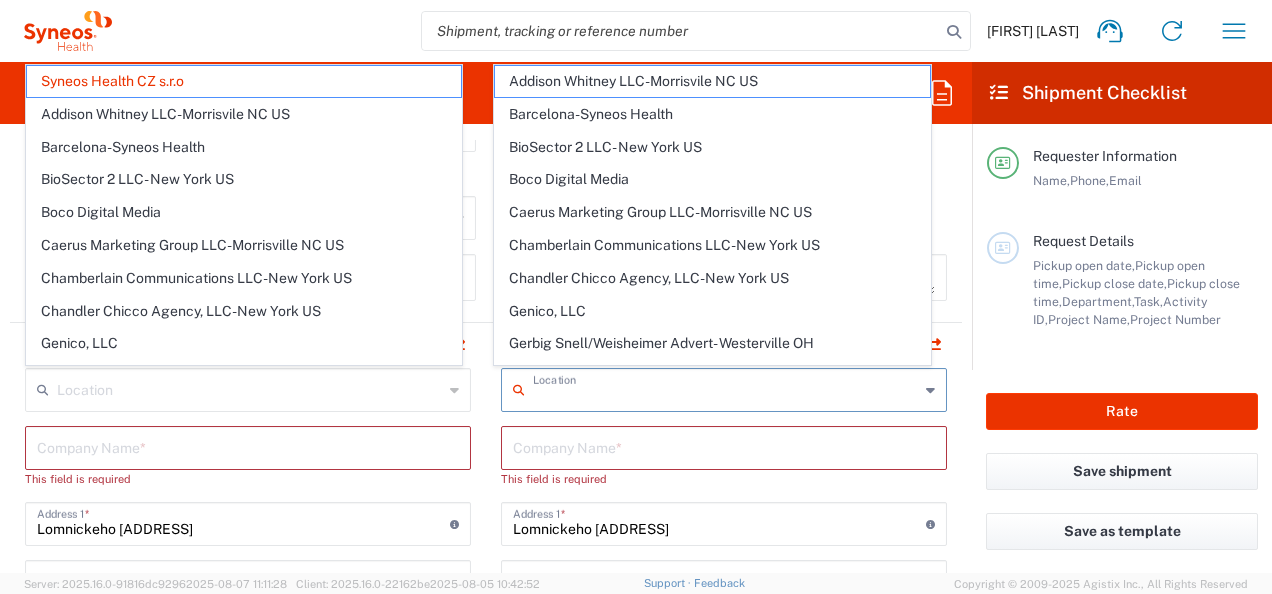 click at bounding box center [726, 388] 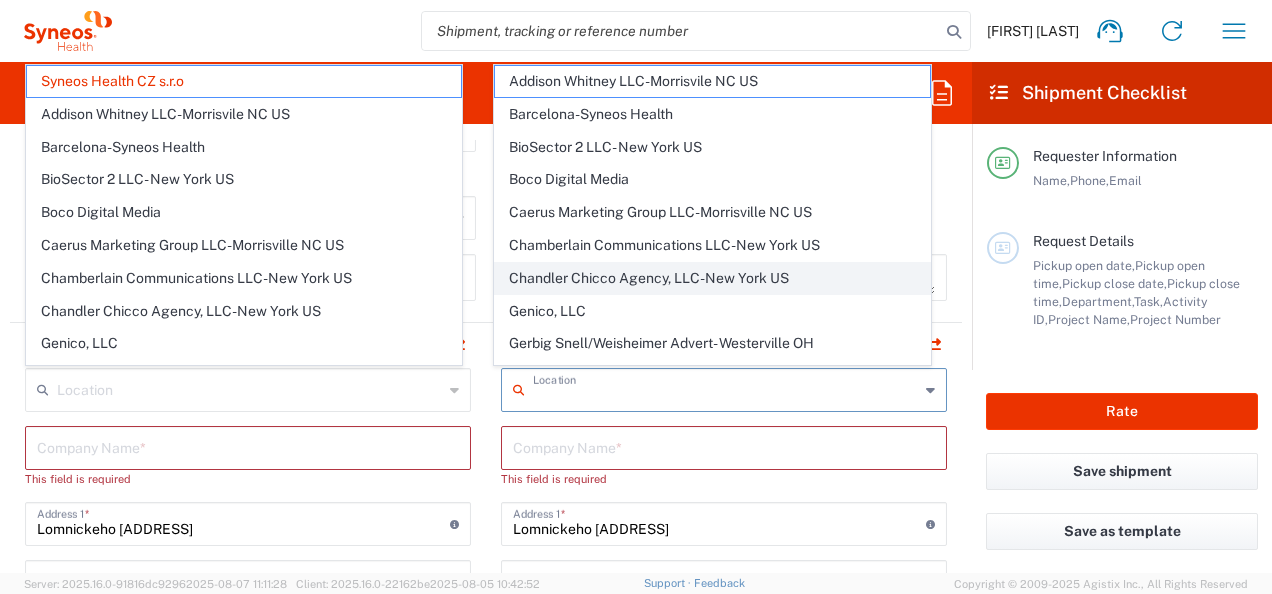 type on "Syneos Health CZ s.r.o" 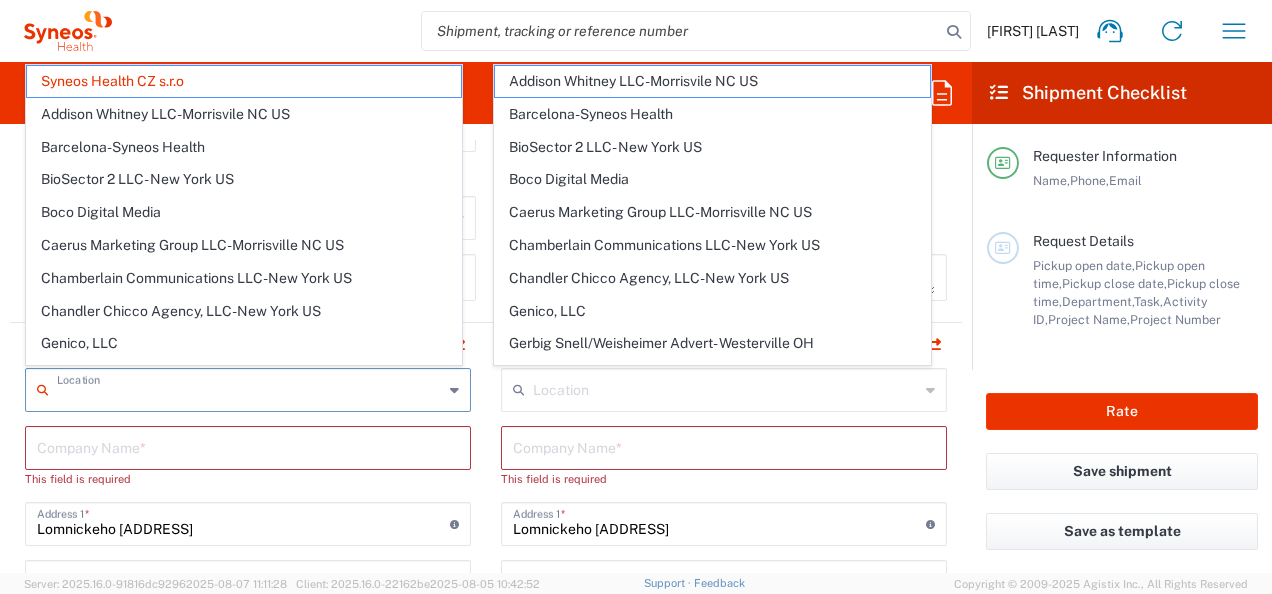 drag, startPoint x: 208, startPoint y: 393, endPoint x: 194, endPoint y: 410, distance: 22.022715 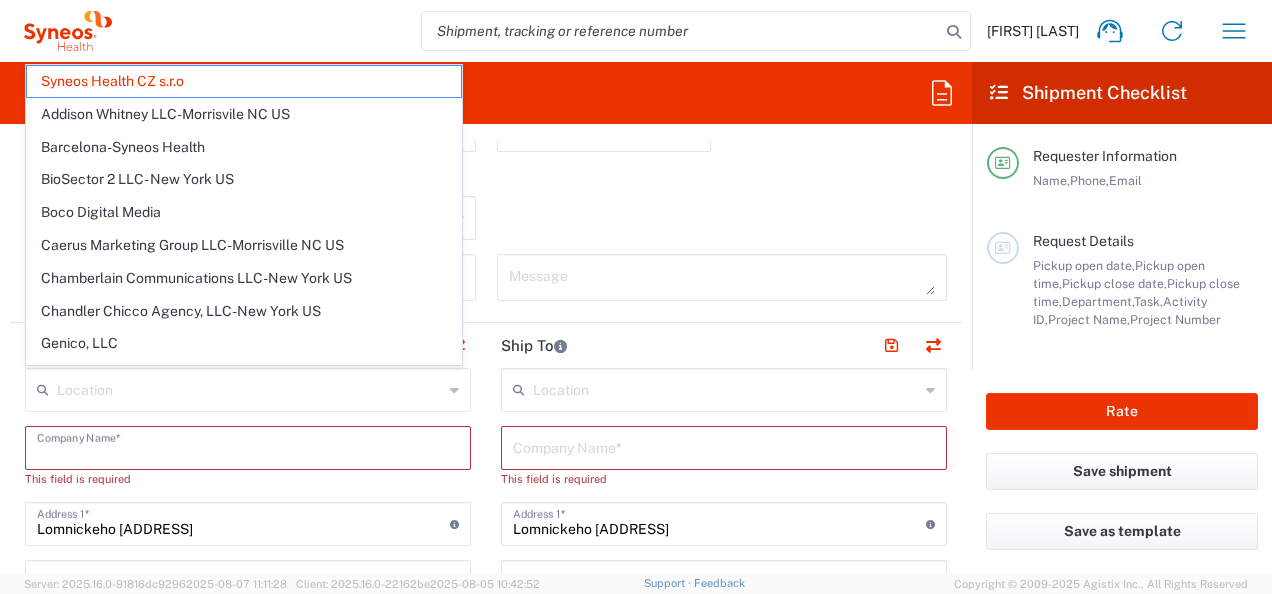click at bounding box center (248, 446) 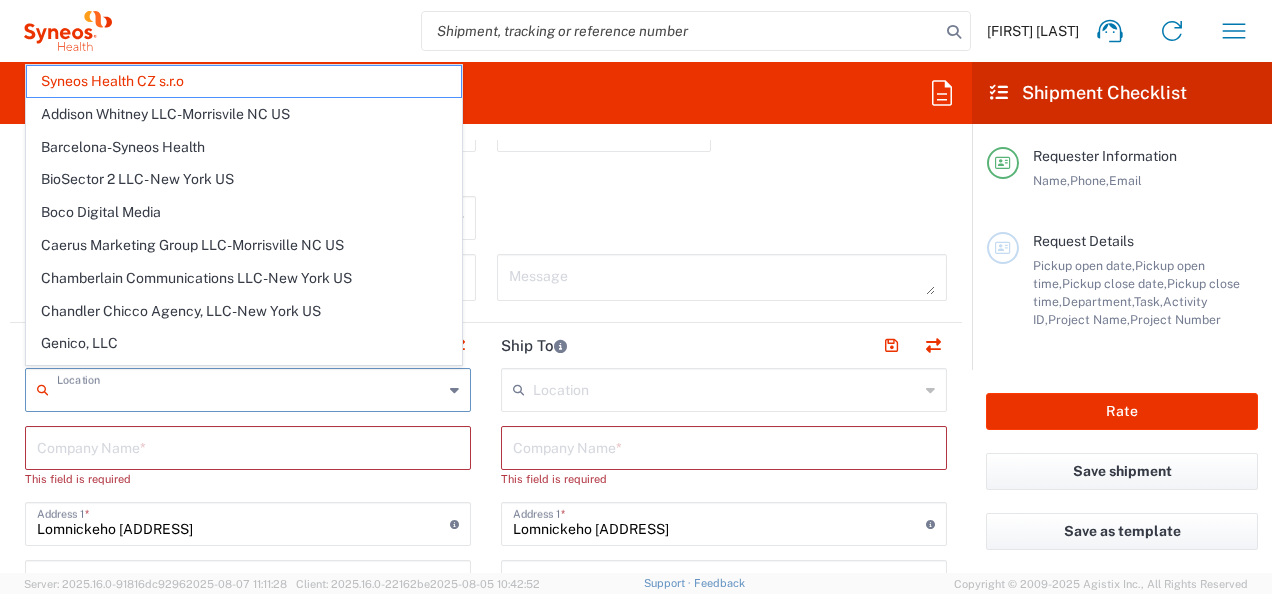 click at bounding box center (250, 388) 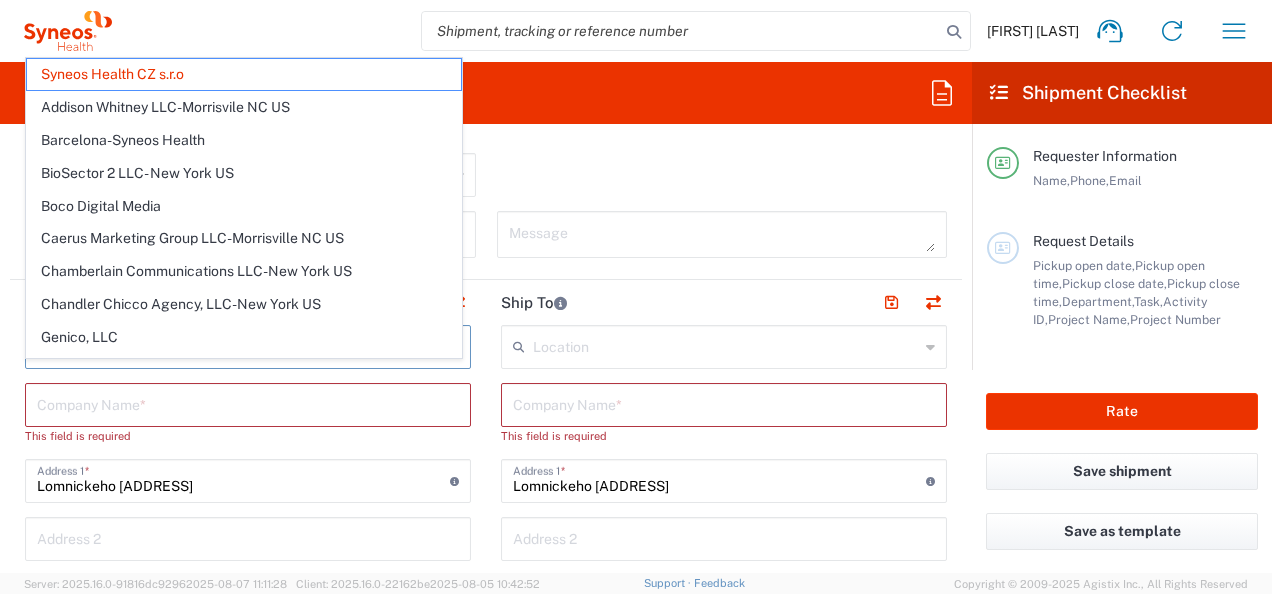 scroll, scrollTop: 700, scrollLeft: 0, axis: vertical 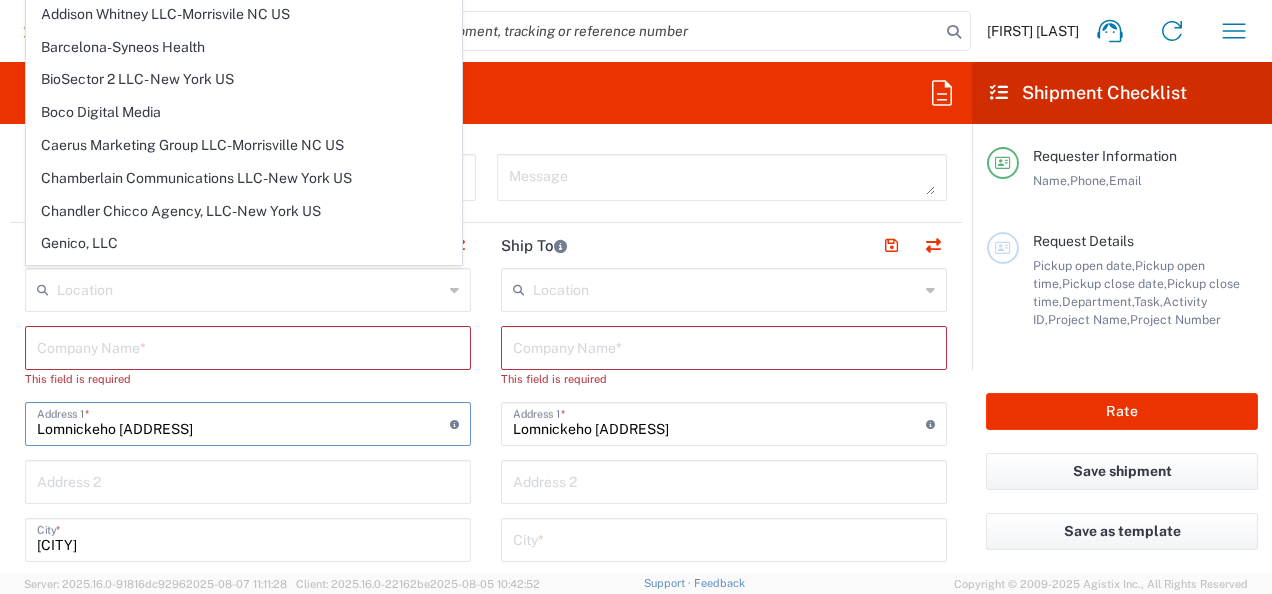 drag, startPoint x: 198, startPoint y: 421, endPoint x: 12, endPoint y: 432, distance: 186.32498 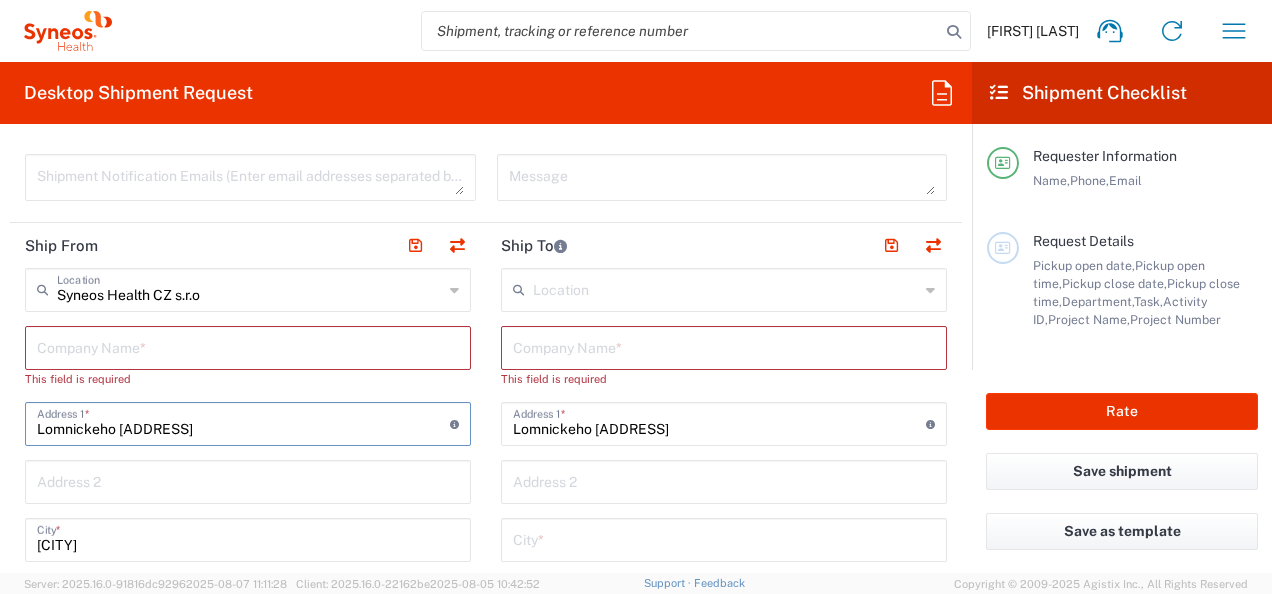 type on "M" 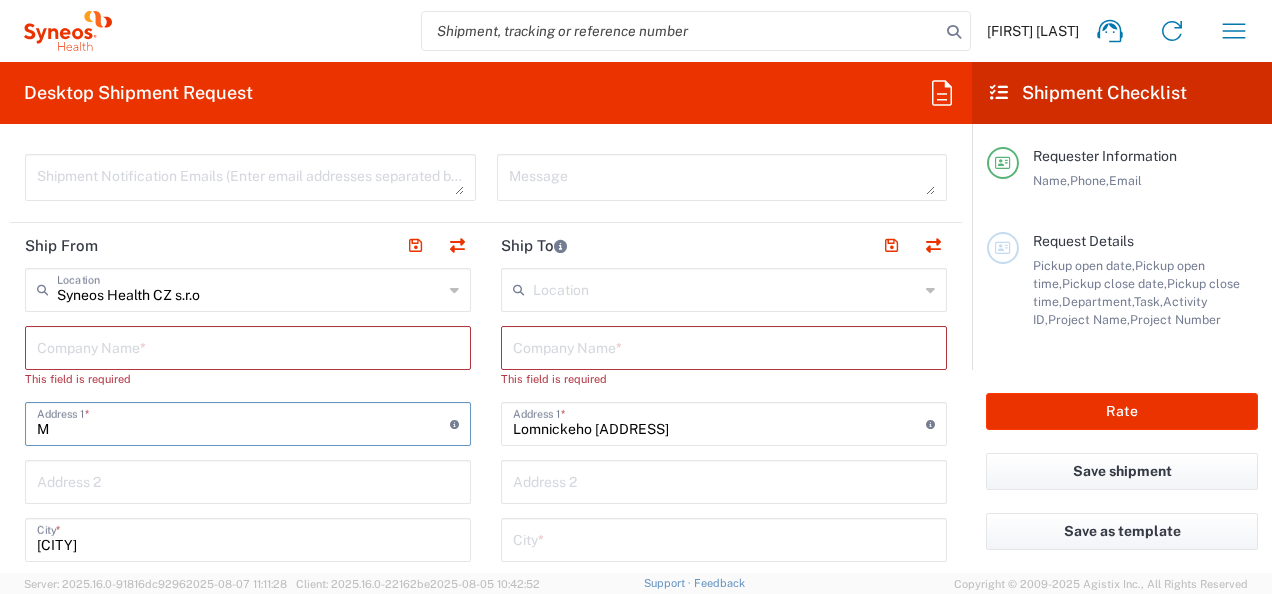 type 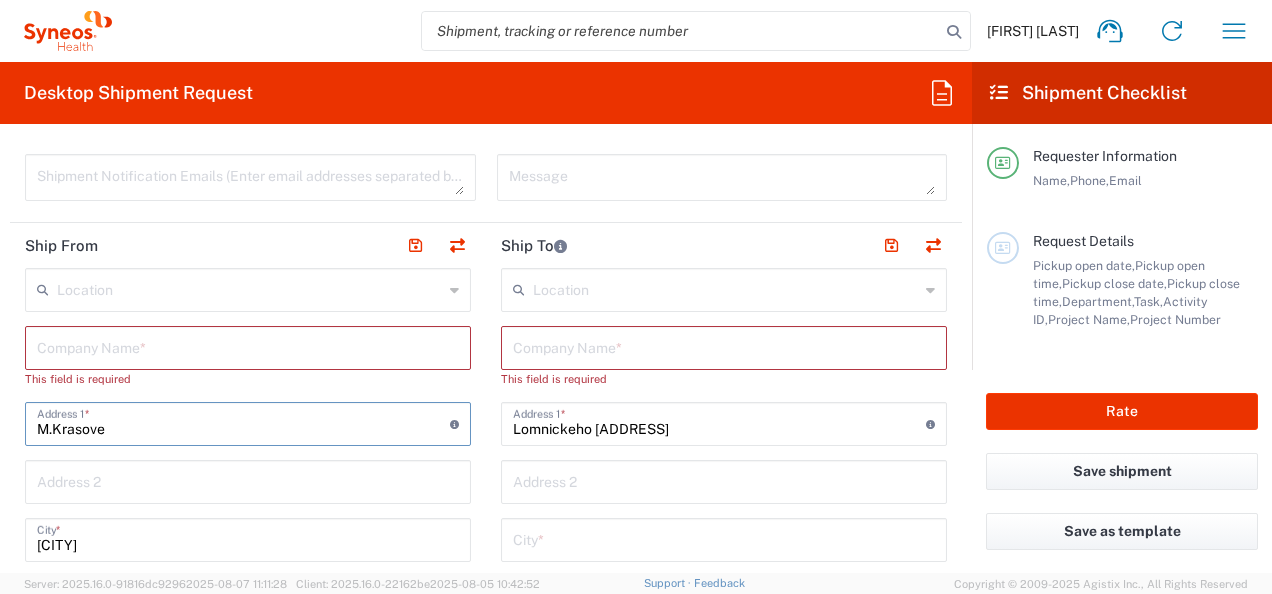 type on "LoM.Krasove [NUMBER]/[NUMBER]" 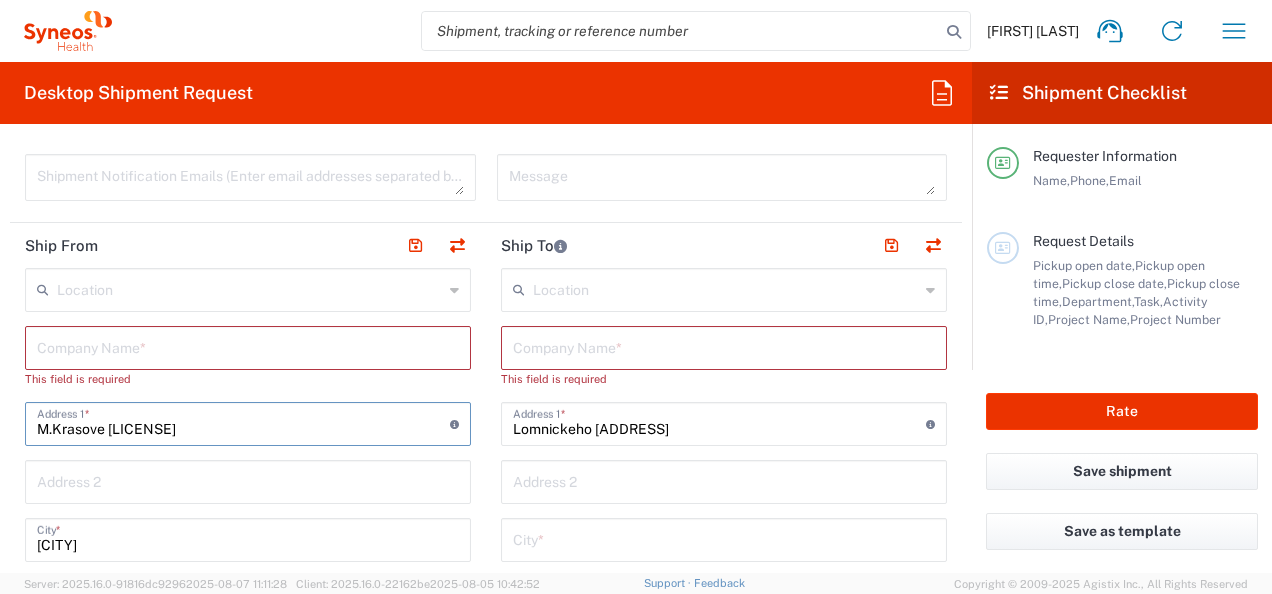 type on "janamin@seznam.cz" 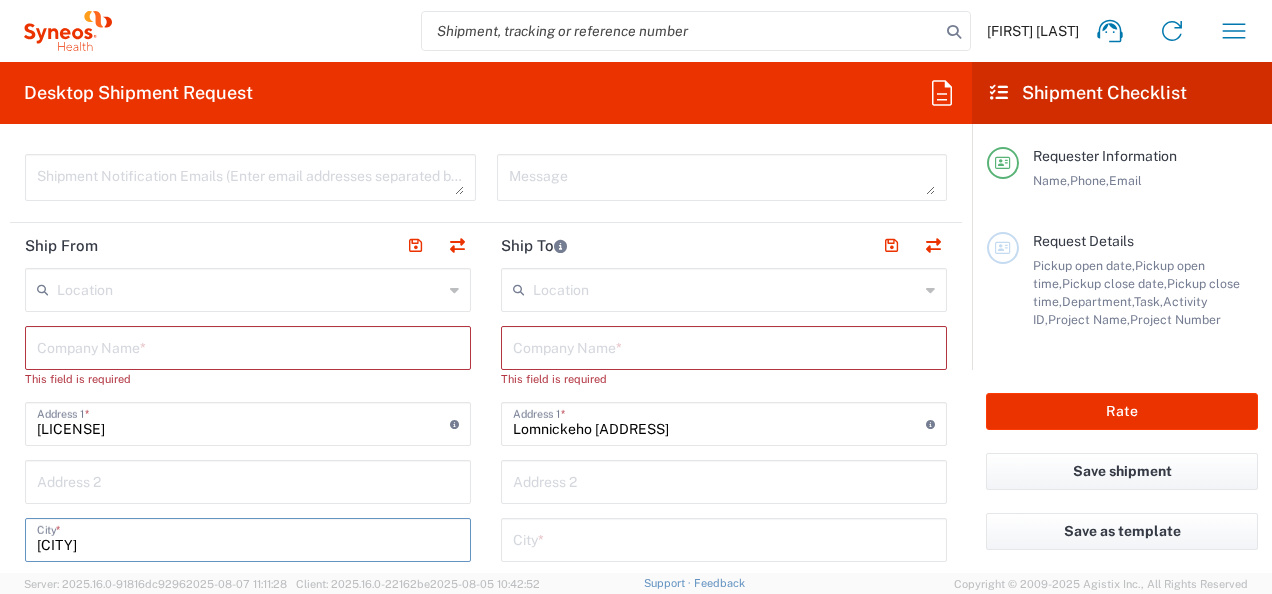 drag, startPoint x: 117, startPoint y: 540, endPoint x: 4, endPoint y: 534, distance: 113.15918 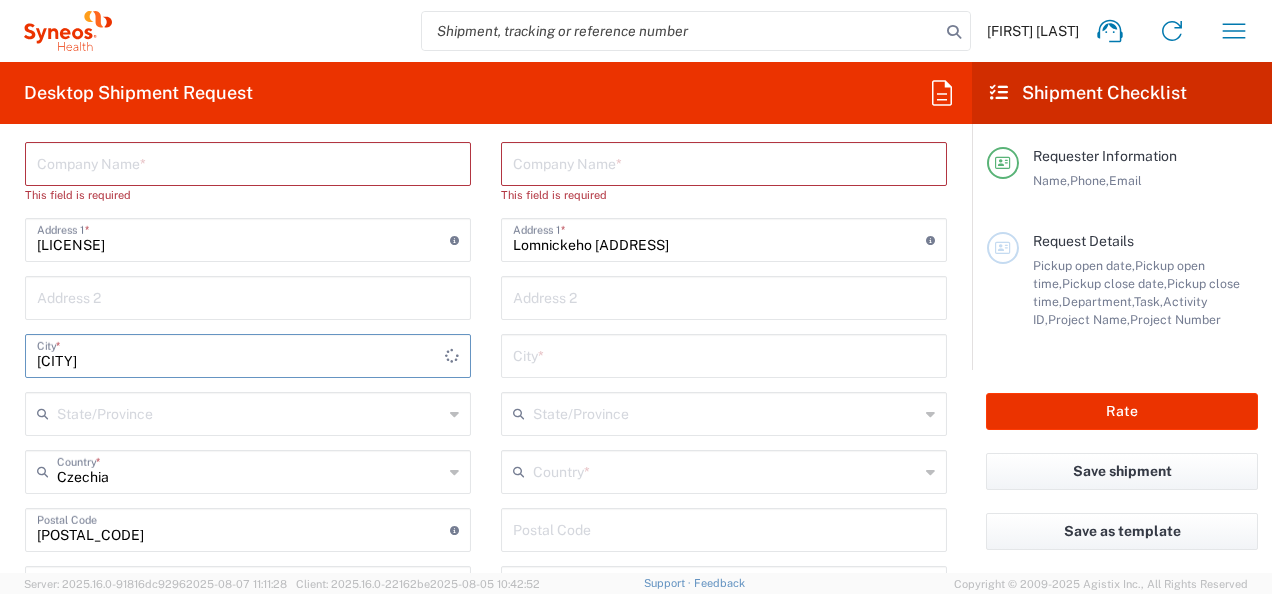 scroll, scrollTop: 900, scrollLeft: 0, axis: vertical 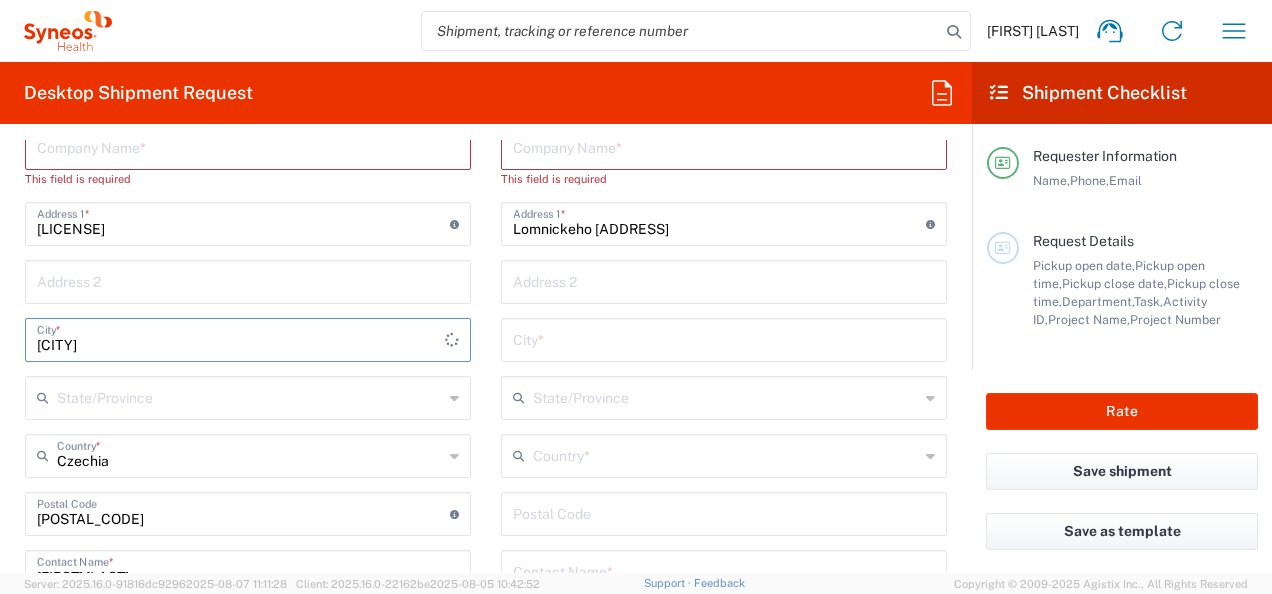 type on "[CITY]" 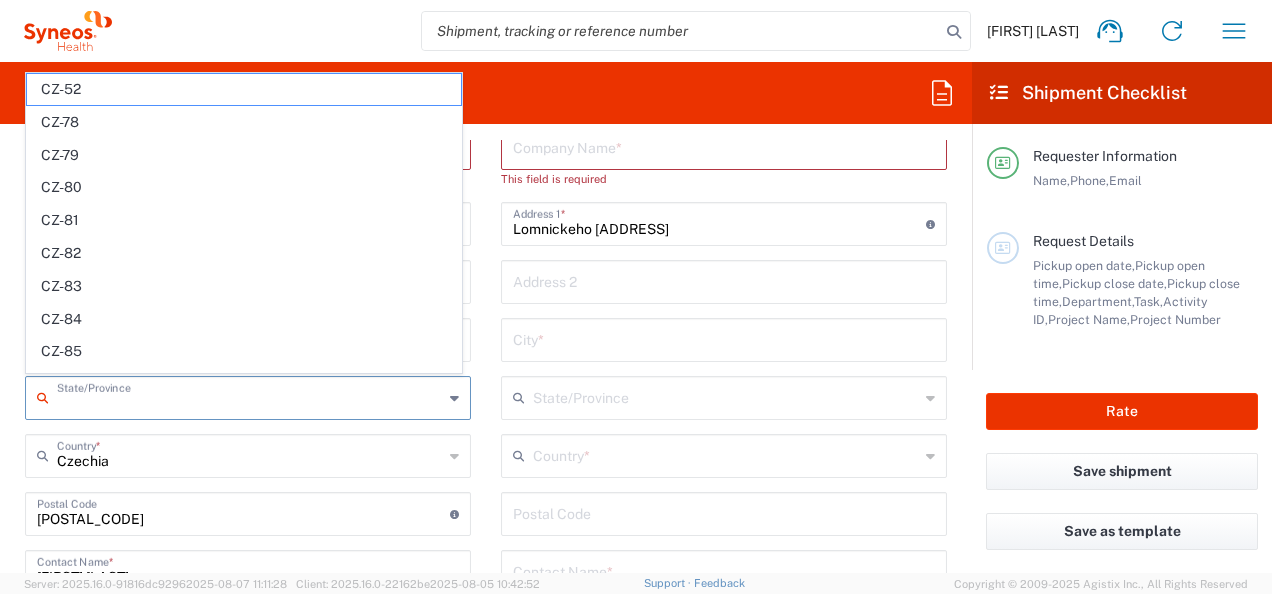 click at bounding box center [250, 396] 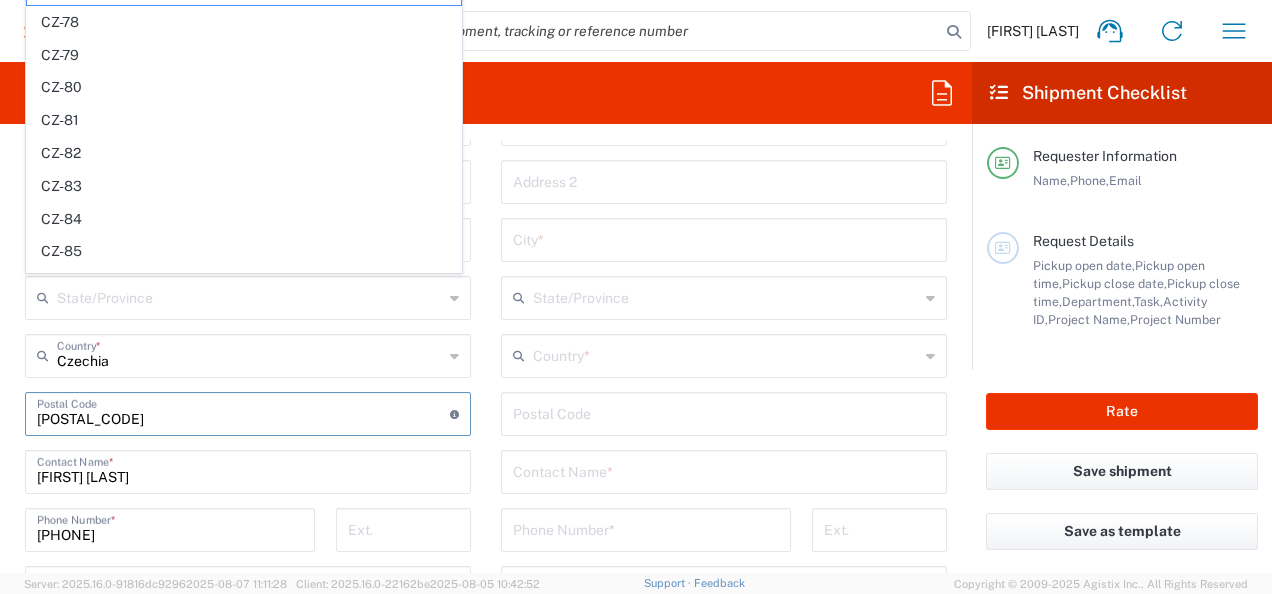drag, startPoint x: 88, startPoint y: 420, endPoint x: 21, endPoint y: 414, distance: 67.26812 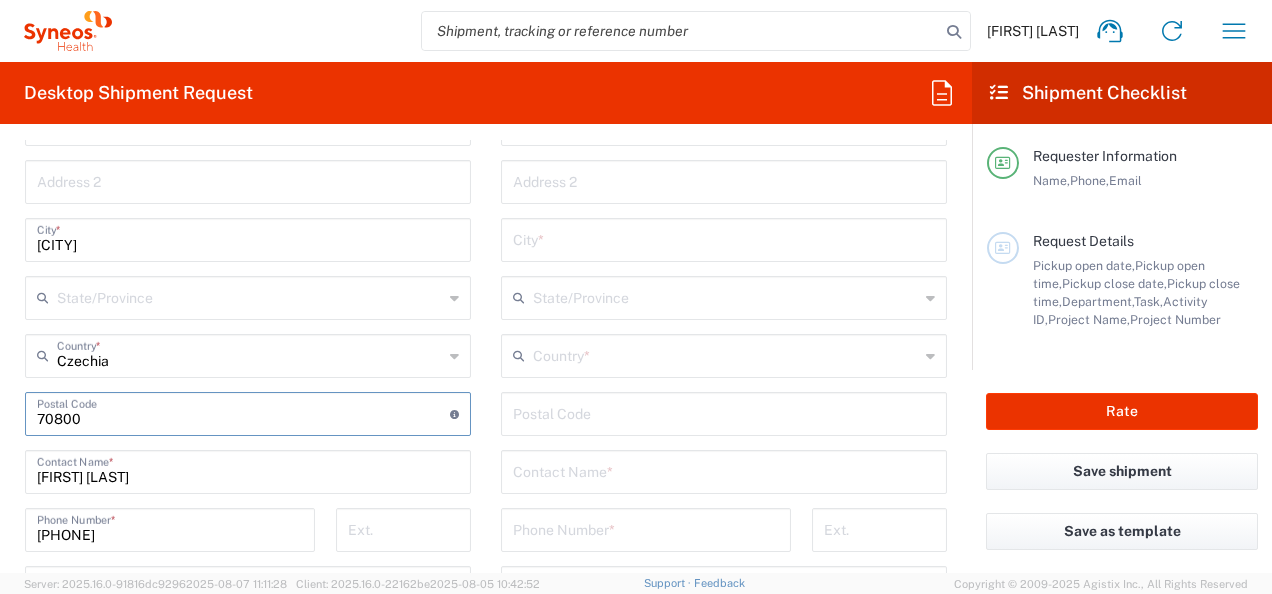 type on "70800" 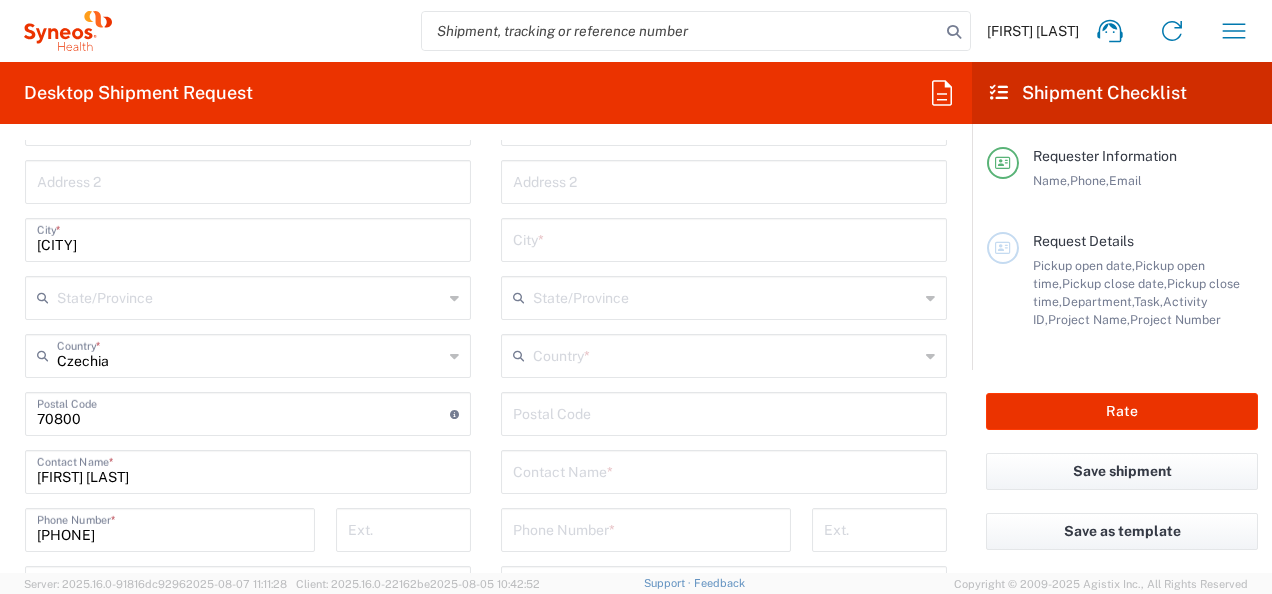 drag, startPoint x: 468, startPoint y: 250, endPoint x: 303, endPoint y: 388, distance: 215.1023 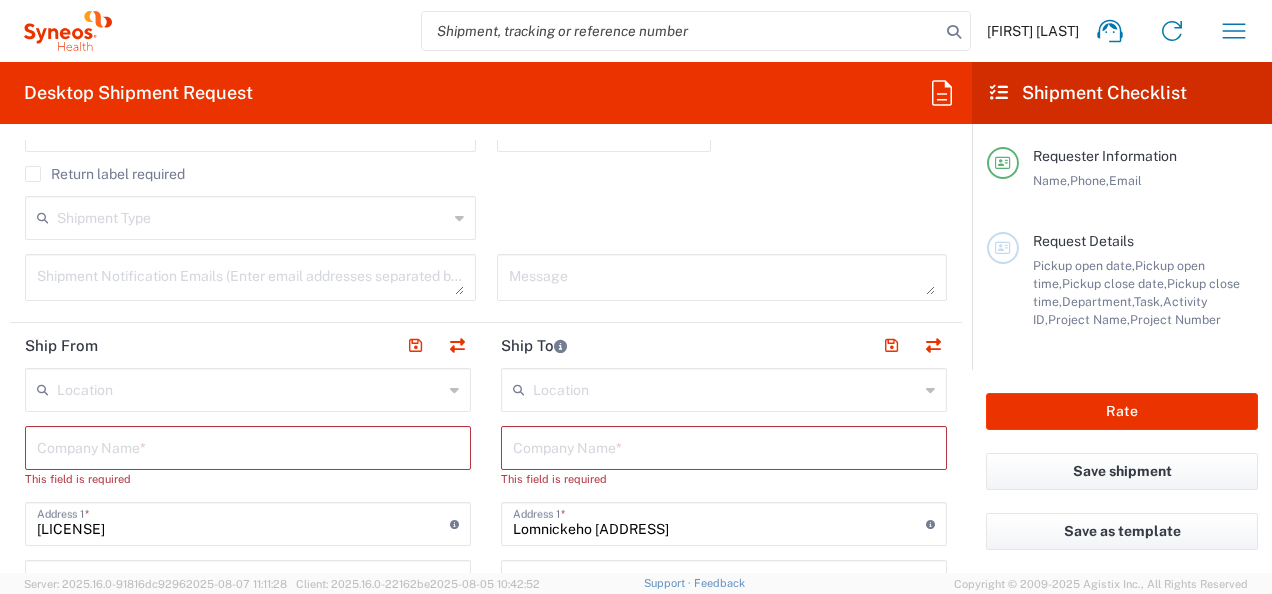 scroll, scrollTop: 700, scrollLeft: 0, axis: vertical 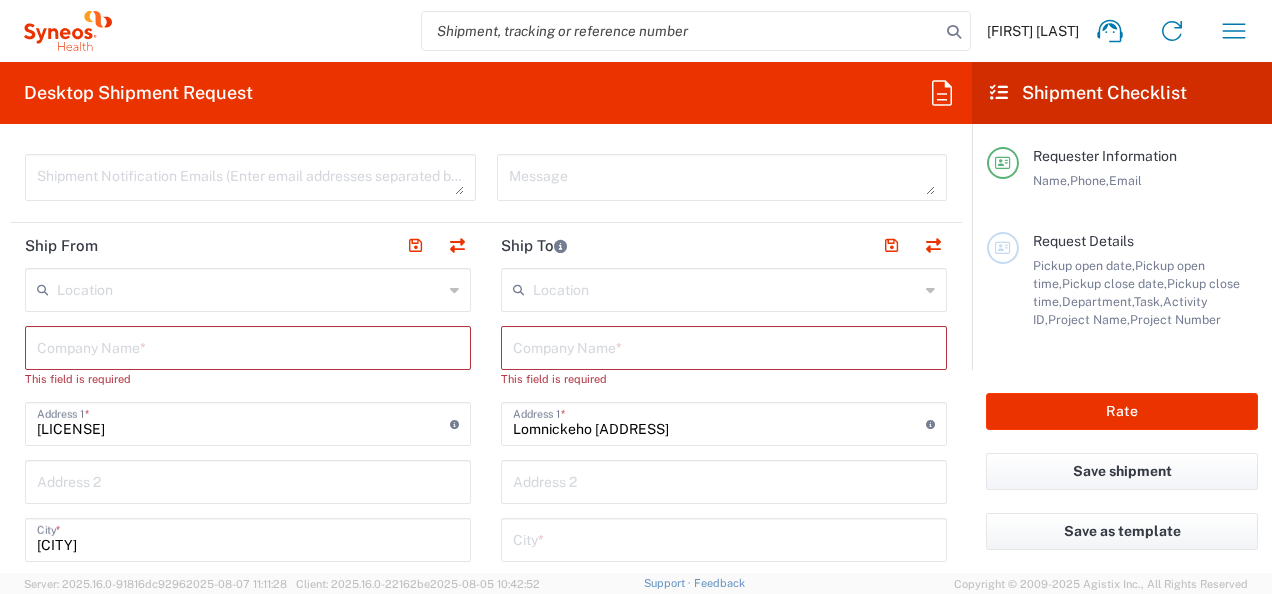 drag, startPoint x: 350, startPoint y: 444, endPoint x: 244, endPoint y: 408, distance: 111.94642 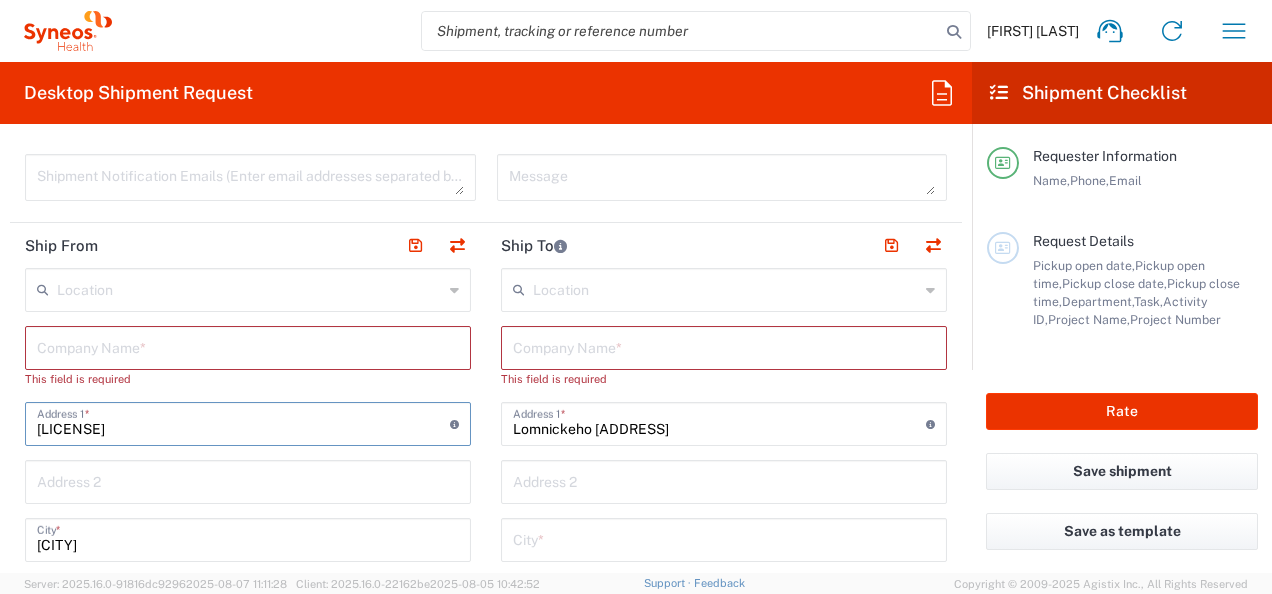 drag, startPoint x: 244, startPoint y: 408, endPoint x: 116, endPoint y: 411, distance: 128.03516 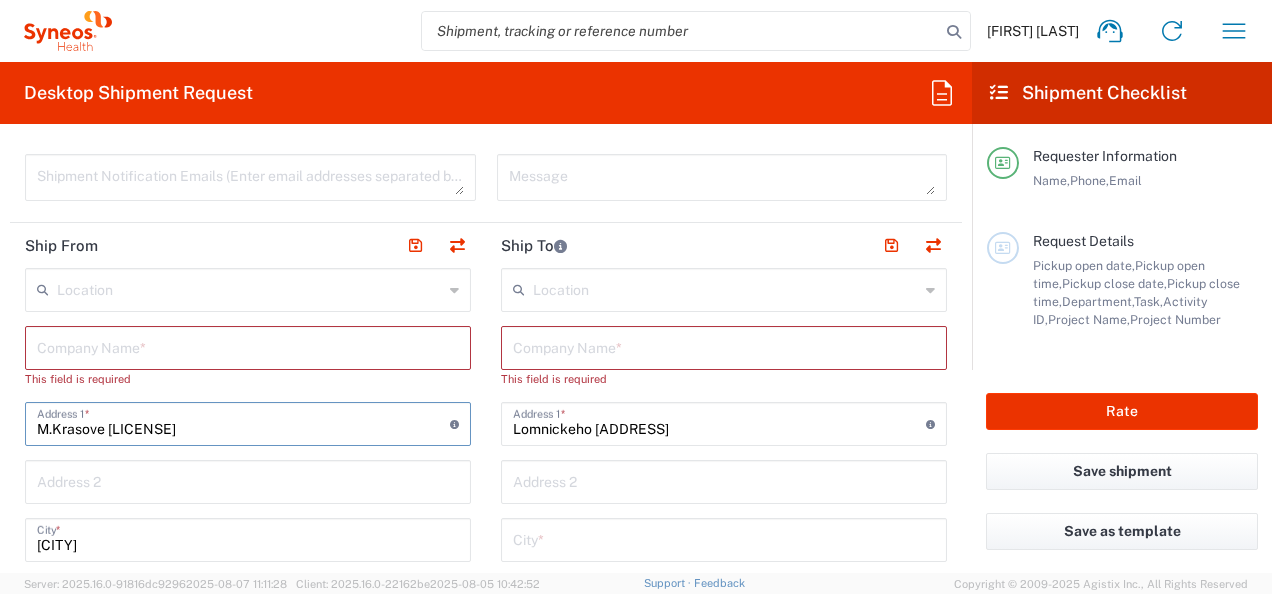 type on "LoM.Krasove [NUMBER]/[NUMBER]" 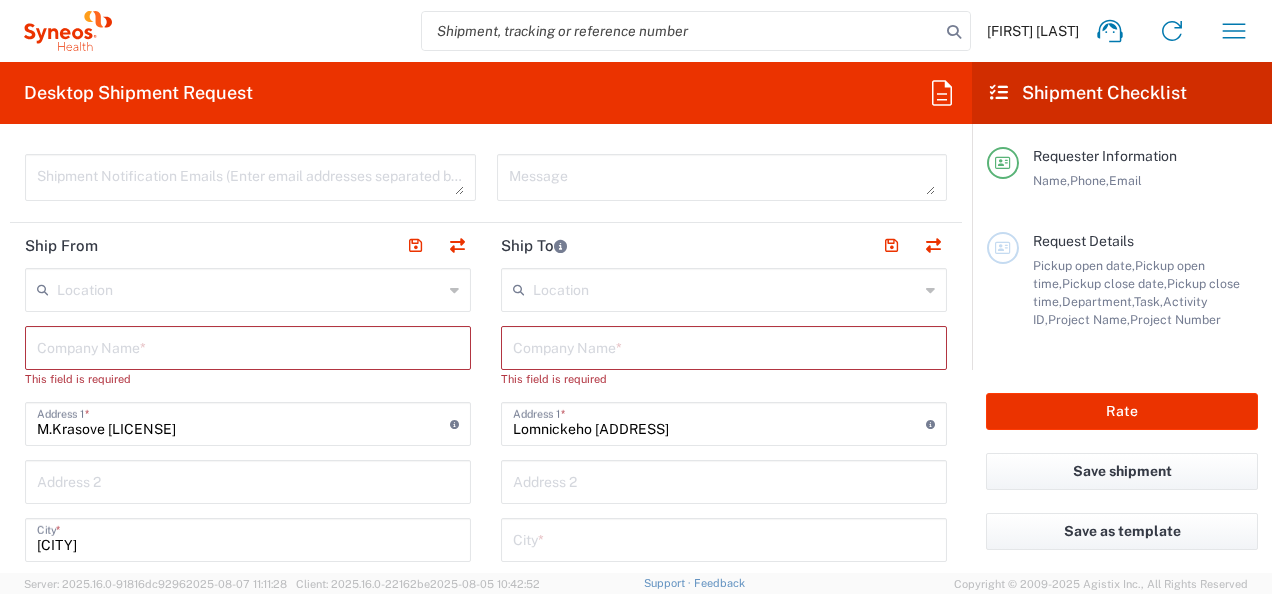 click on "Desktop Shipment Request" 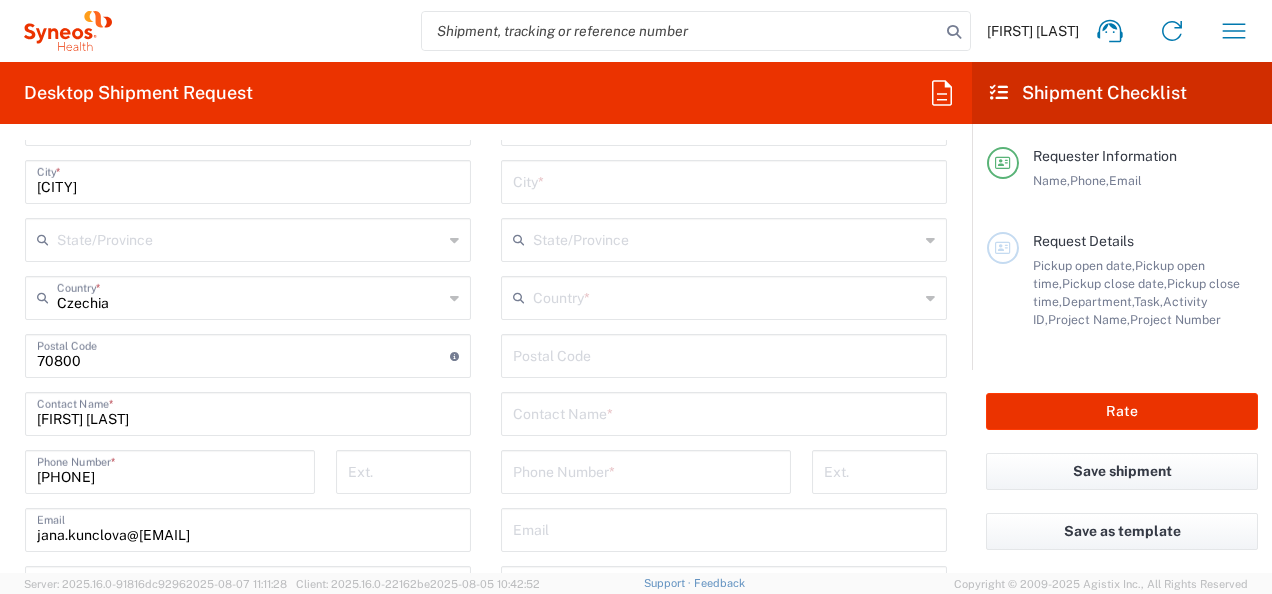 scroll, scrollTop: 1100, scrollLeft: 0, axis: vertical 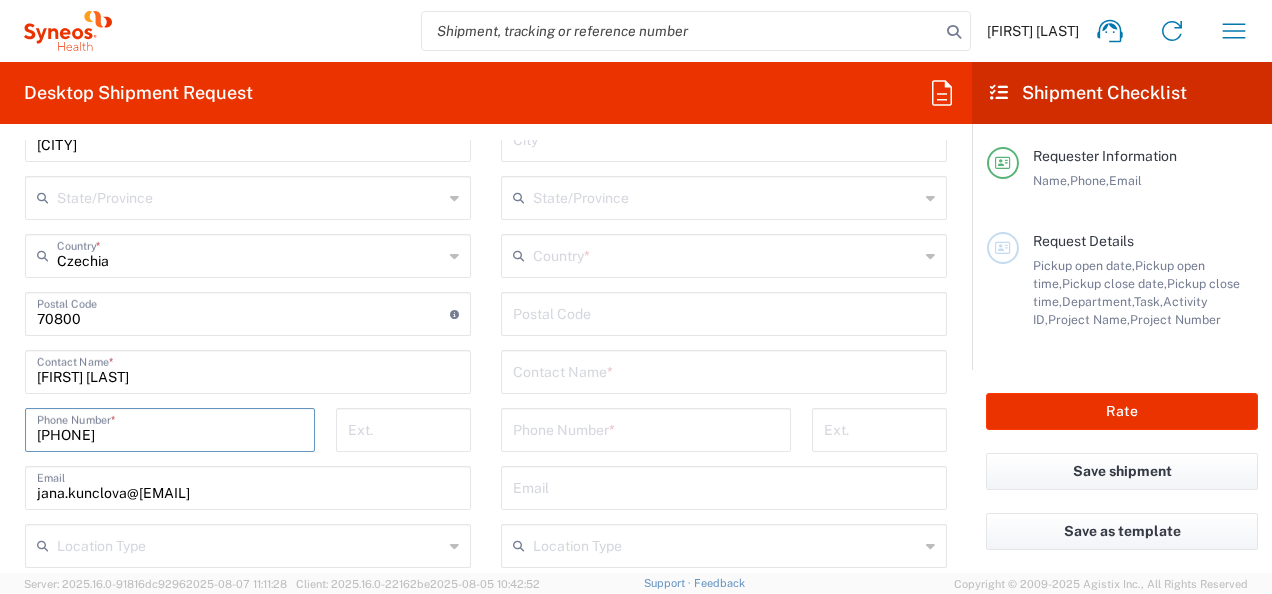 drag, startPoint x: 164, startPoint y: 437, endPoint x: 34, endPoint y: 434, distance: 130.0346 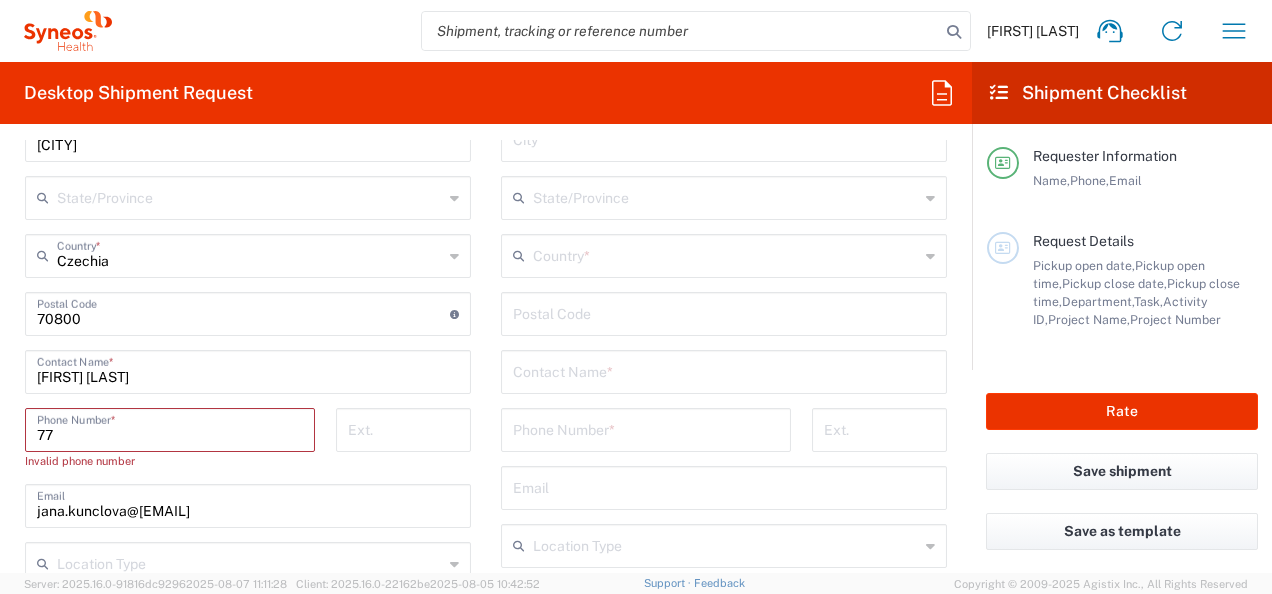 type on "[PHONE]" 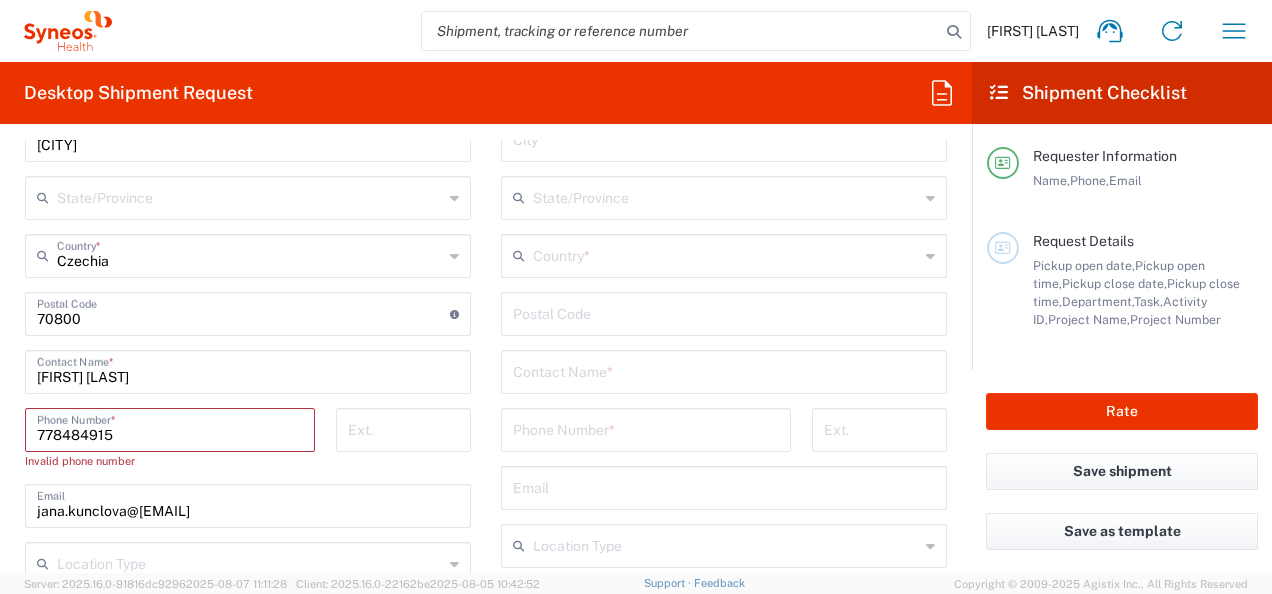 type on "Ostrava 8" 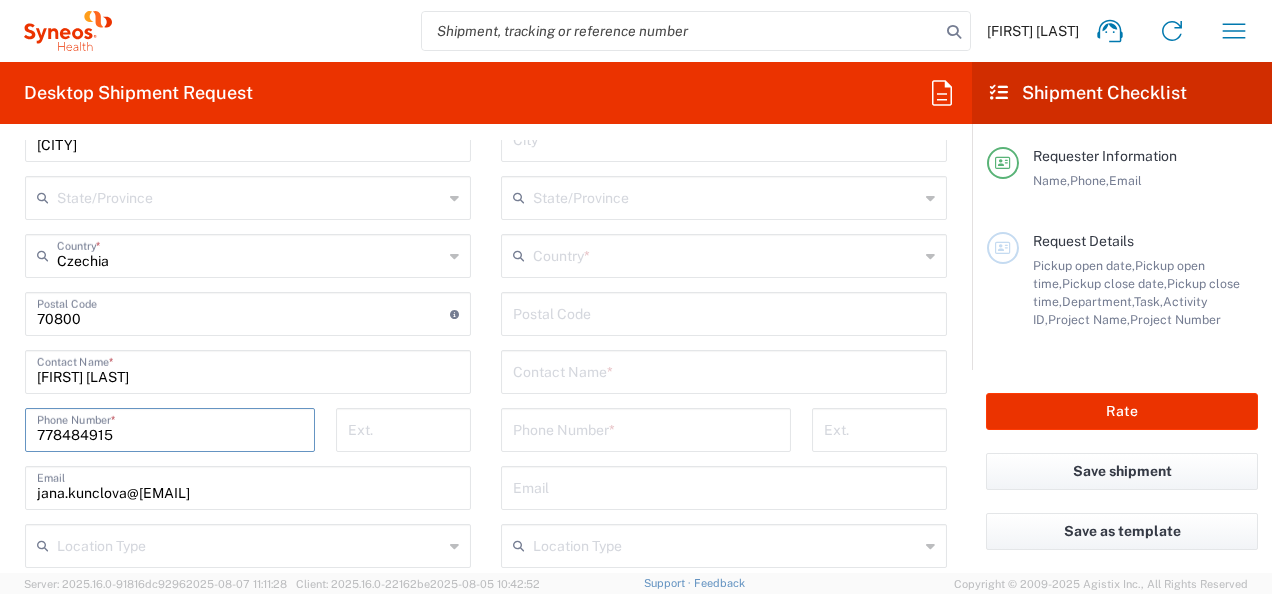 type on "Syneos Health Hungary Kft." 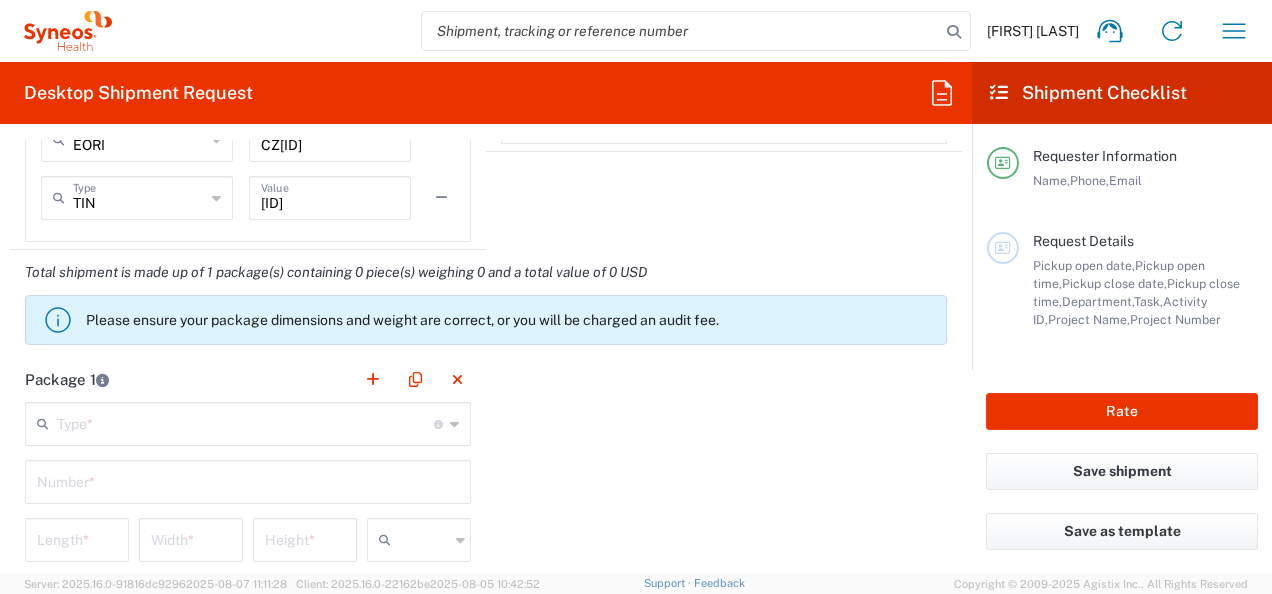 scroll, scrollTop: 1782, scrollLeft: 0, axis: vertical 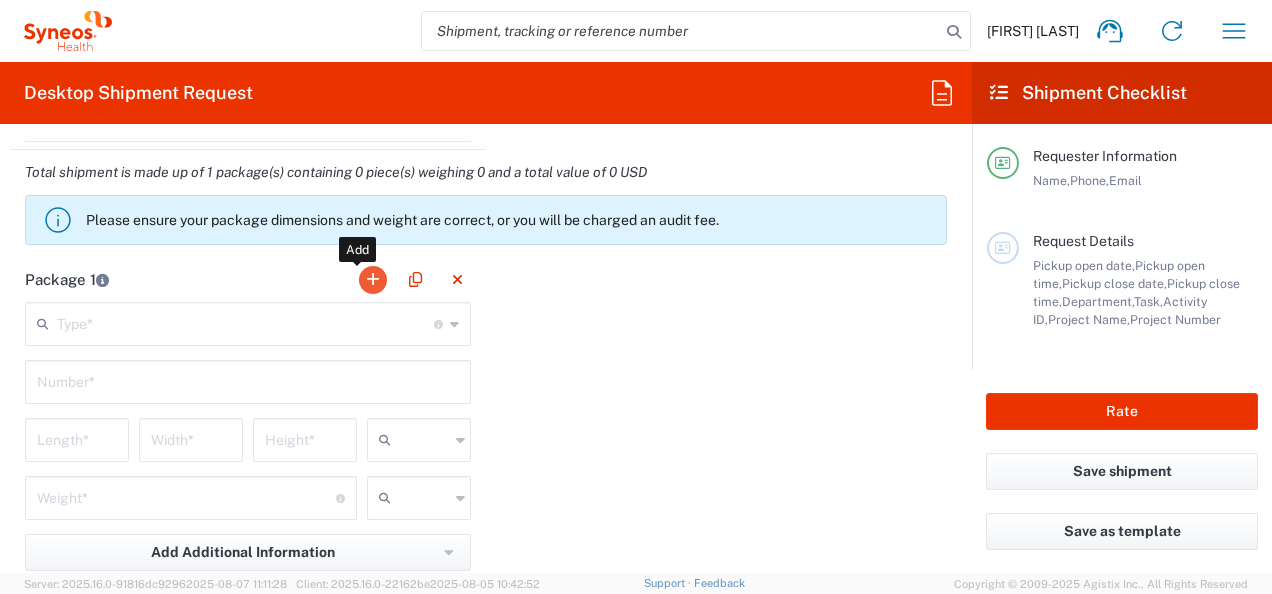 click 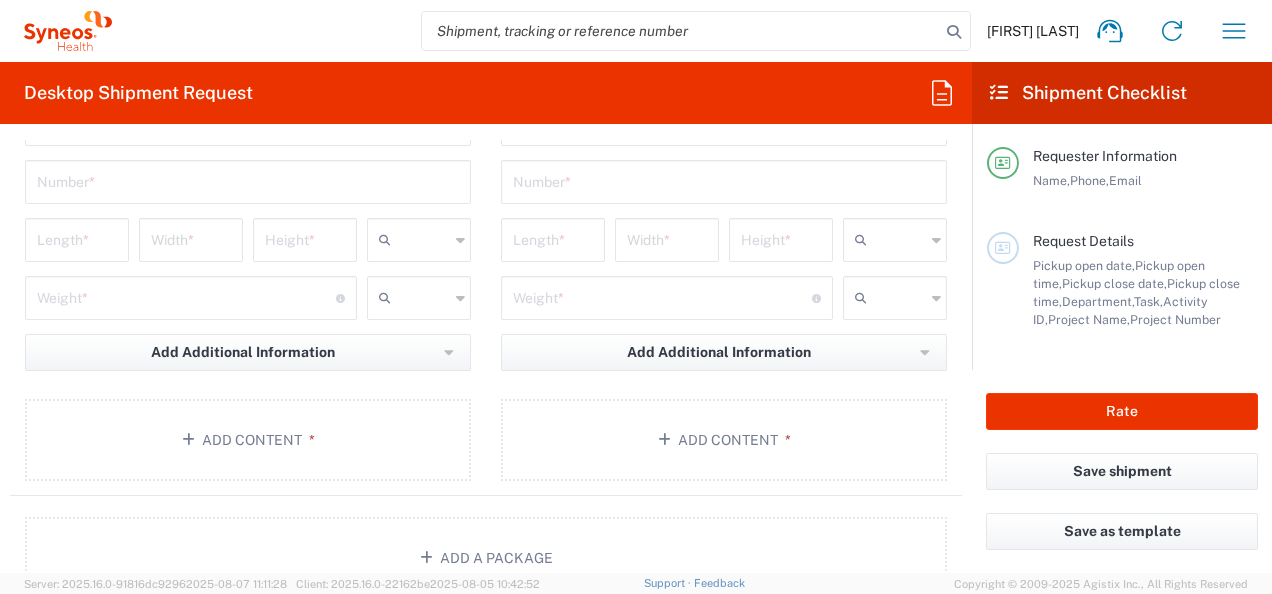 scroll, scrollTop: 1782, scrollLeft: 0, axis: vertical 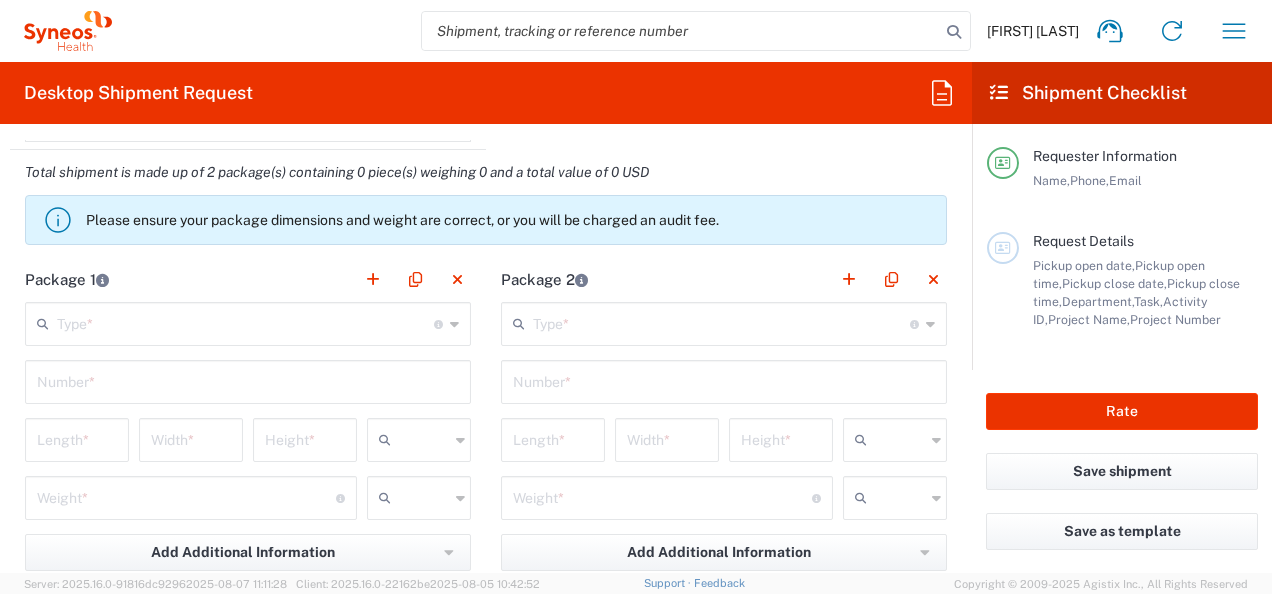 click at bounding box center [245, 322] 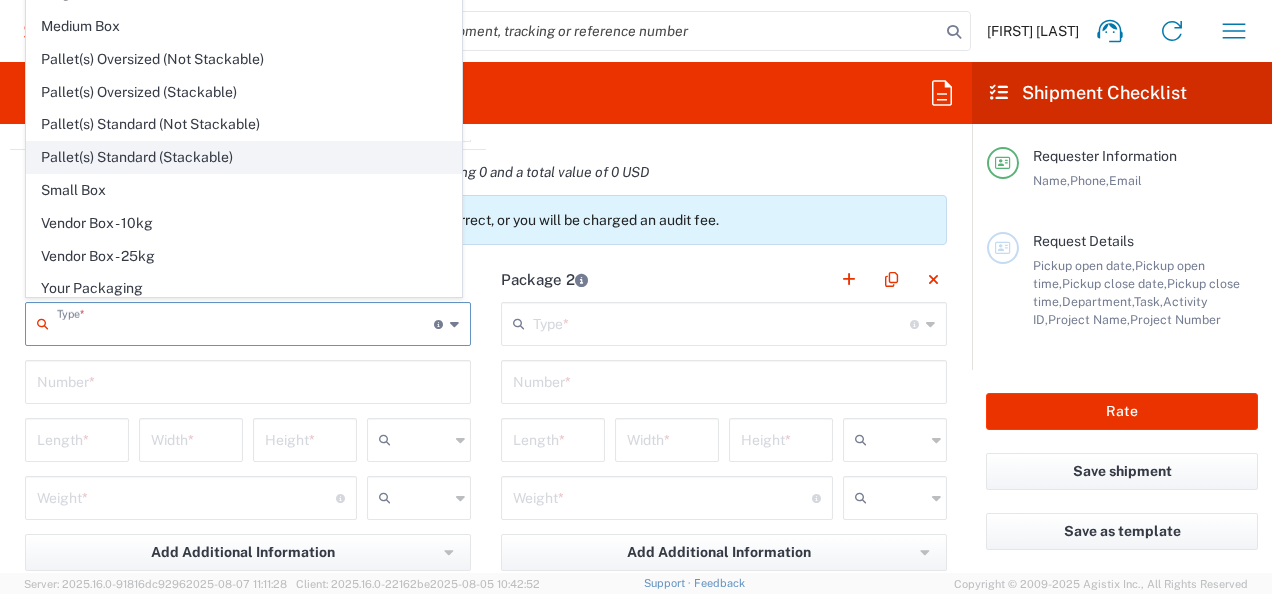 scroll, scrollTop: 0, scrollLeft: 0, axis: both 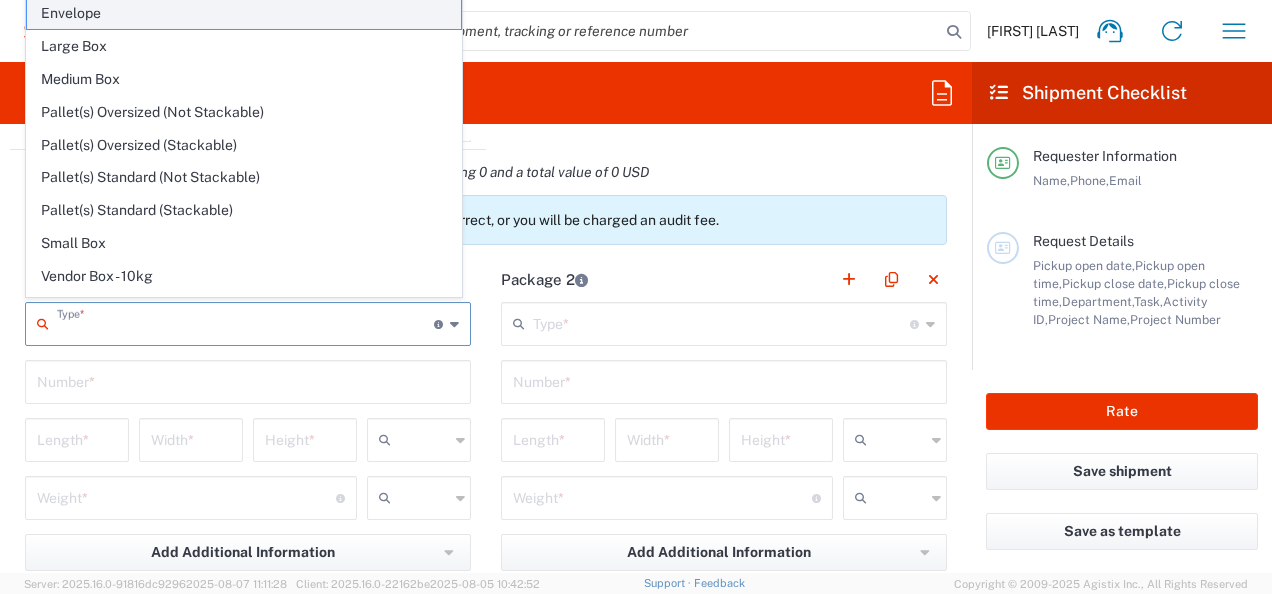 click on "Envelope" 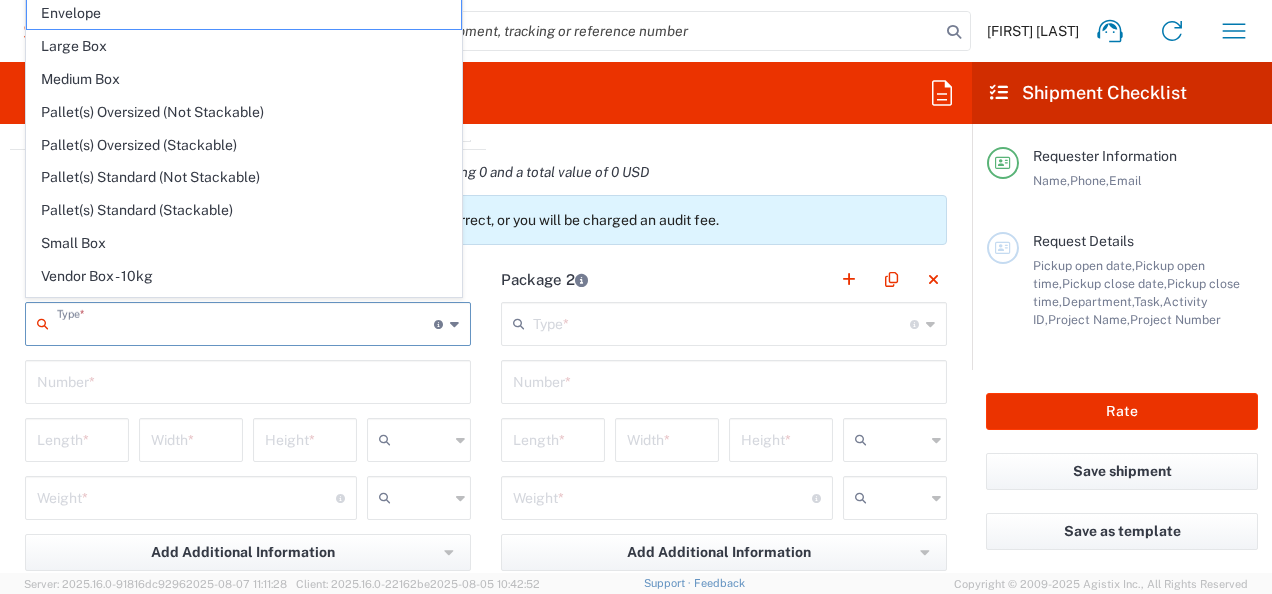 type on "Envelope" 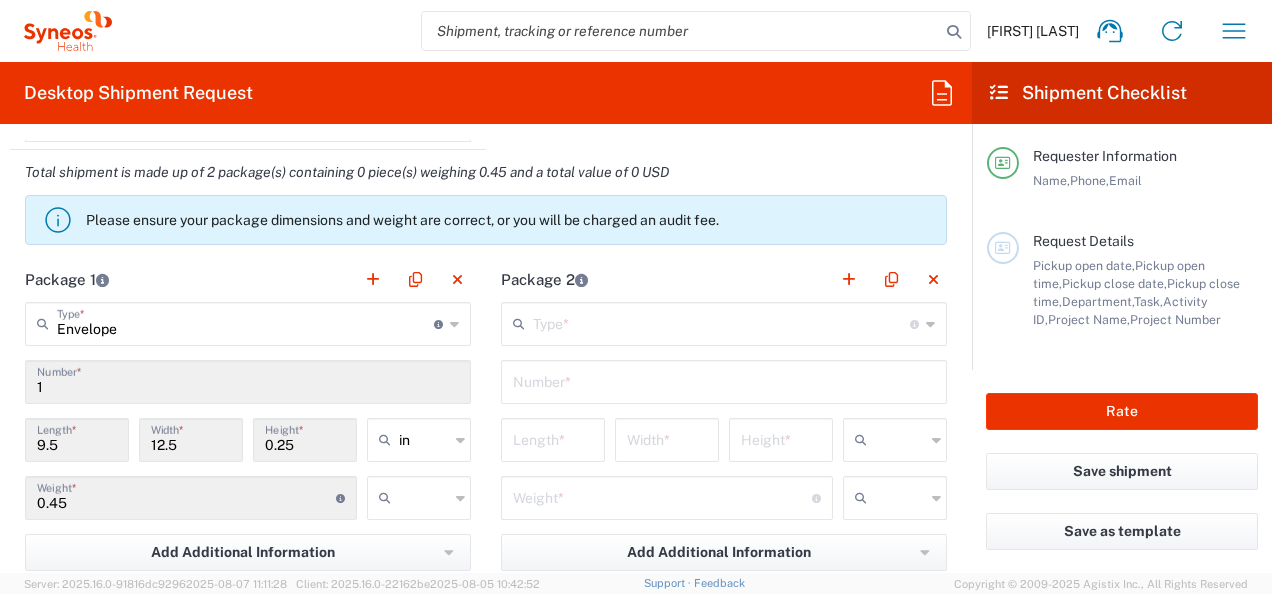 click at bounding box center (721, 322) 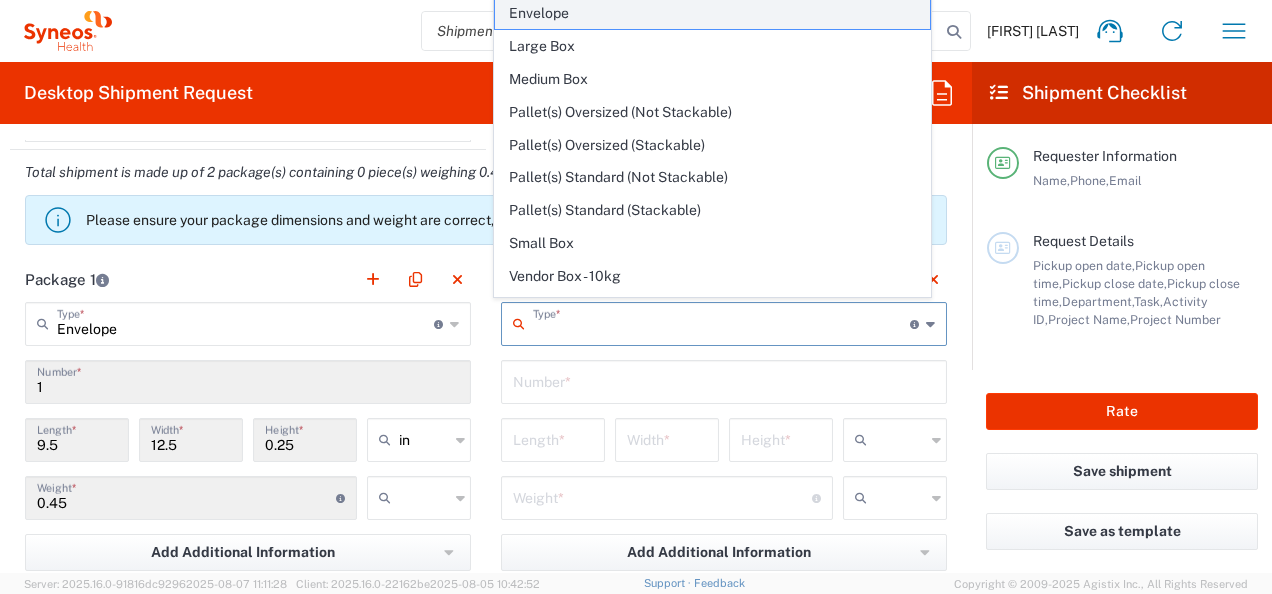 click on "Envelope" 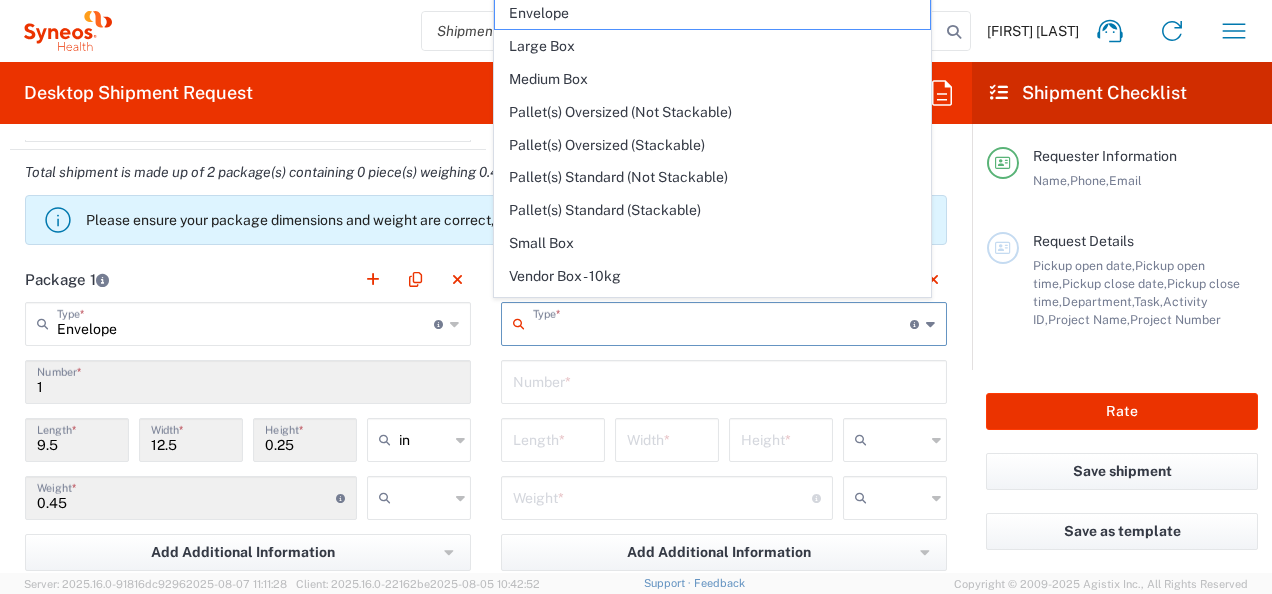 type on "Envelope" 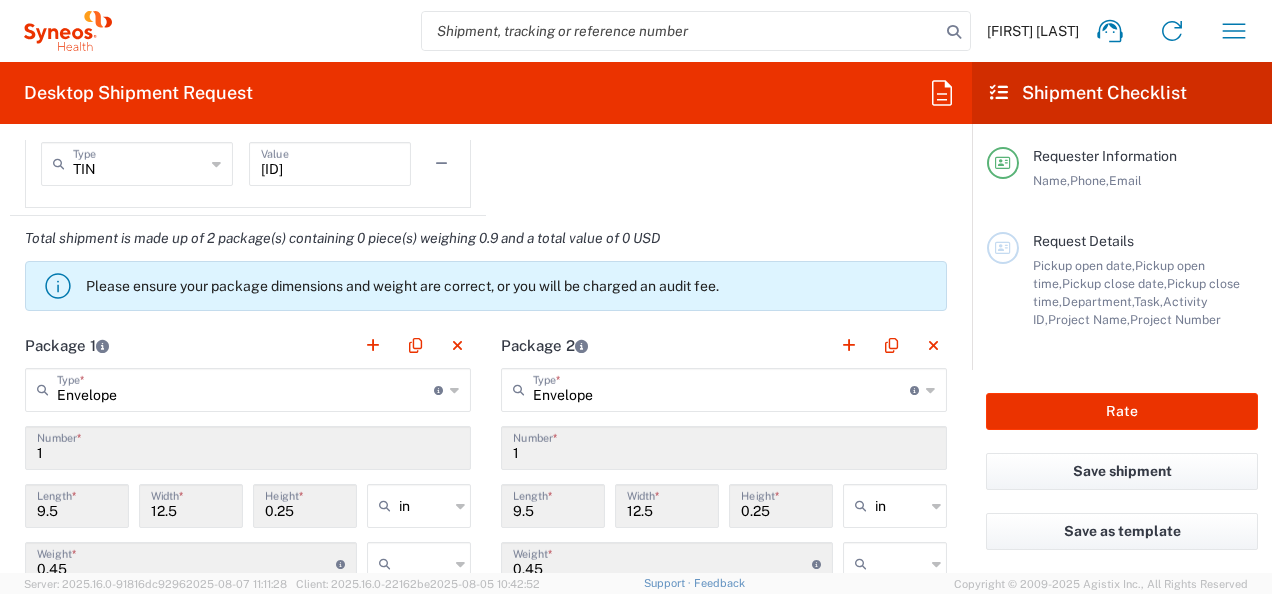 scroll, scrollTop: 1686, scrollLeft: 0, axis: vertical 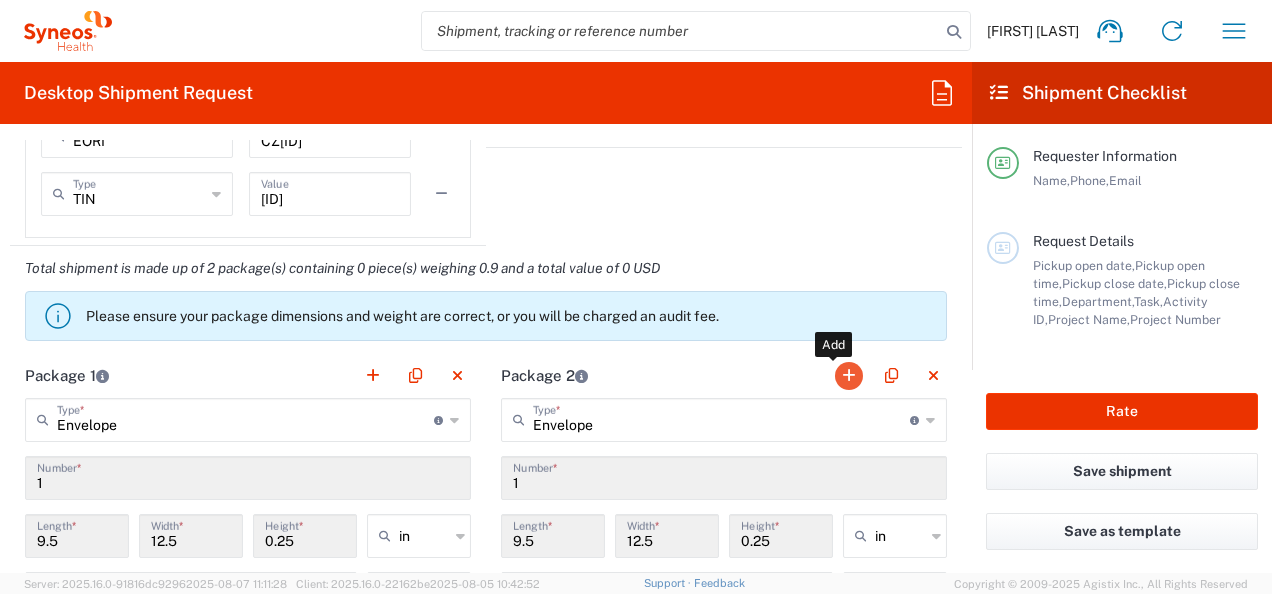 click 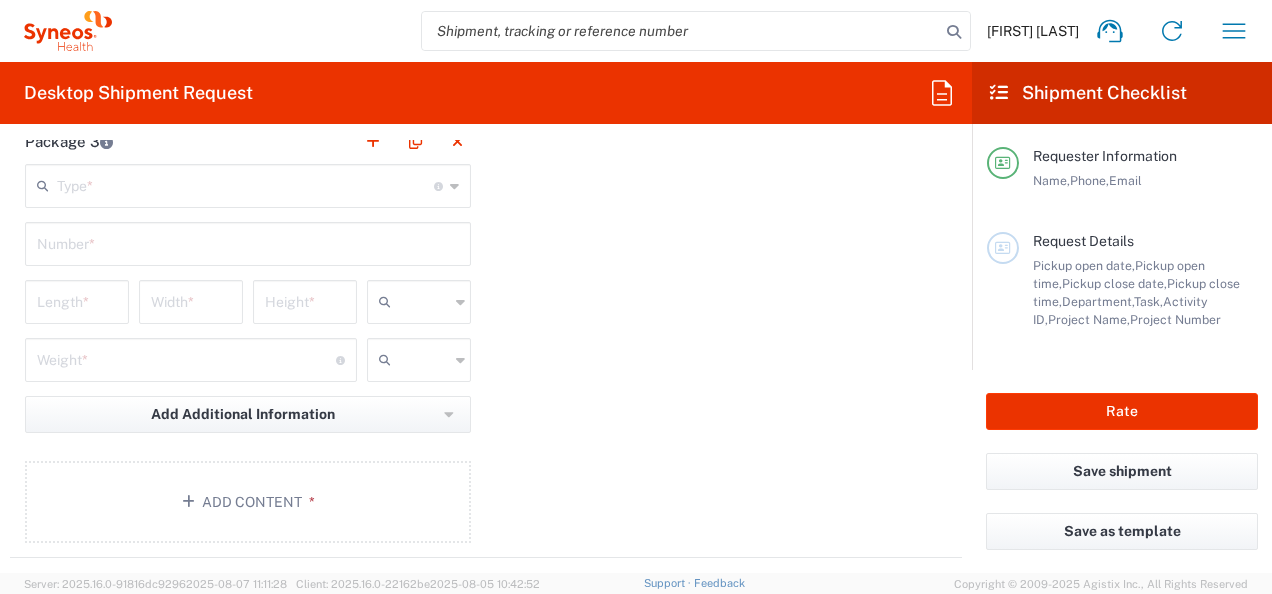 scroll, scrollTop: 2286, scrollLeft: 0, axis: vertical 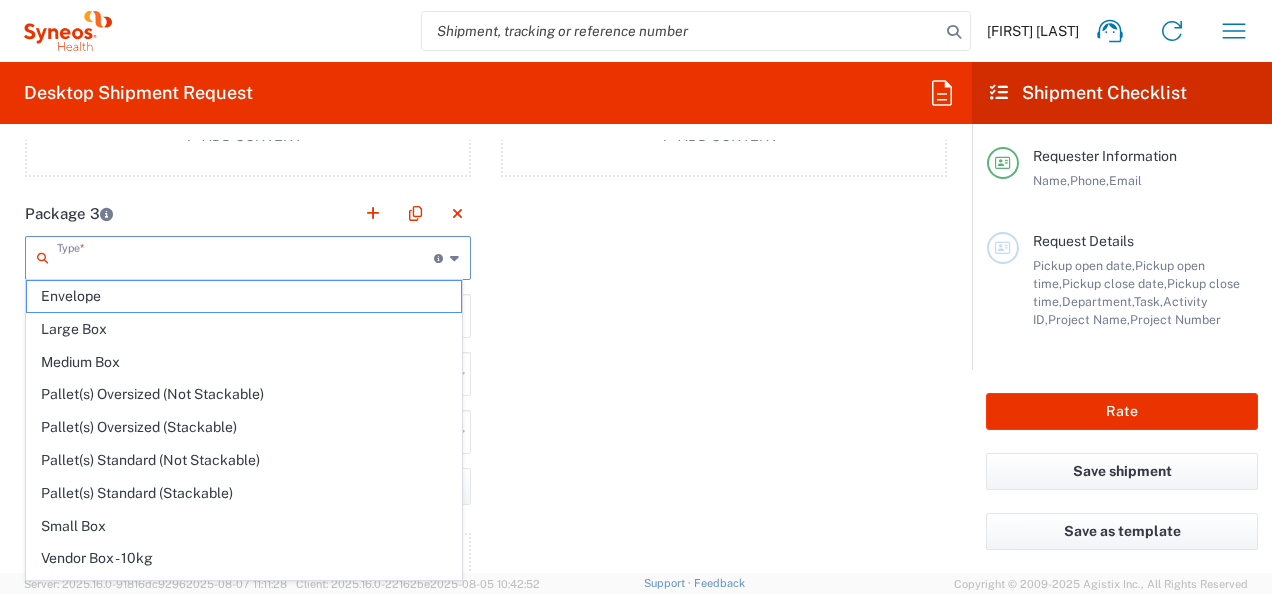 click at bounding box center [245, 256] 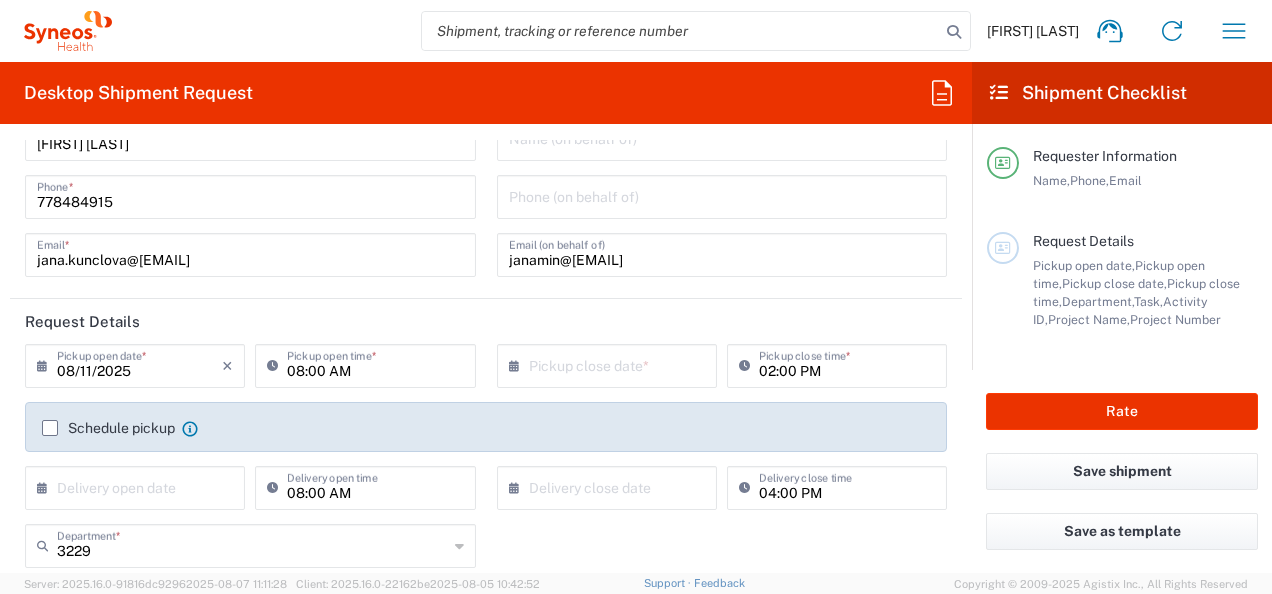 scroll, scrollTop: 100, scrollLeft: 0, axis: vertical 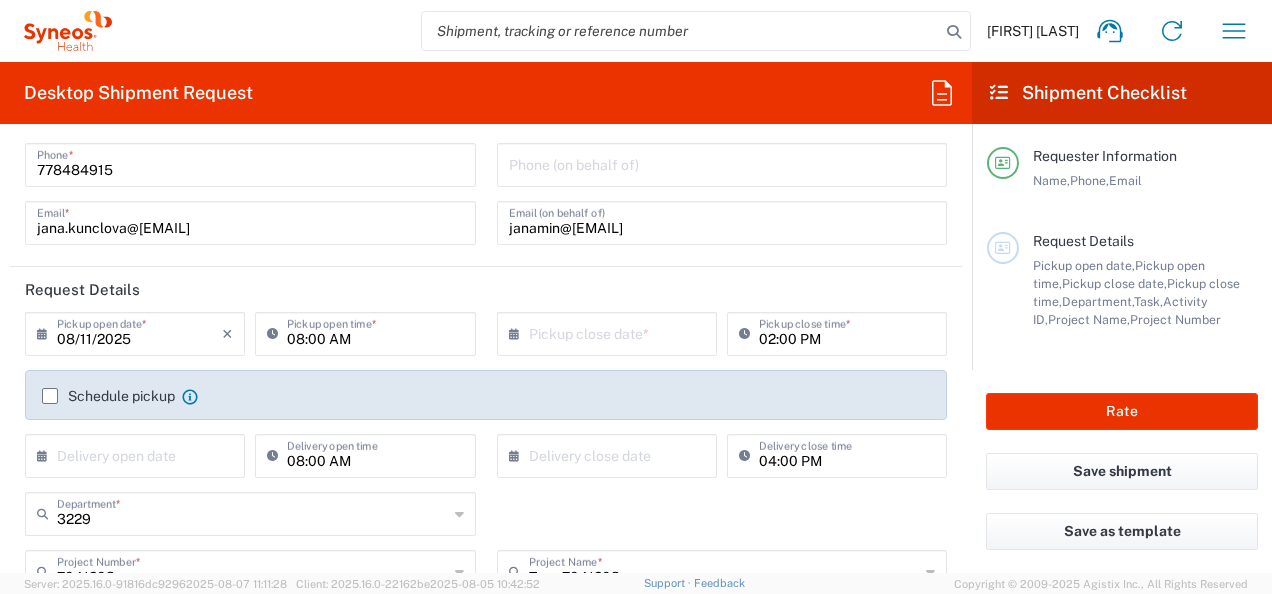 drag, startPoint x: 637, startPoint y: 228, endPoint x: 536, endPoint y: 250, distance: 103.36827 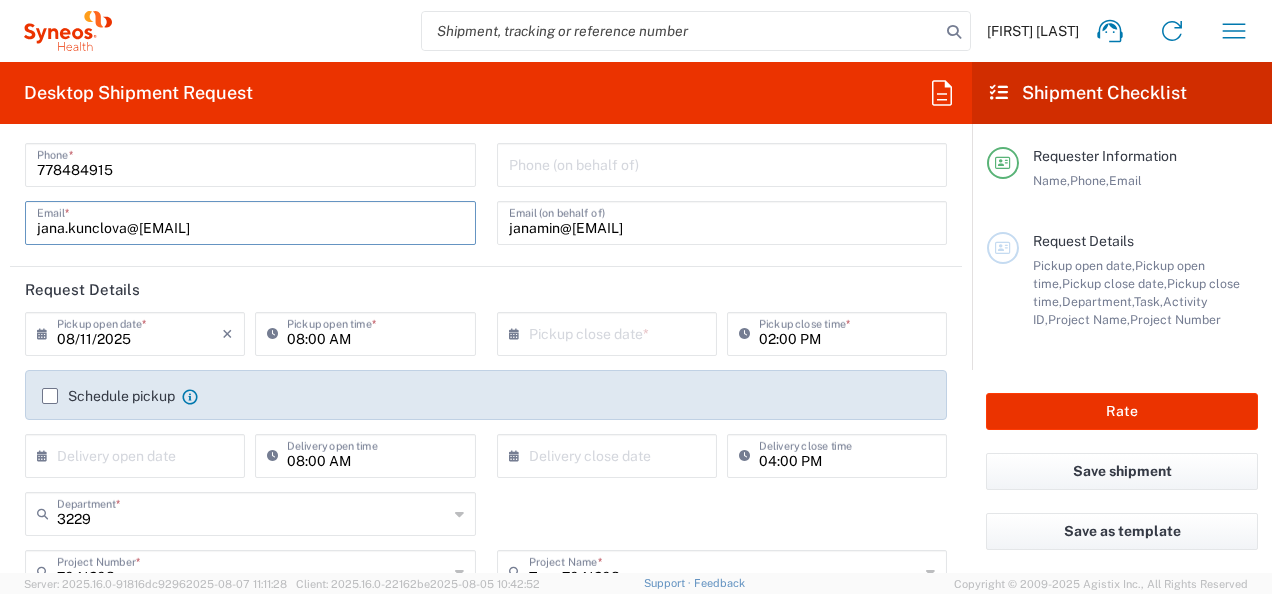 drag, startPoint x: 269, startPoint y: 232, endPoint x: 21, endPoint y: 226, distance: 248.07257 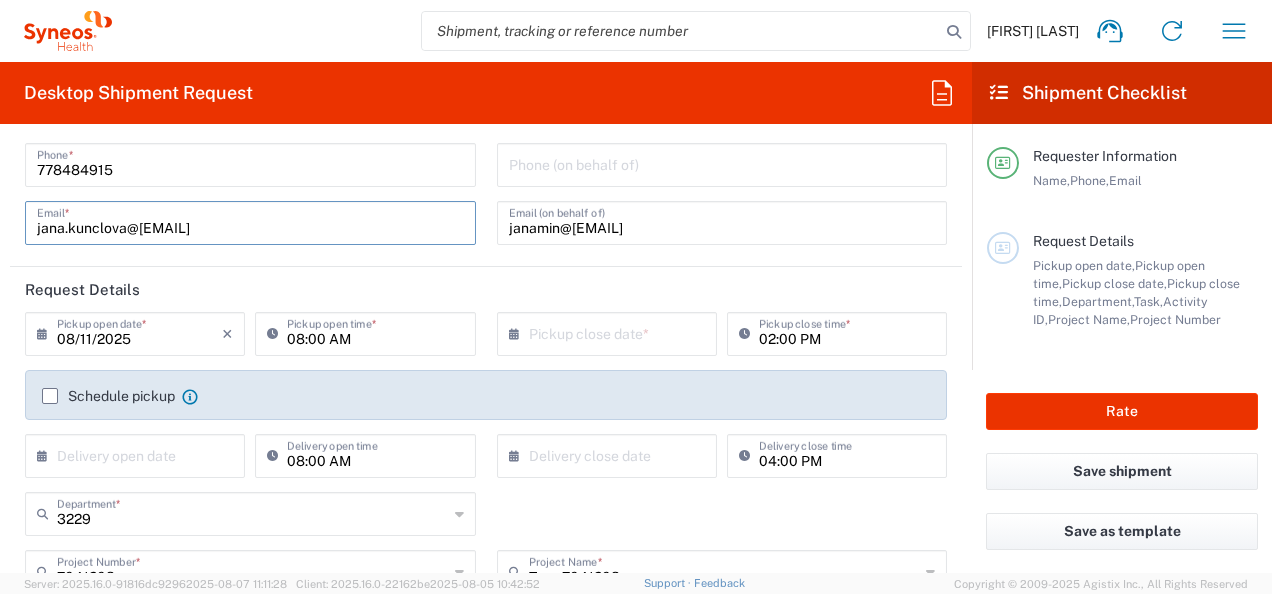 click on "Jana Kunclova  Name  * 778484915  Phone  * jana.kunclova@syneoshealth.com  Email  *" 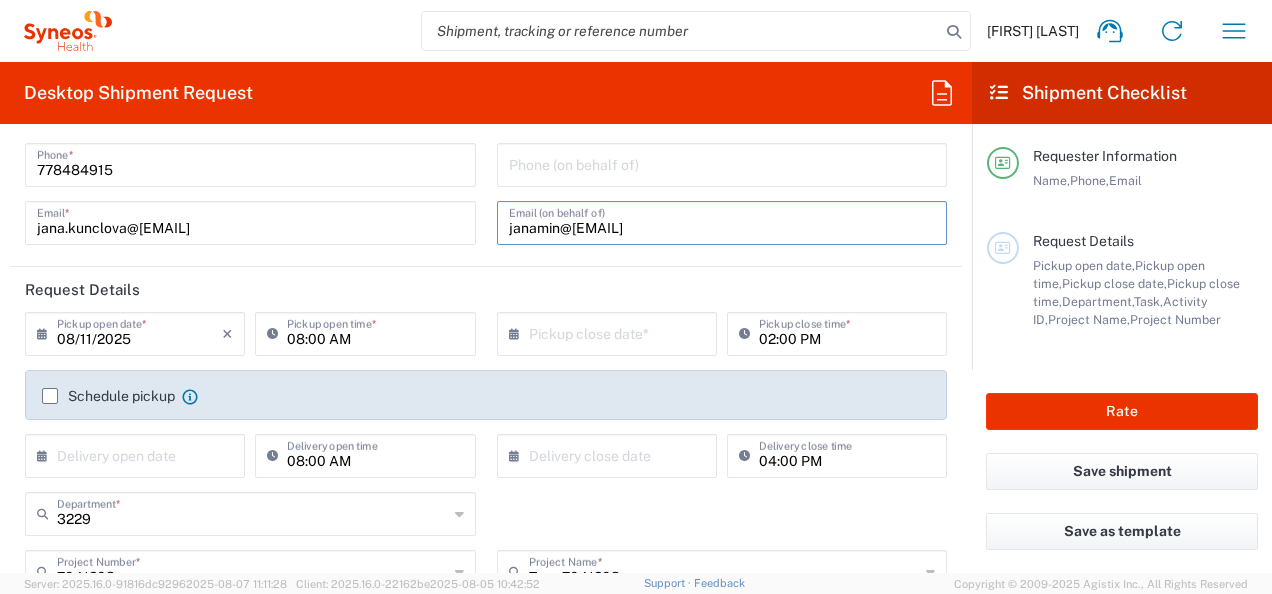 drag, startPoint x: 634, startPoint y: 232, endPoint x: 478, endPoint y: 230, distance: 156.01282 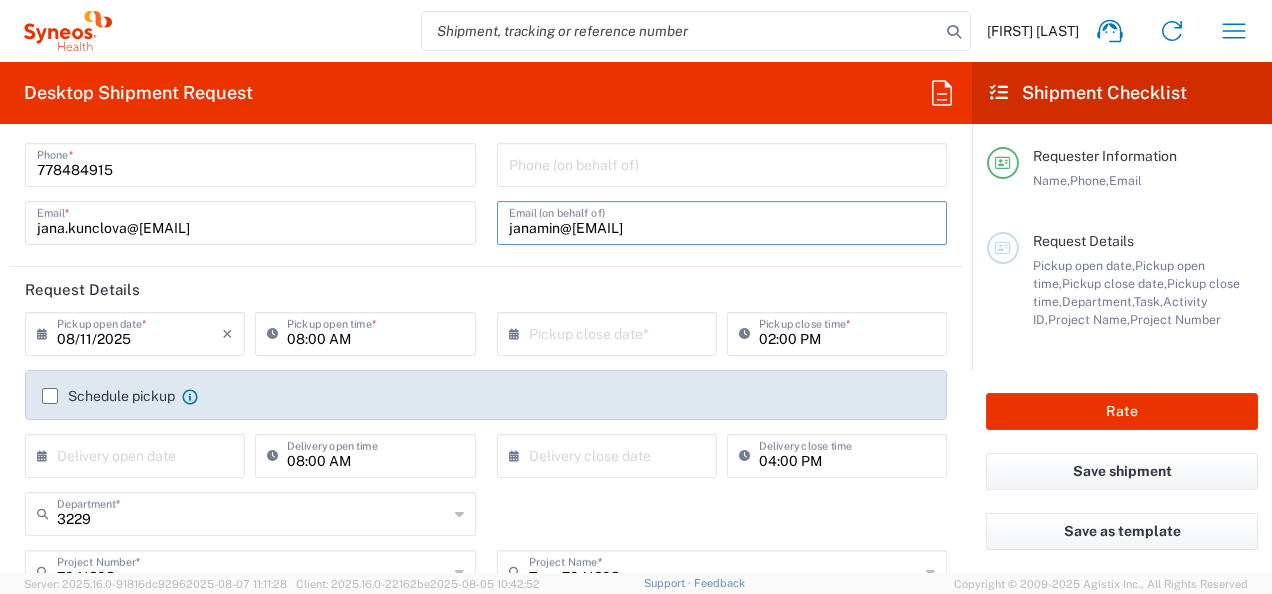 click on "Name (on behalf of)   Phone (on behalf of)  janamin@seznam.cz  Email (on behalf of)" 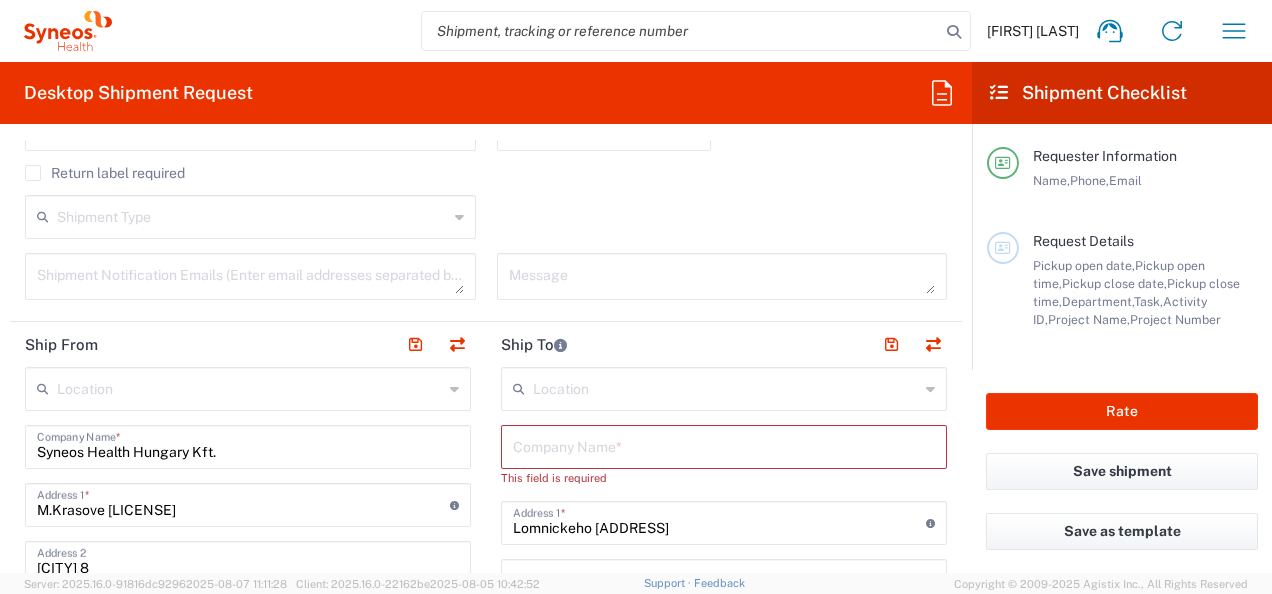 scroll, scrollTop: 700, scrollLeft: 0, axis: vertical 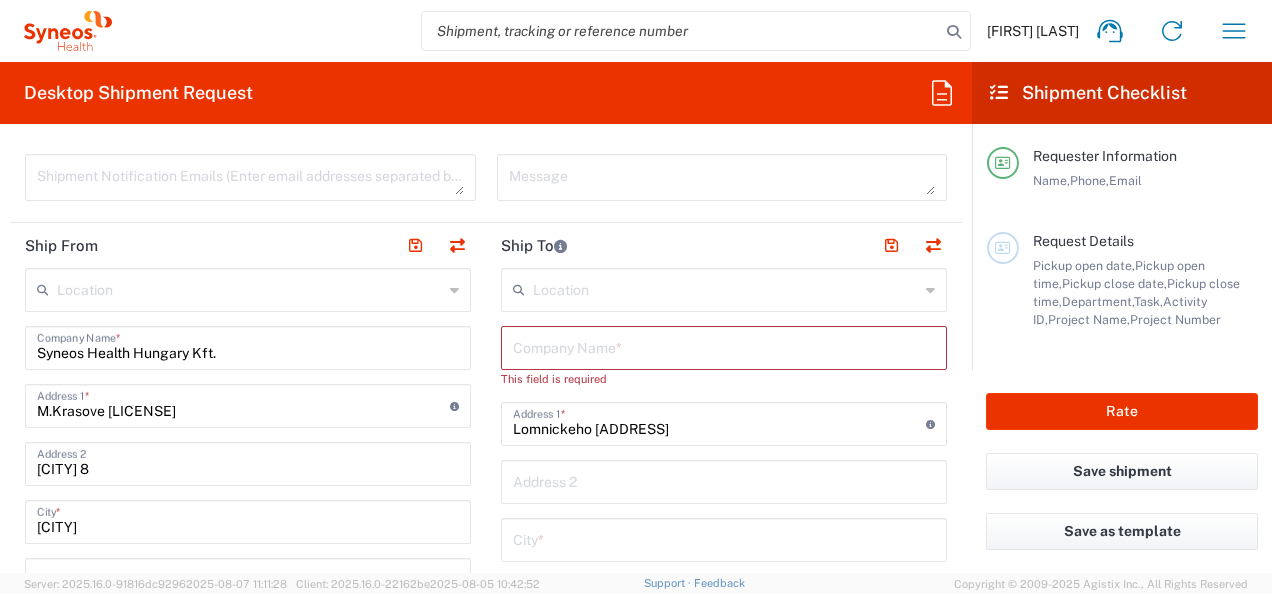 type on "support@example.com" 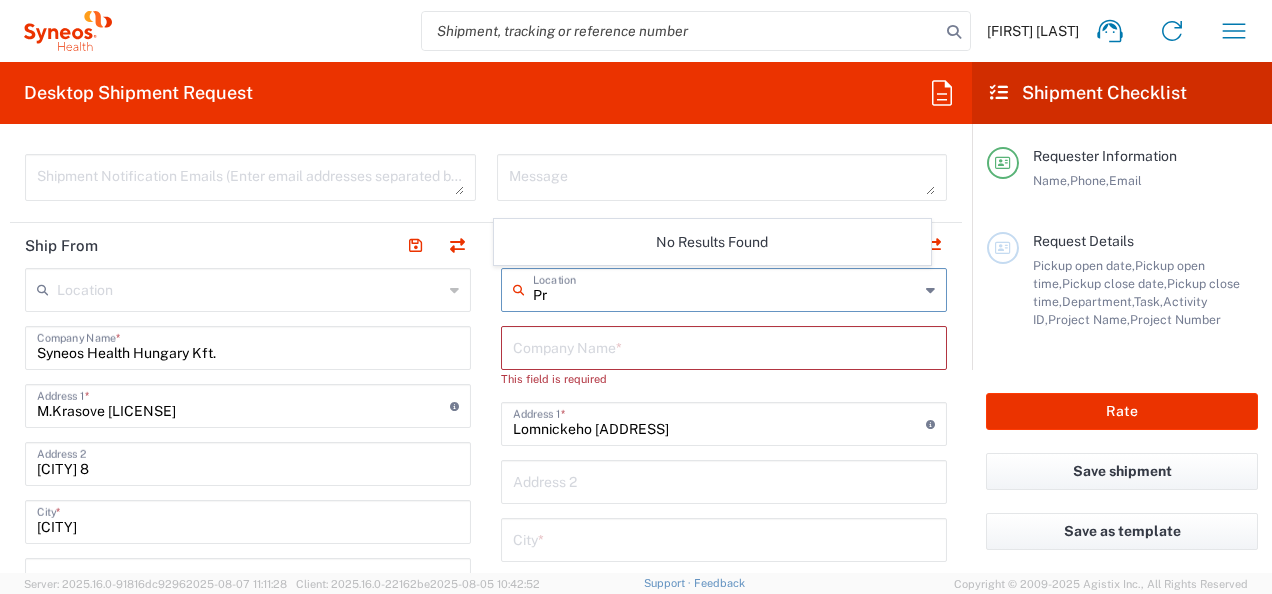 type on "P" 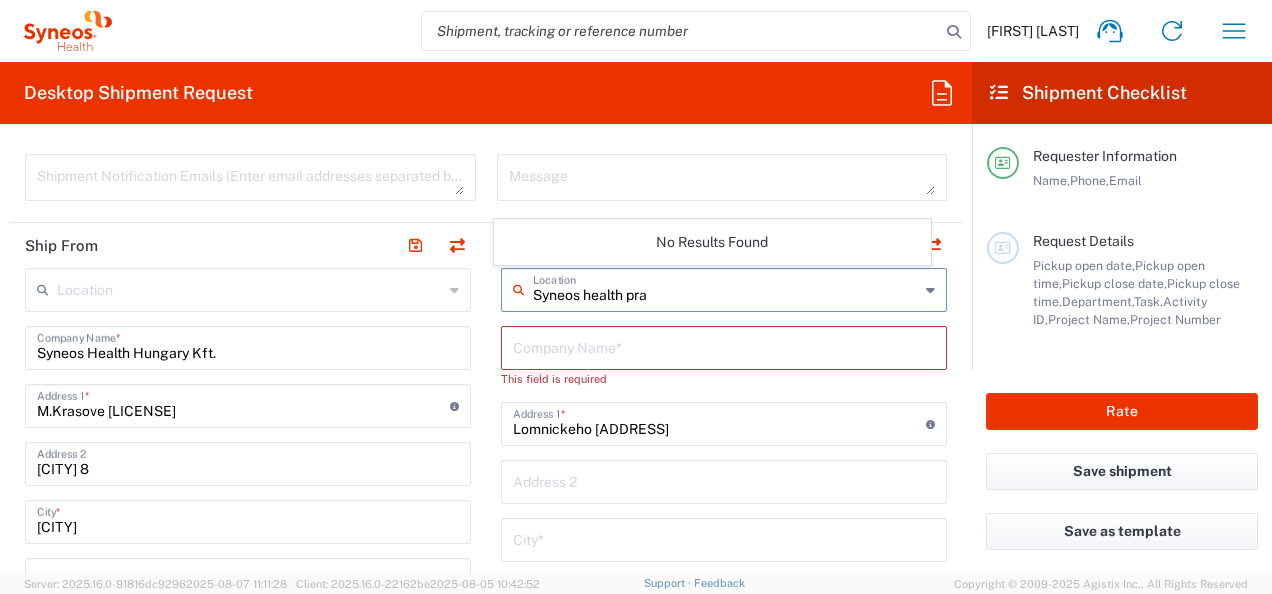 click on "Syneos health pra" at bounding box center (726, 288) 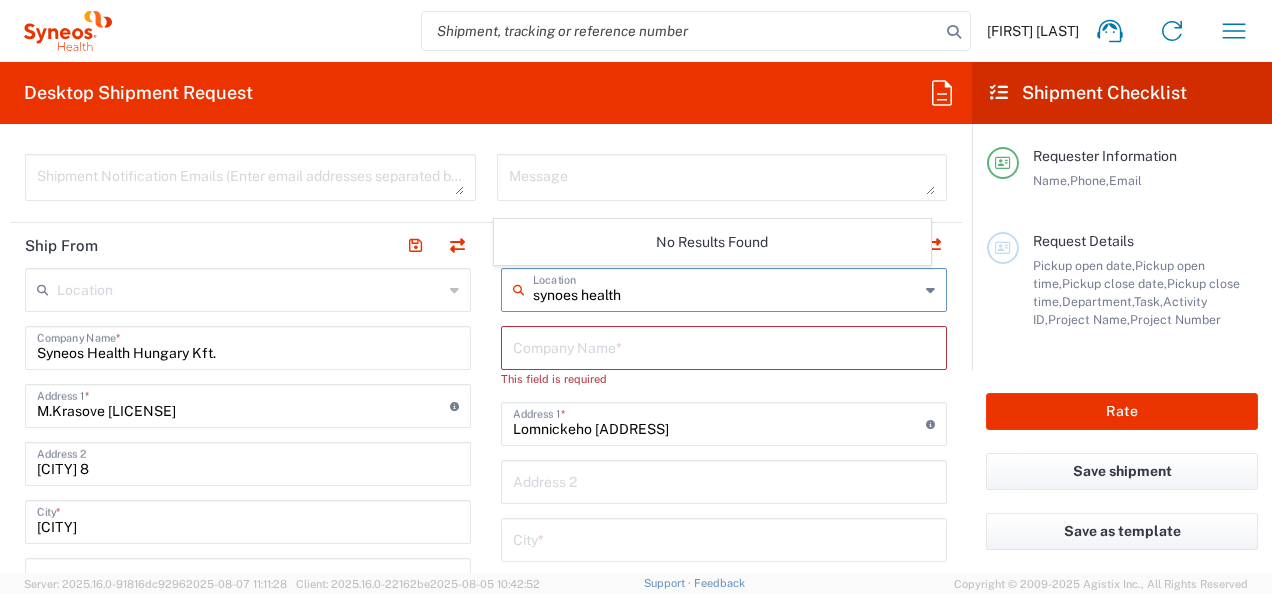 type on "synoes health" 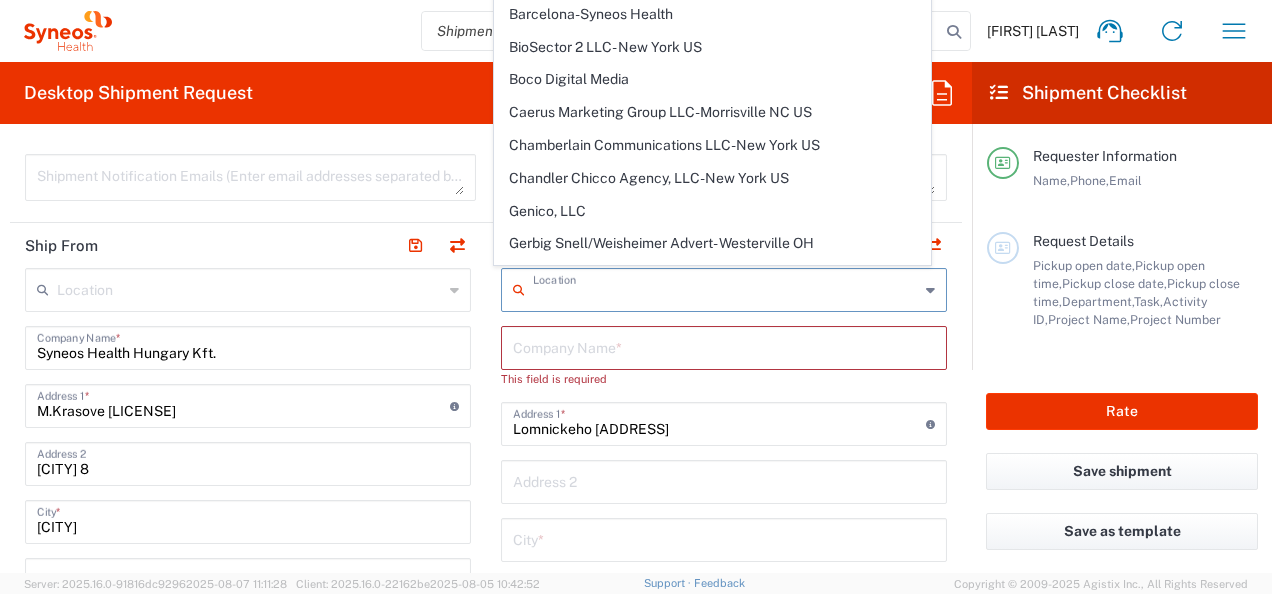 click at bounding box center (726, 288) 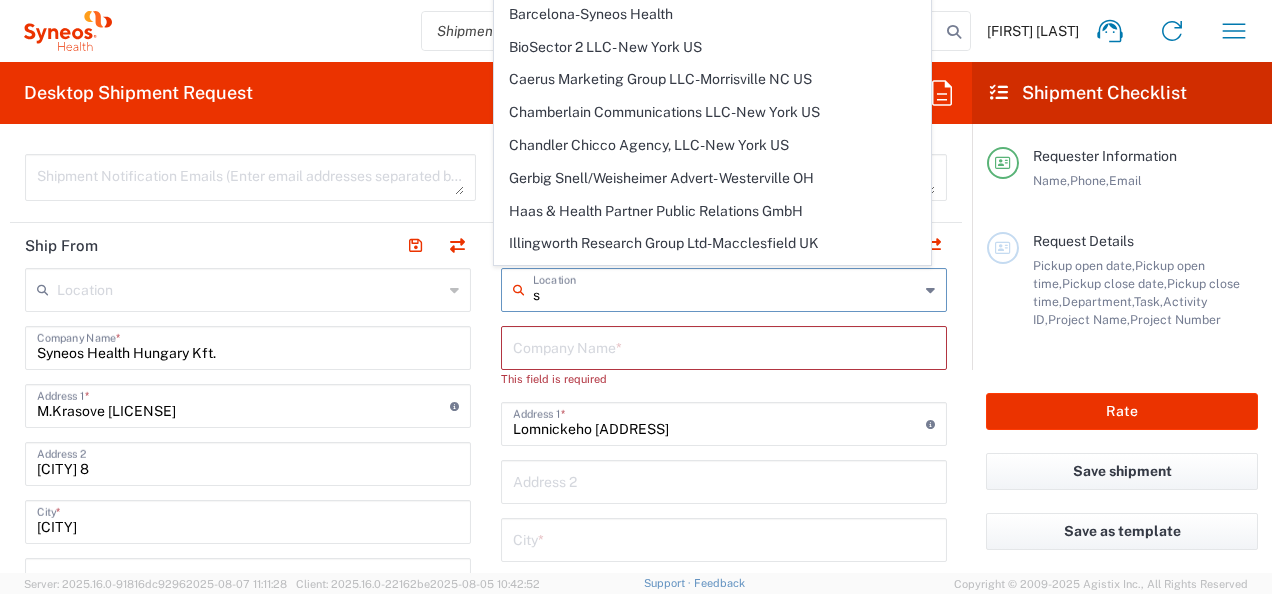 type on "s" 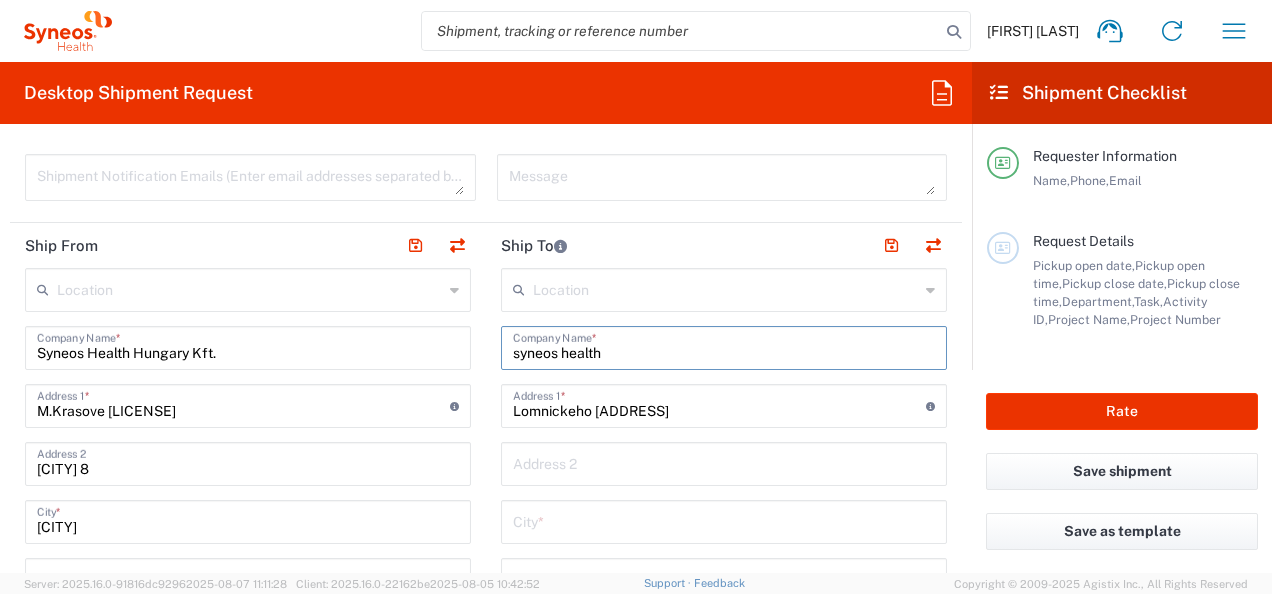 click on "syneos health" at bounding box center [724, 346] 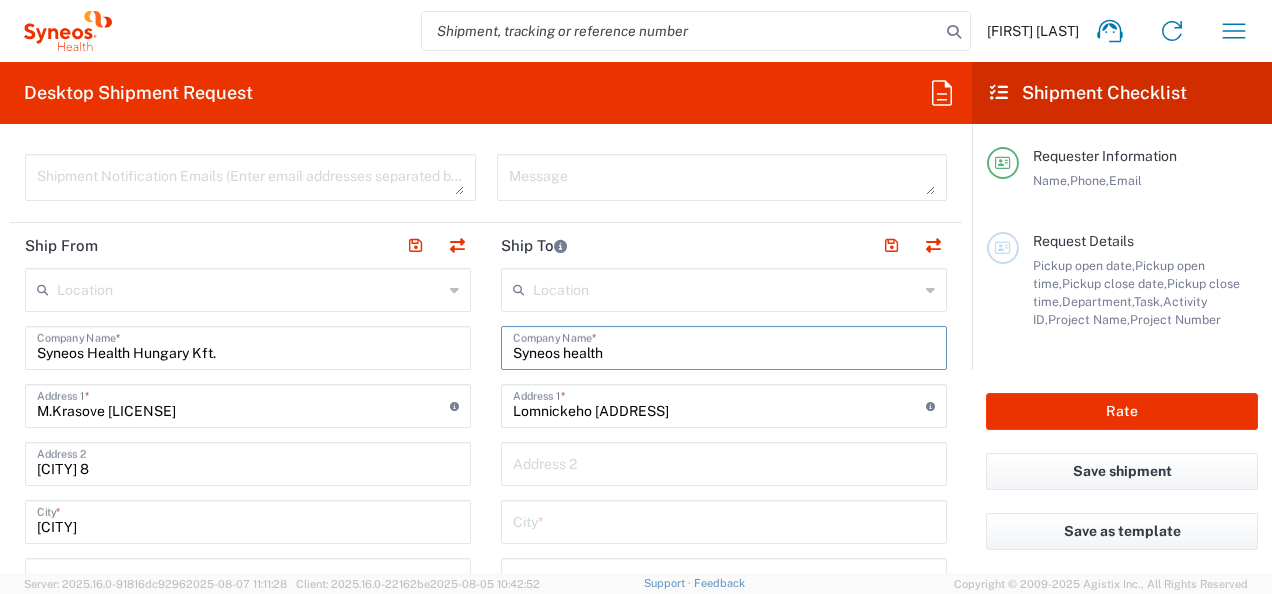 click on "Syneos health" at bounding box center (724, 346) 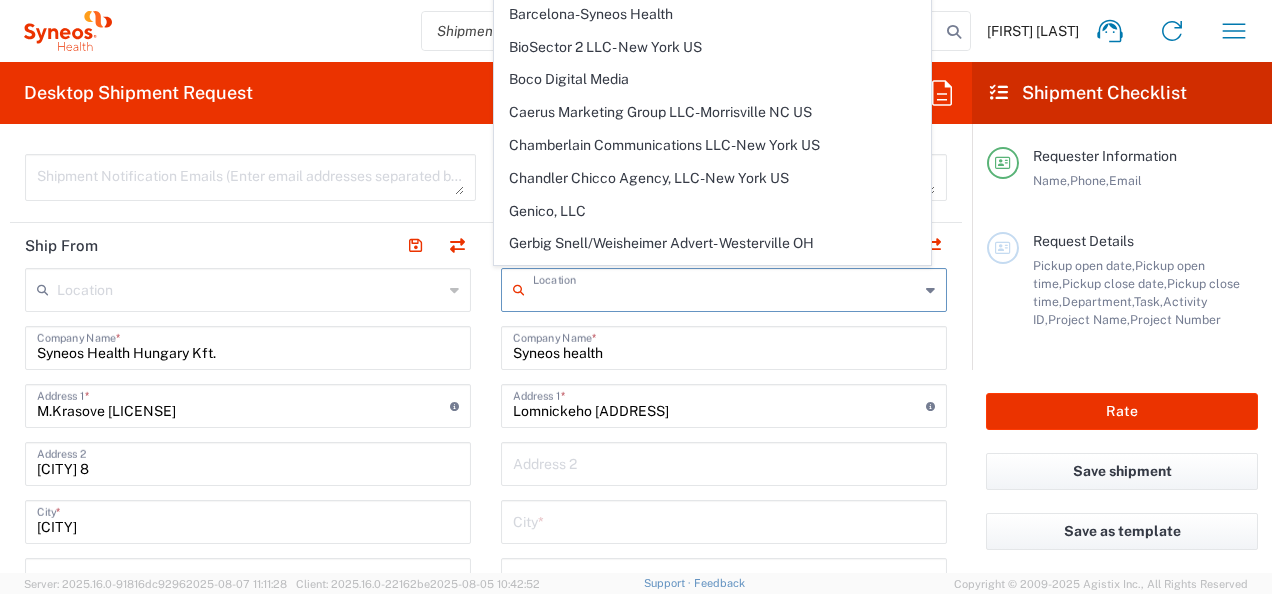 click at bounding box center [726, 288] 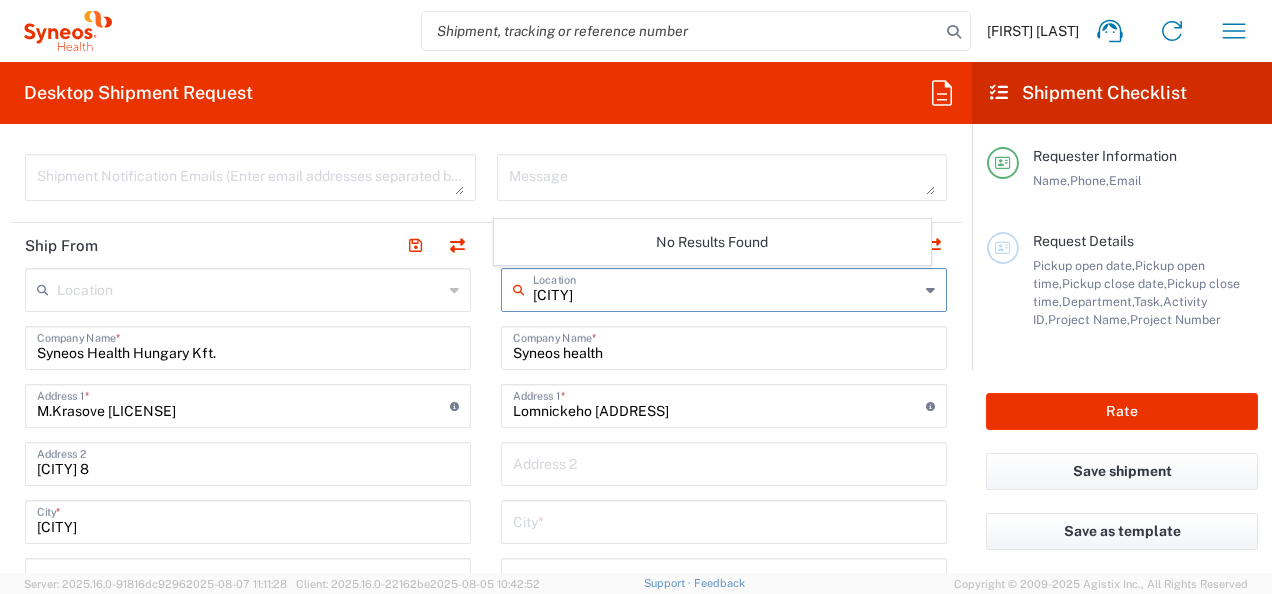 type on "[CITY]" 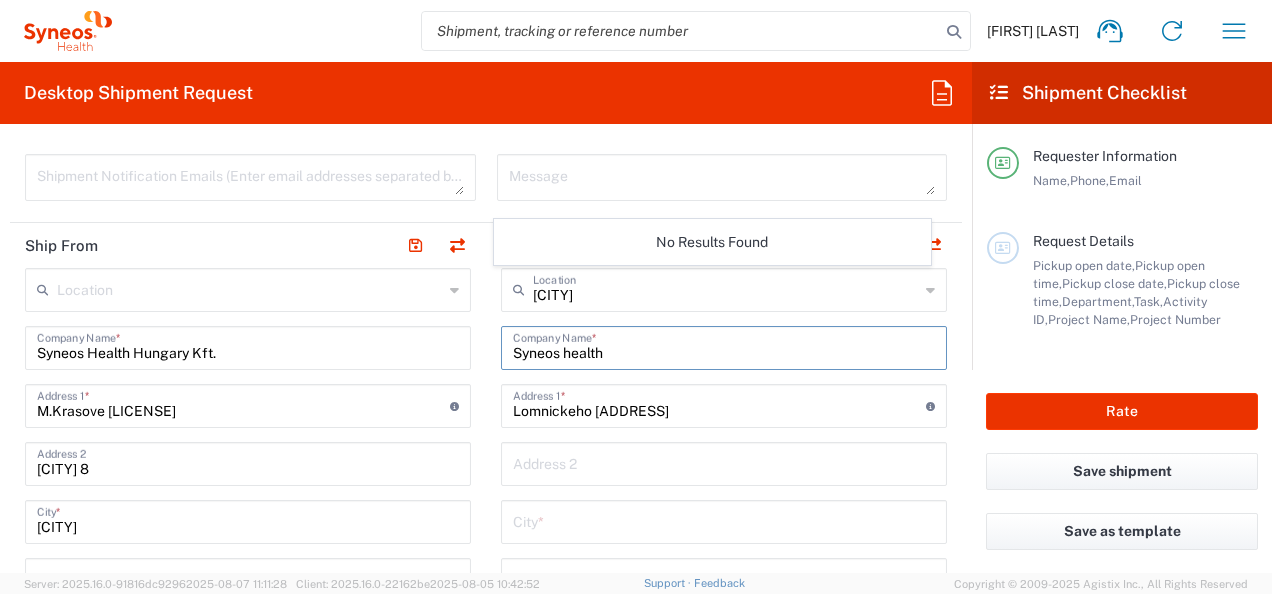 click on "Syneos health" at bounding box center (724, 346) 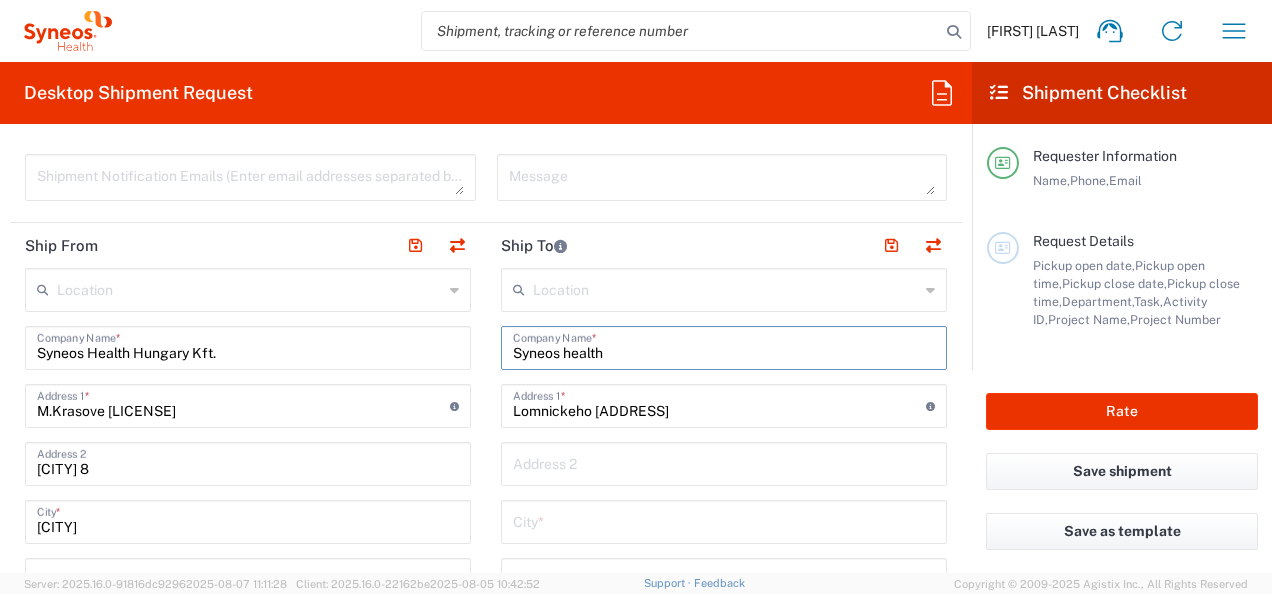 click at bounding box center (726, 288) 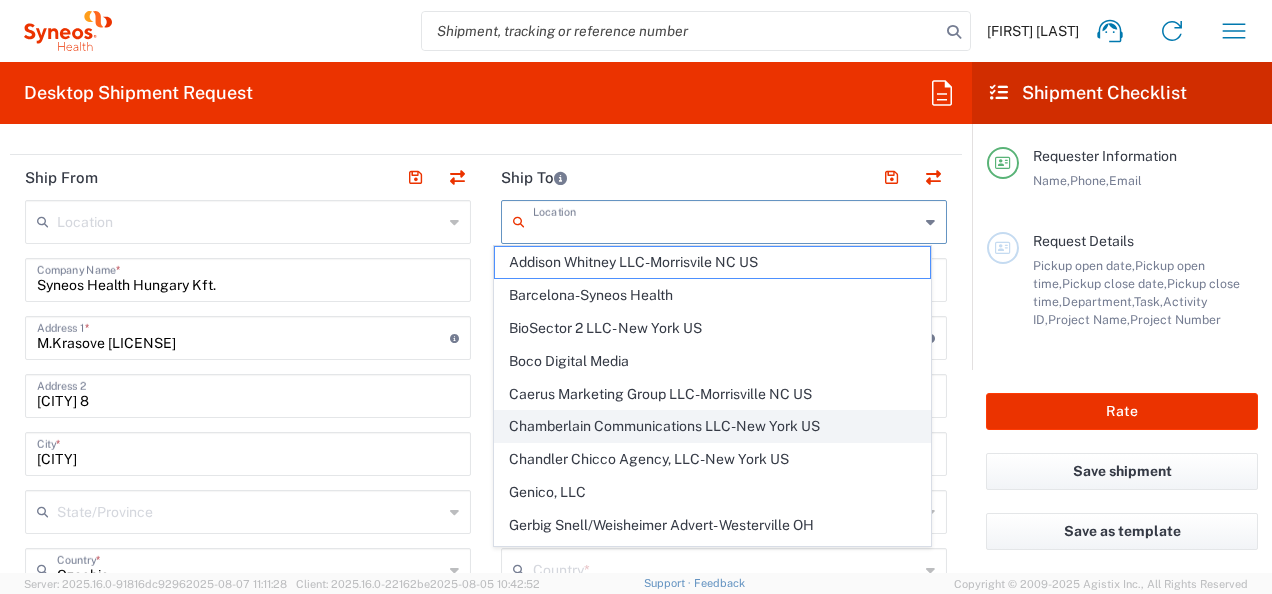 scroll, scrollTop: 800, scrollLeft: 0, axis: vertical 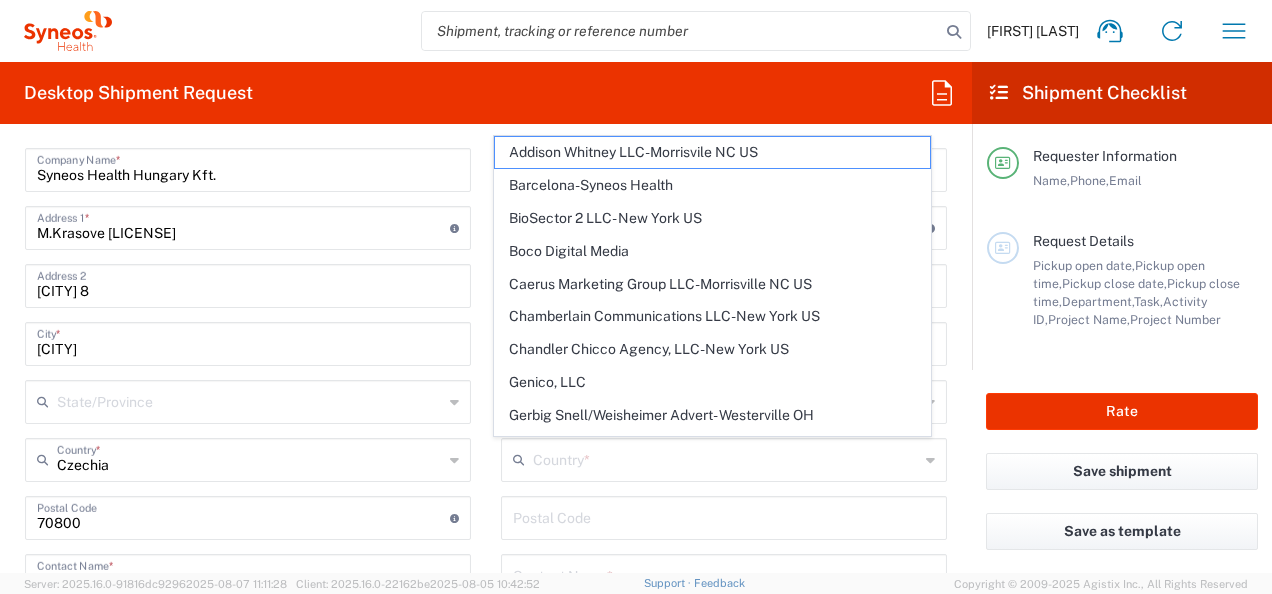 click on "Location  Addison Whitney LLC-Morrisvile NC US Barcelona-Syneos Health BioSector 2 LLC- New York US Boco Digital Media Caerus Marketing Group LLC-Morrisville NC US Chamberlain Communications LLC-New York US Chandler Chicco Agency, LLC-New York US Genico, LLC Gerbig Snell/Weisheimer Advert- Westerville OH Haas & Health Partner Public Relations GmbH Illingworth Research Group Ltd-Macclesfield UK Illingworth Rsrch Grp (France) Illingworth Rsrch Grp (Italy) Illingworth Rsrch Grp (Spain) Illingworth Rsrch Grp (USA) In Illingworth Rsrch Grp(Australi INC Research Clin Svcs Mexico inVentiv Health Philippines, Inc. IRG - Morrisville Warehouse IVH IPS Pvt Ltd- India IVH Mexico SA de CV NAVICOR GROUP, LLC- New York US PALIO + IGNITE, LLC- Westerville OH US Pharmaceutical Institute LLC- Morrisville NC US PT Syneos Health Indonesia Rx dataScience Inc-Morrisville NC US RxDataScience India Private Lt Syneos Health (Beijing) Inc.Lt Syneos Health (Shanghai) Inc. Ltd. Syneos Health (Thailand) Limit Syneos Health Argentina SA" 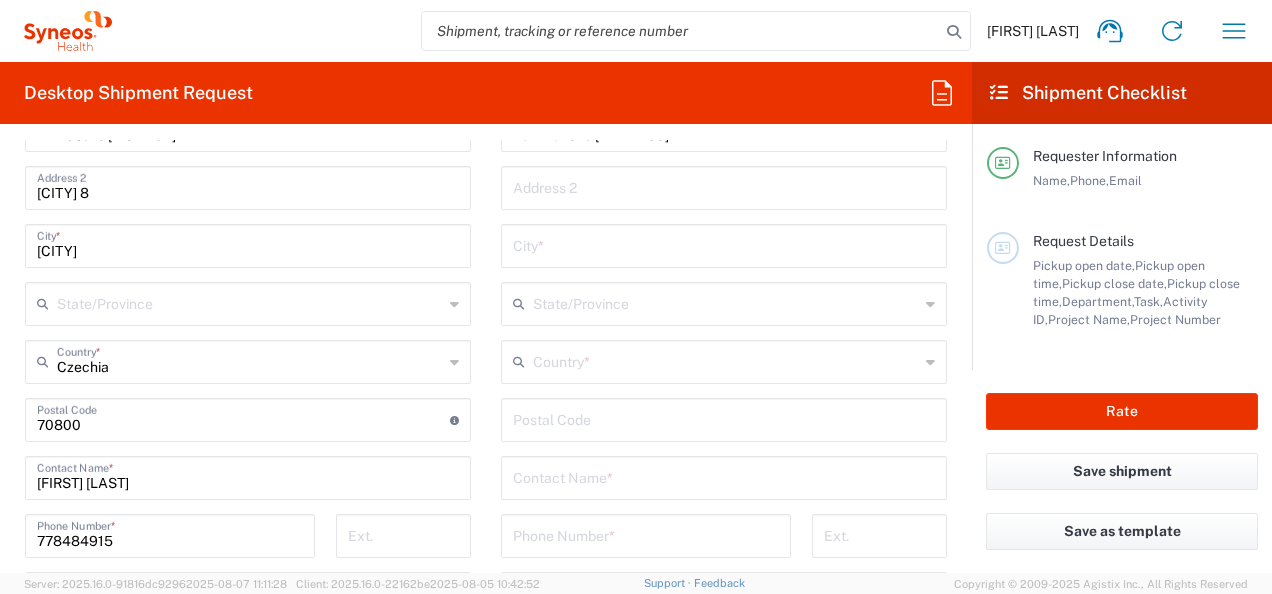 scroll, scrollTop: 978, scrollLeft: 0, axis: vertical 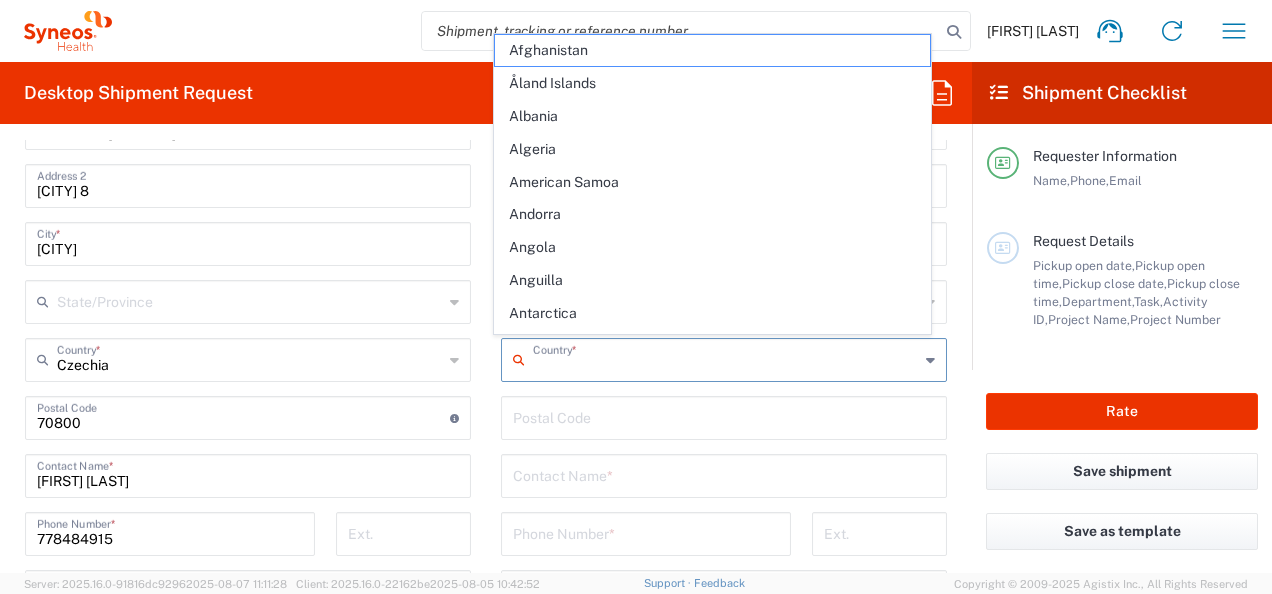 drag, startPoint x: 565, startPoint y: 350, endPoint x: 580, endPoint y: 346, distance: 15.524175 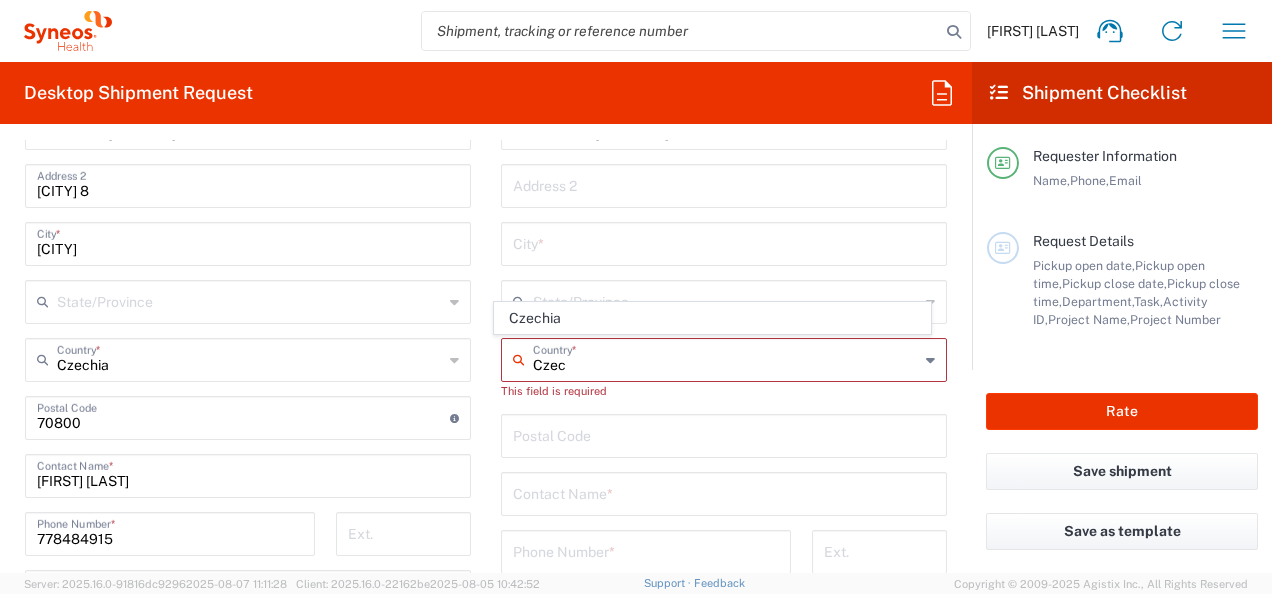 type on "Czec" 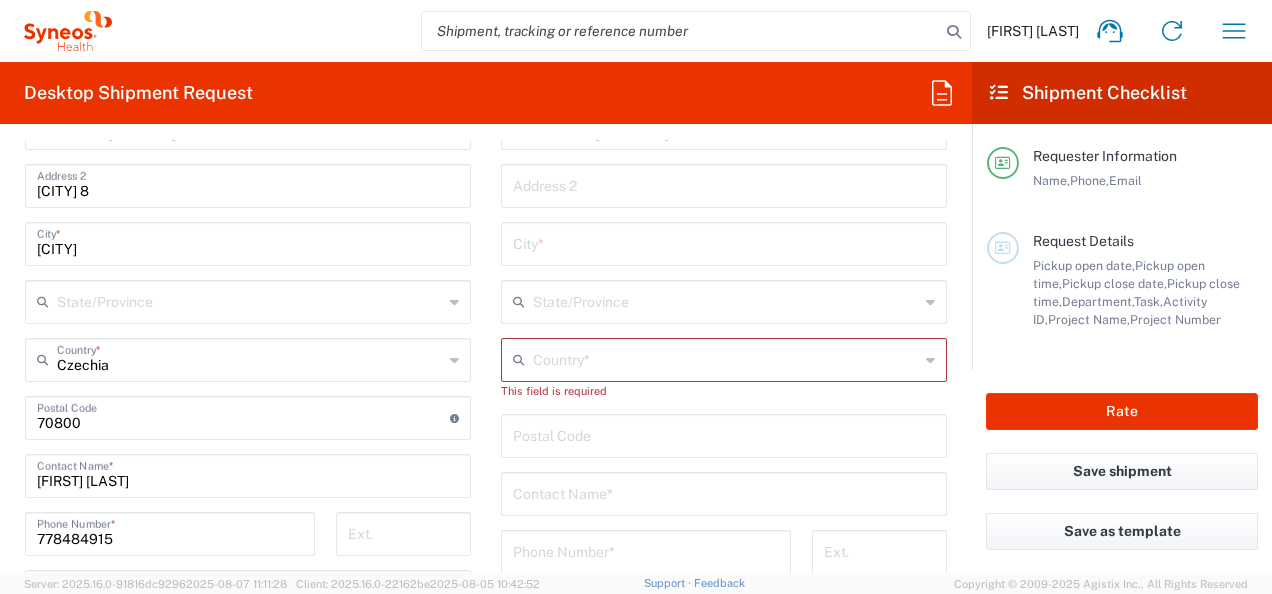 click at bounding box center [726, 358] 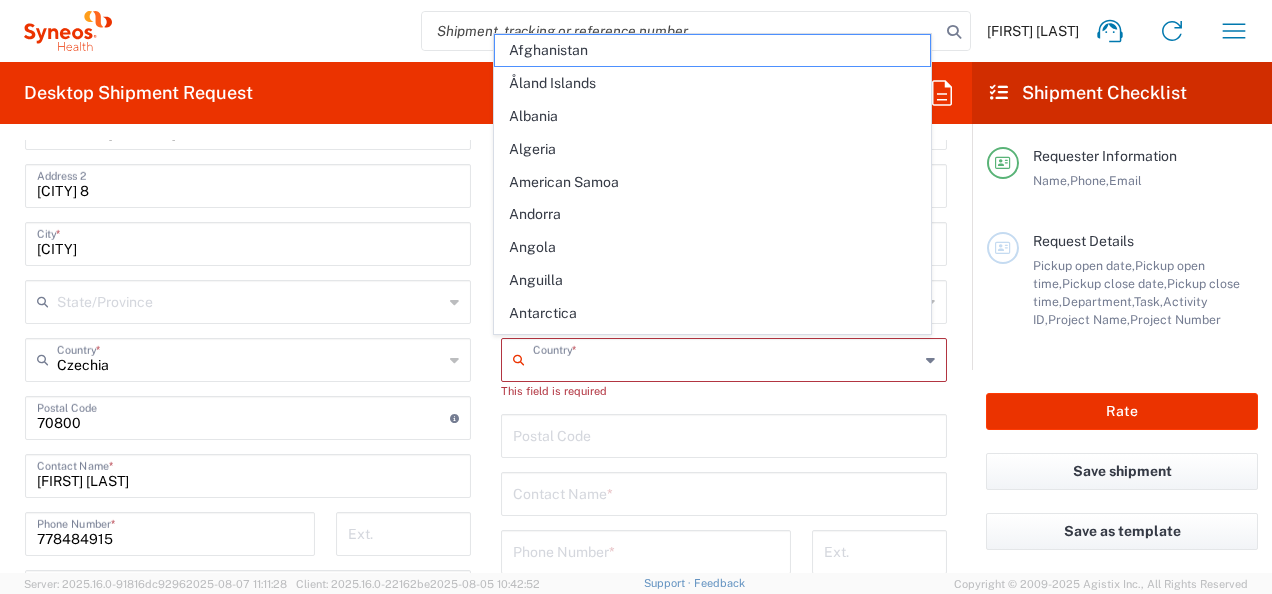 click at bounding box center [726, 358] 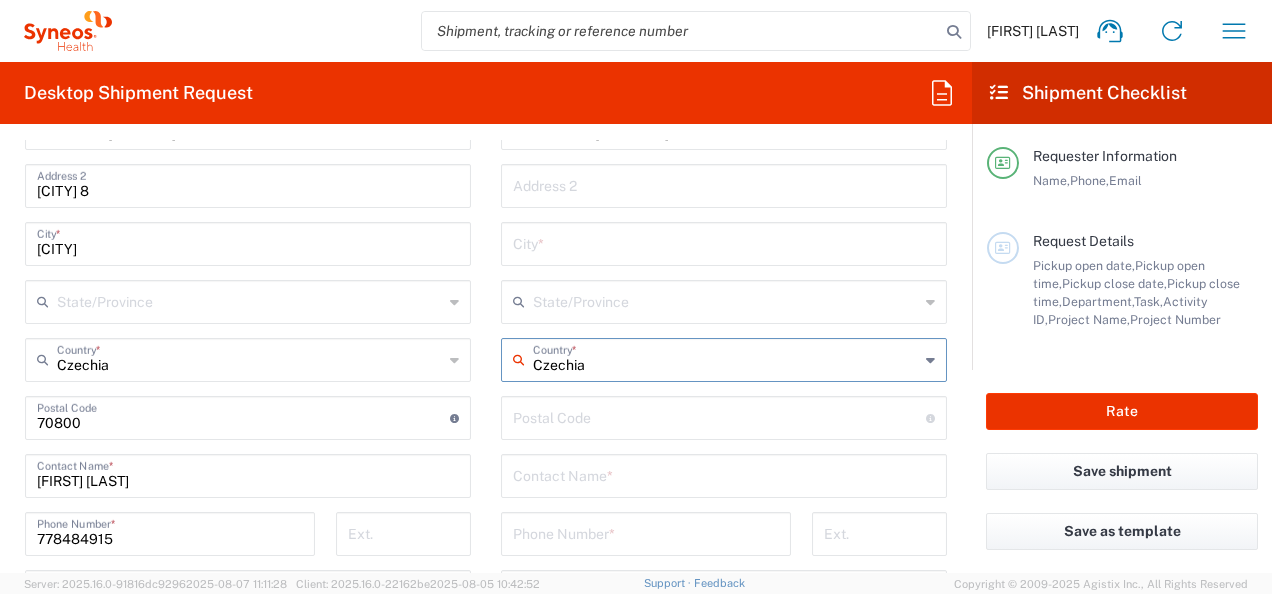 type on "Czechia" 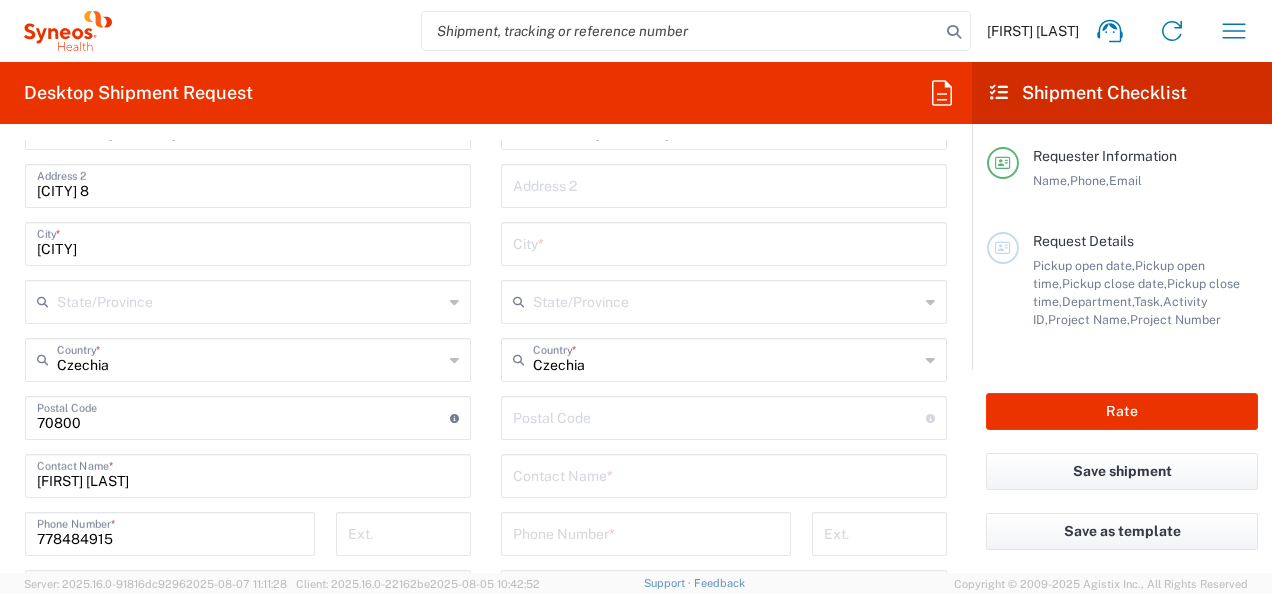 click on "Requester Information  Jana Kunclova  Name  * 778484915  Phone  * jana.kunclova@syneoshealth.com  Email  *  Name (on behalf of)   Phone (on behalf of)  jana.kunclova@syneoshealth.com  Email (on behalf of)   Request Details  08/11/2025 ×  Pickup open date  * Cancel Apply 08:00 AM  Pickup open time  * ×  Pickup close date  * Cancel Apply 02:00 PM  Pickup close time  *  Schedule pickup  When scheduling a pickup please be sure to meet the following criteria:
1. Pickup window should start at least 2 hours after current time.
2.Pickup window needs to be at least 2 hours.
3.Pickup close time should not exceed business hours.
×  Delivery open date  Cancel Apply 08:00 AM  Delivery open time  ×  Delivery close date  Cancel Apply 04:00 PM  Delivery close time  3229  Department  * 3229 3000 3100 3109 3110 3111 3112 3125 3130 3135 3136 3150 3155 3165 3171 3172 3190 3191 3192 3193 3194 3200 3201 3202 3210 3211 Dept 3212 3213 3214 3215 3216 3218 3220 3221 3222 3223 3225 3226 3227 3228 3230 3231 3232 3233 3234 3235" 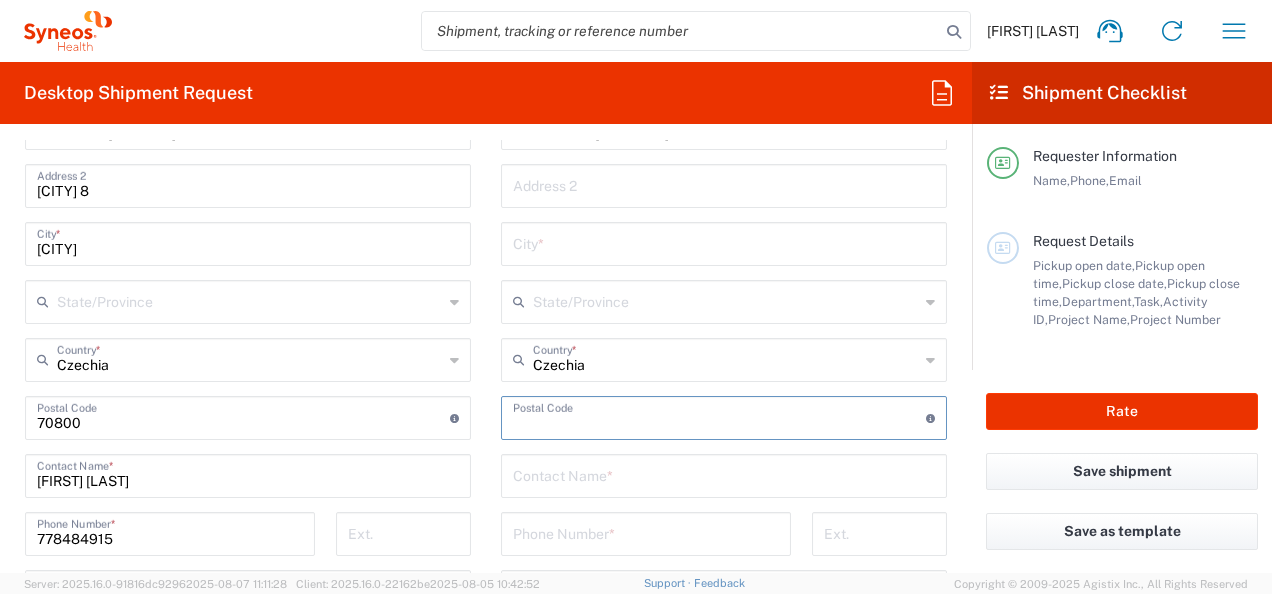 click at bounding box center (719, 416) 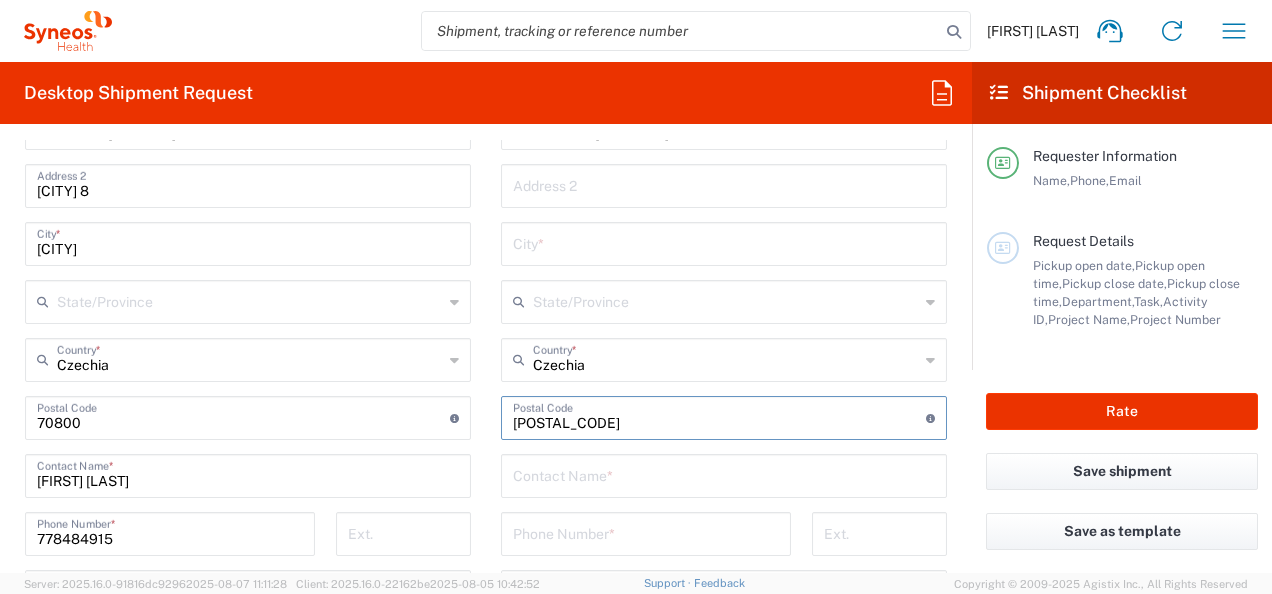 type on "[POSTAL_CODE]" 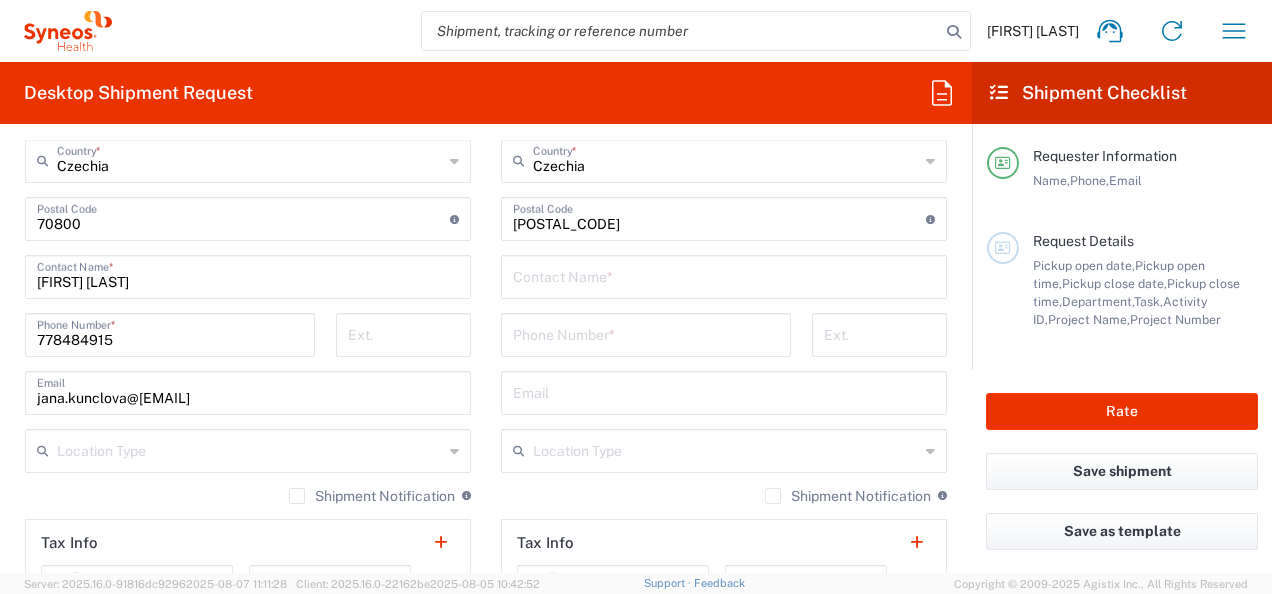 scroll, scrollTop: 1178, scrollLeft: 0, axis: vertical 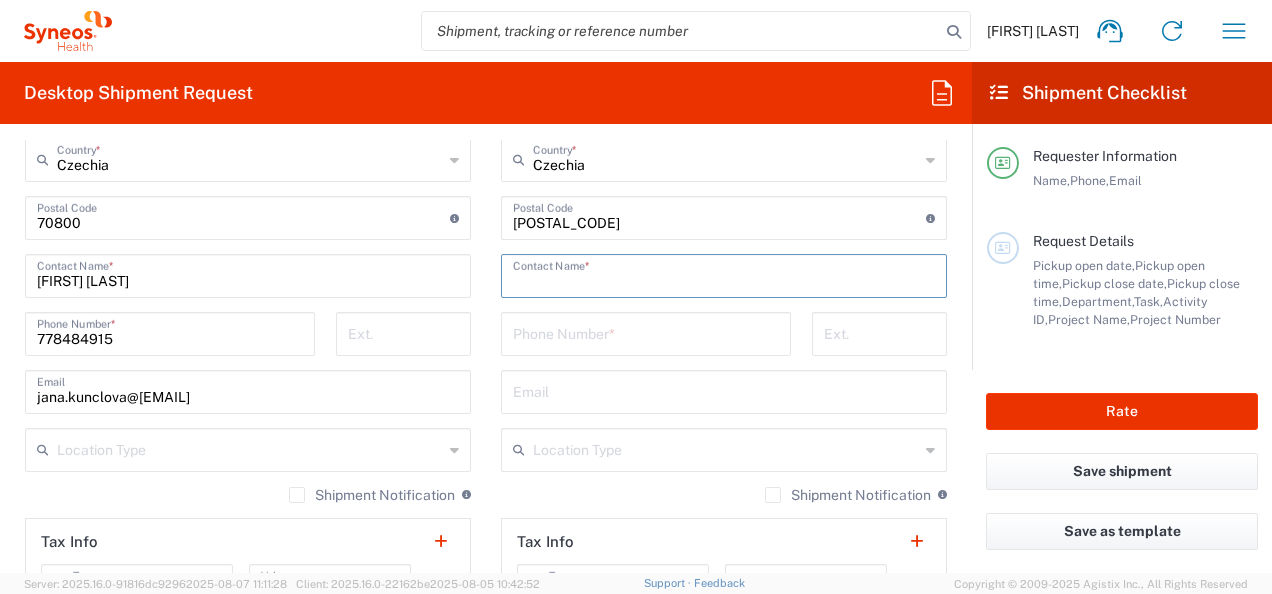 click at bounding box center (724, 274) 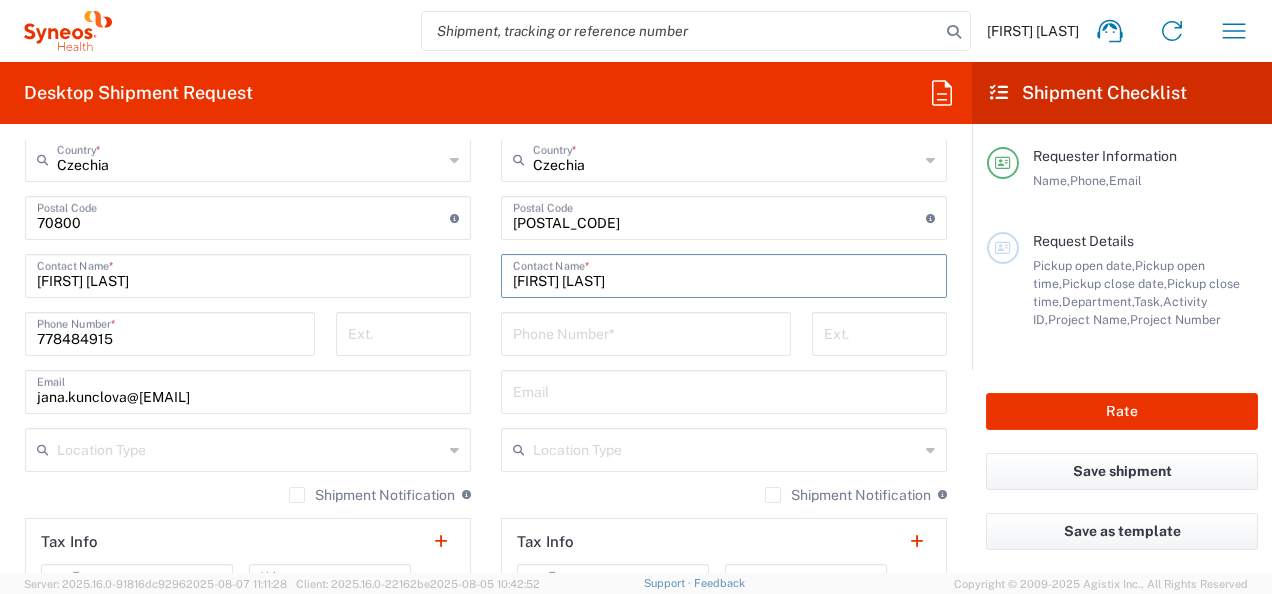 type on "[FIRST] [LAST]" 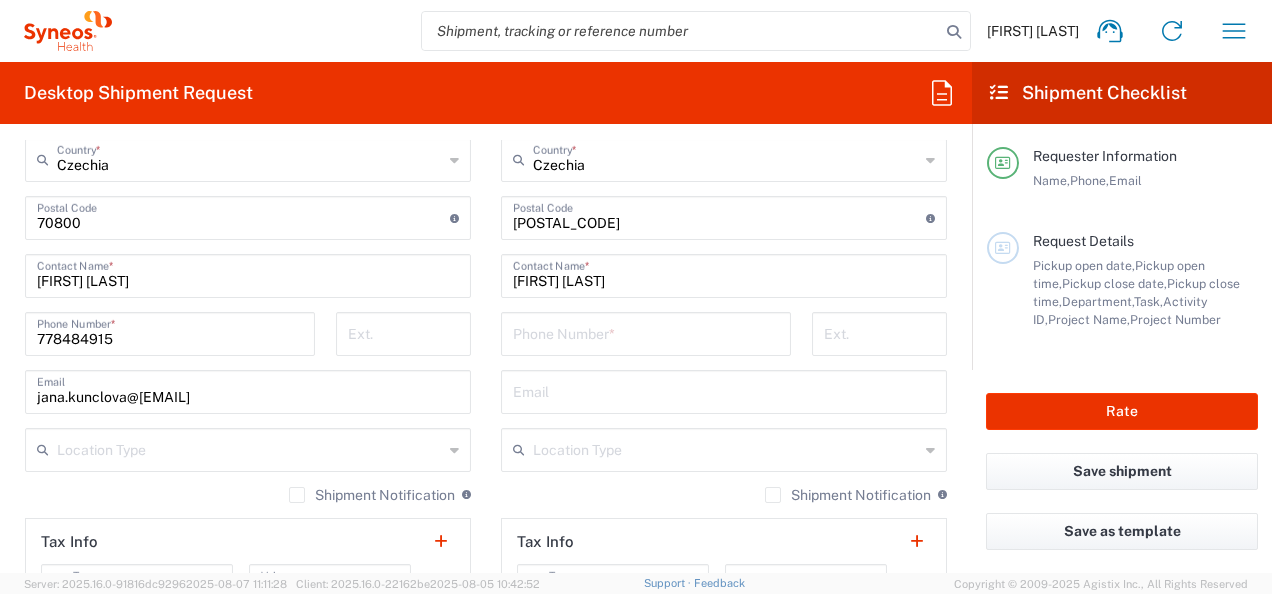 click on "Location  Addison Whitney LLC-Morrisvile NC US Barcelona-Syneos Health BioSector 2 LLC- New York US Boco Digital Media Caerus Marketing Group LLC-Morrisville NC US Chamberlain Communications LLC-New York US Chandler Chicco Agency, LLC-New York US Genico, LLC Gerbig Snell/Weisheimer Advert- Westerville OH Haas & Health Partner Public Relations GmbH Illingworth Research Group Ltd-Macclesfield UK Illingworth Rsrch Grp (France) Illingworth Rsrch Grp (Italy) Illingworth Rsrch Grp (Spain) Illingworth Rsrch Grp (USA) In Illingworth Rsrch Grp(Australi INC Research Clin Svcs Mexico inVentiv Health Philippines, Inc. IRG - Morrisville Warehouse IVH IPS Pvt Ltd- India IVH Mexico SA de CV NAVICOR GROUP, LLC- New York US PALIO + IGNITE, LLC- Westerville OH US Pharmaceutical Institute LLC- Morrisville NC US PT Syneos Health Indonesia Rx dataScience Inc-Morrisville NC US RxDataScience India Private Lt Syneos Health (Beijing) Inc.Lt Syneos Health (Shanghai) Inc. Ltd. Syneos Health (Thailand) Limit Syneos Health Argentina SA" 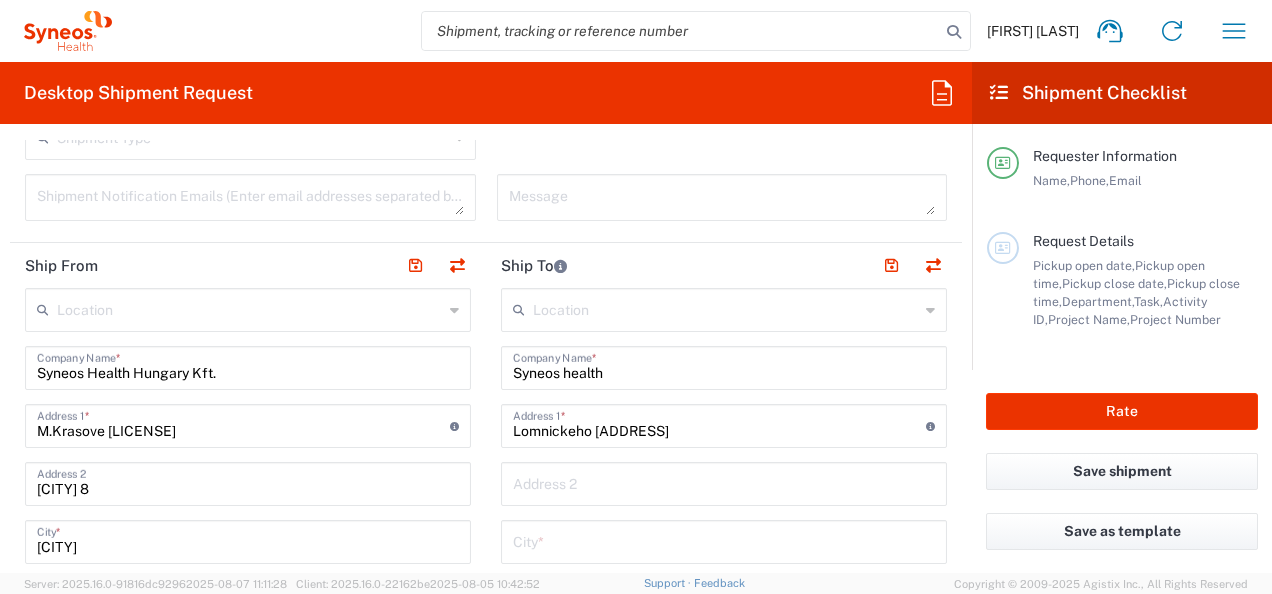 scroll, scrollTop: 678, scrollLeft: 0, axis: vertical 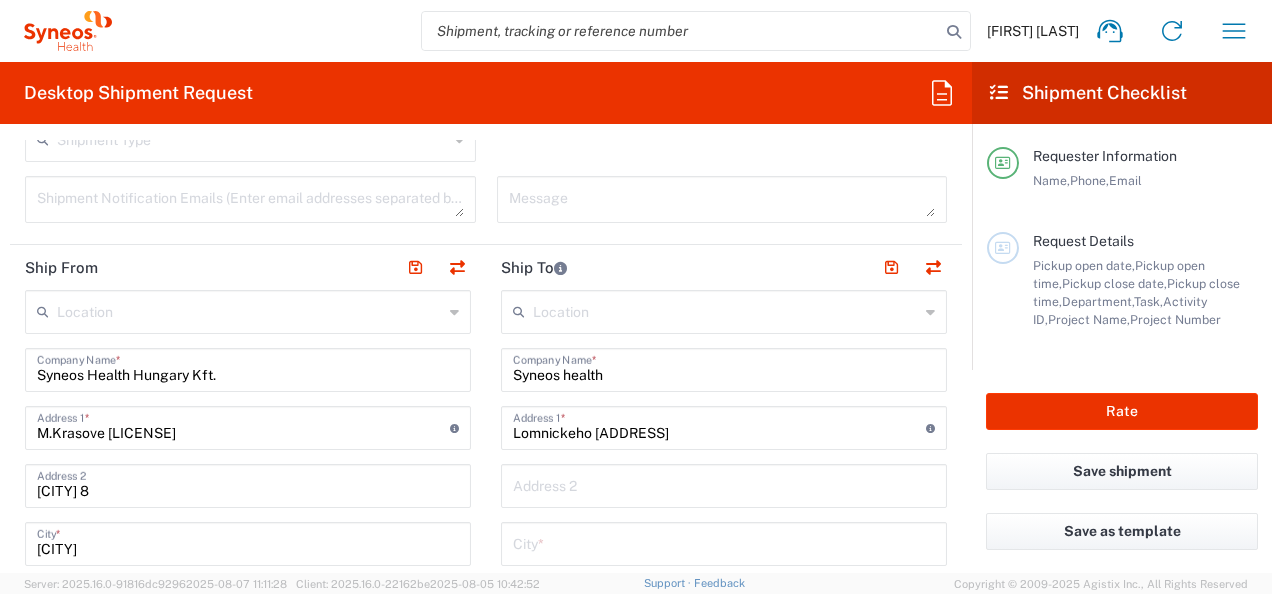 click on "Syneos Health Hungary Kft." at bounding box center (248, 368) 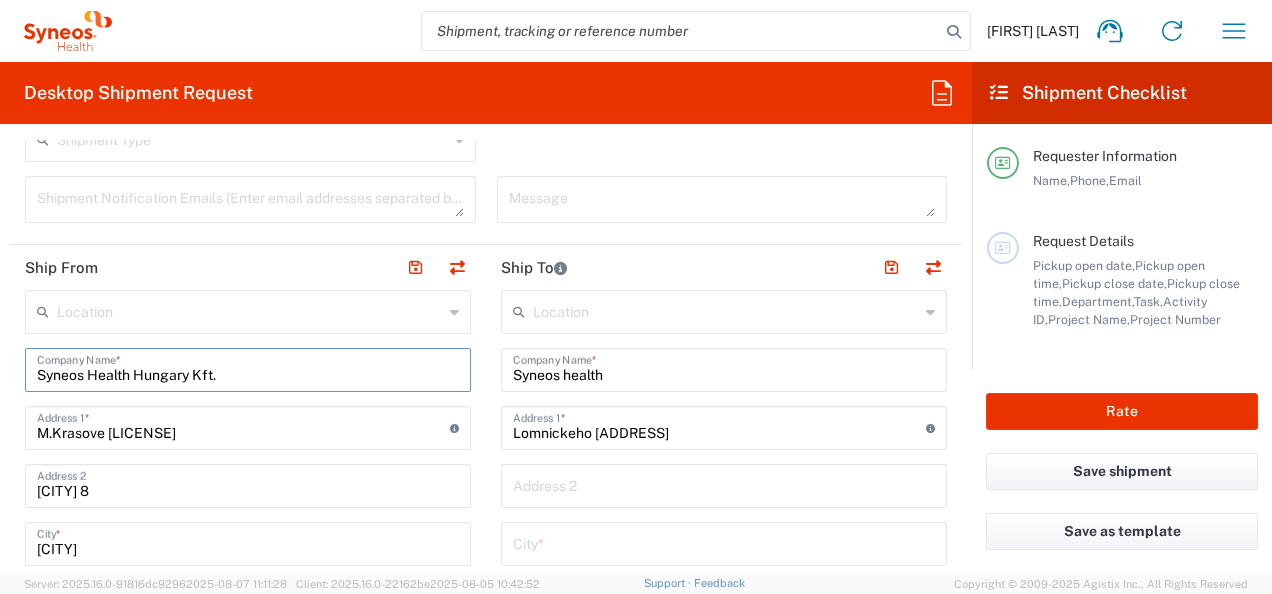 drag, startPoint x: 227, startPoint y: 378, endPoint x: 201, endPoint y: 329, distance: 55.470715 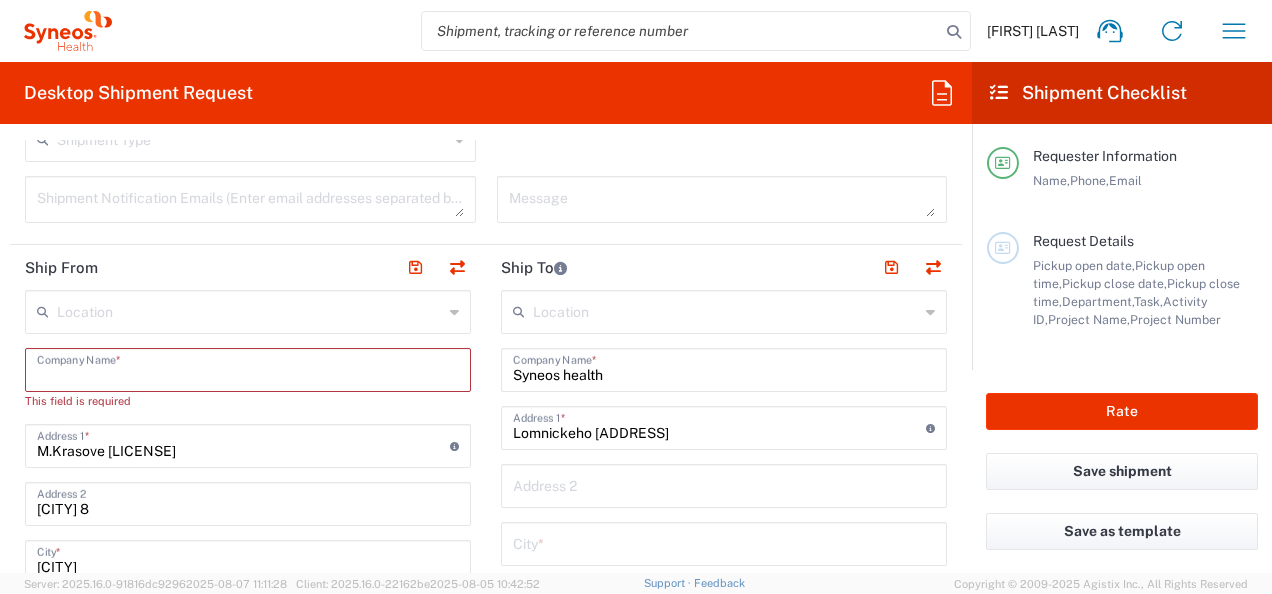 click on "Location  Addison Whitney LLC-Morrisvile NC US Barcelona-Syneos Health BioSector 2 LLC- New York US Boco Digital Media Caerus Marketing Group LLC-Morrisville NC US Chamberlain Communications LLC-New York US Chandler Chicco Agency, LLC-New York US Genico, LLC Gerbig Snell/Weisheimer Advert- Westerville OH Haas & Health Partner Public Relations GmbH Illingworth Research Group Ltd-Macclesfield UK Illingworth Rsrch Grp (France) Illingworth Rsrch Grp (Italy) Illingworth Rsrch Grp (Spain) Illingworth Rsrch Grp (USA) In Illingworth Rsrch Grp(Australi INC Research Clin Svcs Mexico inVentiv Health Philippines, Inc. IRG - Morrisville Warehouse IVH IPS Pvt Ltd- India IVH Mexico SA de CV NAVICOR GROUP, LLC- New York US PALIO + IGNITE, LLC- Westerville OH US Pharmaceutical Institute LLC- Morrisville NC US PT Syneos Health Indonesia Rx dataScience Inc-Morrisville NC US RxDataScience India Private Lt Syneos Health (Beijing) Inc.Lt Syneos Health (Shanghai) Inc. Ltd. Syneos Health (Thailand) Limit Syneos Health Argentina SA" 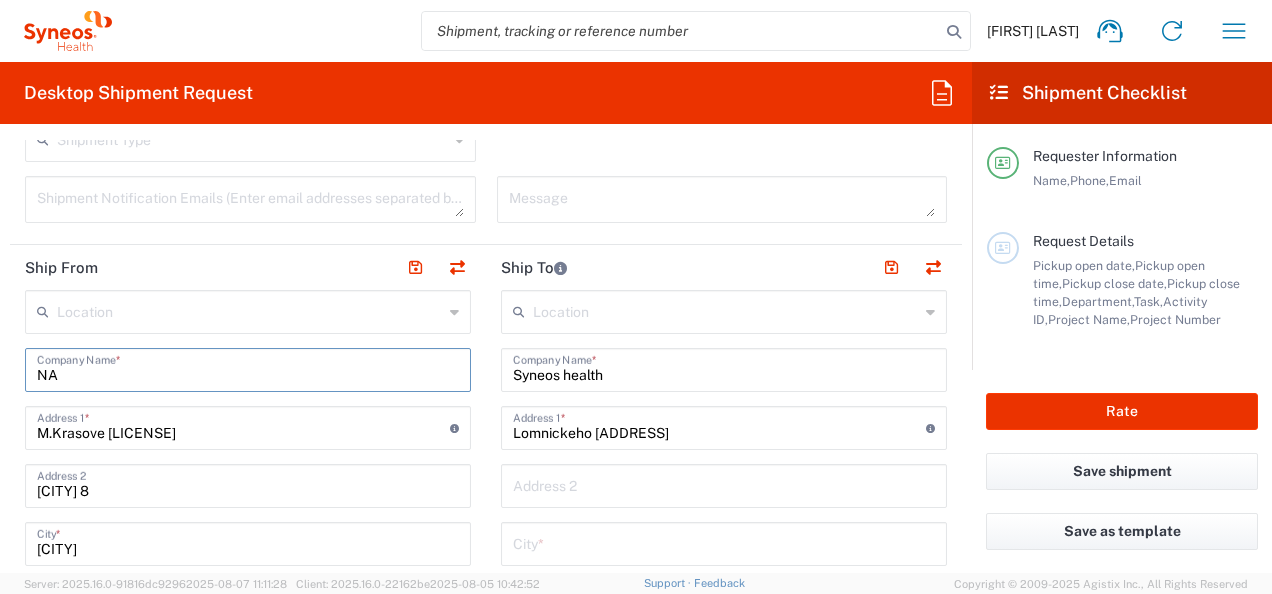 type on "NA" 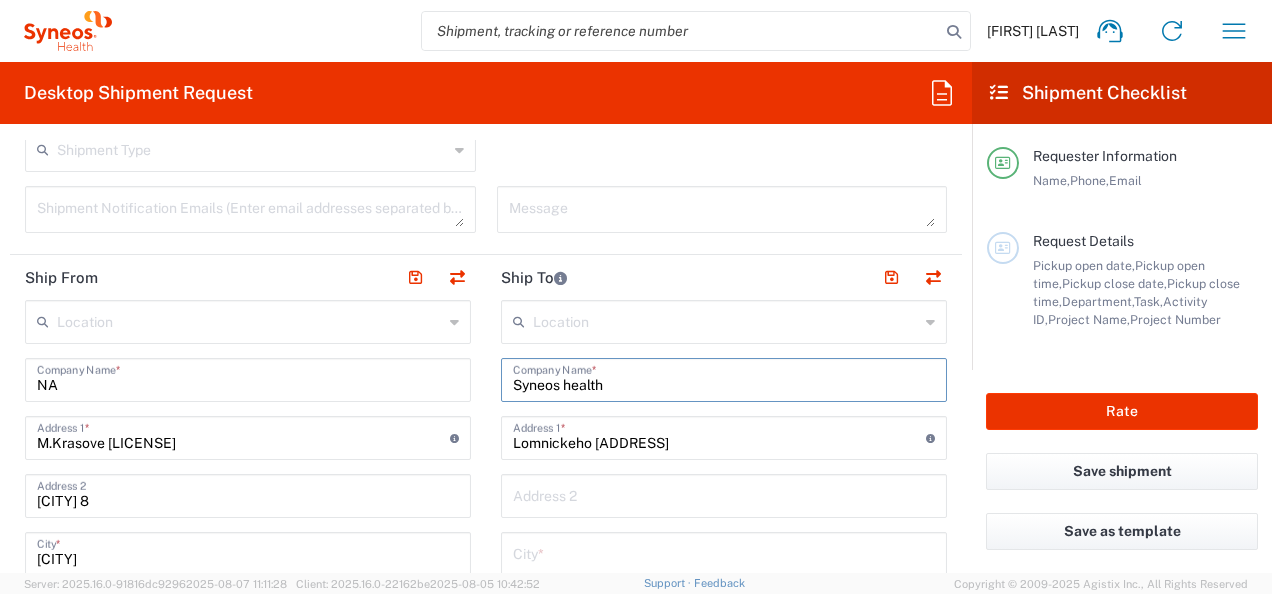 scroll, scrollTop: 700, scrollLeft: 0, axis: vertical 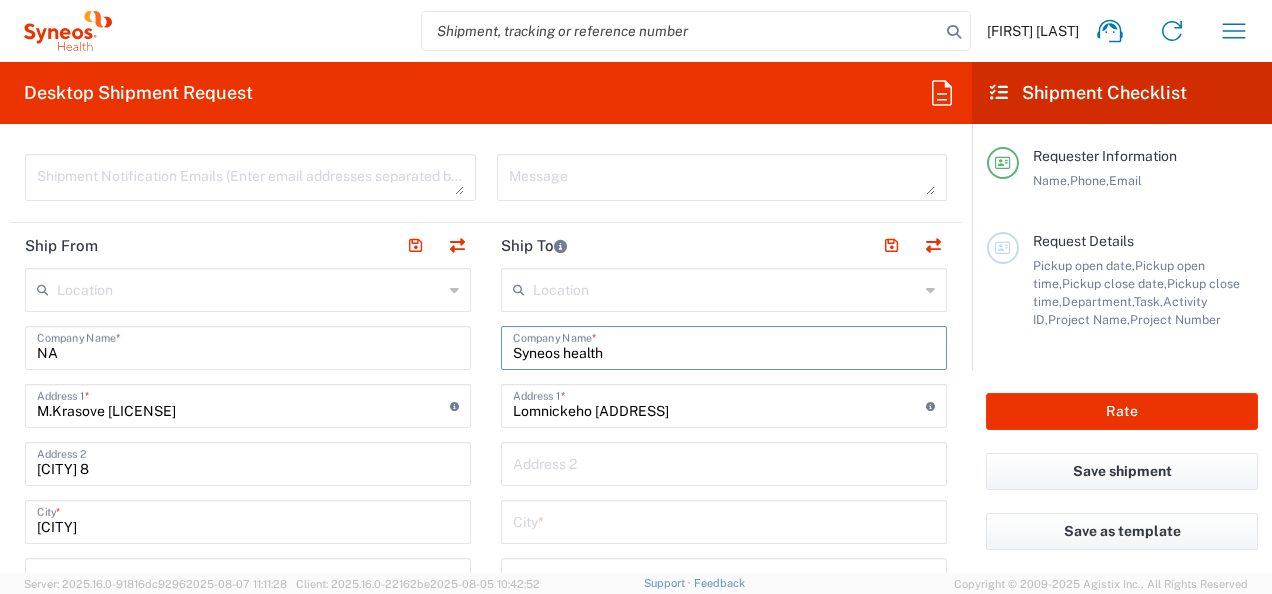 click on "Syneos health" at bounding box center (724, 346) 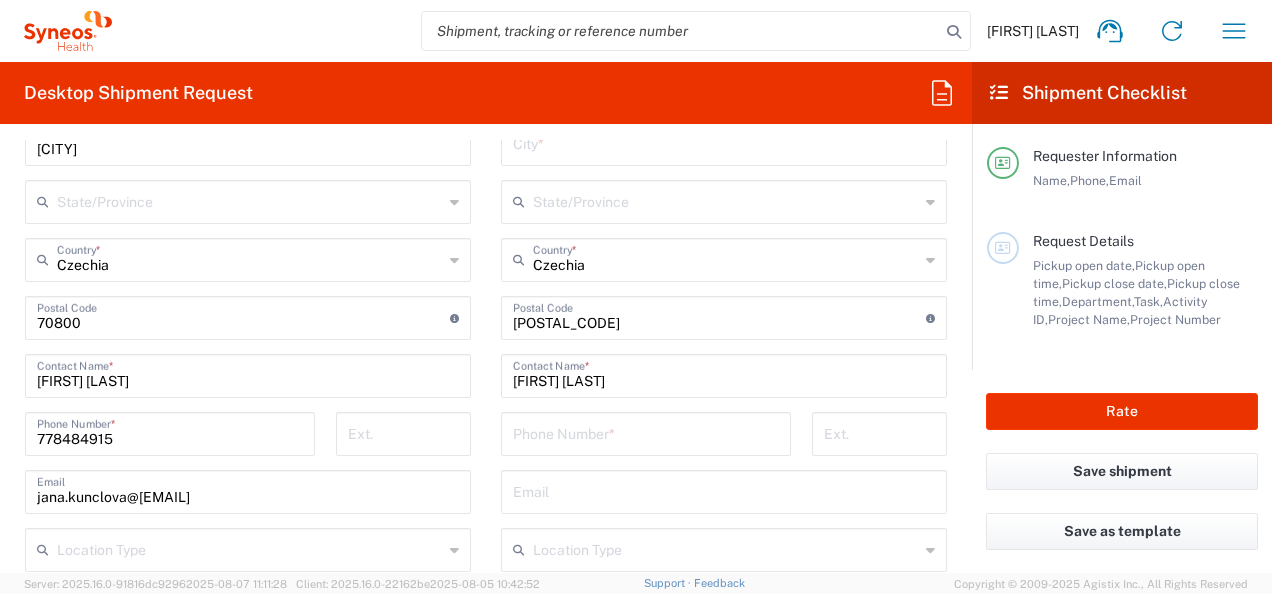 scroll, scrollTop: 678, scrollLeft: 0, axis: vertical 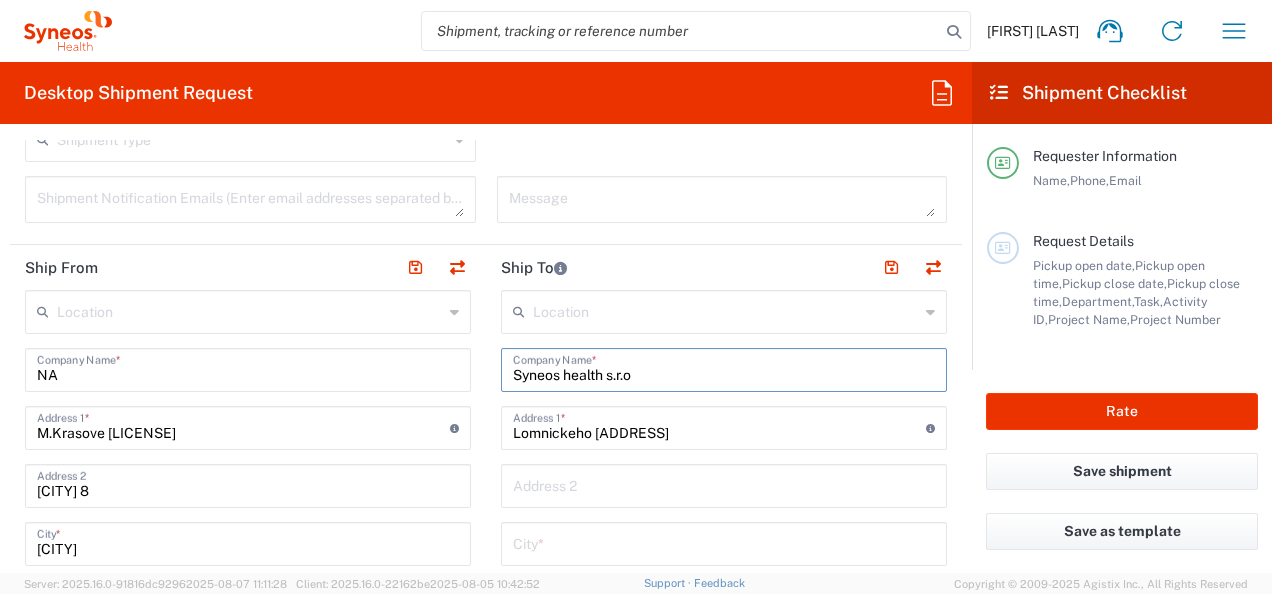 type on "Syneos health  s.r.o" 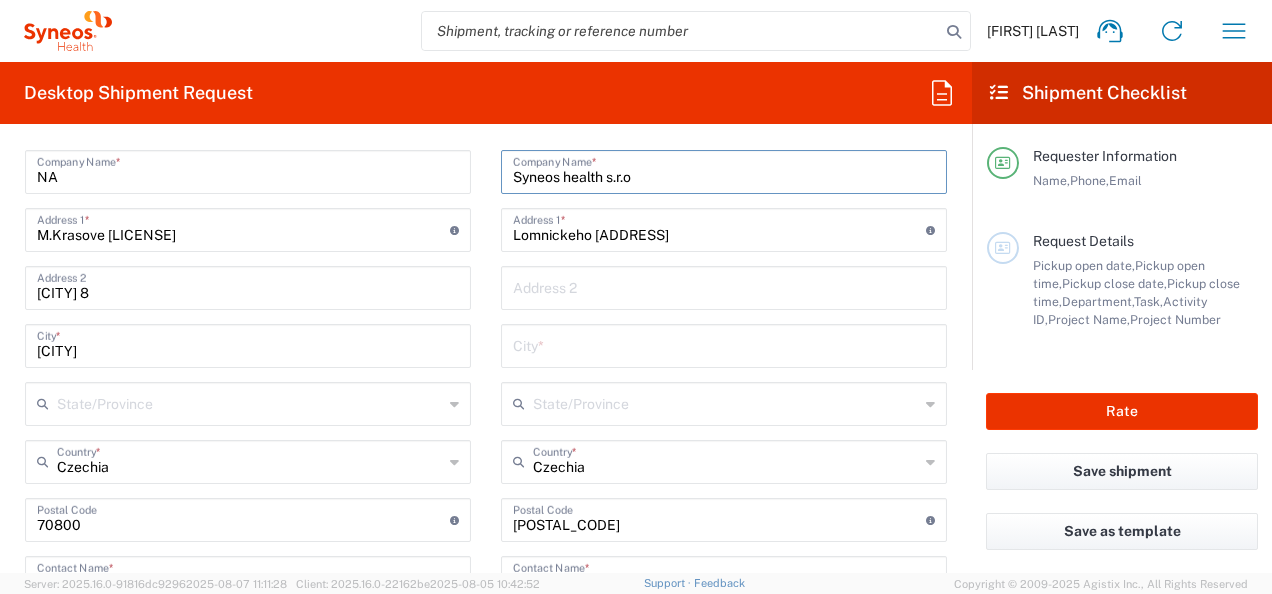 scroll, scrollTop: 878, scrollLeft: 0, axis: vertical 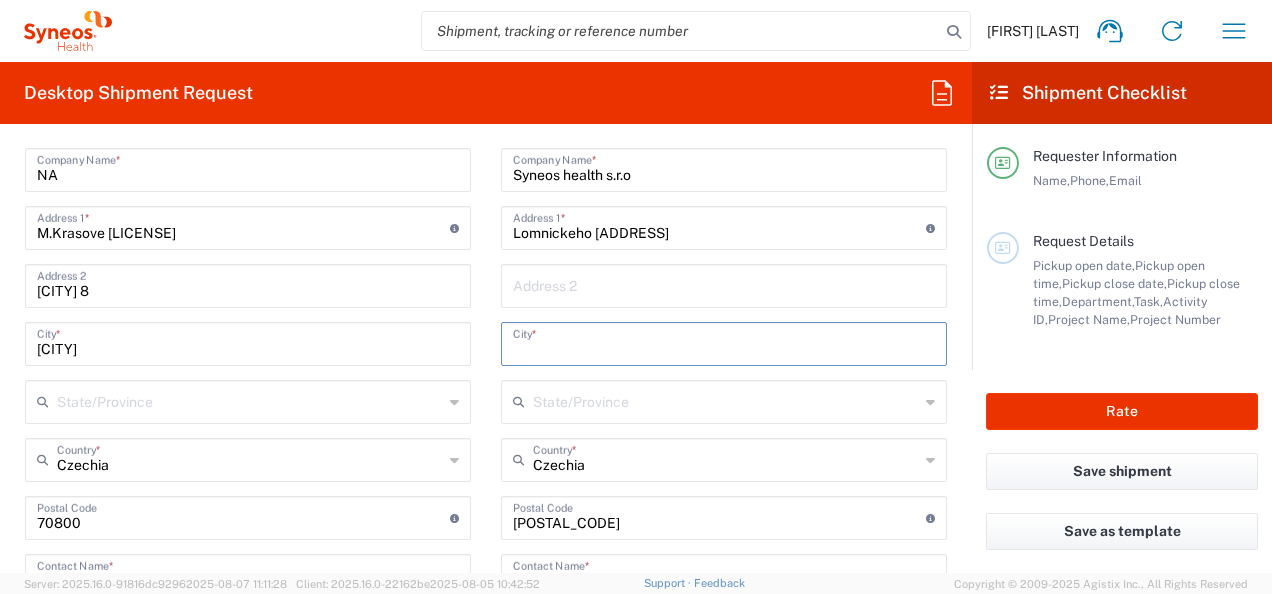 click at bounding box center [724, 342] 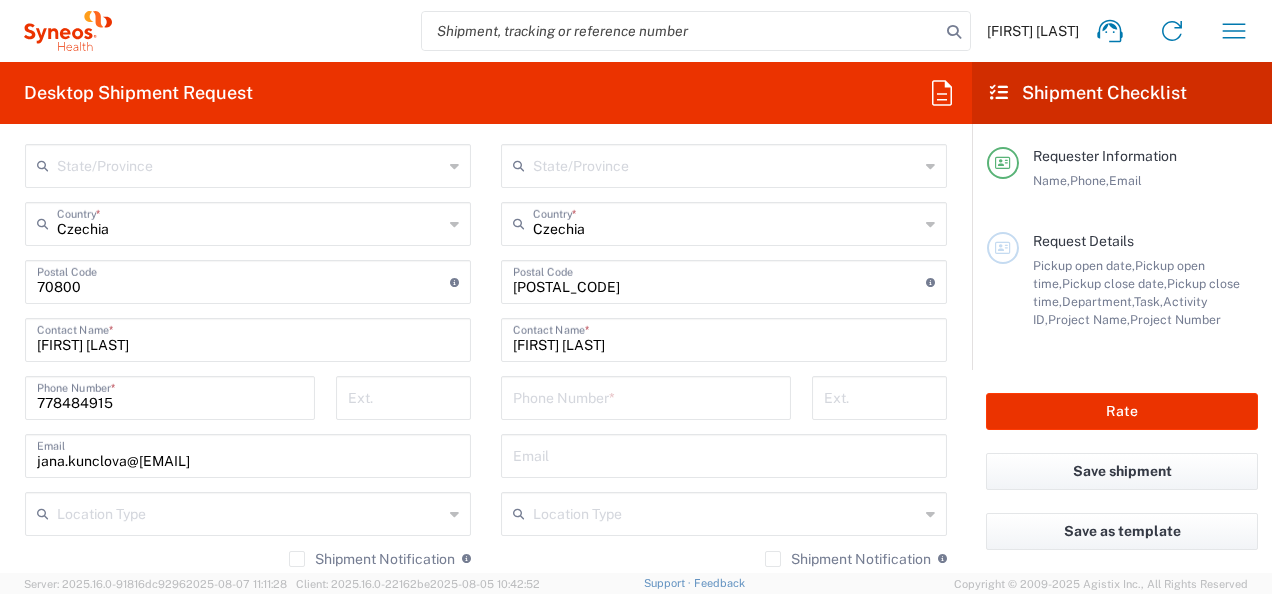 scroll, scrollTop: 1178, scrollLeft: 0, axis: vertical 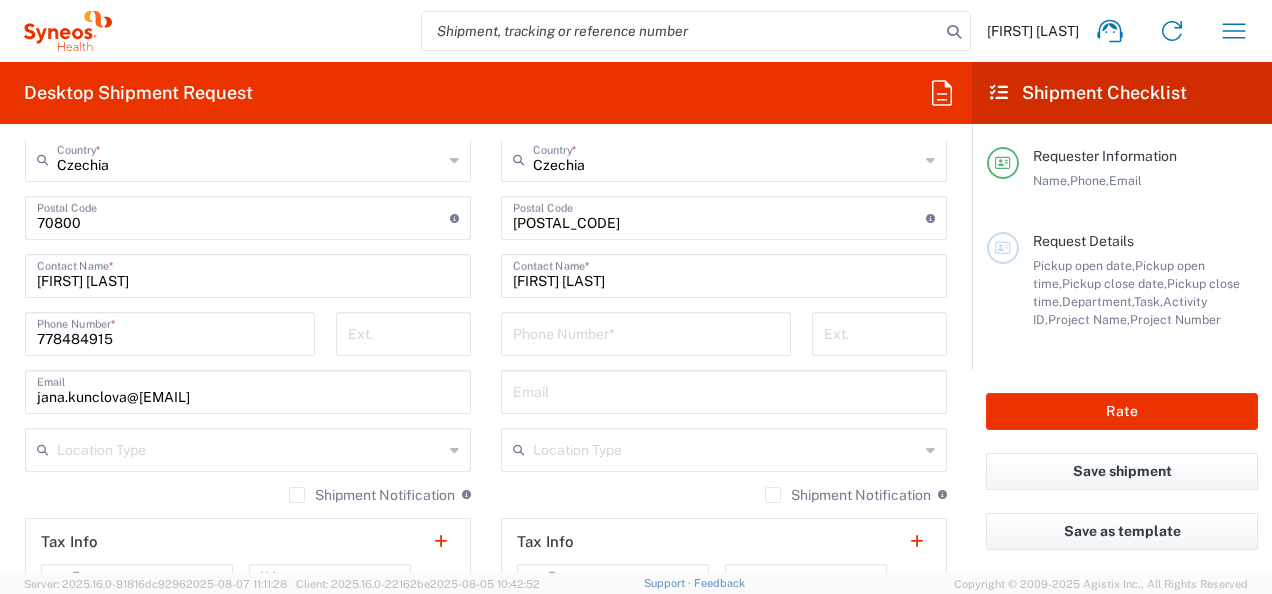 type on "Praha" 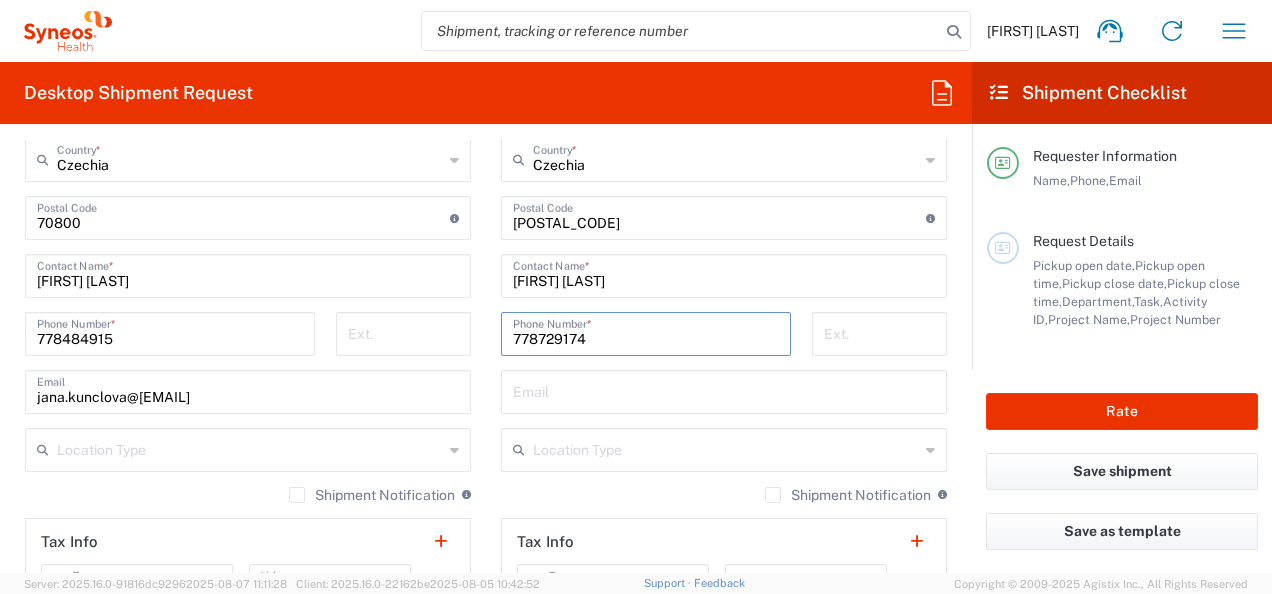 type on "778729174" 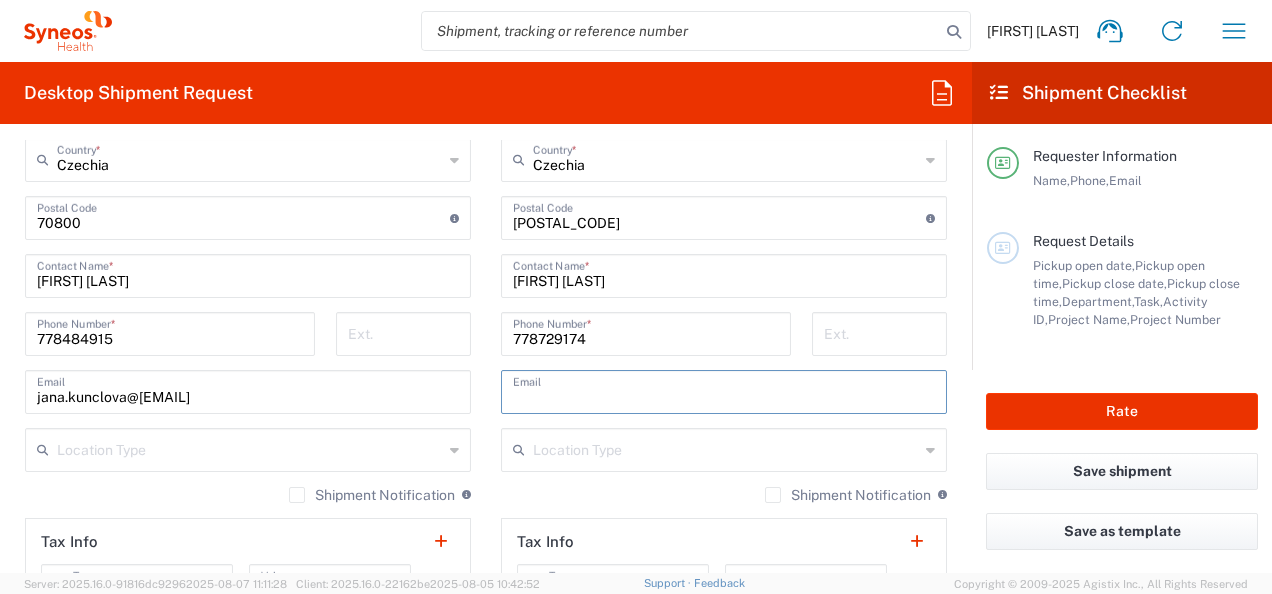 click at bounding box center [724, 390] 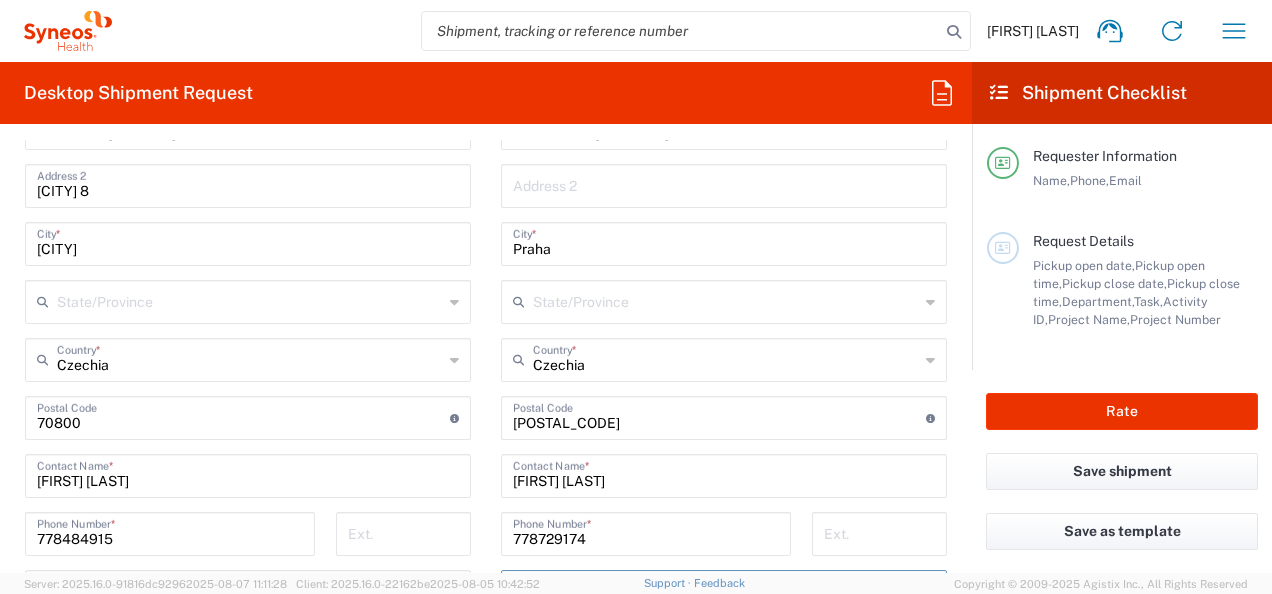 scroll, scrollTop: 878, scrollLeft: 0, axis: vertical 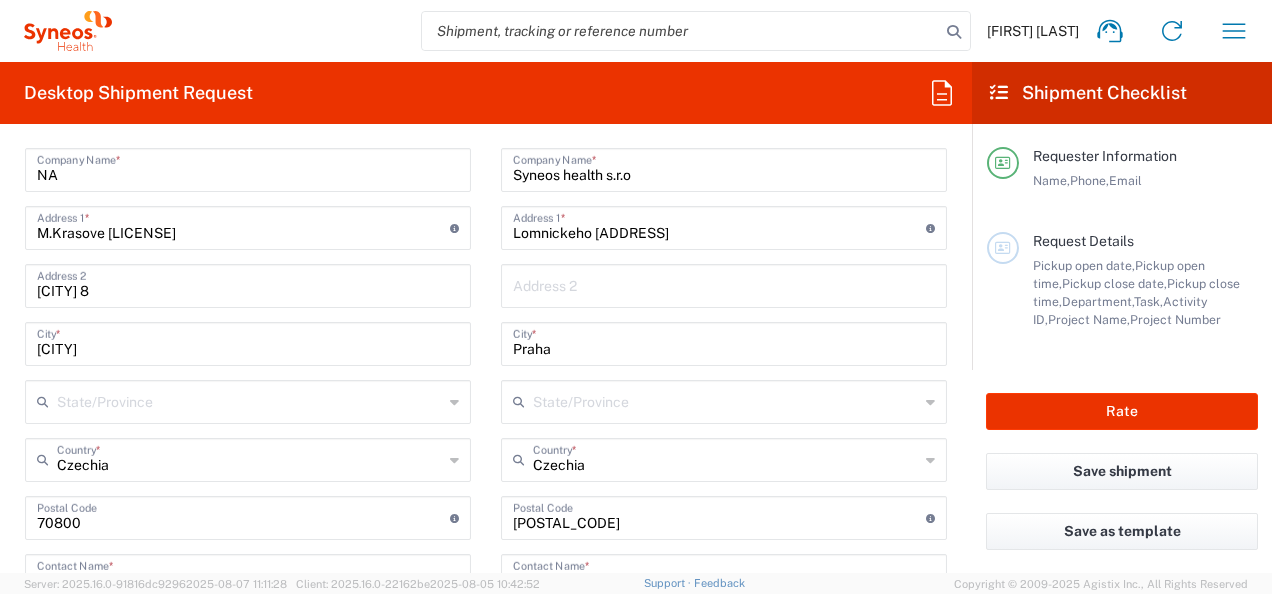 type on "andrej.doros@syneoshealth.com" 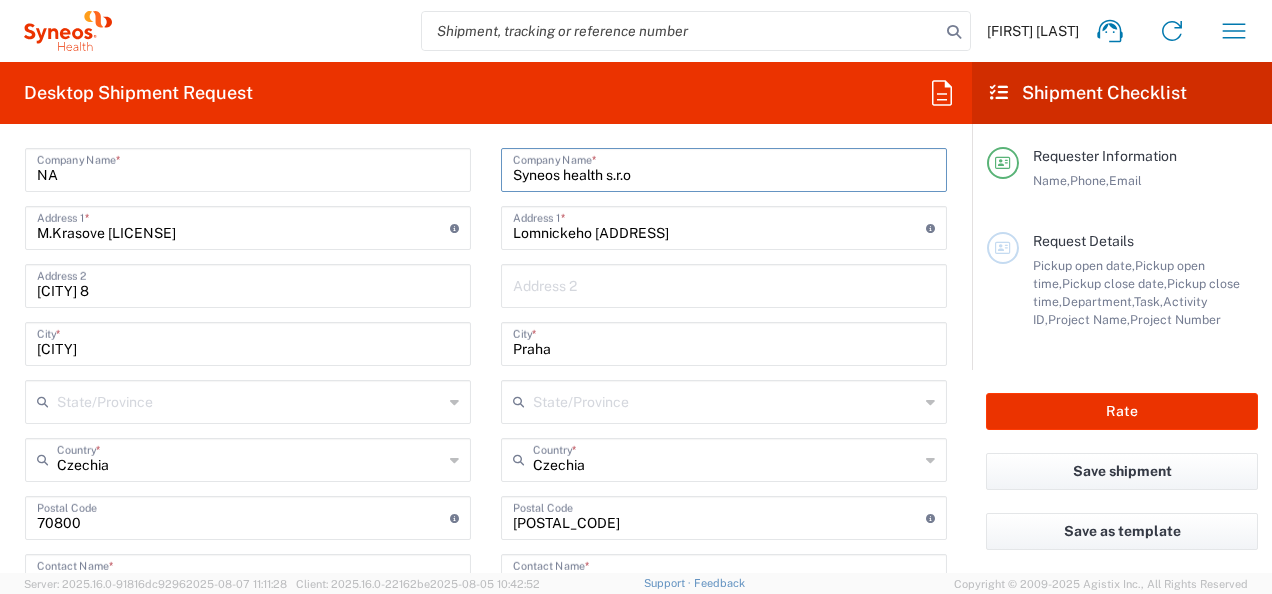 click on "Syneos health  s.r.o" at bounding box center (724, 168) 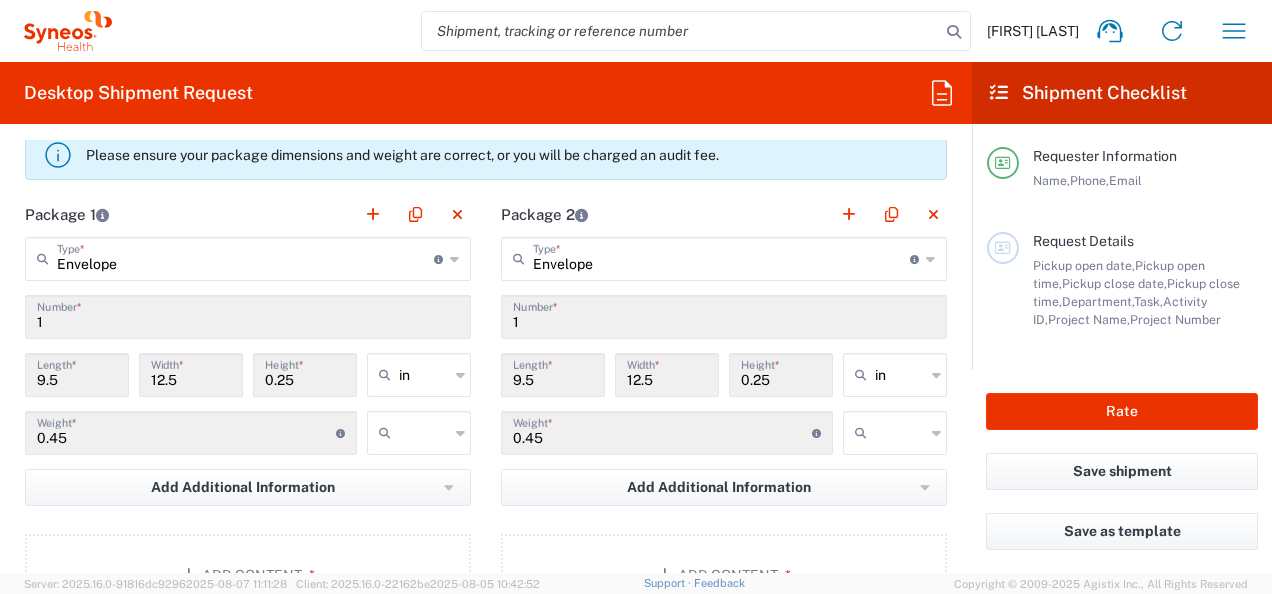 scroll, scrollTop: 1878, scrollLeft: 0, axis: vertical 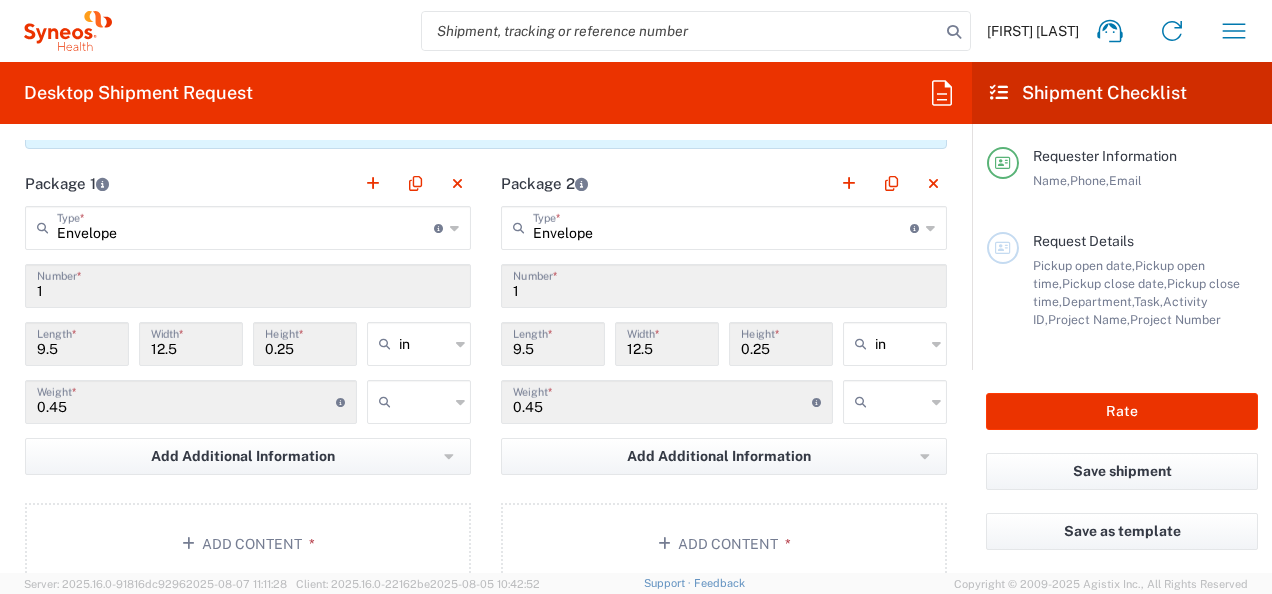 type on "Syneos Health  s.r.o" 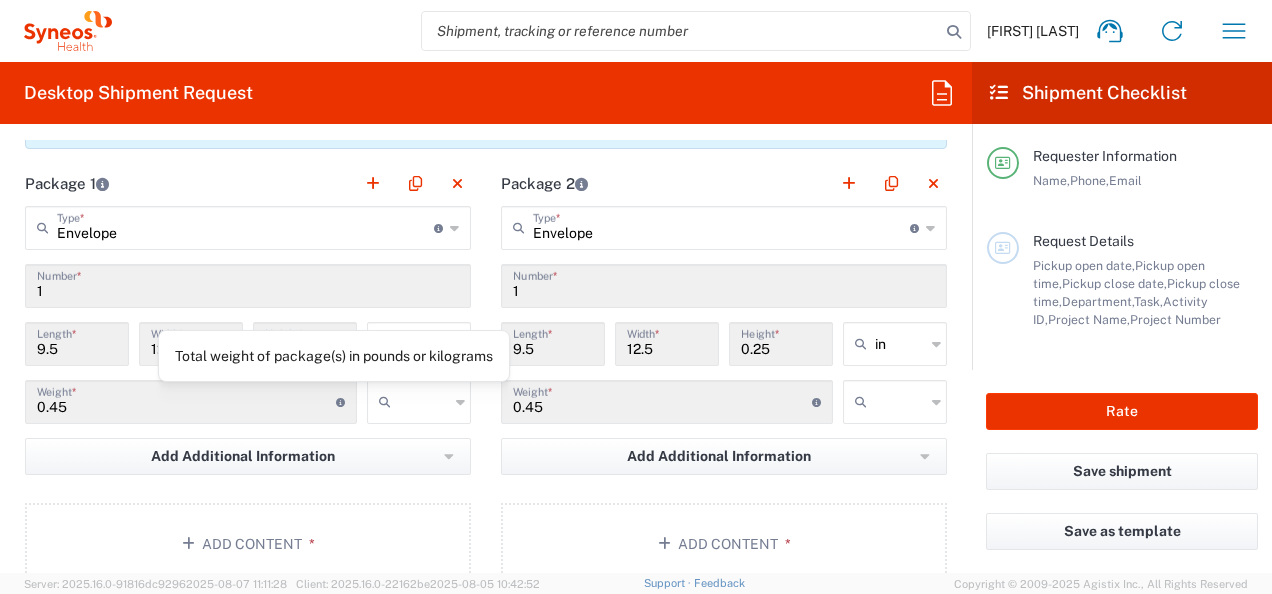click 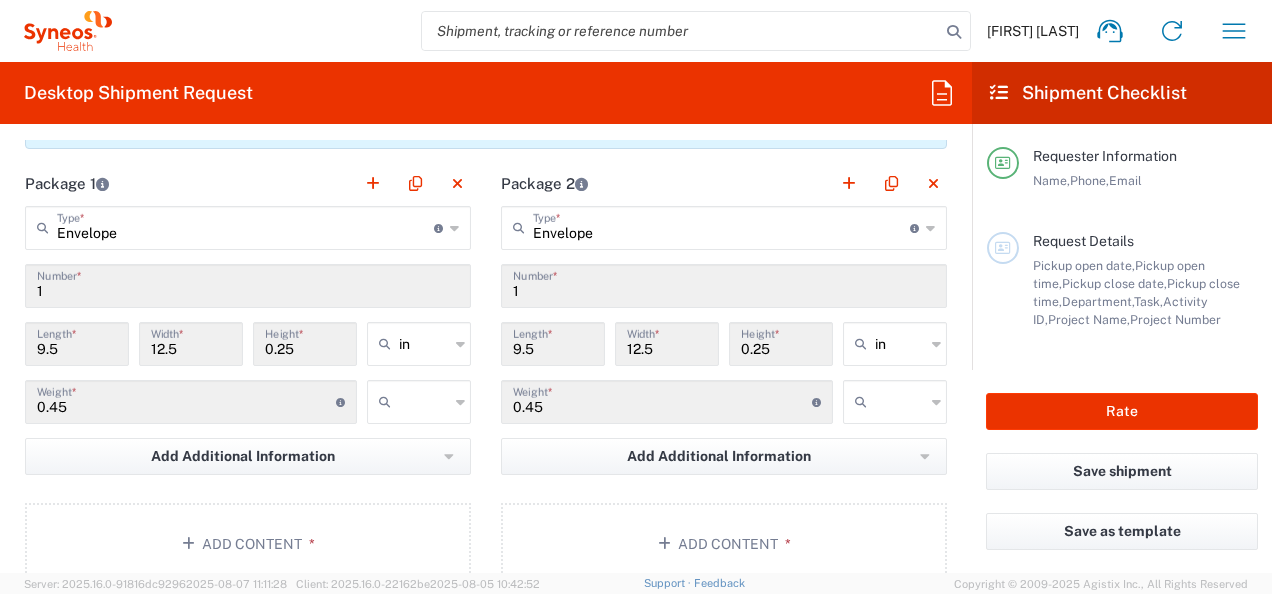 drag, startPoint x: 336, startPoint y: 400, endPoint x: 81, endPoint y: 411, distance: 255.23715 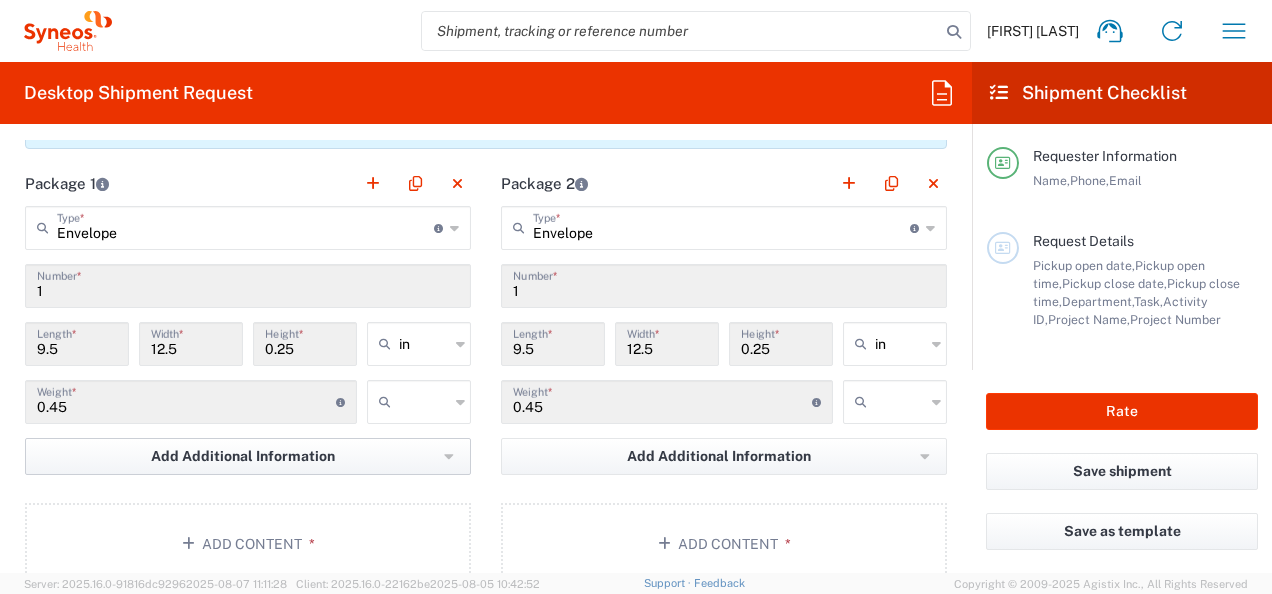 click on "Add Additional Information" 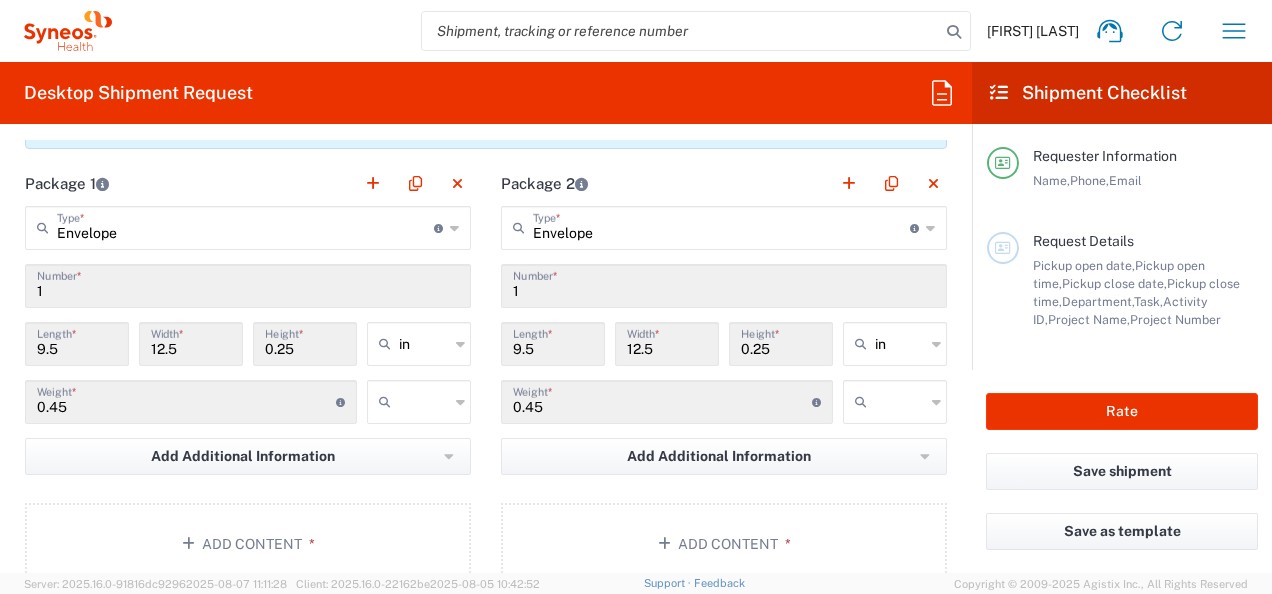click on "0.45" at bounding box center [186, 400] 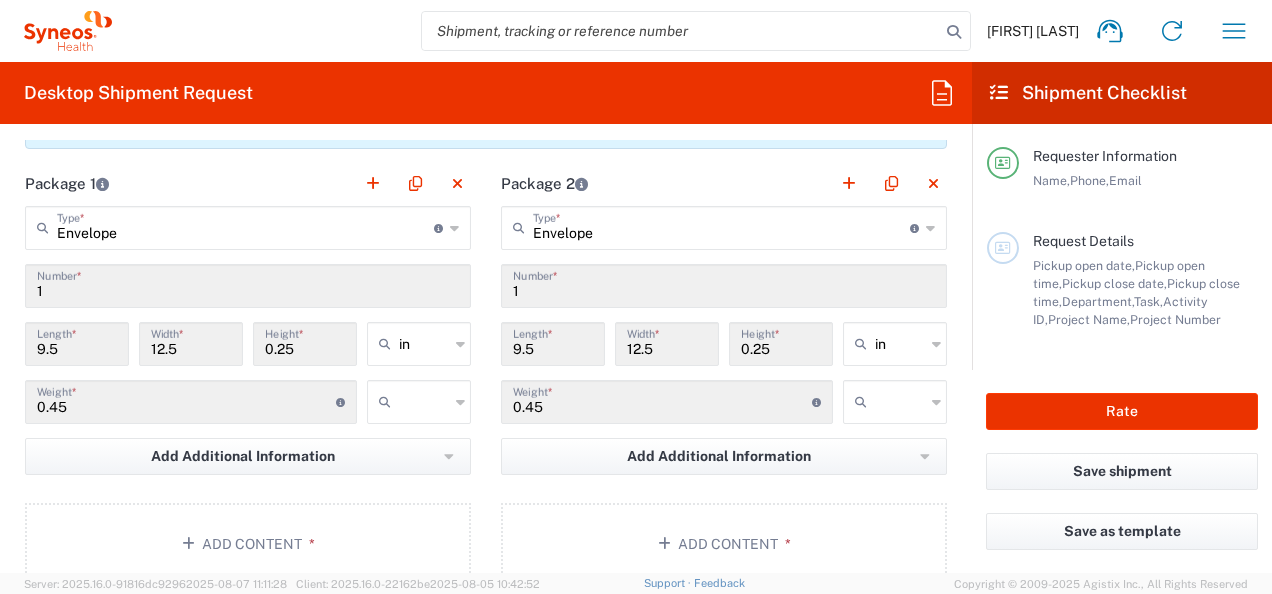 click on "0.45" at bounding box center [186, 400] 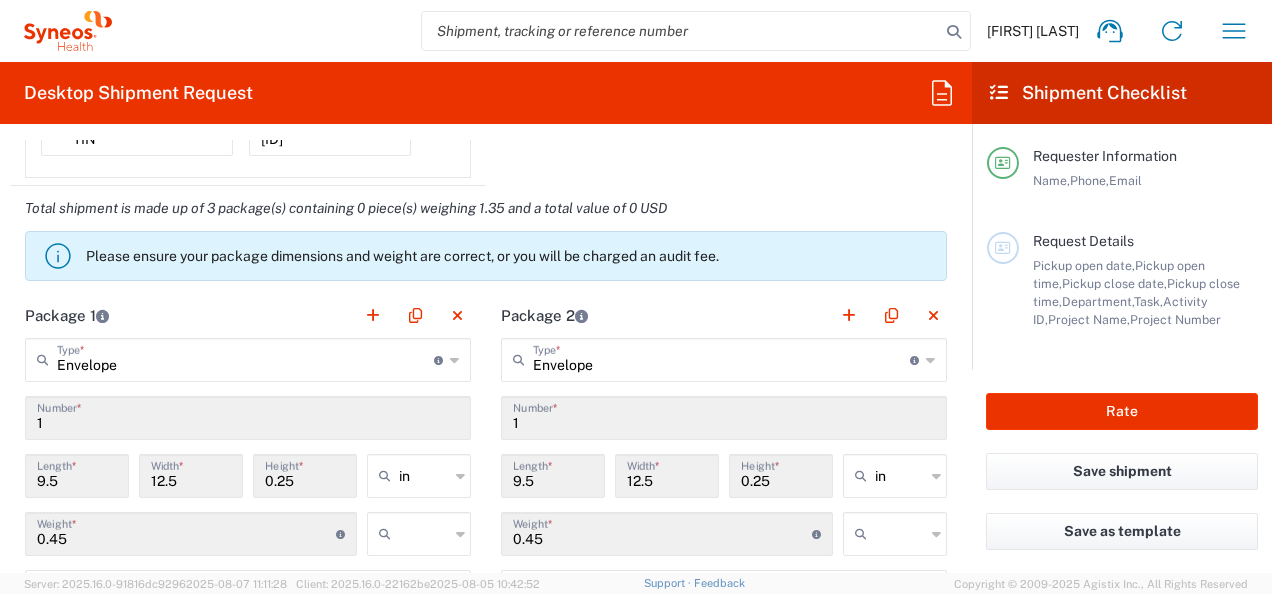 scroll, scrollTop: 1778, scrollLeft: 0, axis: vertical 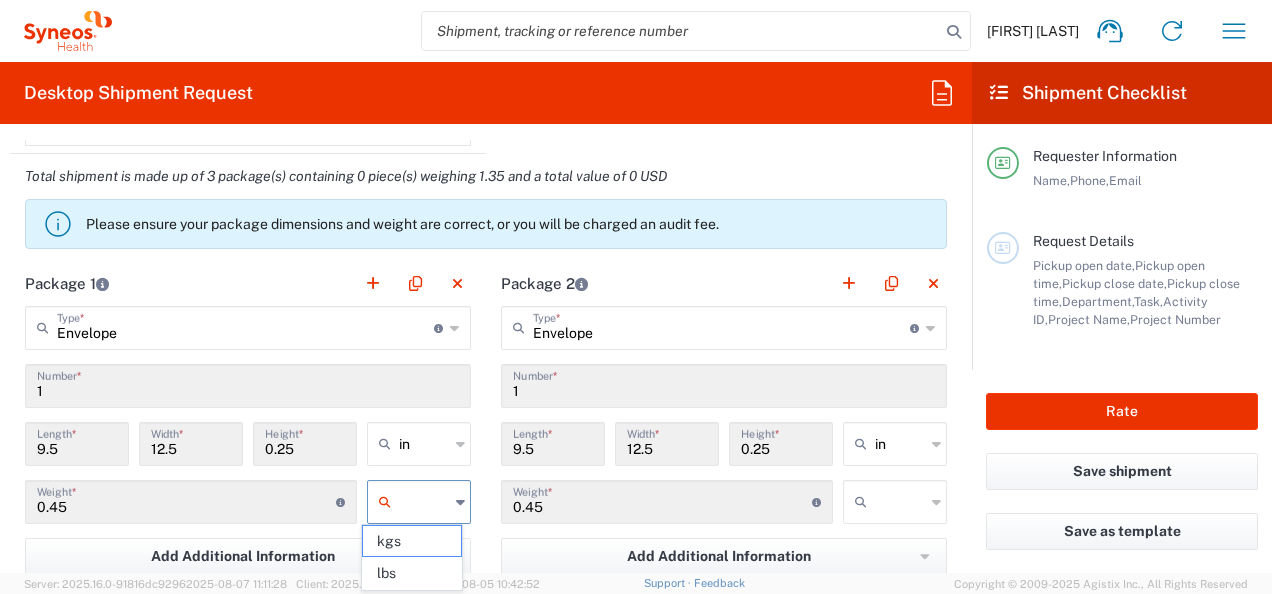 click at bounding box center [424, 502] 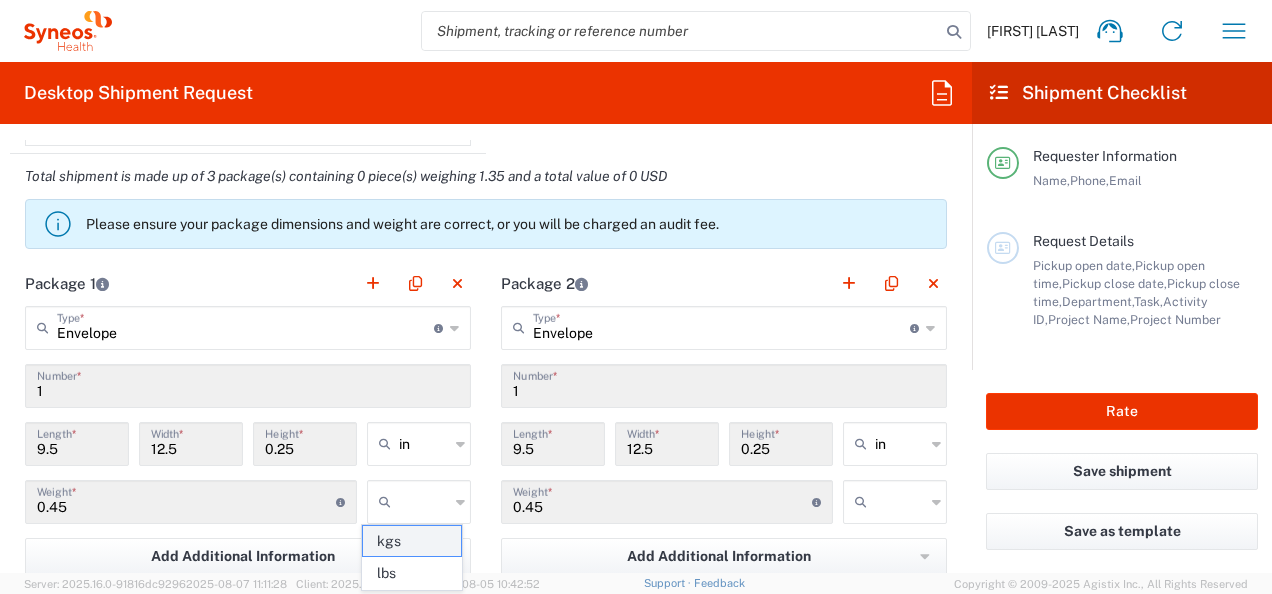 click on "kgs" 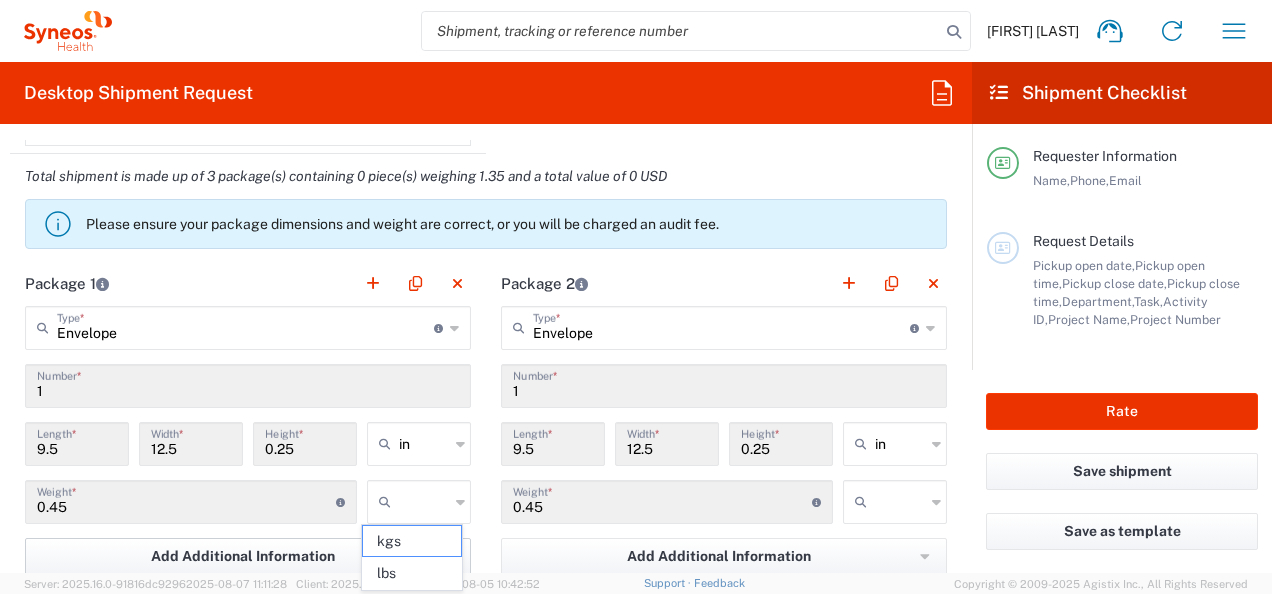 type on "kgs" 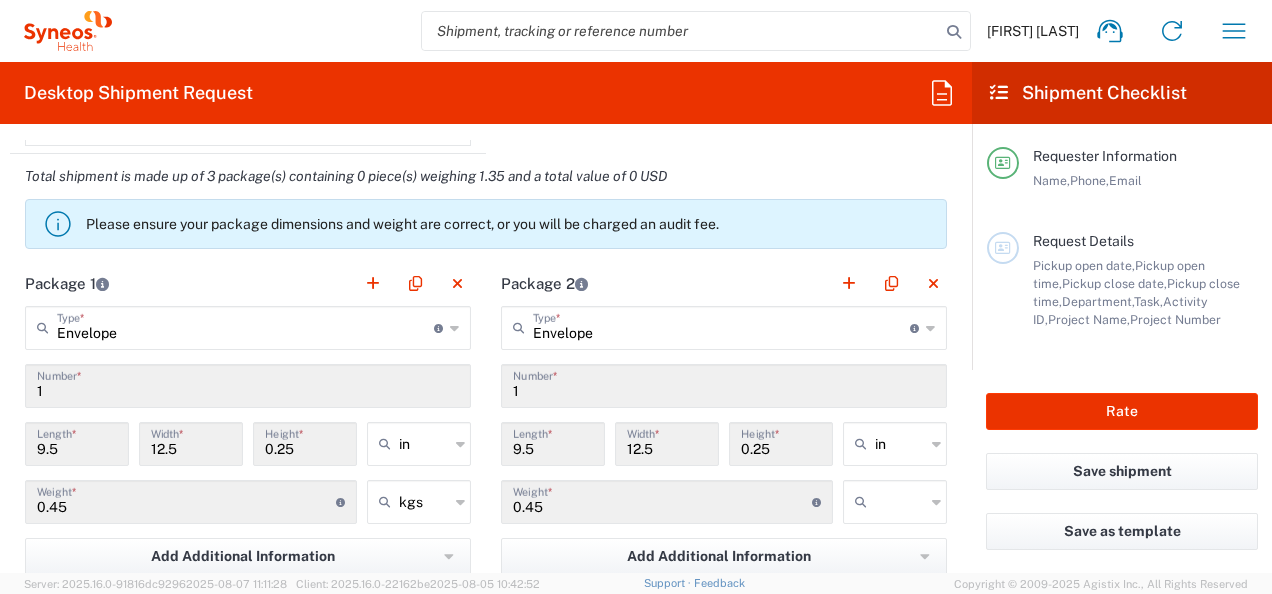 click on "0.45" at bounding box center [186, 500] 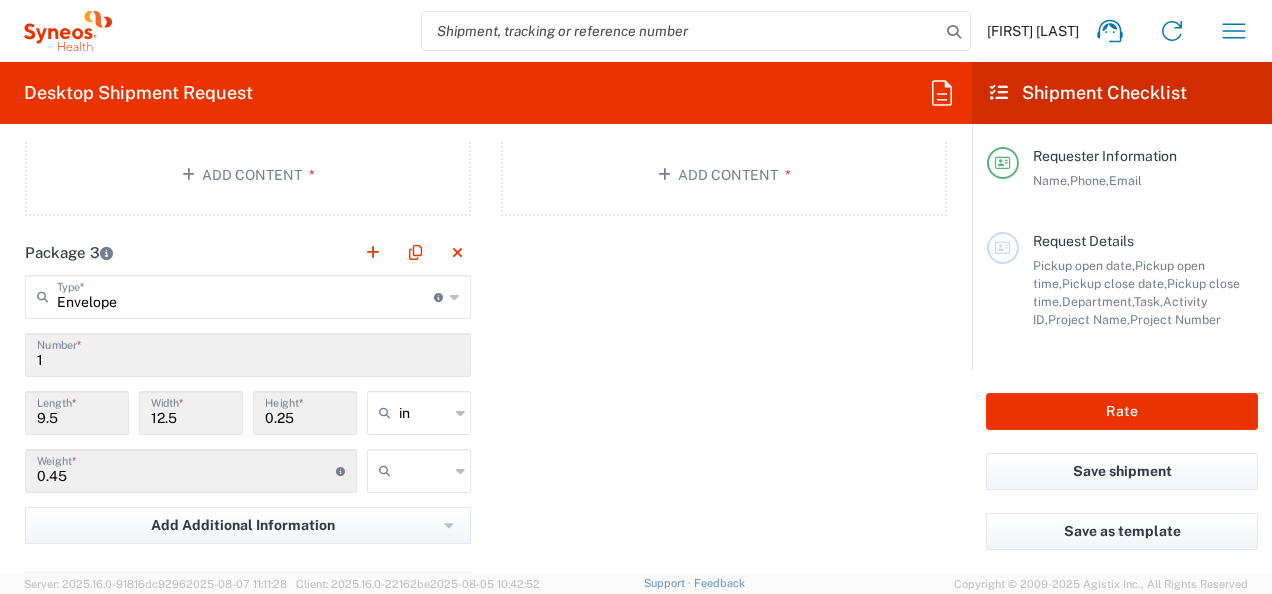 scroll, scrollTop: 2278, scrollLeft: 0, axis: vertical 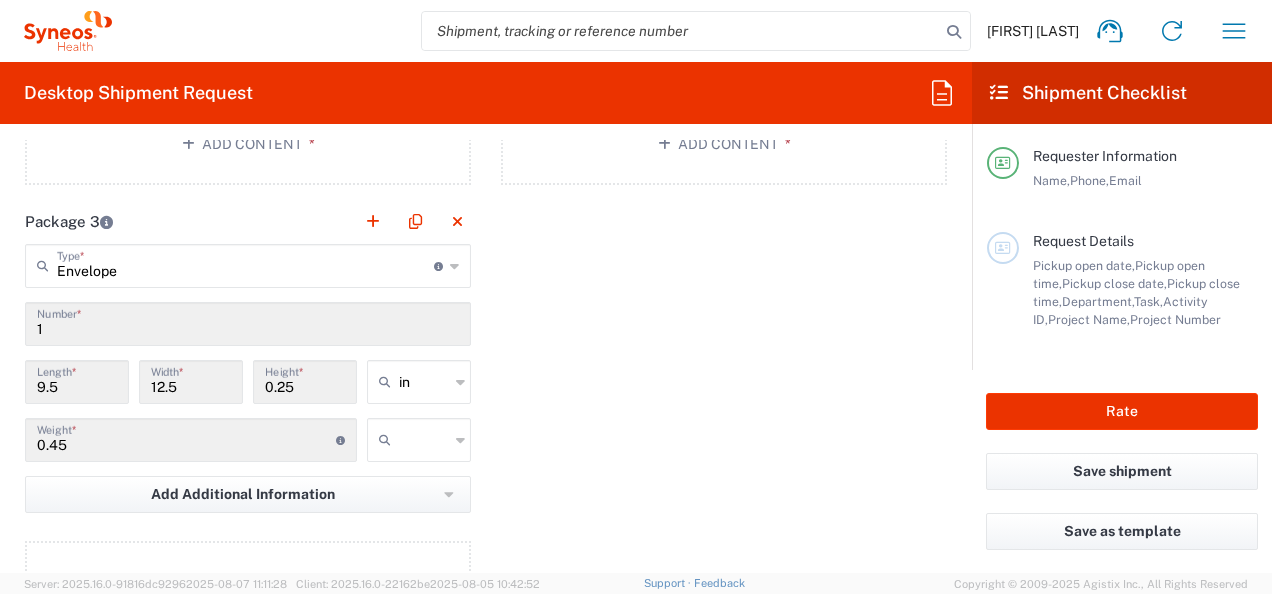 click 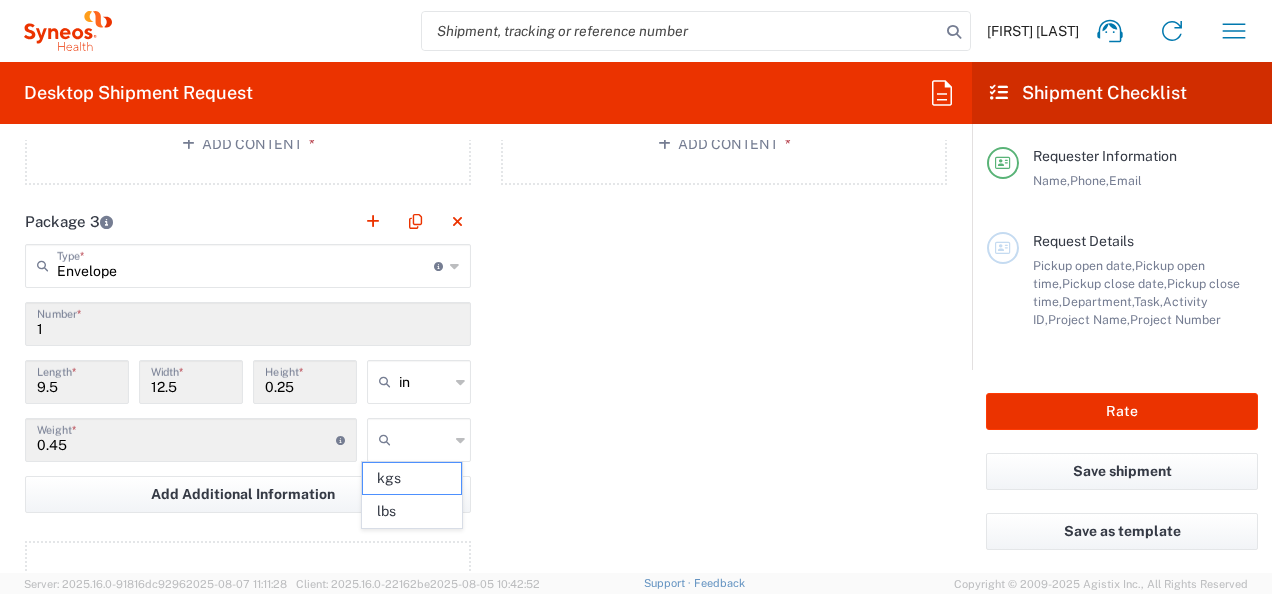click 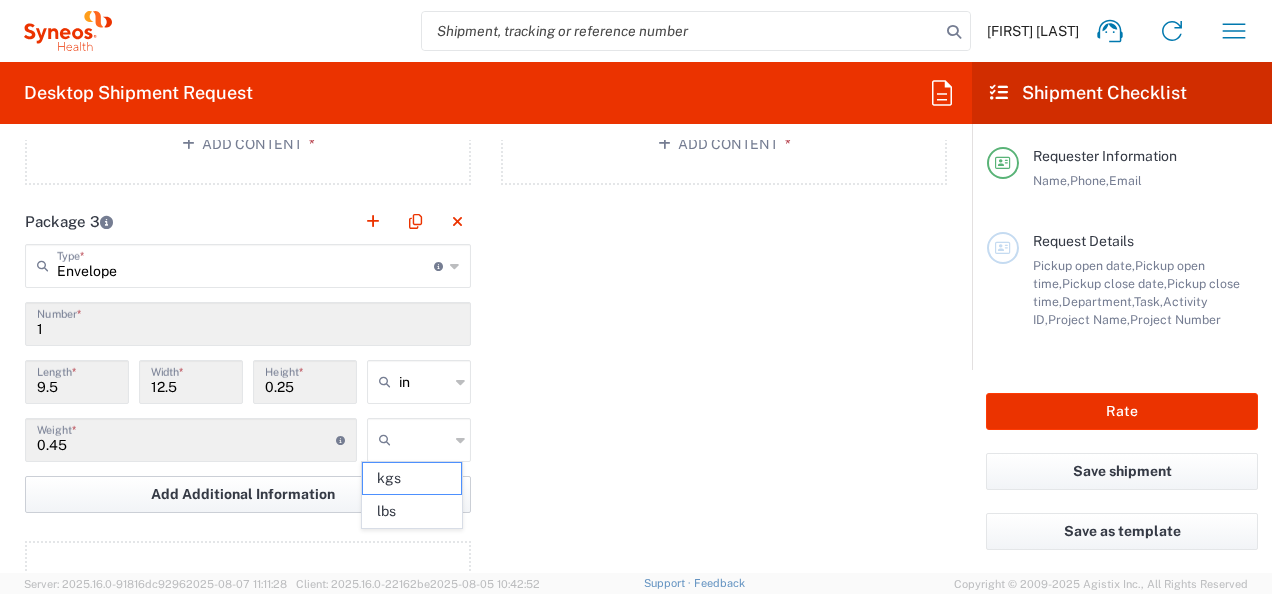 click on "Add Additional Information" 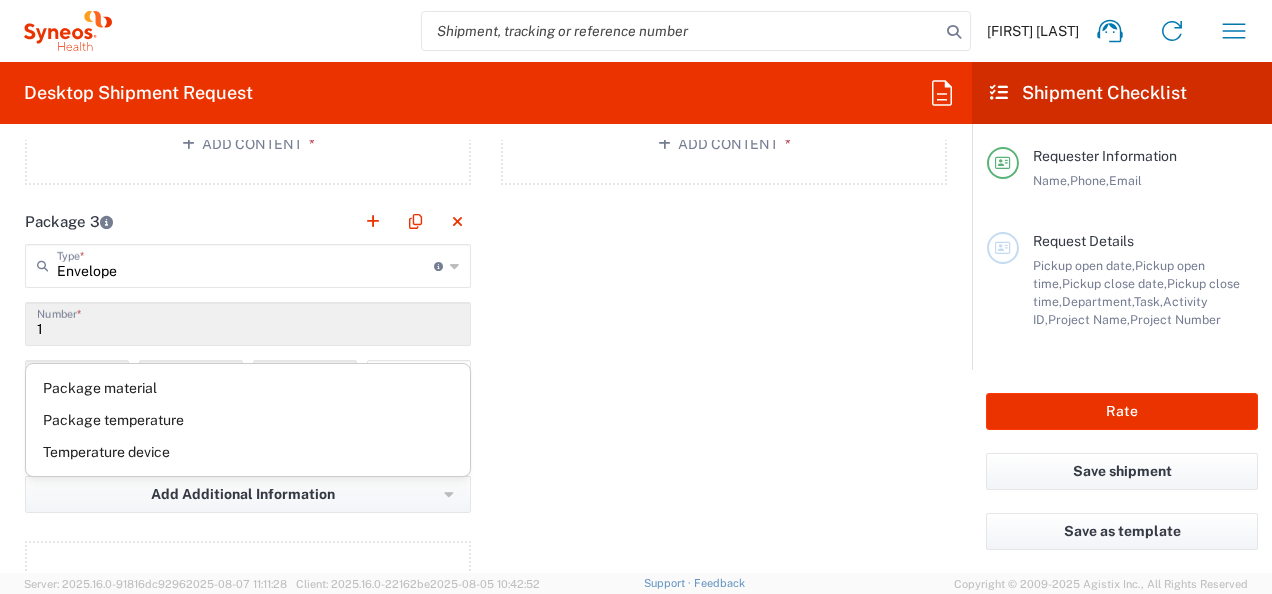 click on "Package 1  Envelope  Type  * Material used to package goods Envelope Large Box Medium Box Pallet(s) Oversized (Not Stackable) Pallet(s) Oversized (Stackable) Pallet(s) Standard (Not Stackable) Pallet(s) Standard (Stackable) Small Box Vendor Box - 10kg Vendor Box - 25kg Your Packaging 1  Number  * 9.5  Length  * 12.5  Width  * 0.25  Height  * in in cm ft 0.45  Weight  * Total weight of package(s) in pounds or kilograms kgs kgs lbs Add Additional Information  Package material   Package temperature   Temperature device  Add Content *  Package 2  Envelope  Type  * Material used to package goods Envelope Large Box Medium Box Pallet(s) Oversized (Not Stackable) Pallet(s) Oversized (Stackable) Pallet(s) Standard (Not Stackable) Pallet(s) Standard (Stackable) Small Box Vendor Box - 10kg Vendor Box - 25kg Your Packaging 1  Number  * 9.5  Length  * 12.5  Width  * 0.25  Height  * in in cm ft 0.45  Weight  * Total weight of package(s) in pounds or kilograms kgs lbs Add Additional Information  Package material  *  Type" 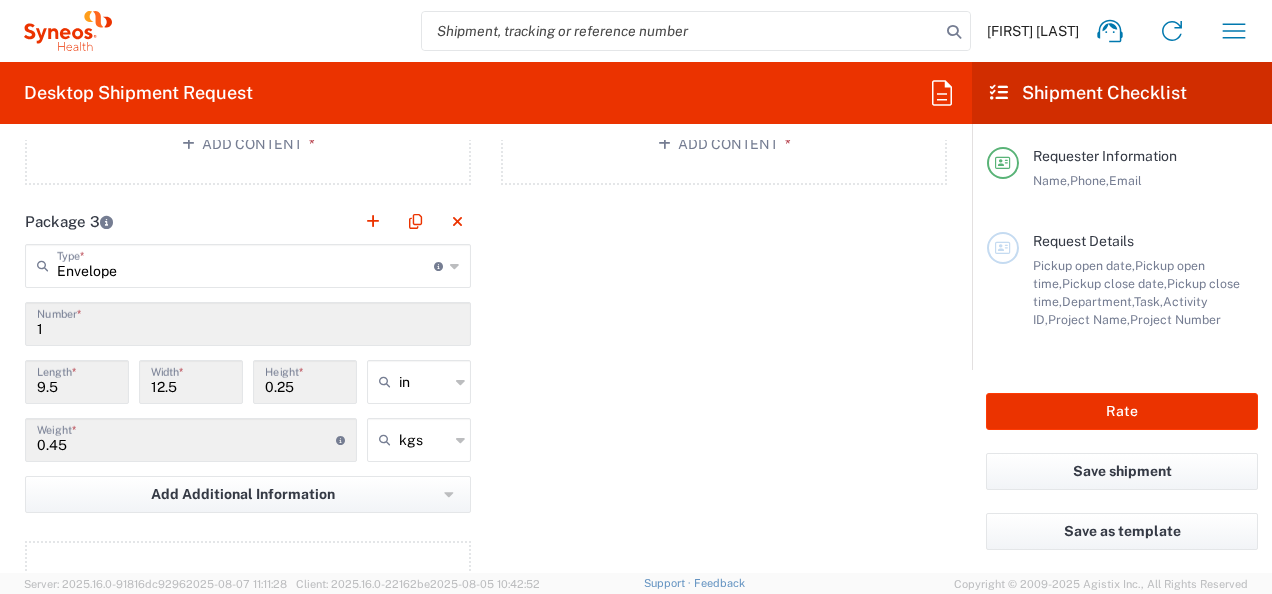 scroll, scrollTop: 1878, scrollLeft: 0, axis: vertical 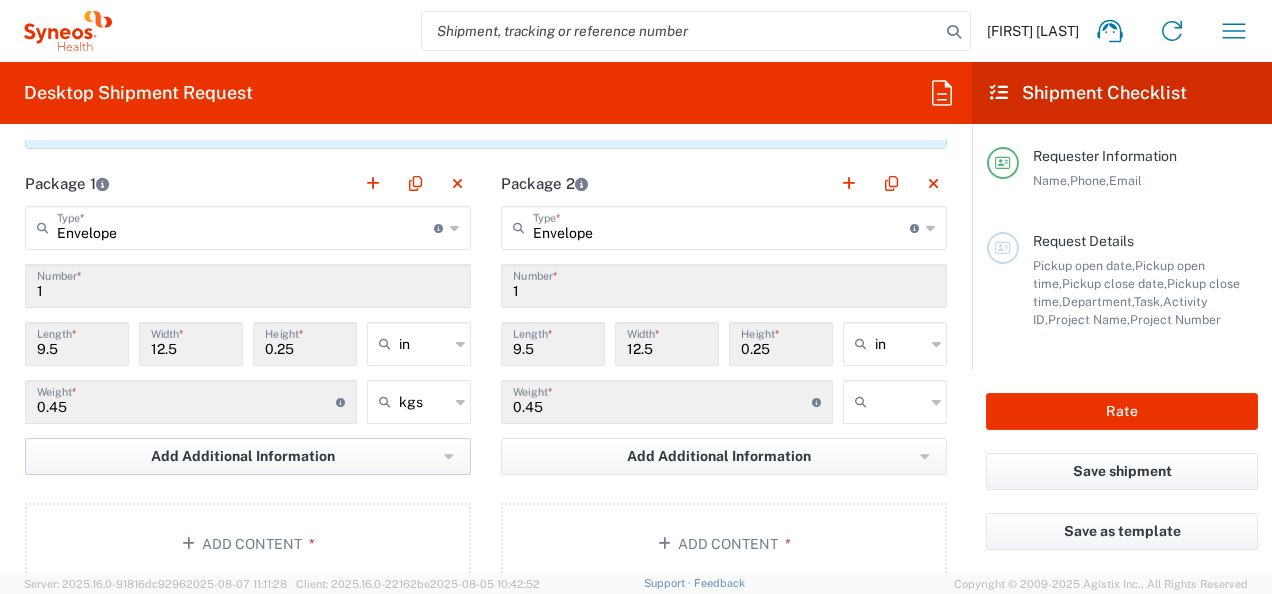 click on "Add Additional Information" 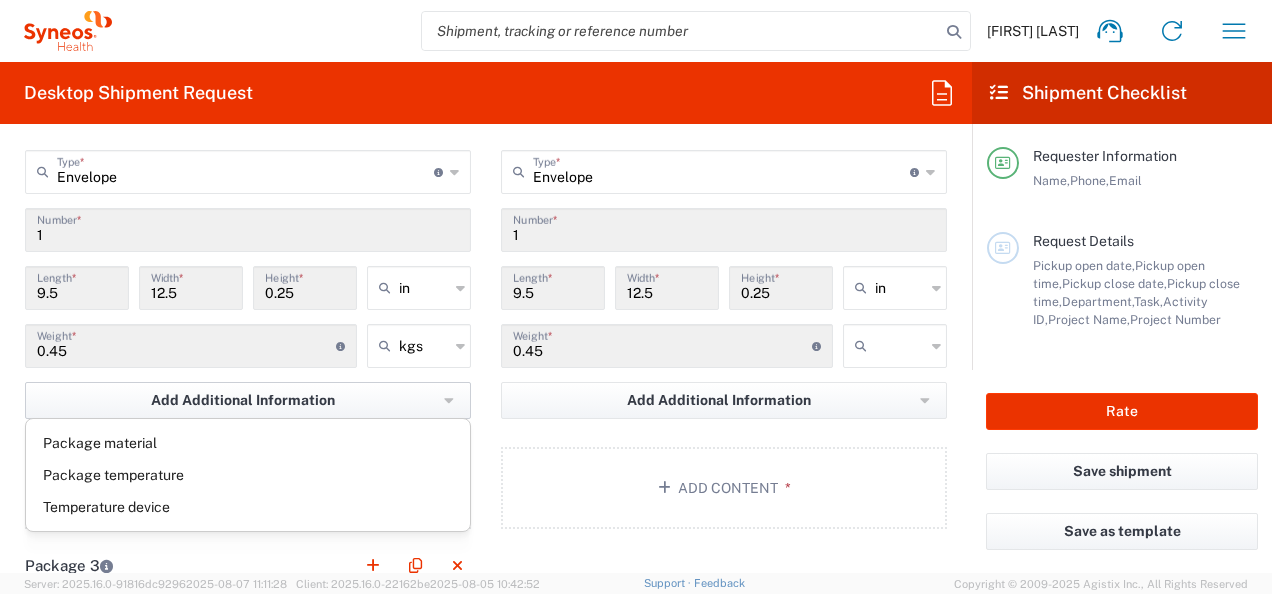 scroll, scrollTop: 1978, scrollLeft: 0, axis: vertical 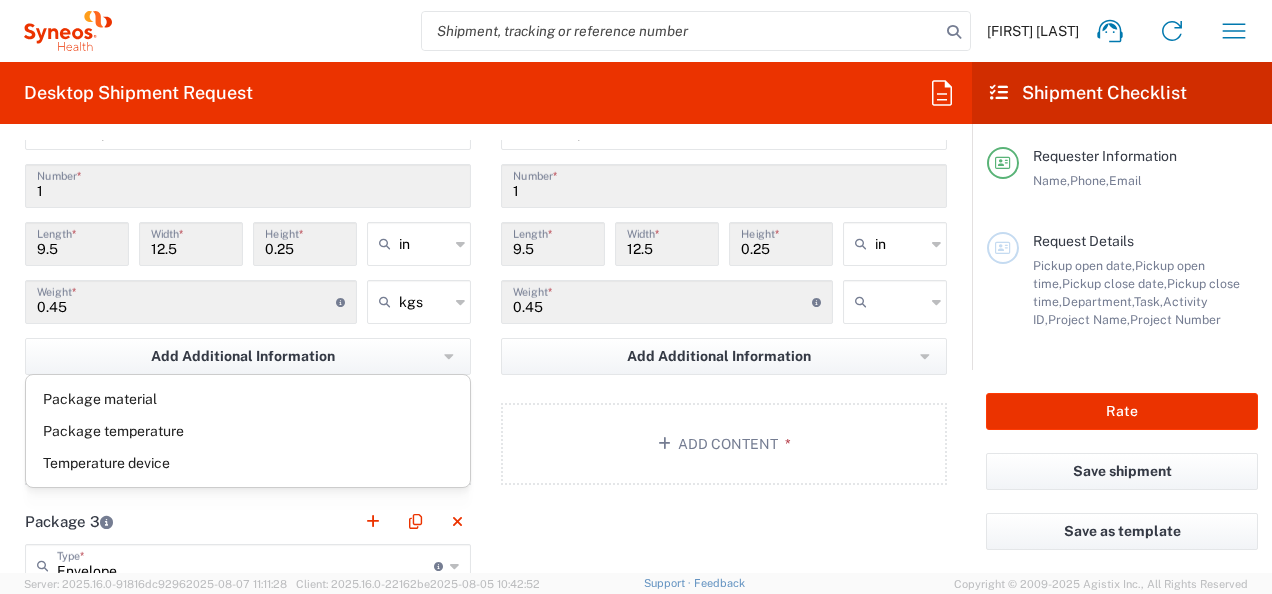 click on "0.45" at bounding box center (186, 300) 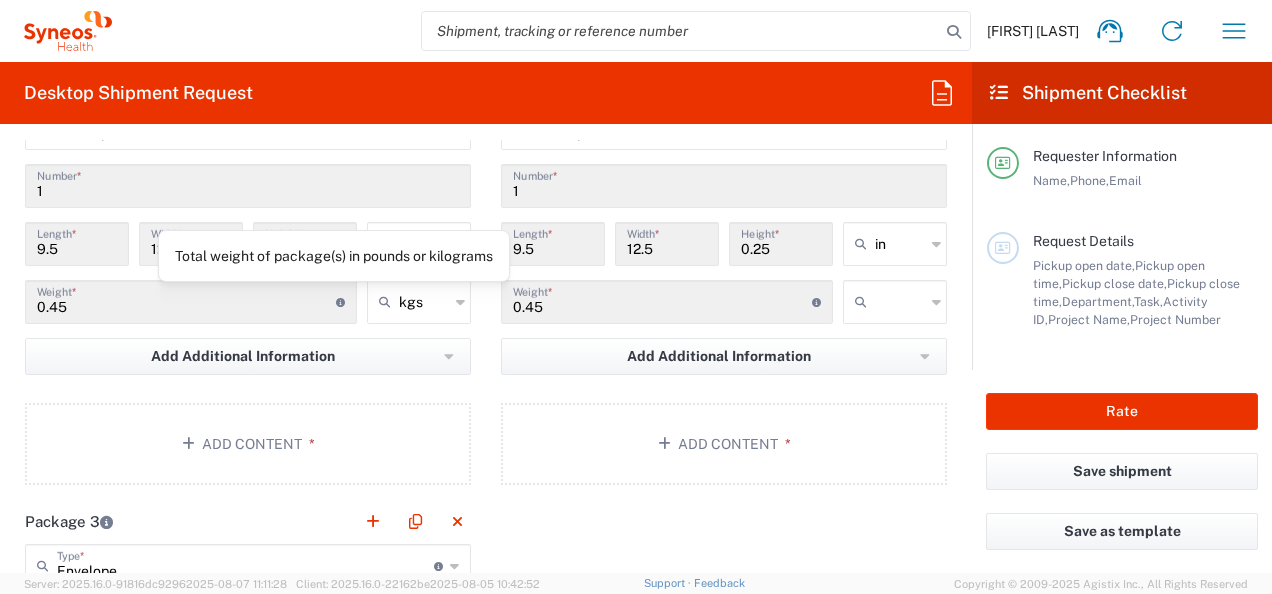 click 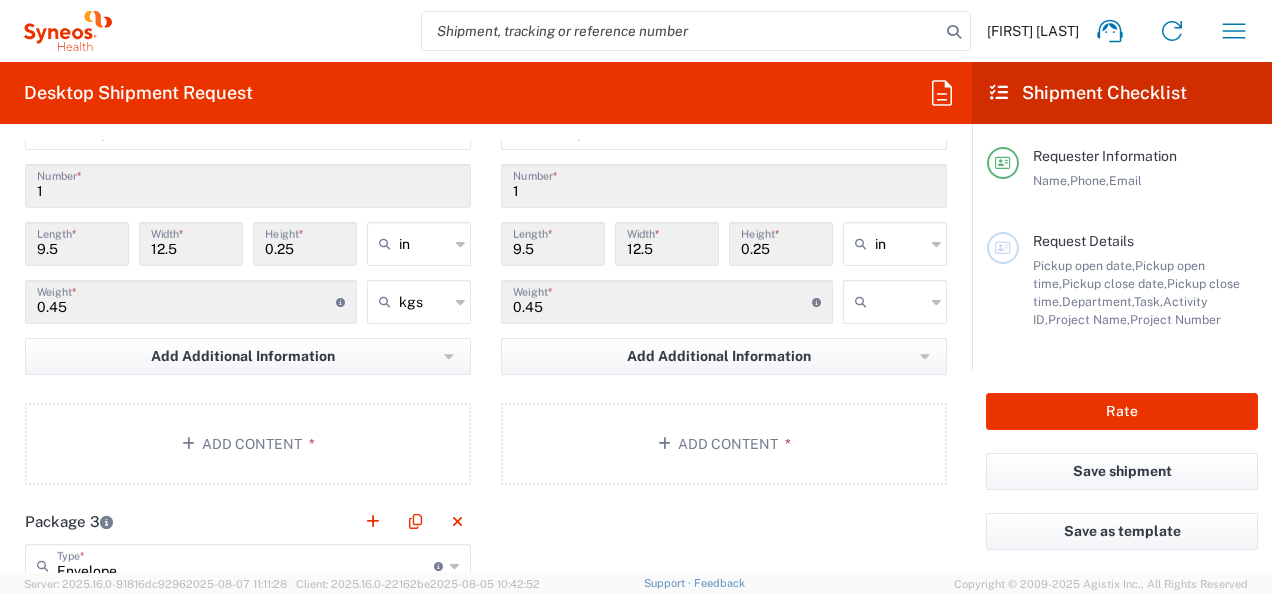 click 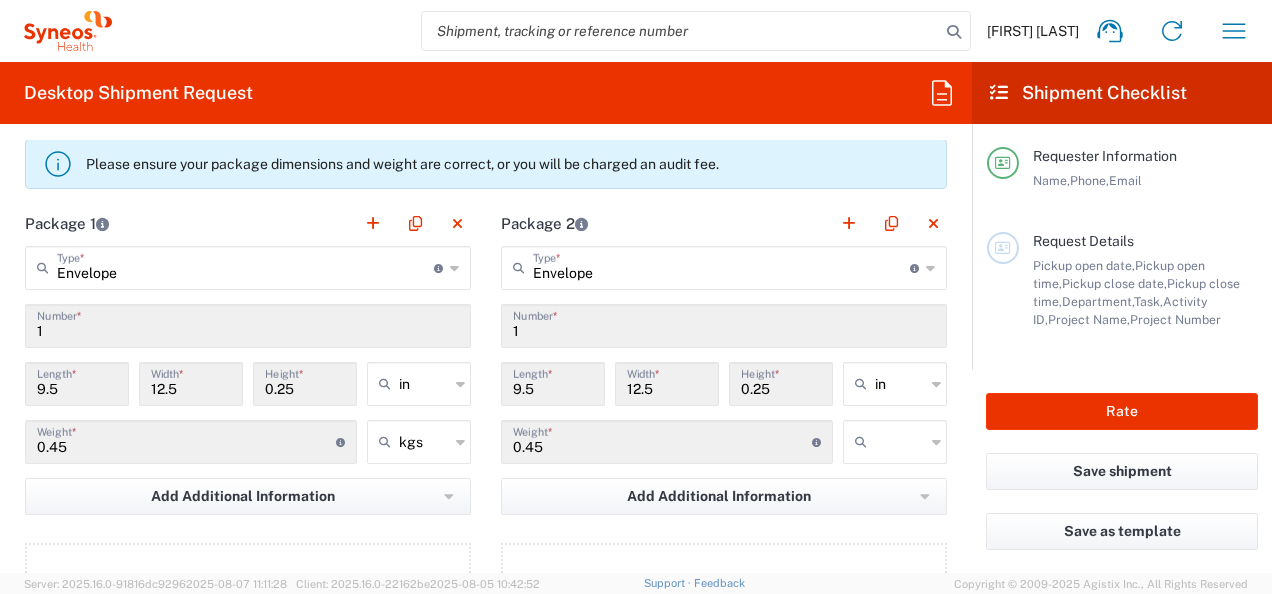 scroll, scrollTop: 1978, scrollLeft: 0, axis: vertical 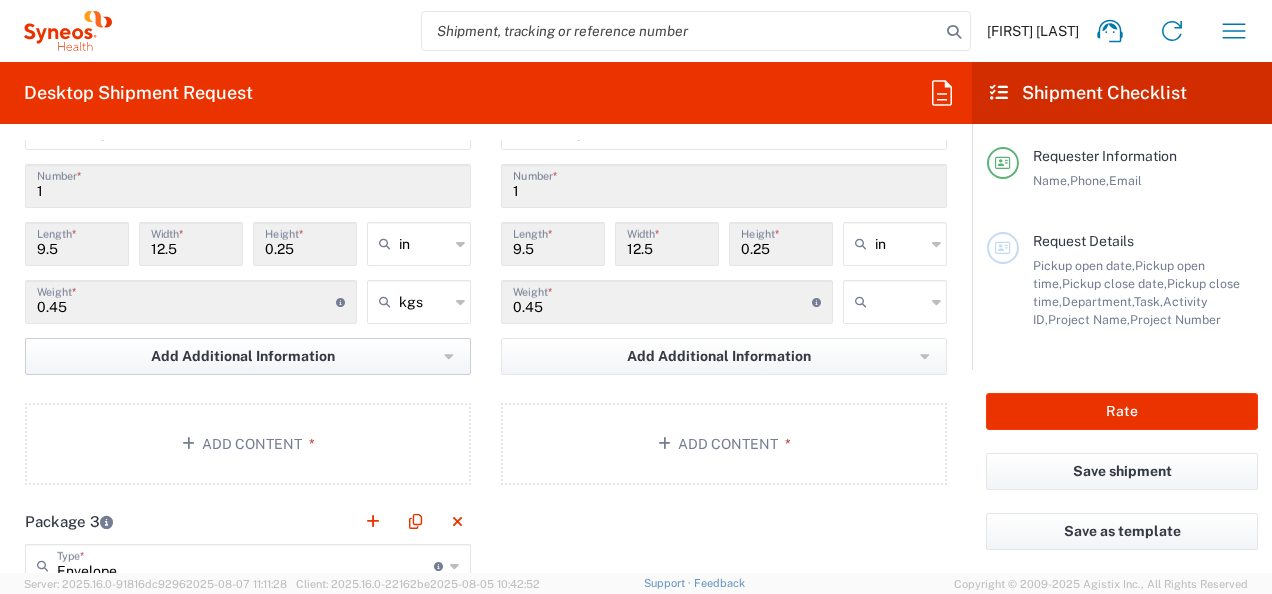 click on "Add Additional Information" 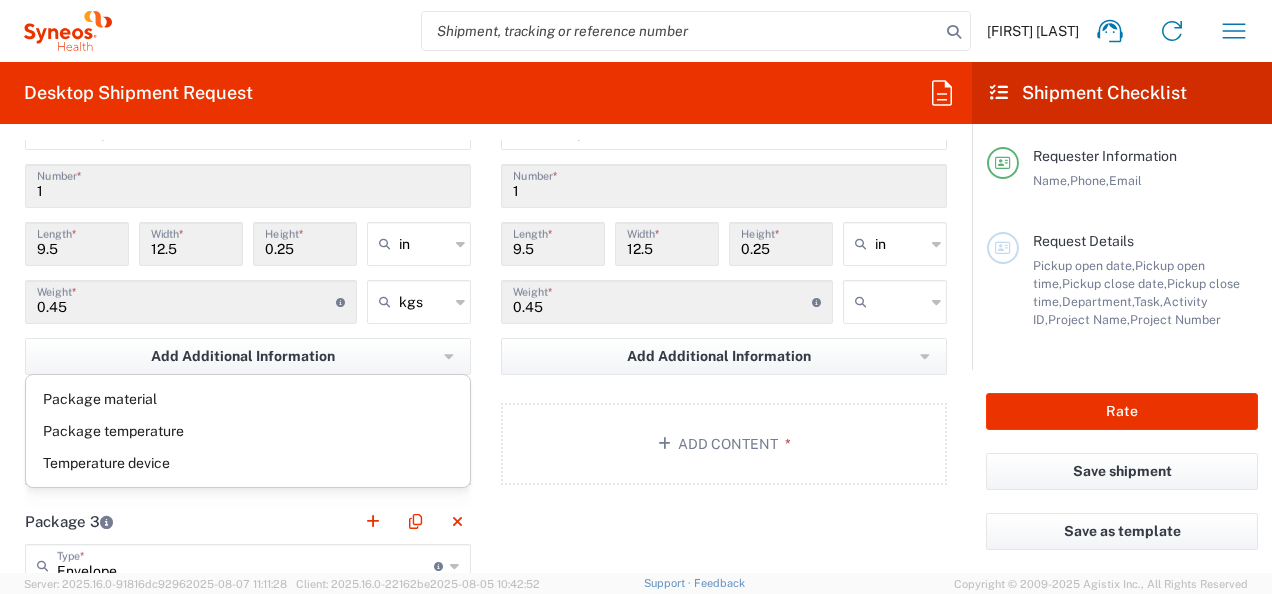 click on "Package 1  Envelope  Type  * Material used to package goods Envelope Large Box Medium Box Pallet(s) Oversized (Not Stackable) Pallet(s) Oversized (Stackable) Pallet(s) Standard (Not Stackable) Pallet(s) Standard (Stackable) Small Box Vendor Box - 10kg Vendor Box - 25kg Your Packaging 1  Number  * 9.5  Length  * 12.5  Width  * 0.25  Height  * in in cm ft 0.45  Weight  * Total weight of package(s) in pounds or kilograms kgs kgs lbs Add Additional Information  Package material   Package temperature   Temperature device  Add Content *  Package 2  Envelope  Type  * Material used to package goods Envelope Large Box Medium Box Pallet(s) Oversized (Not Stackable) Pallet(s) Oversized (Stackable) Pallet(s) Standard (Not Stackable) Pallet(s) Standard (Stackable) Small Box Vendor Box - 10kg Vendor Box - 25kg Your Packaging 1  Number  * 9.5  Length  * 12.5  Width  * 0.25  Height  * in in cm ft 0.45  Weight  * Total weight of package(s) in pounds or kilograms kgs lbs Add Additional Information  Package material  *  Type" 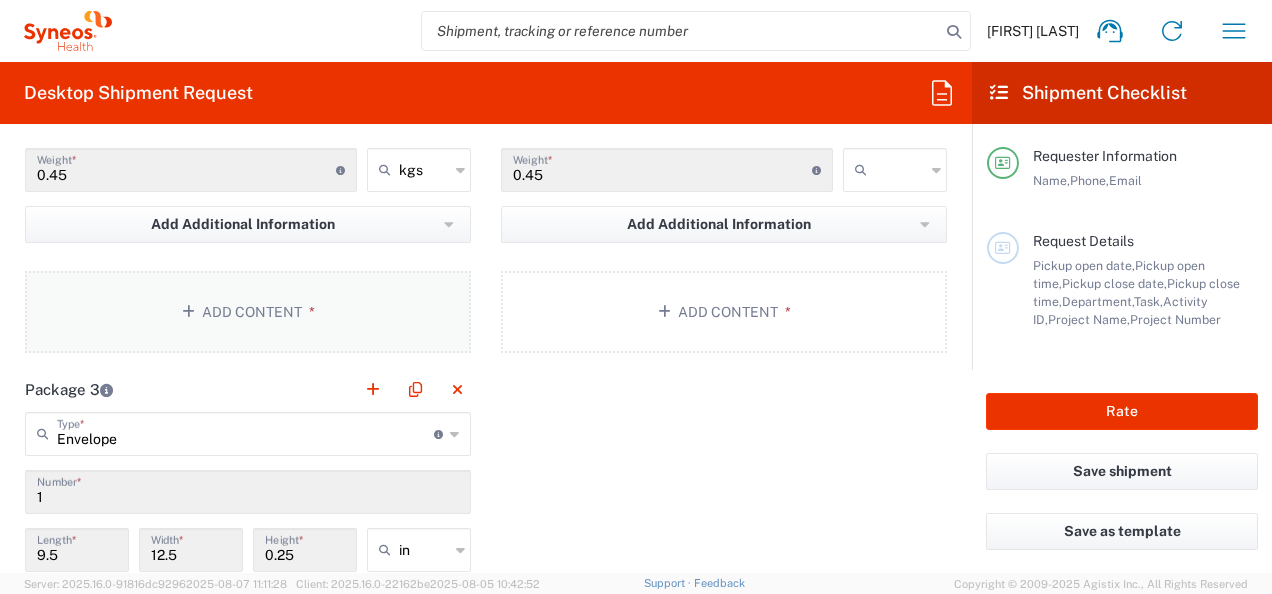 scroll, scrollTop: 2078, scrollLeft: 0, axis: vertical 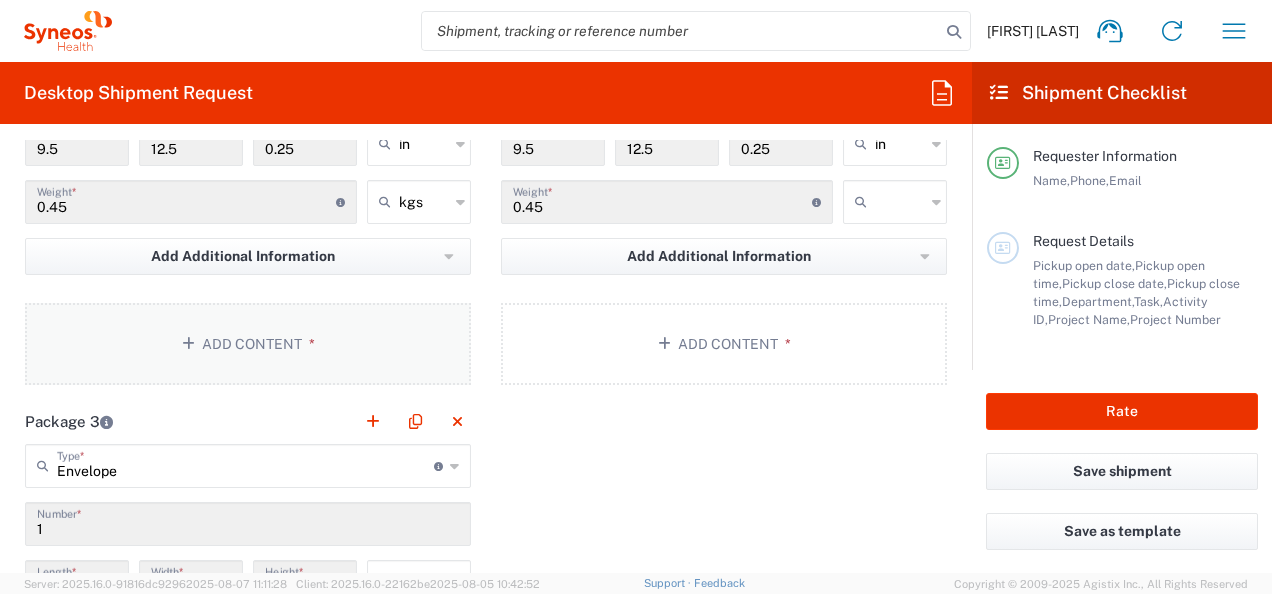 click on "Add Content *" 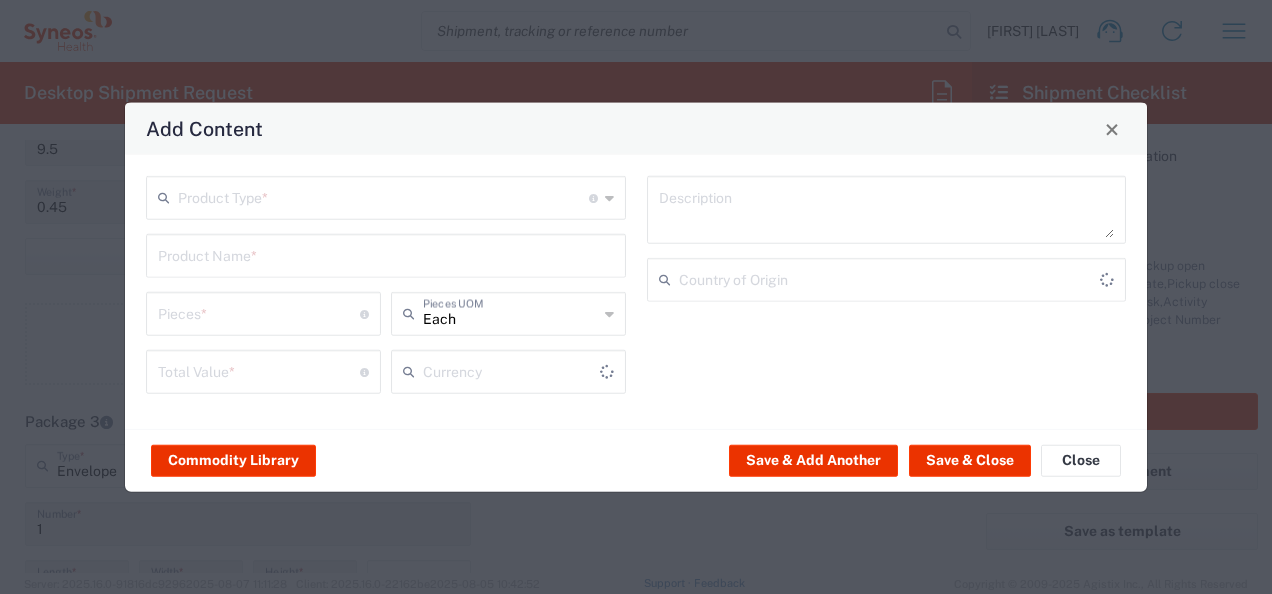 type on "US Dollar" 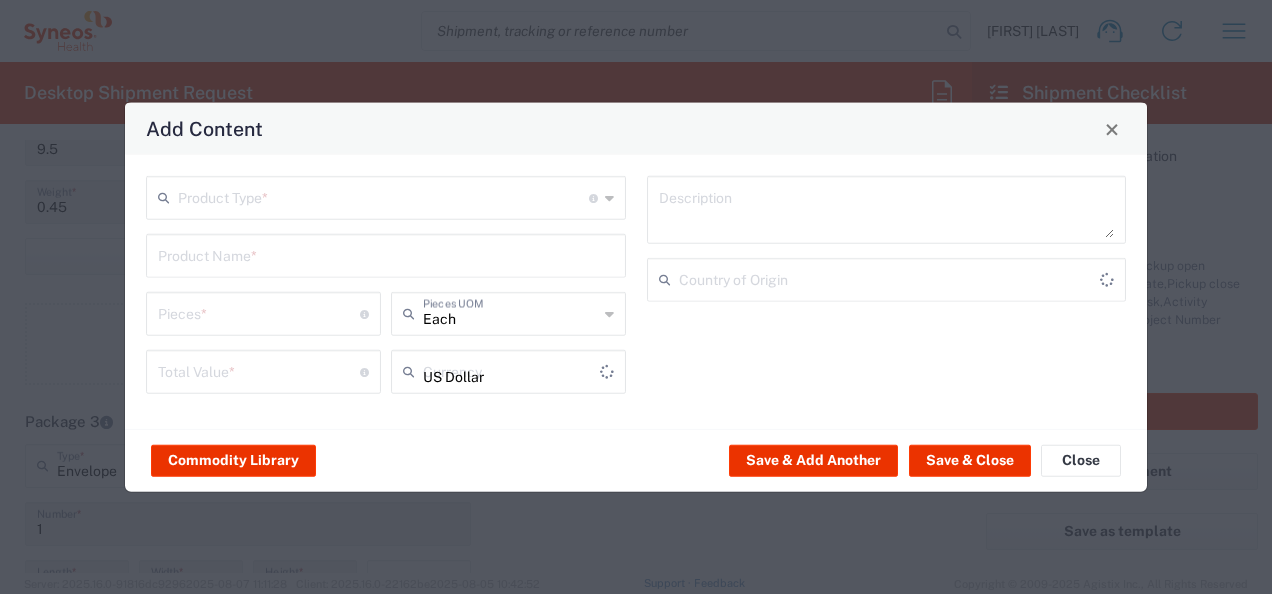 click at bounding box center (383, 196) 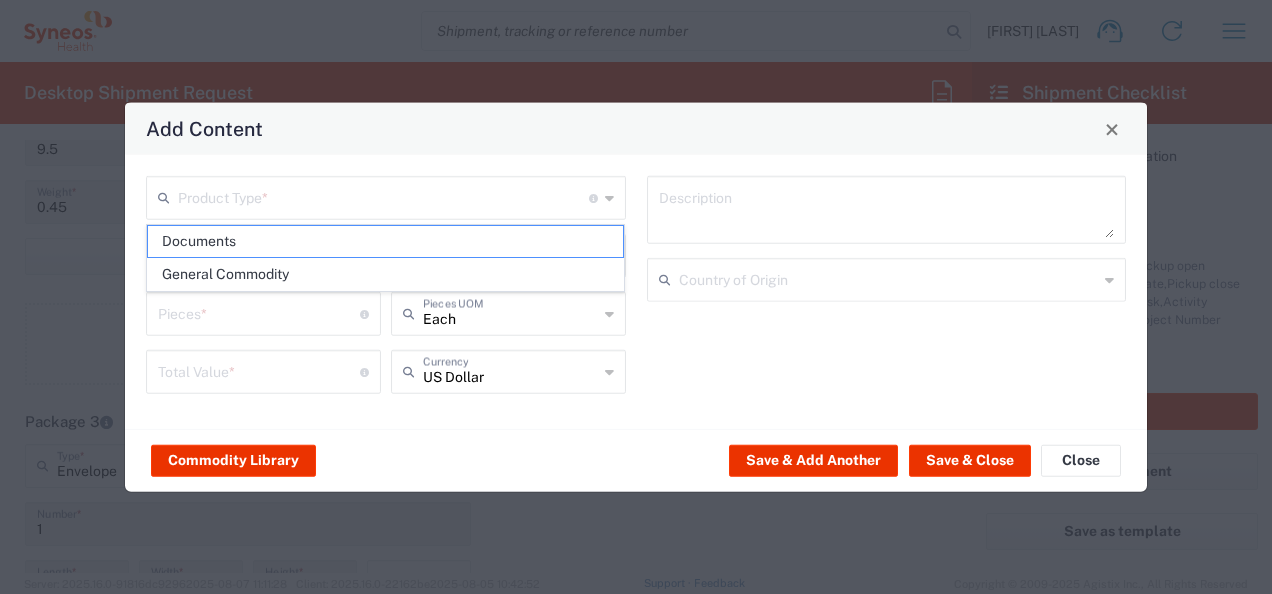 click 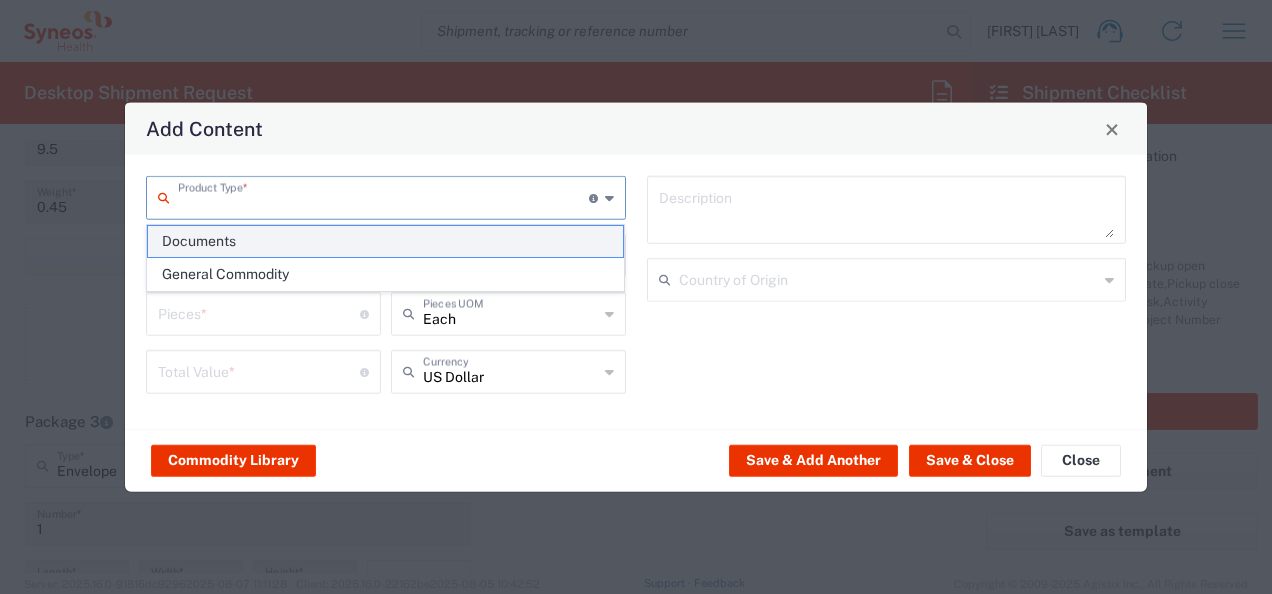 click on "Documents" 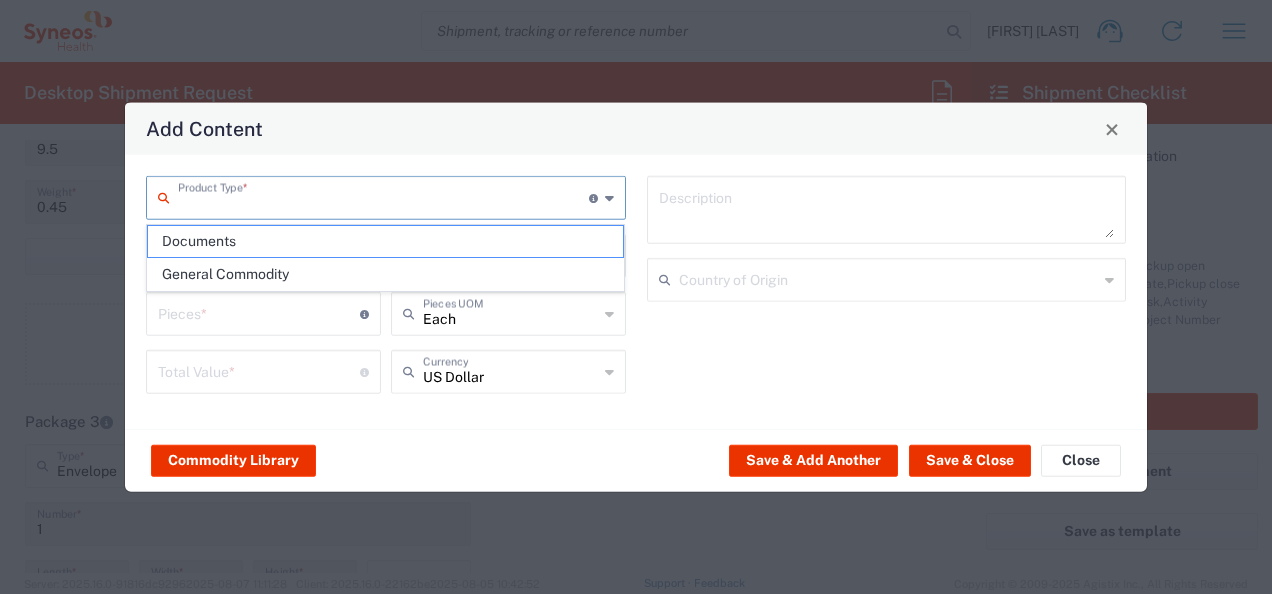 type on "Documents" 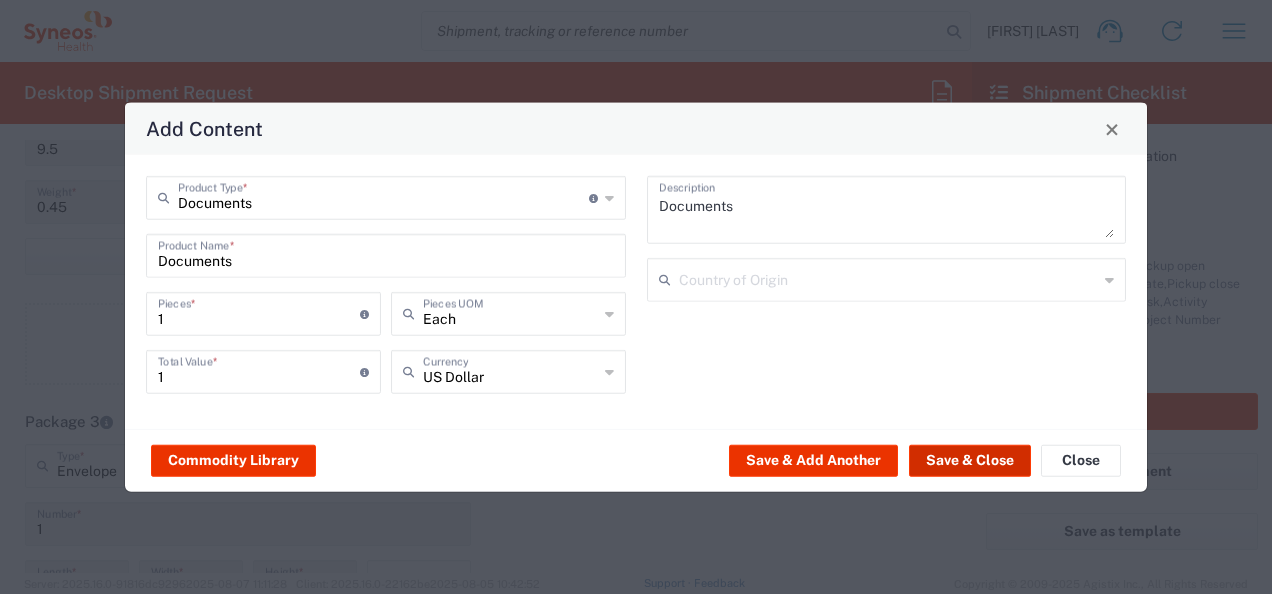 click on "Save & Close" 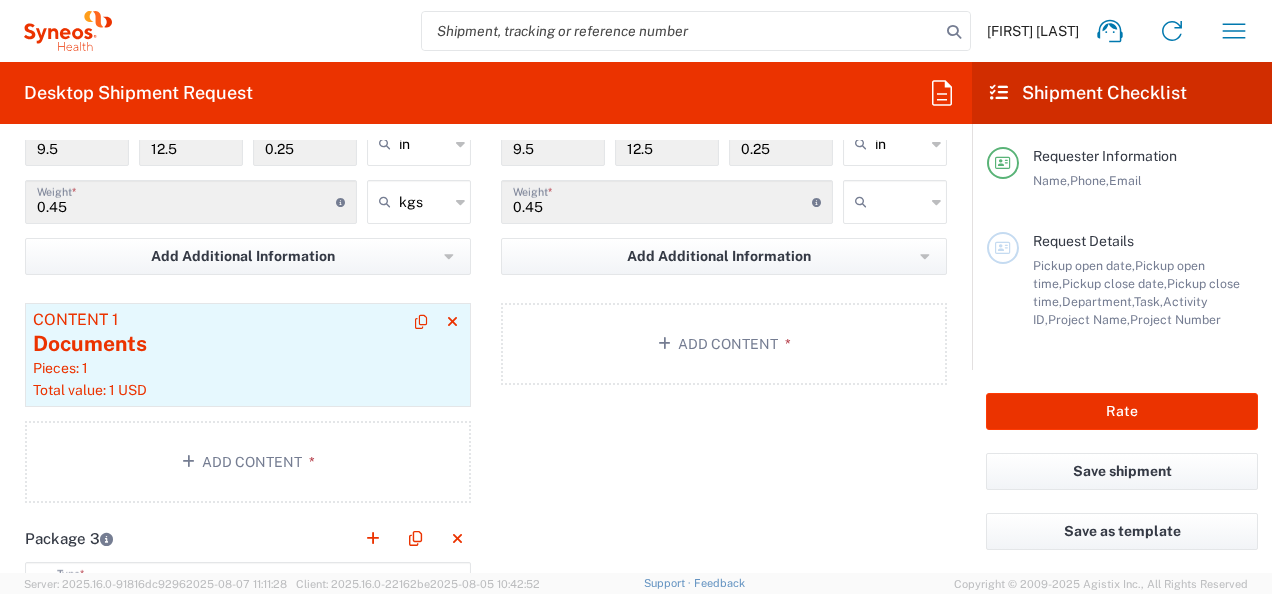 click on "Pieces: 1" 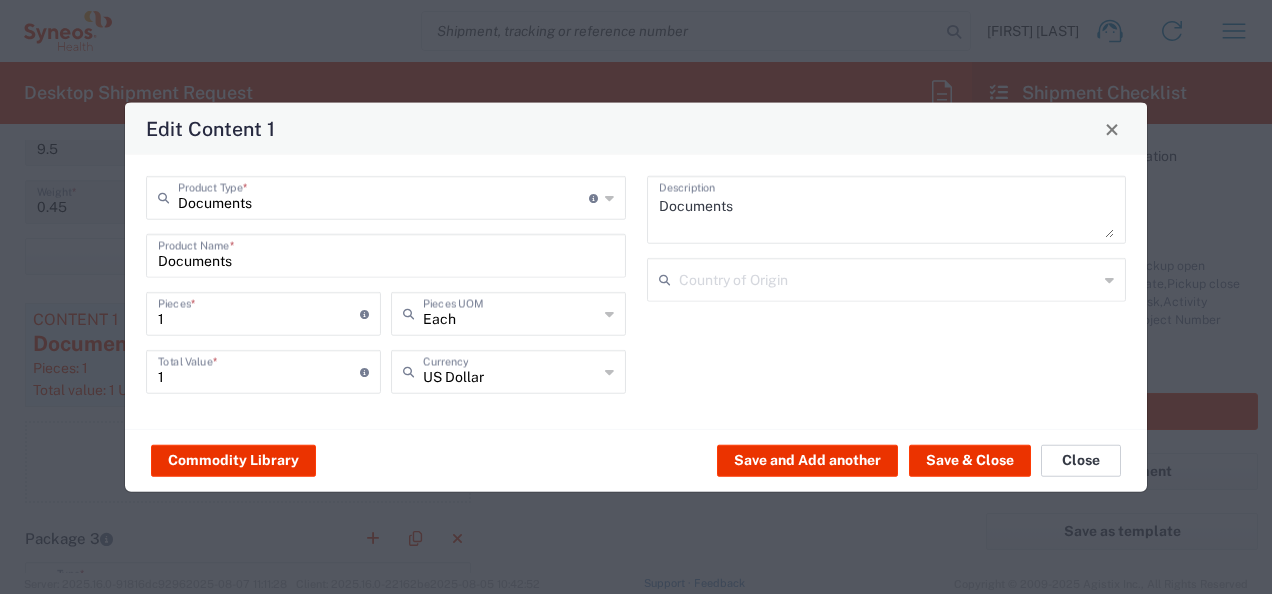 click on "Close" 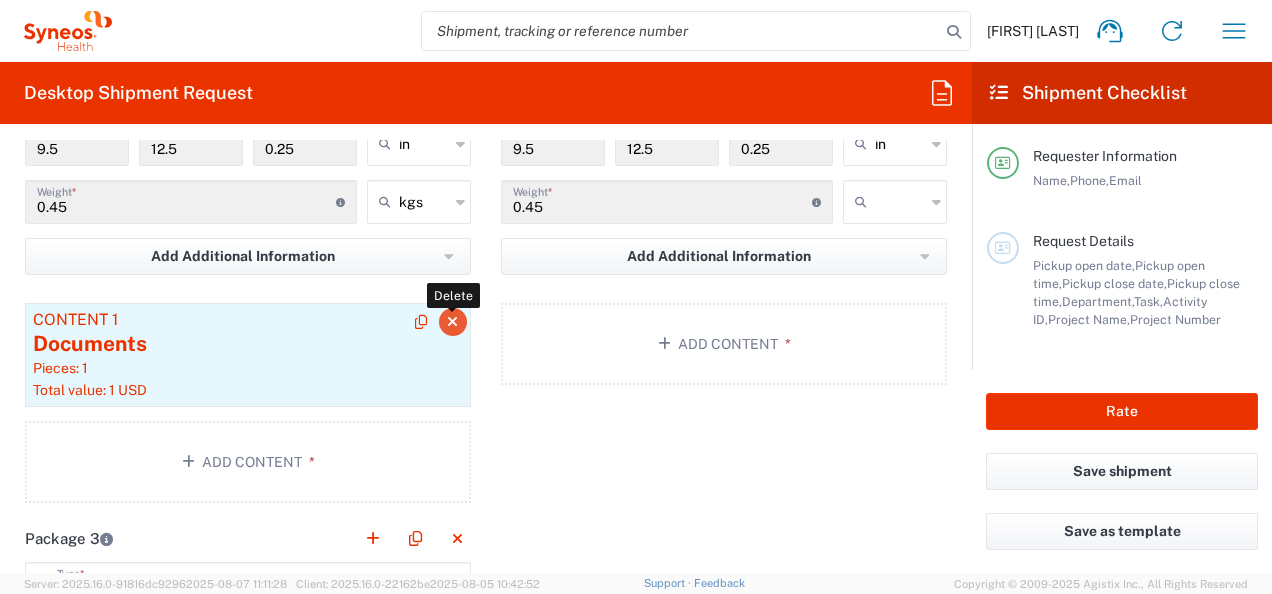click 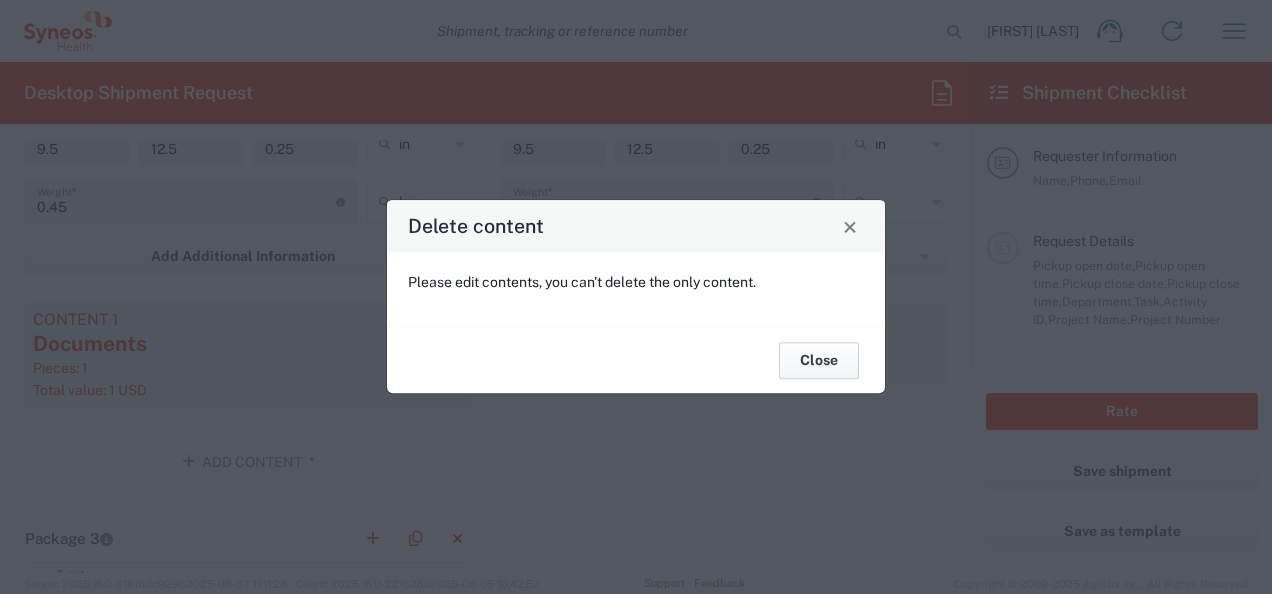 drag, startPoint x: 832, startPoint y: 368, endPoint x: 727, endPoint y: 360, distance: 105.30432 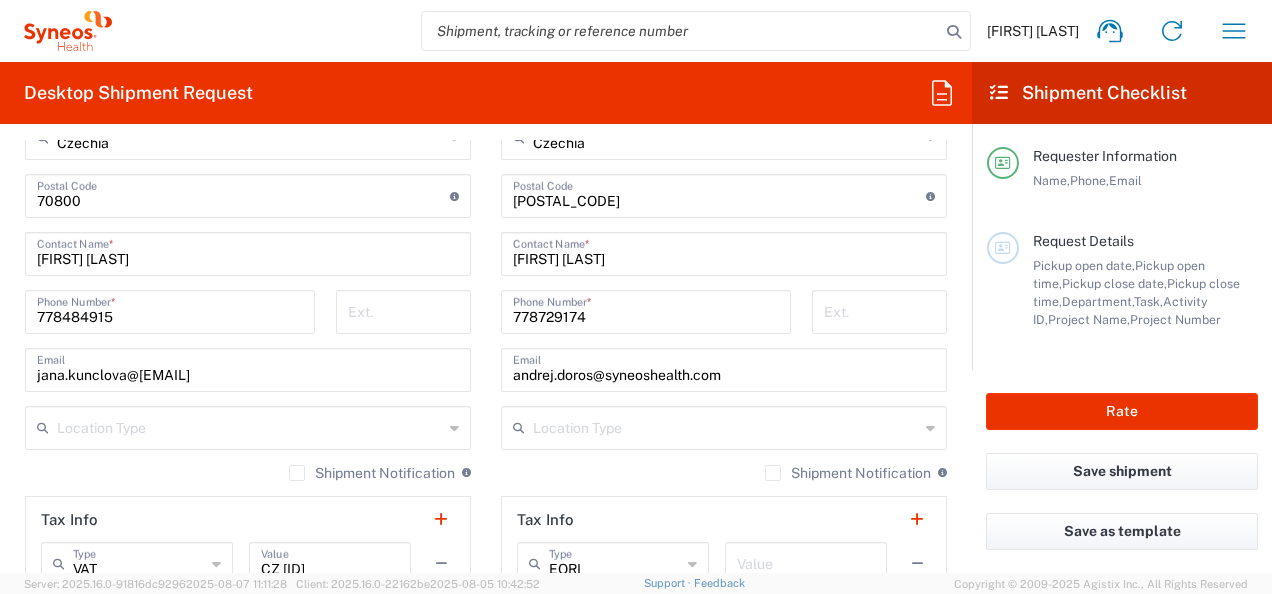 scroll, scrollTop: 1300, scrollLeft: 0, axis: vertical 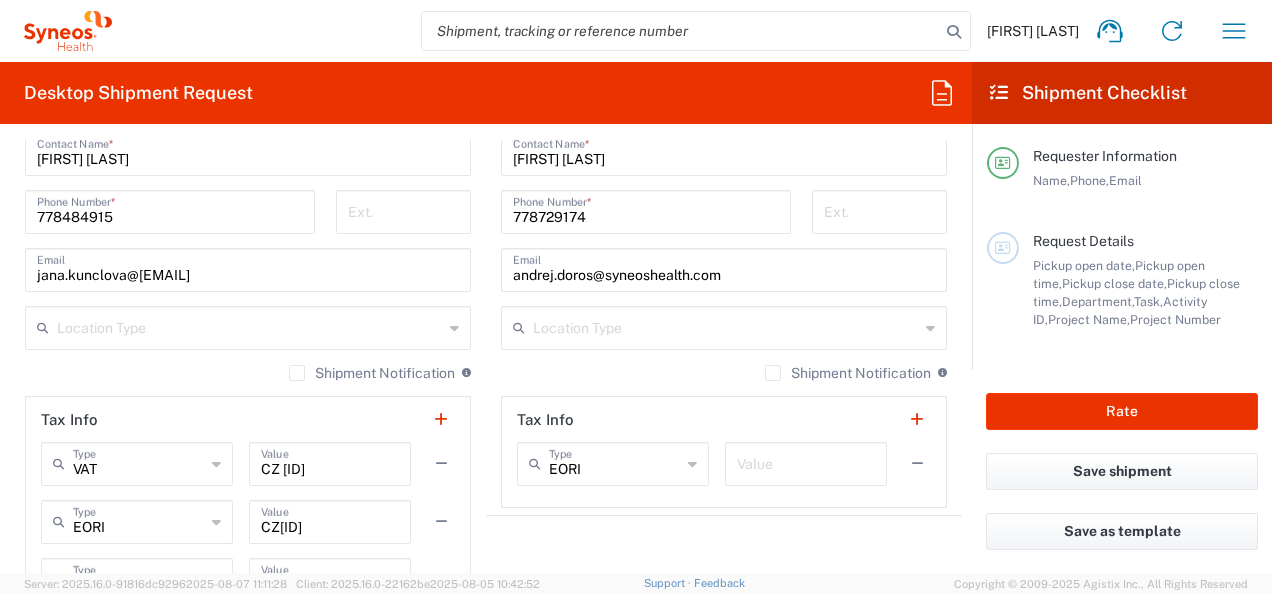 click on "Shipment Notification" 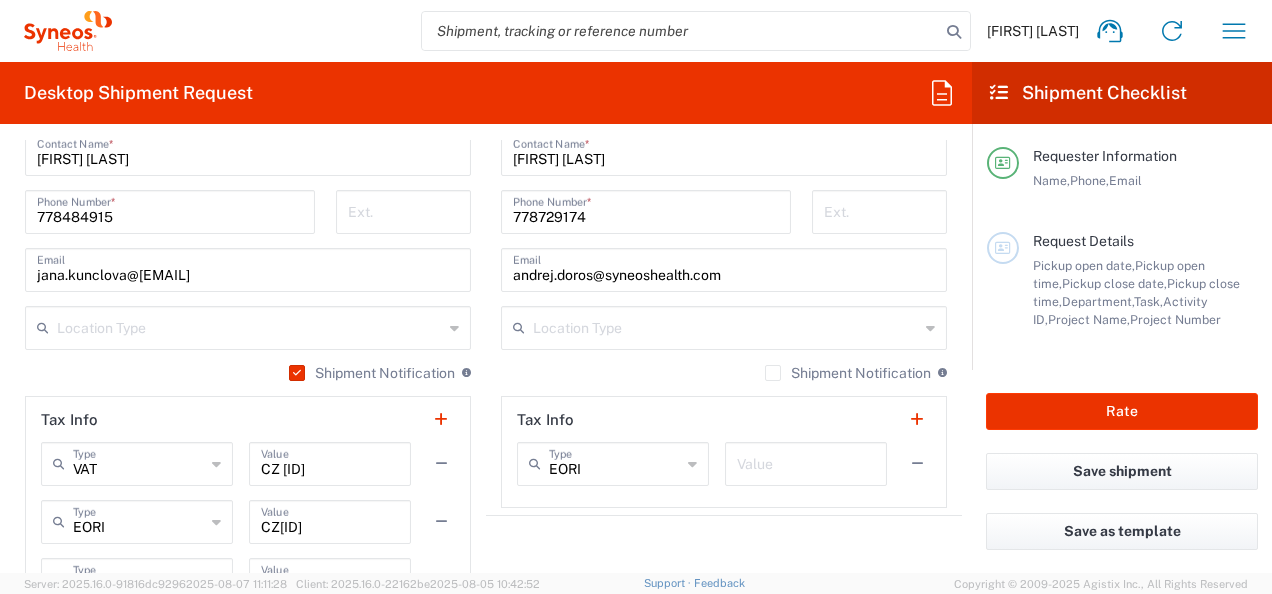 click on "Shipment Notification" 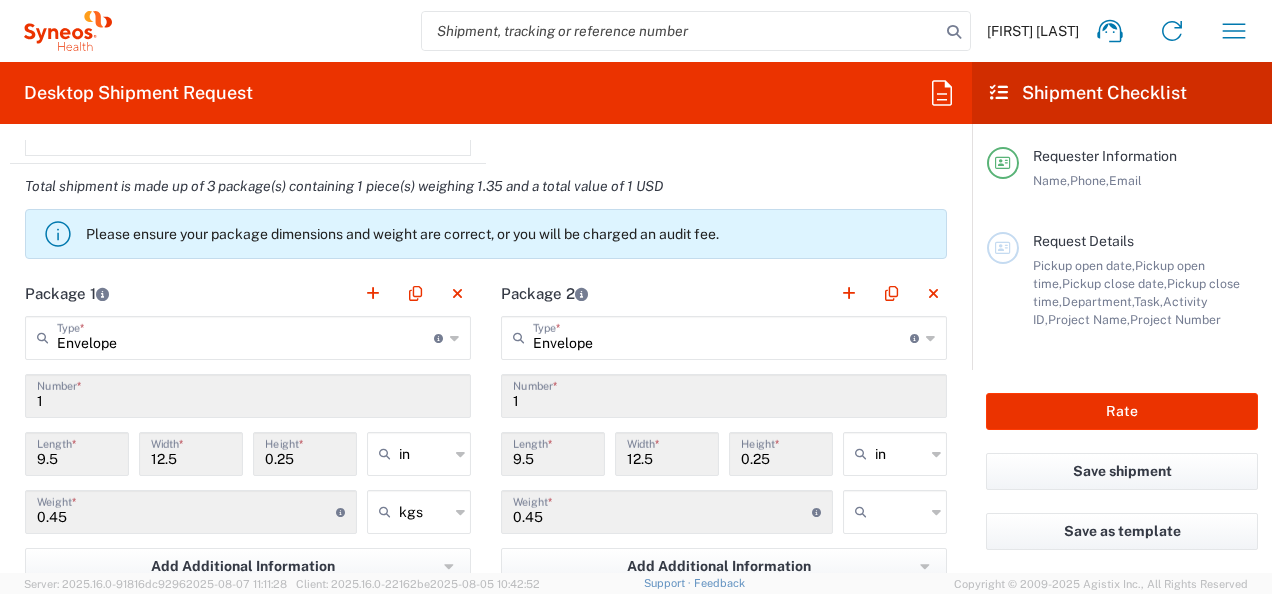 scroll, scrollTop: 1800, scrollLeft: 0, axis: vertical 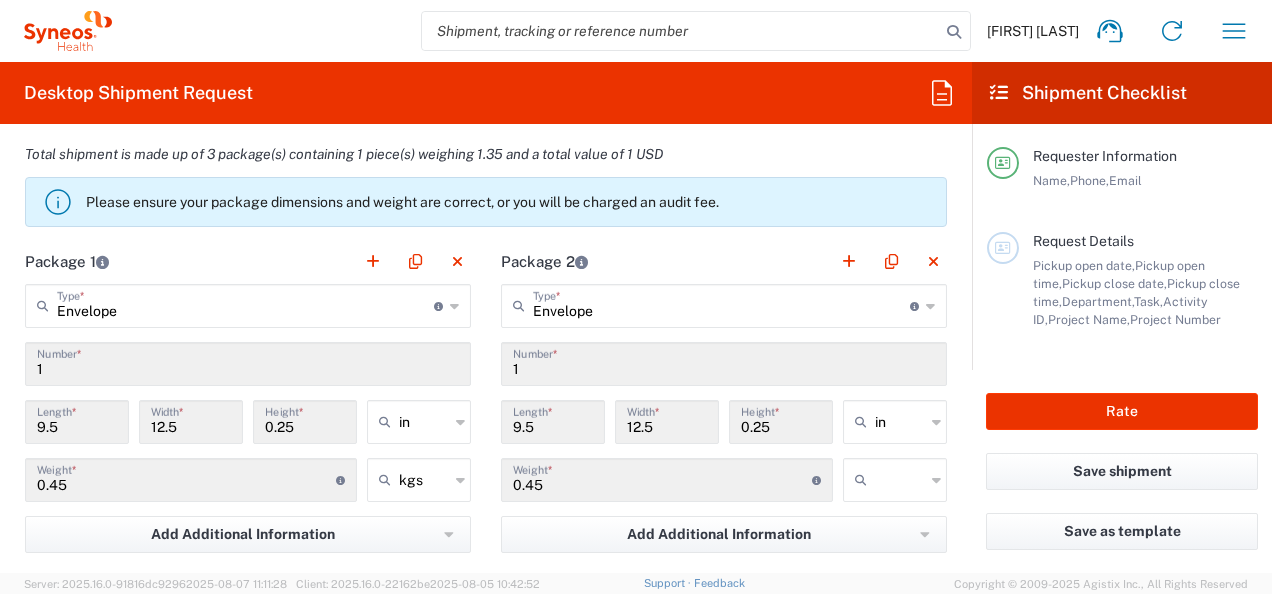 drag, startPoint x: 70, startPoint y: 439, endPoint x: 88, endPoint y: 428, distance: 21.095022 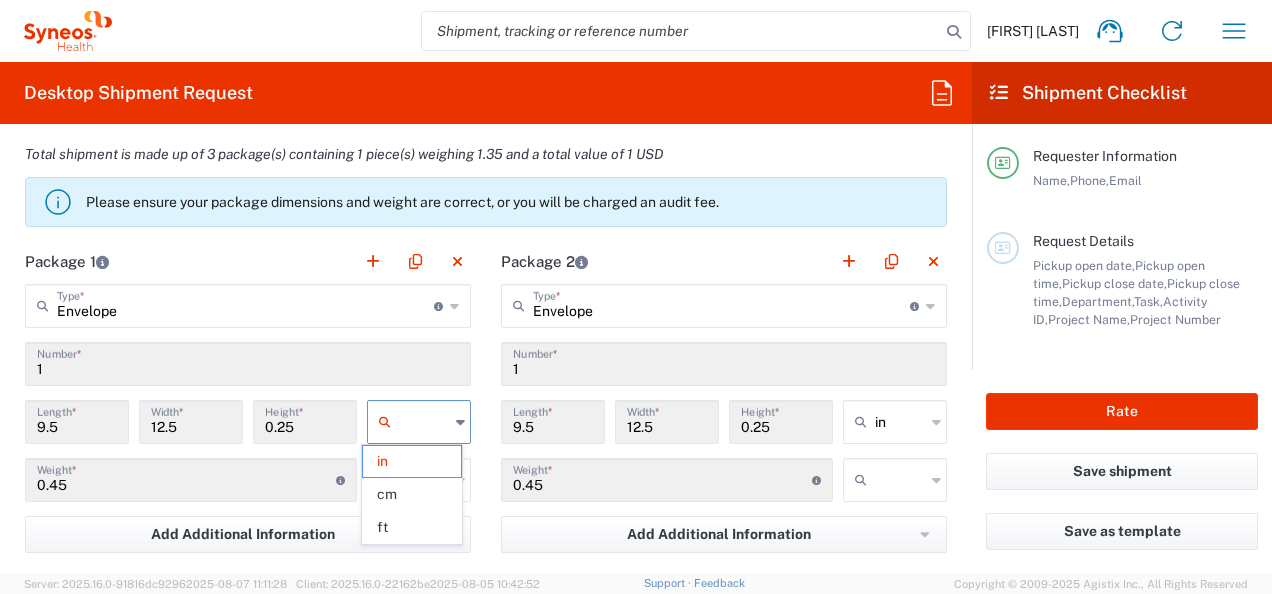 click 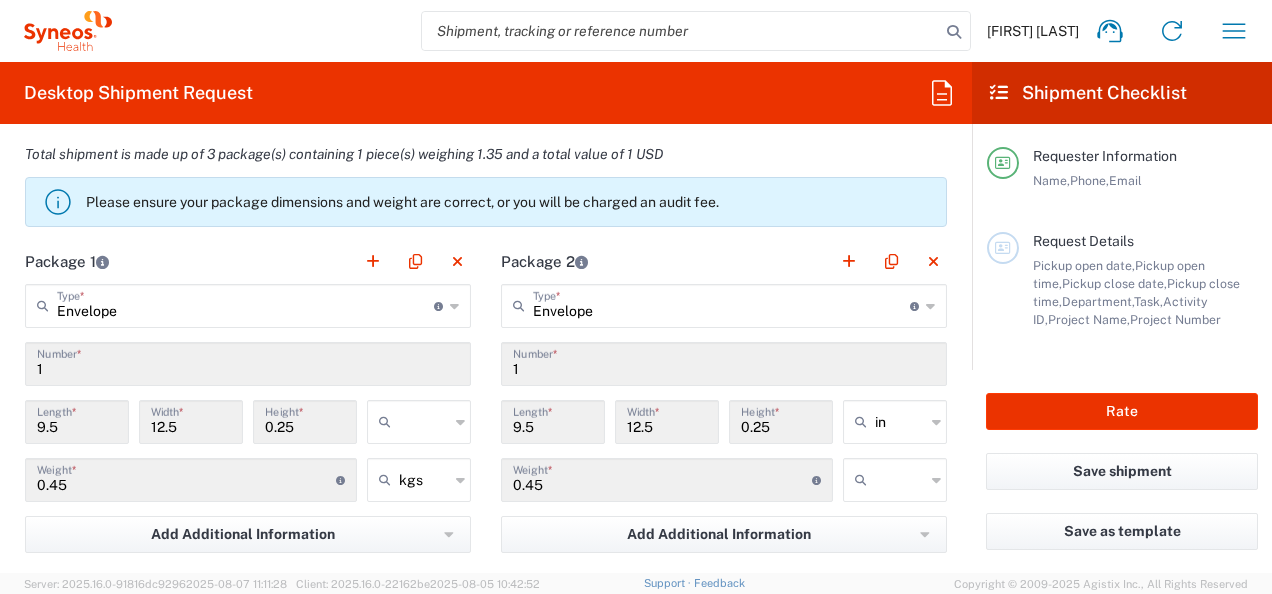 type on "24.13" 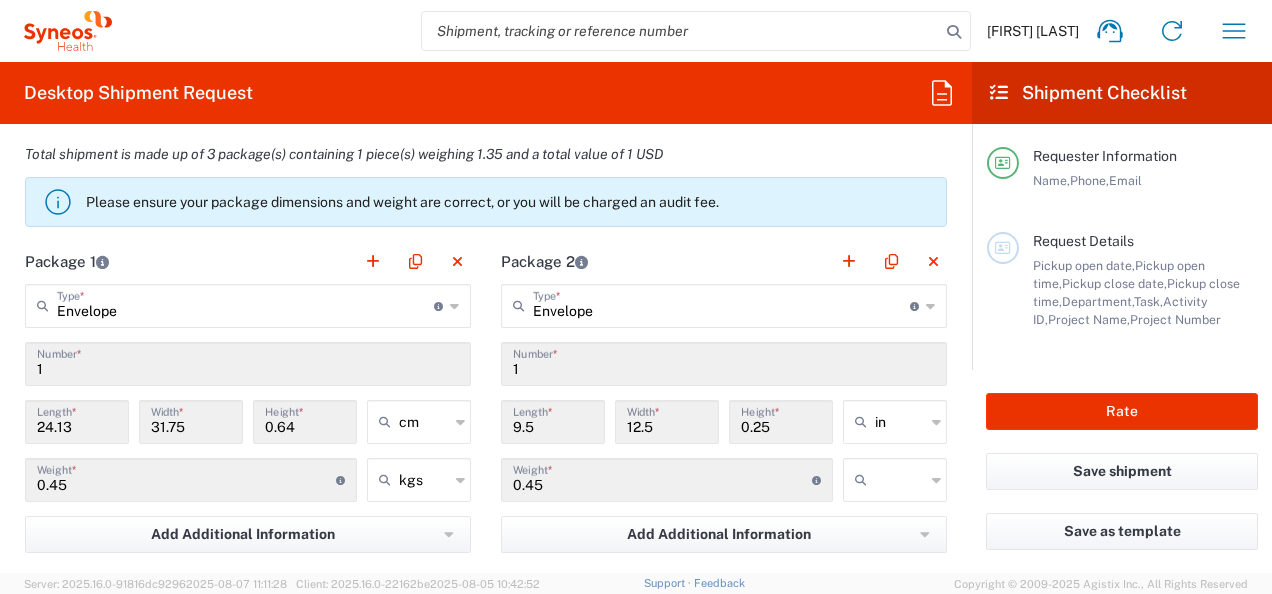 click on "24.13" at bounding box center (77, 420) 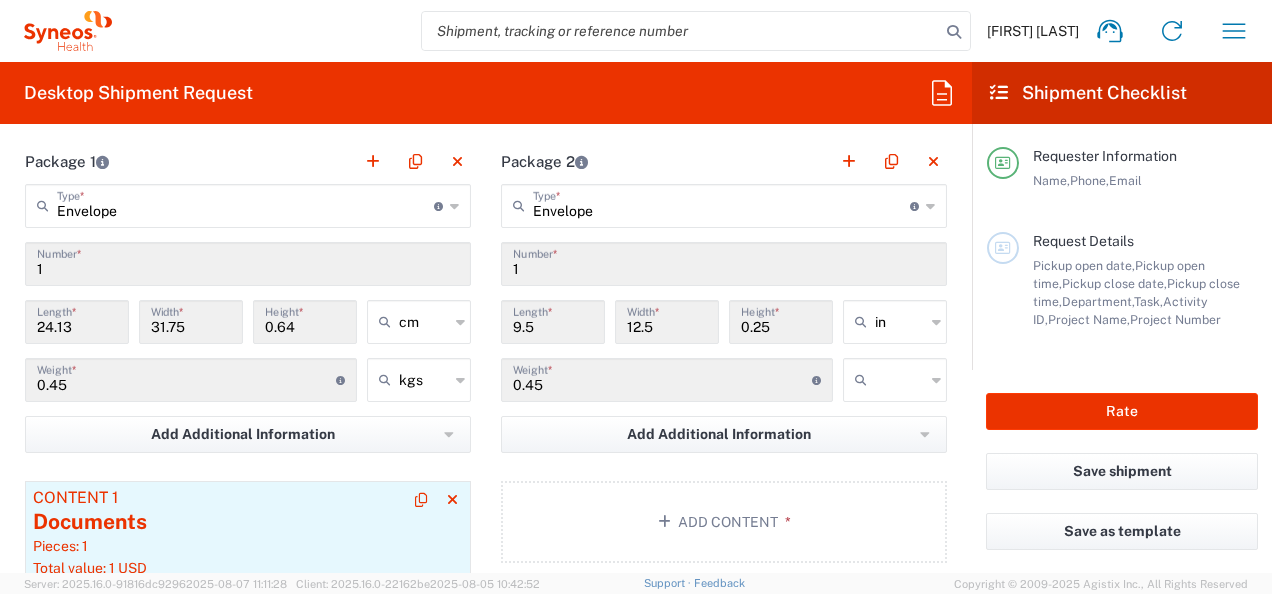 scroll, scrollTop: 2000, scrollLeft: 0, axis: vertical 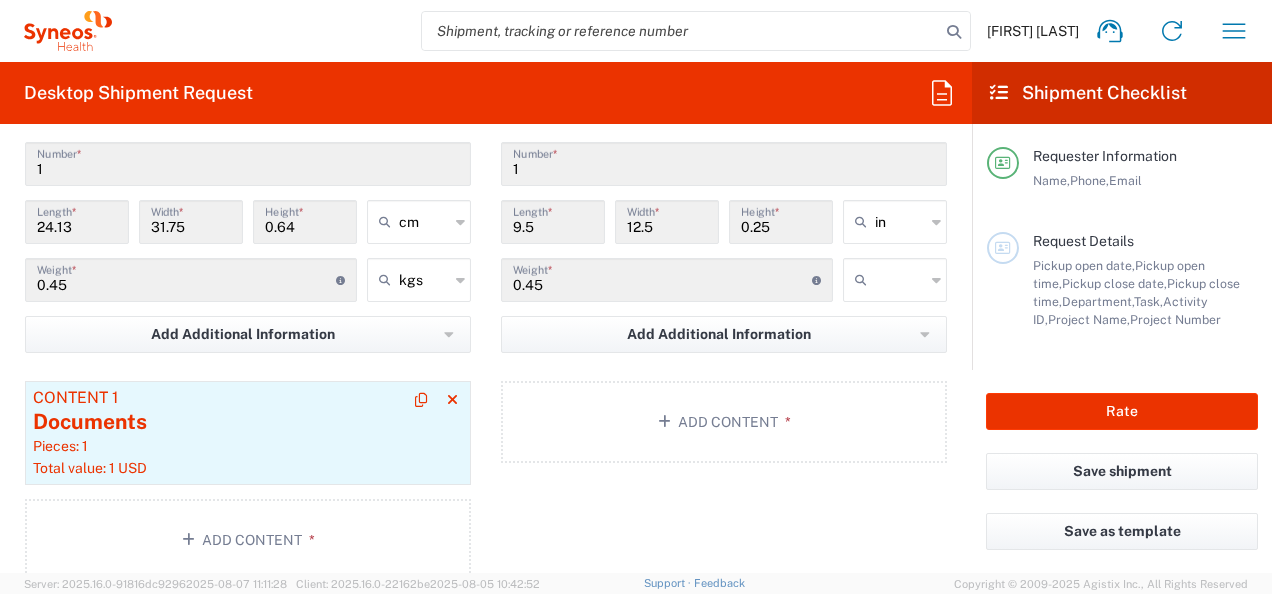 click on "Documents" 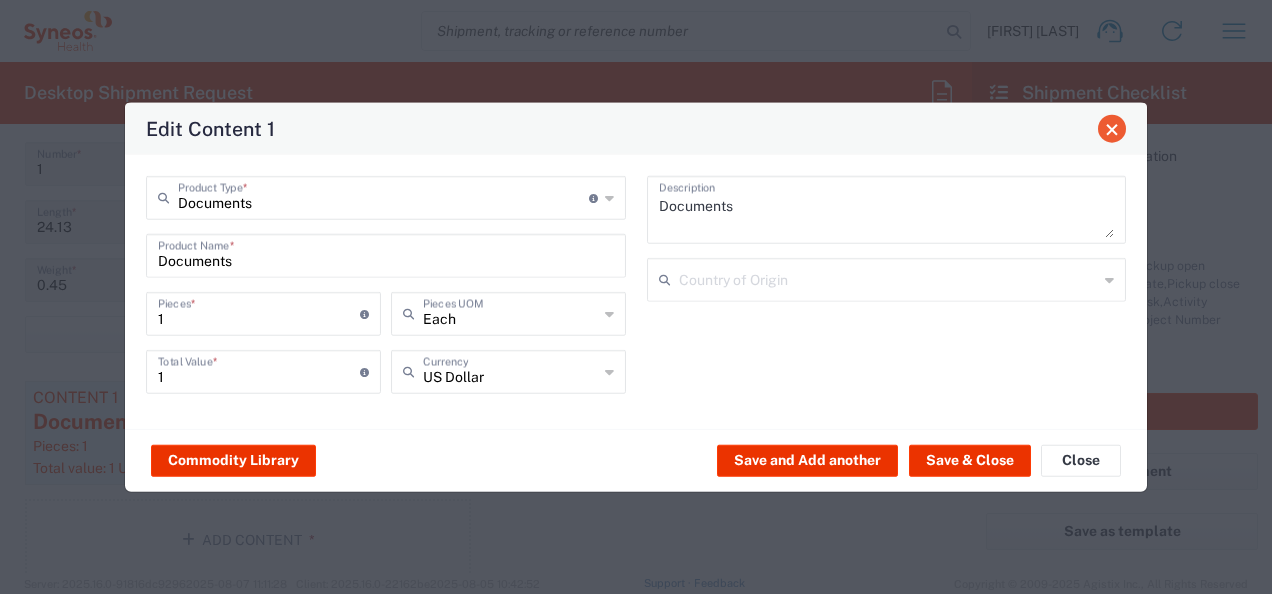 click 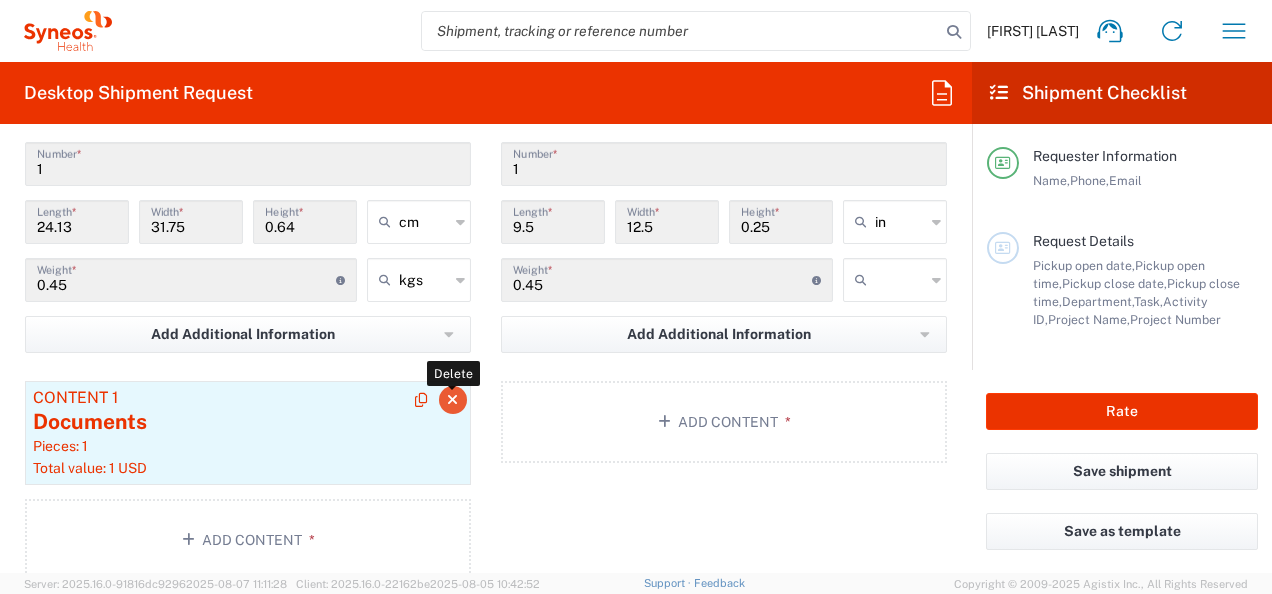 click 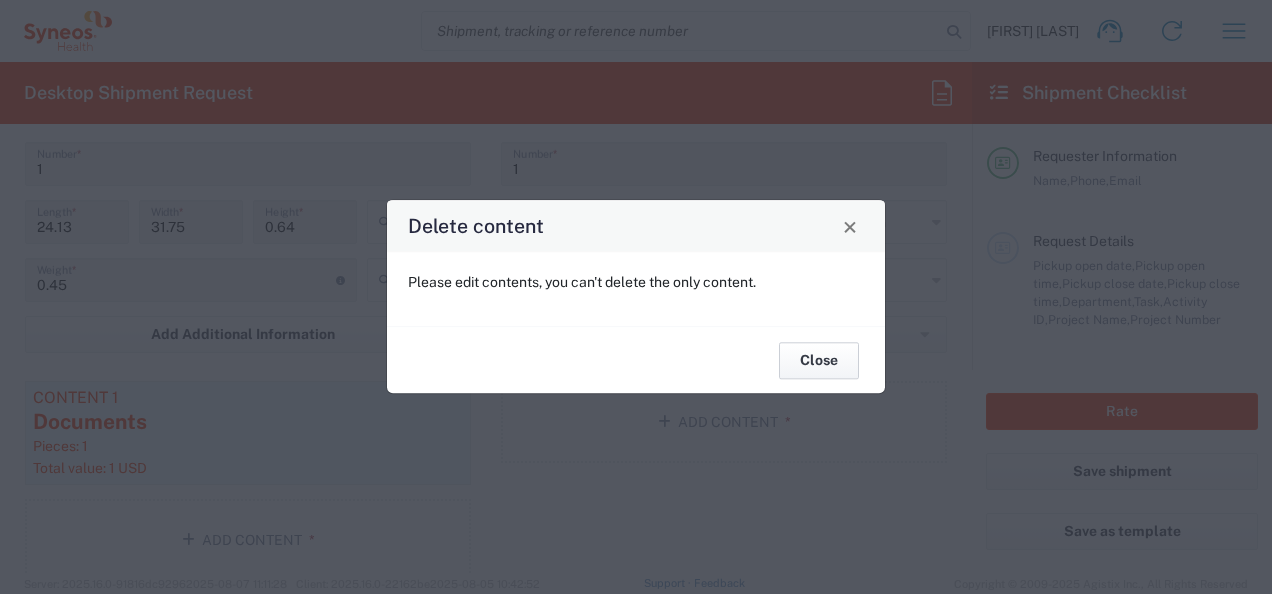 drag, startPoint x: 820, startPoint y: 364, endPoint x: 508, endPoint y: 368, distance: 312.02563 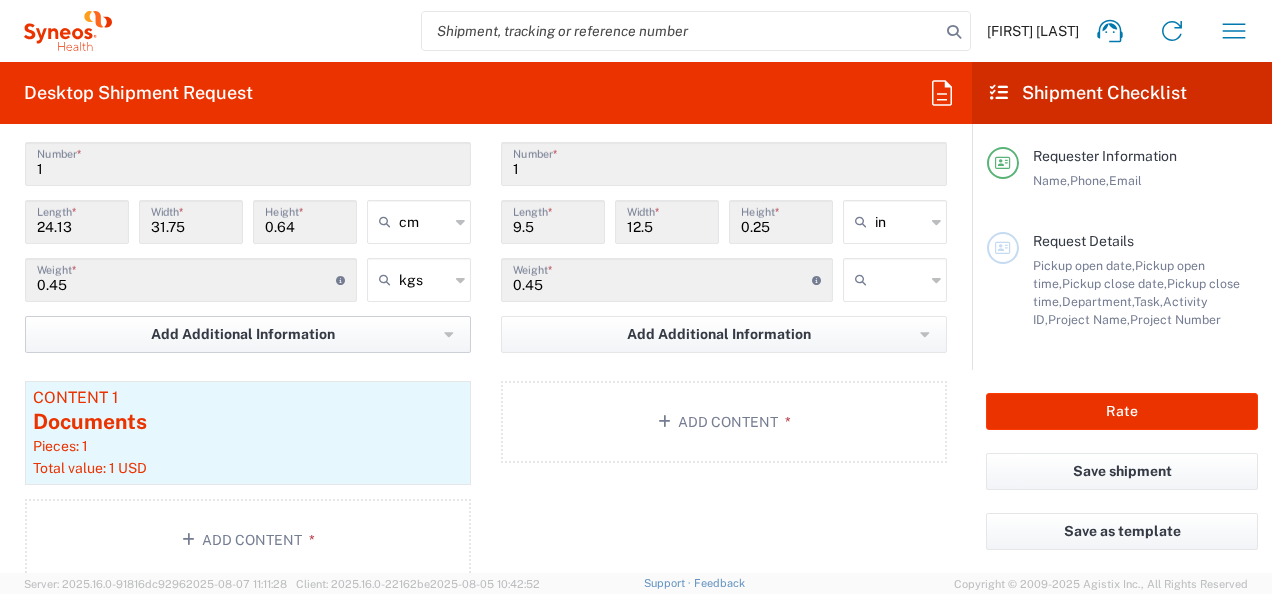 click on "Add Additional Information" 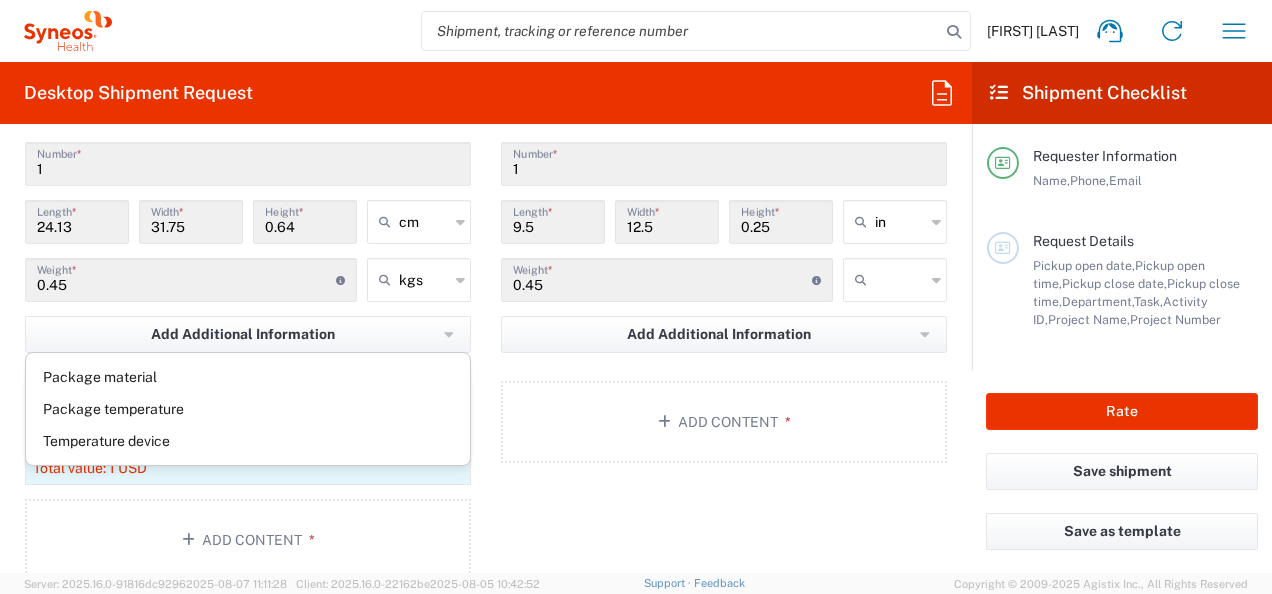 click on "Package 2  Envelope  Type  * Material used to package goods Envelope Large Box Medium Box Pallet(s) Oversized (Not Stackable) Pallet(s) Oversized (Stackable) Pallet(s) Standard (Not Stackable) Pallet(s) Standard (Stackable) Small Box Vendor Box - 10kg Vendor Box - 25kg Your Packaging 1  Number  * 9.5  Length  * 12.5  Width  * 0.25  Height  * in in cm ft 0.45  Weight  * Total weight of package(s) in pounds or kilograms kgs lbs Add Additional Information  Package material   Package temperature   Temperature device  Add Content *" 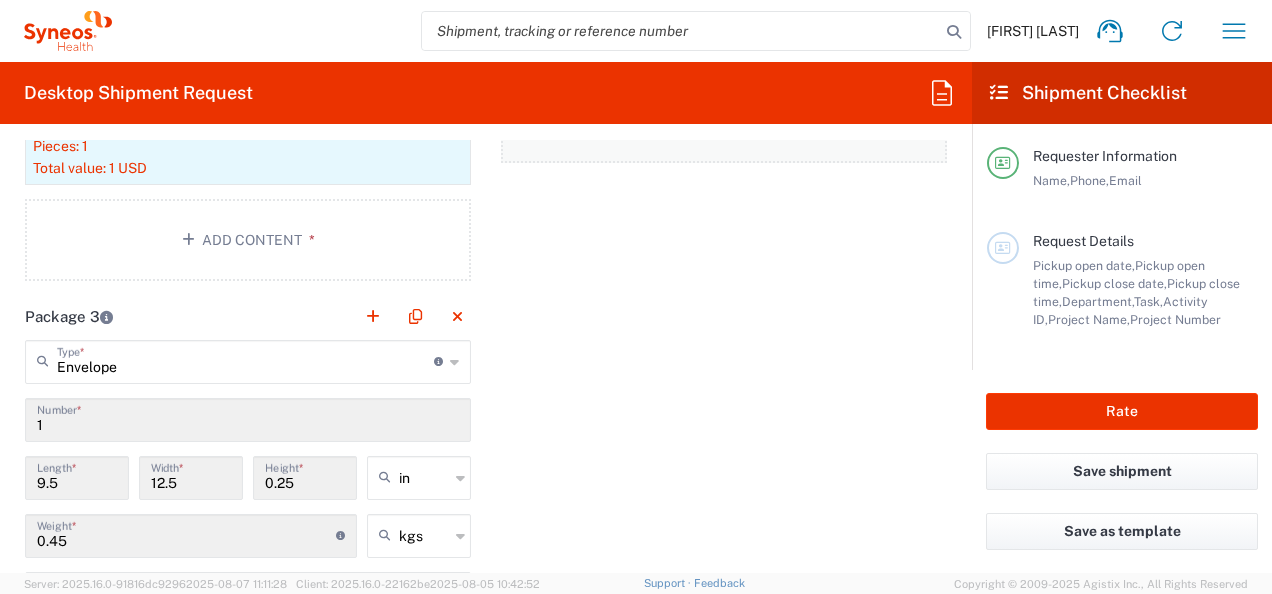 scroll, scrollTop: 2000, scrollLeft: 0, axis: vertical 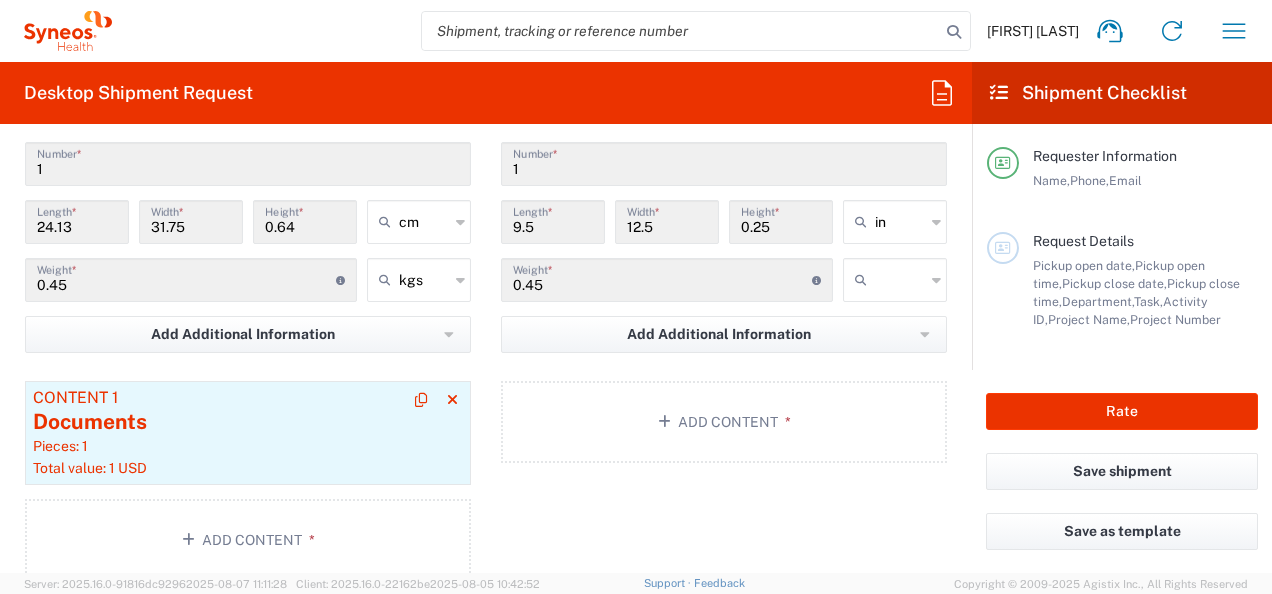 click on "Content 1" 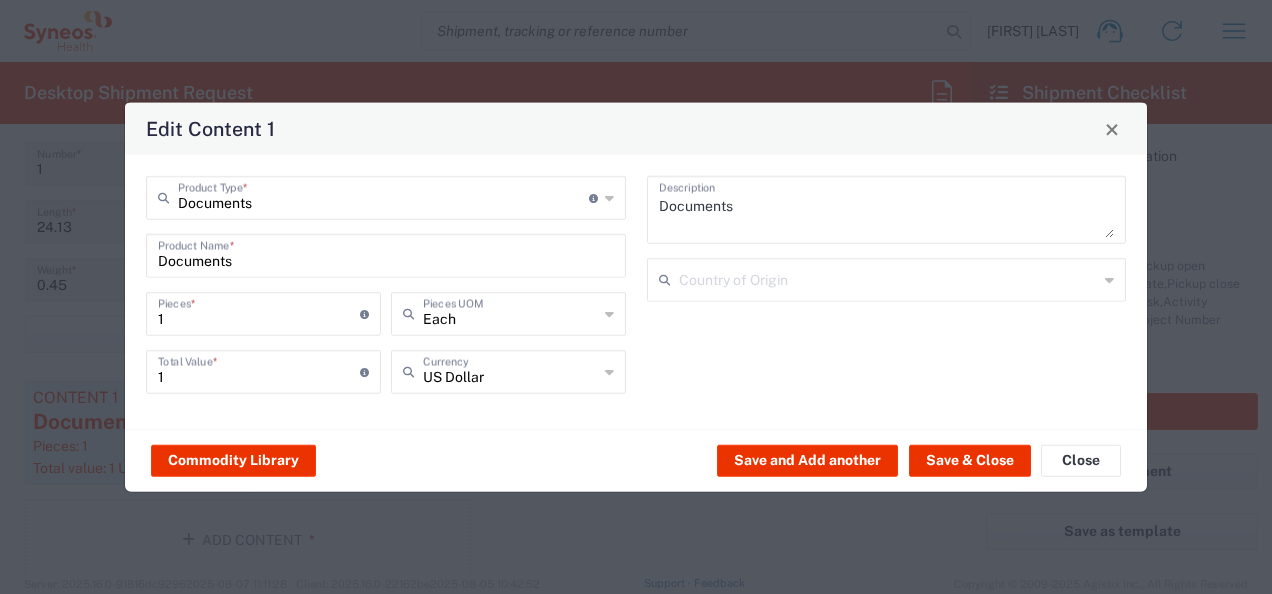 click on "US Dollar  Currency" 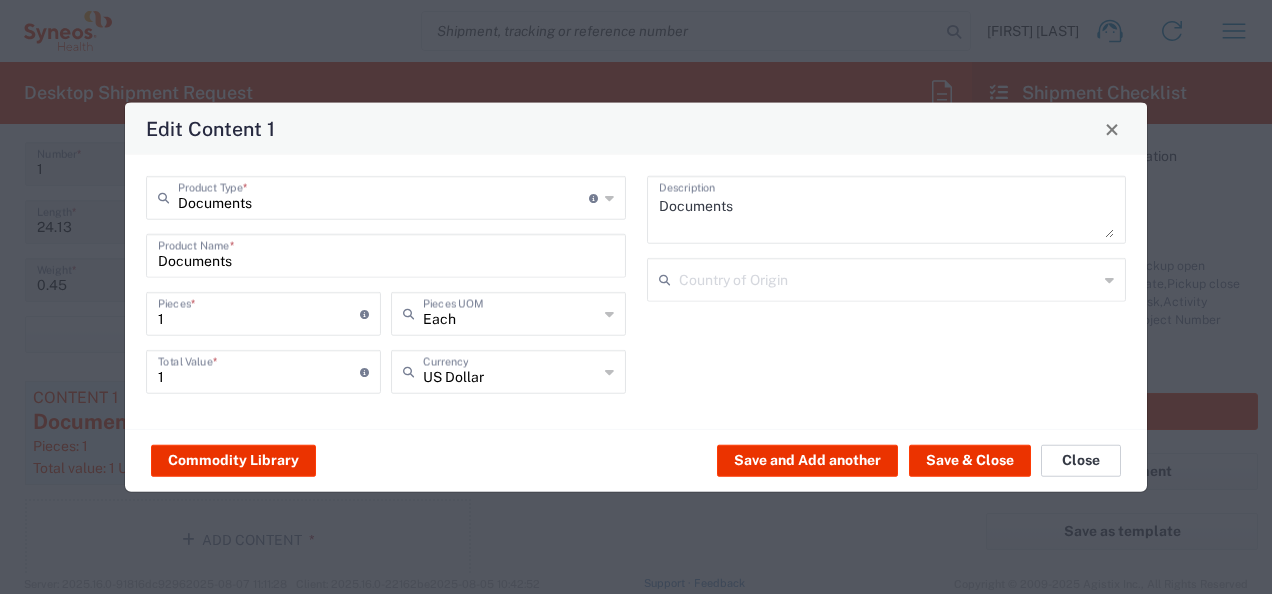 click on "Close" 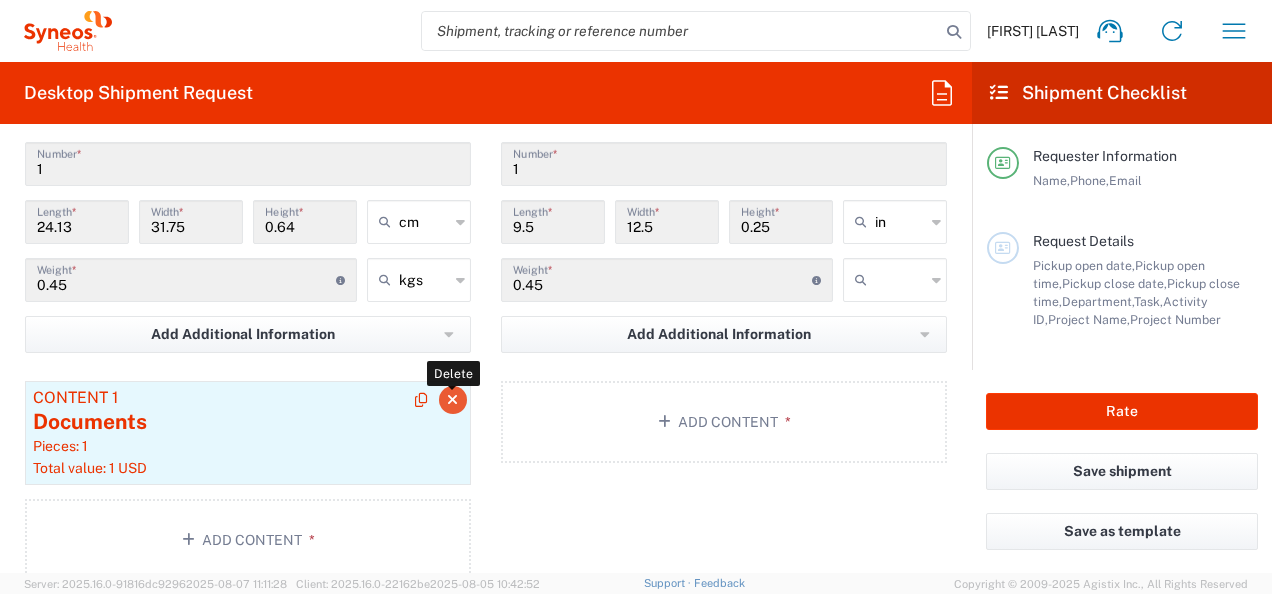 click 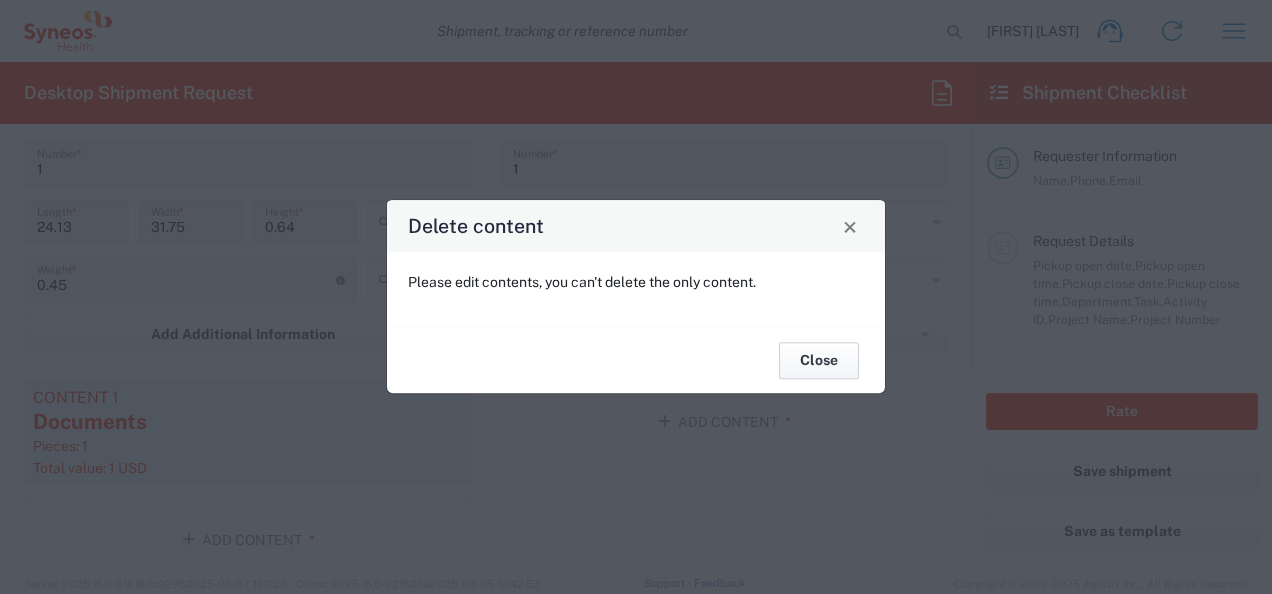 click on "Close" 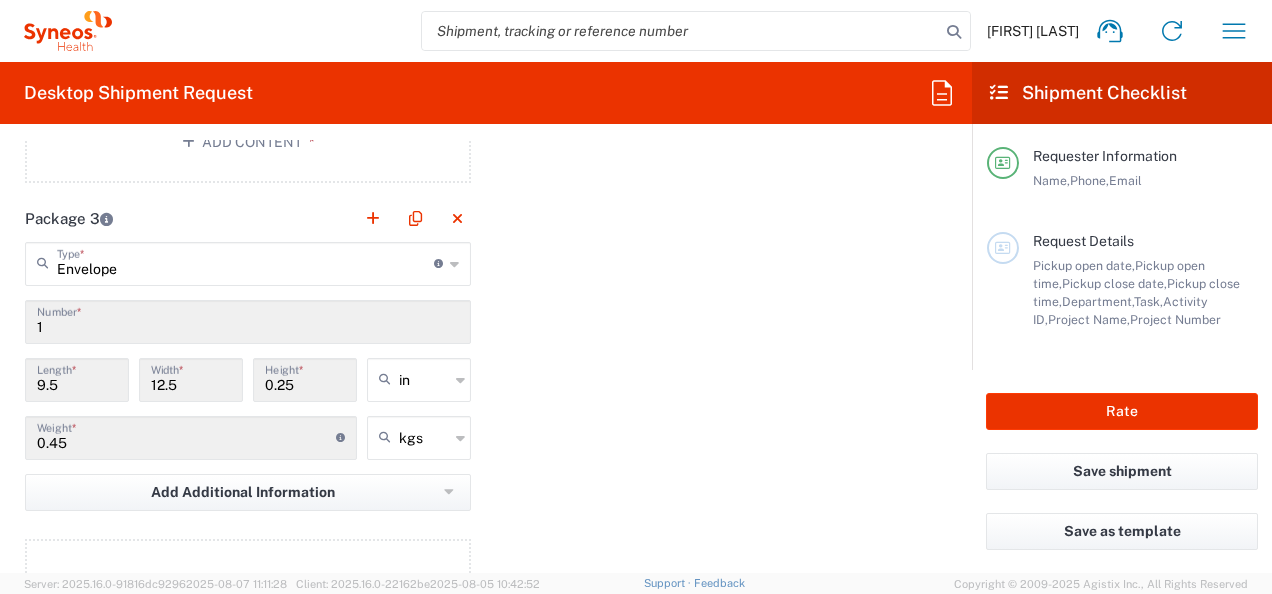 scroll, scrollTop: 2400, scrollLeft: 0, axis: vertical 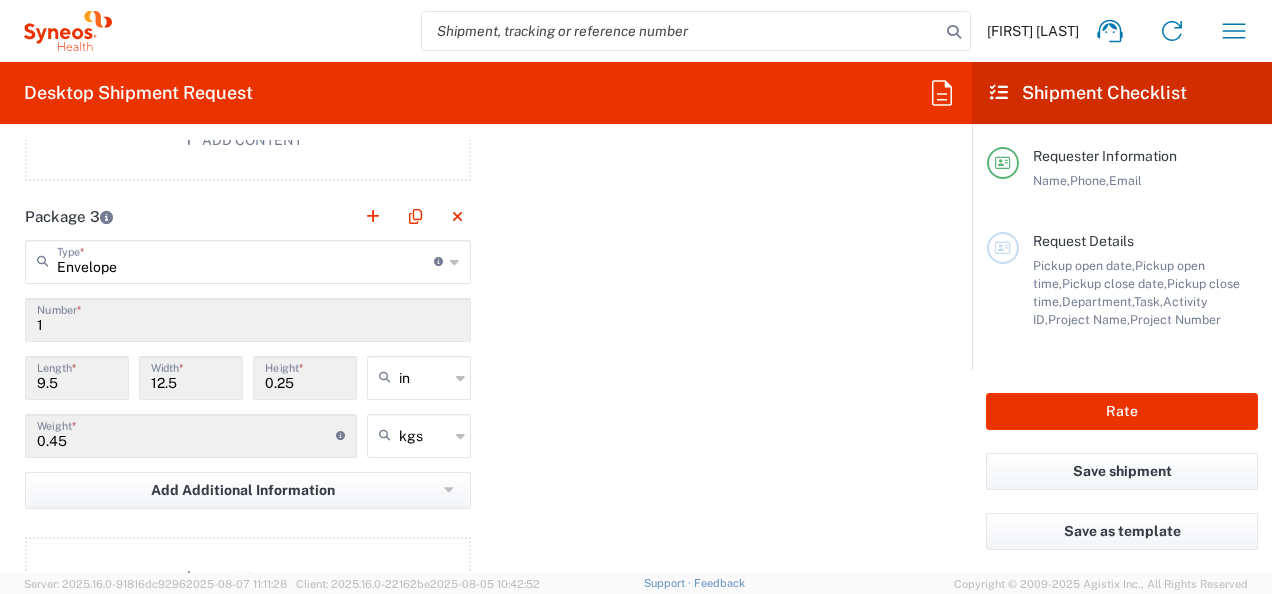 type 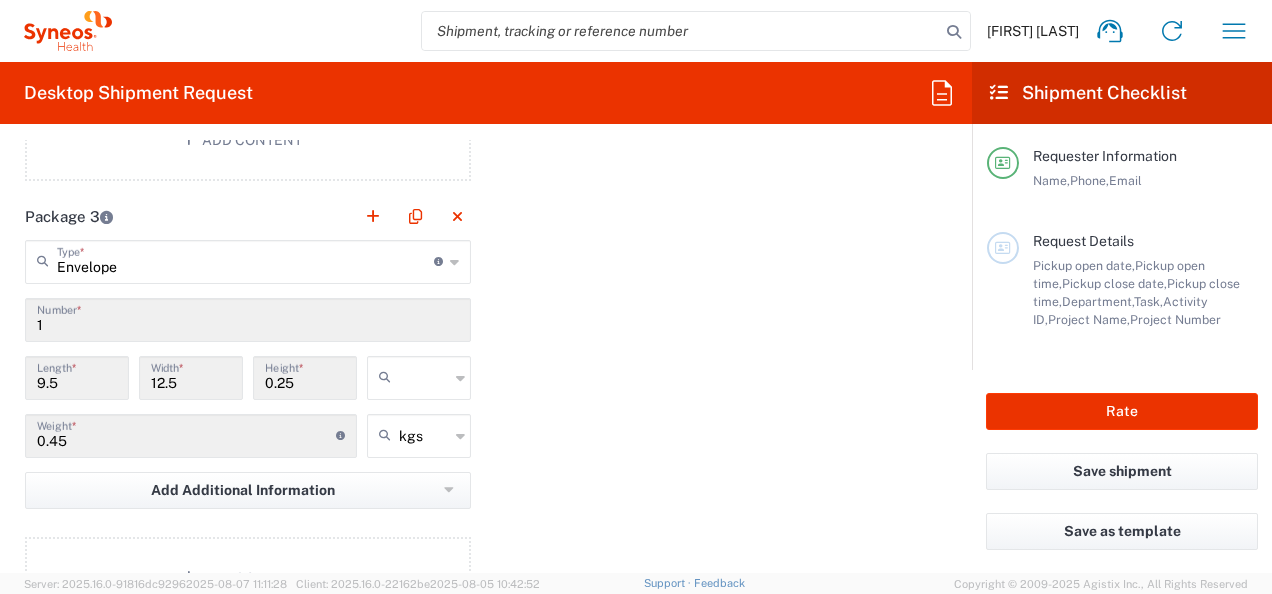 click at bounding box center (424, 378) 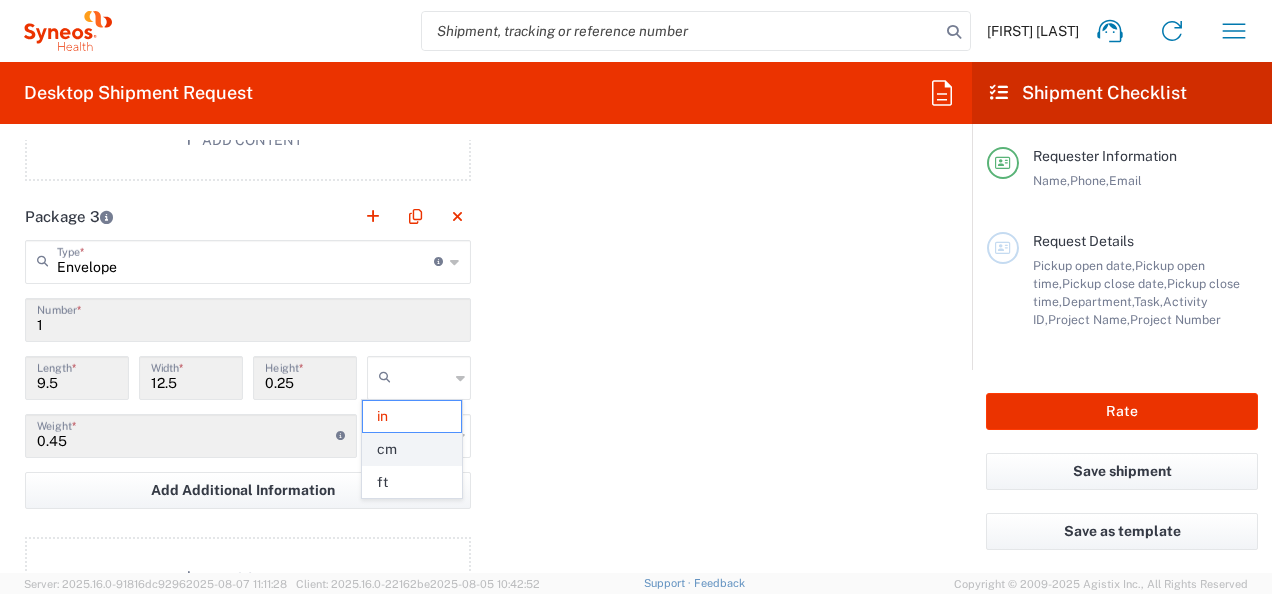 click on "cm" 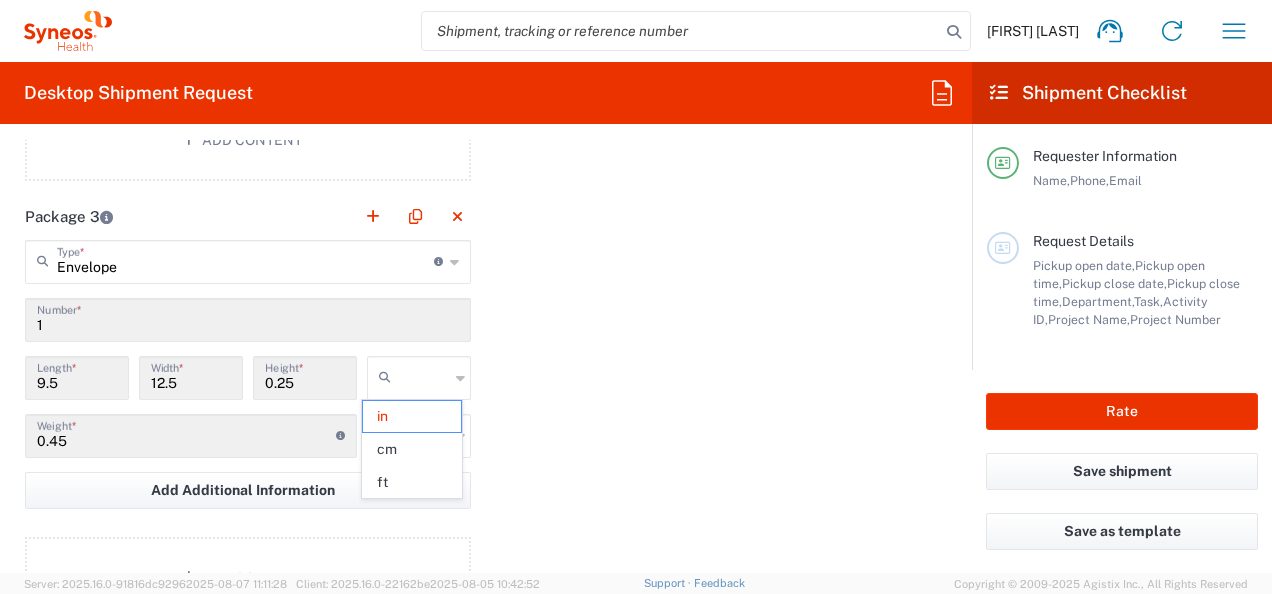 type on "24.13" 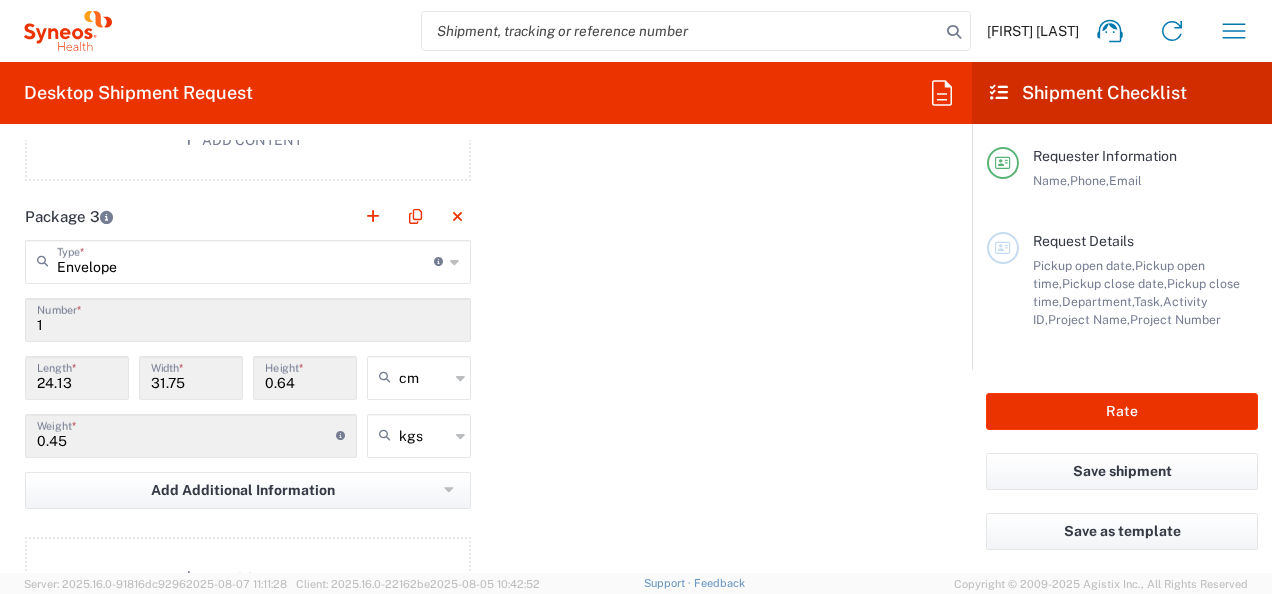 drag, startPoint x: 44, startPoint y: 432, endPoint x: 68, endPoint y: 432, distance: 24 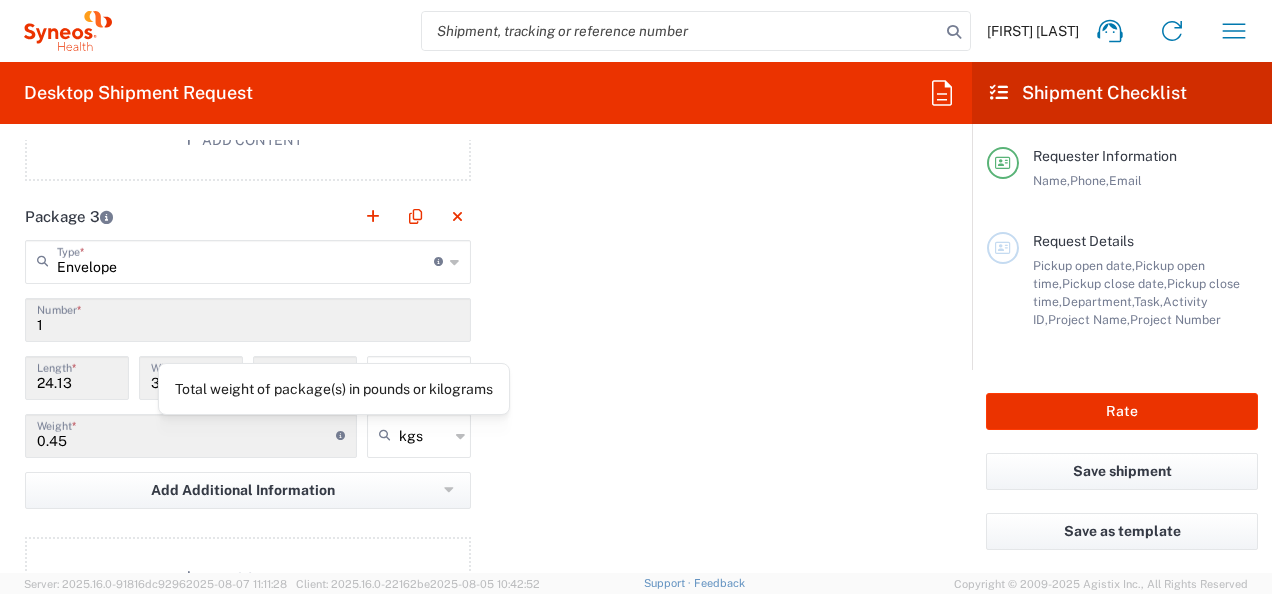 click 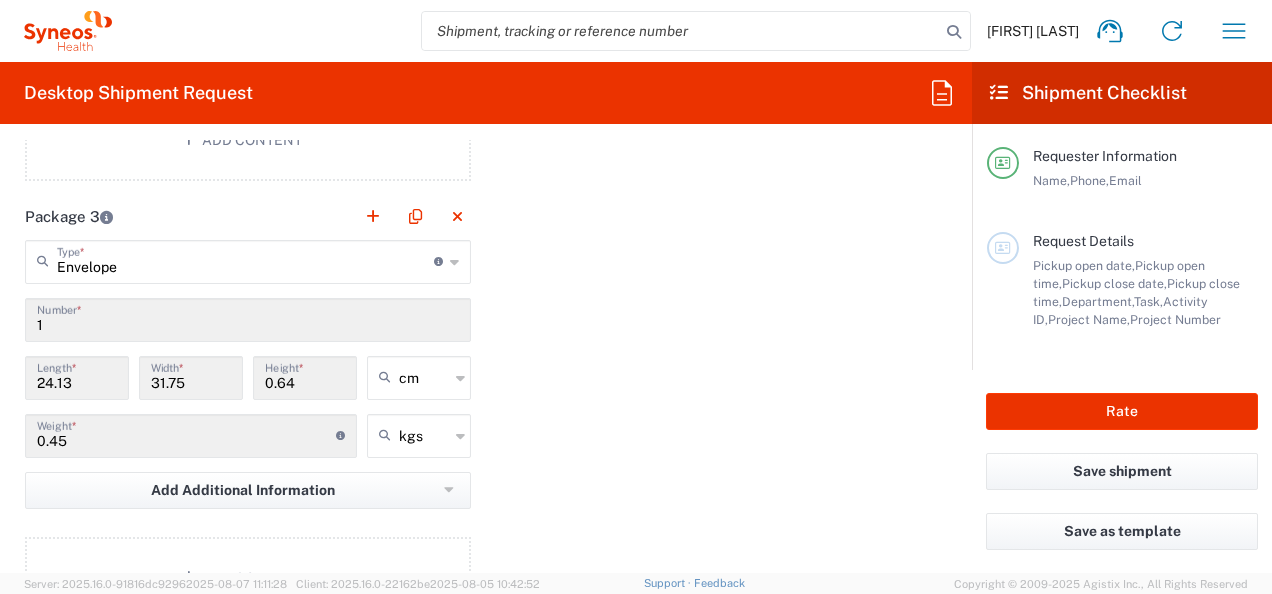 click 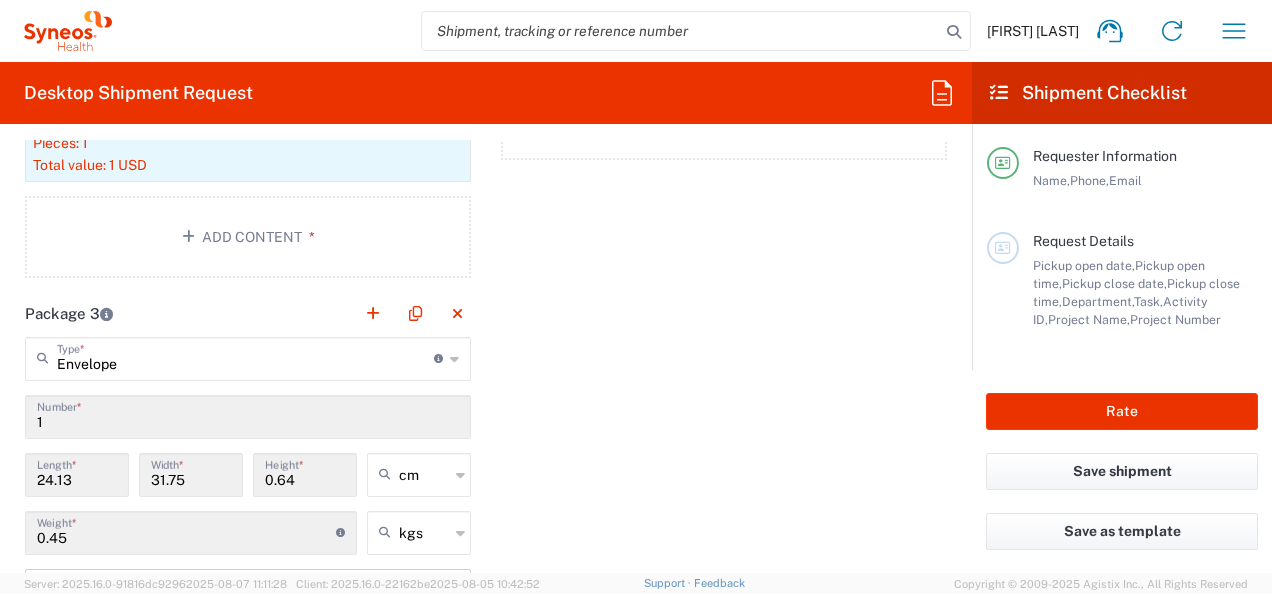 scroll, scrollTop: 2300, scrollLeft: 0, axis: vertical 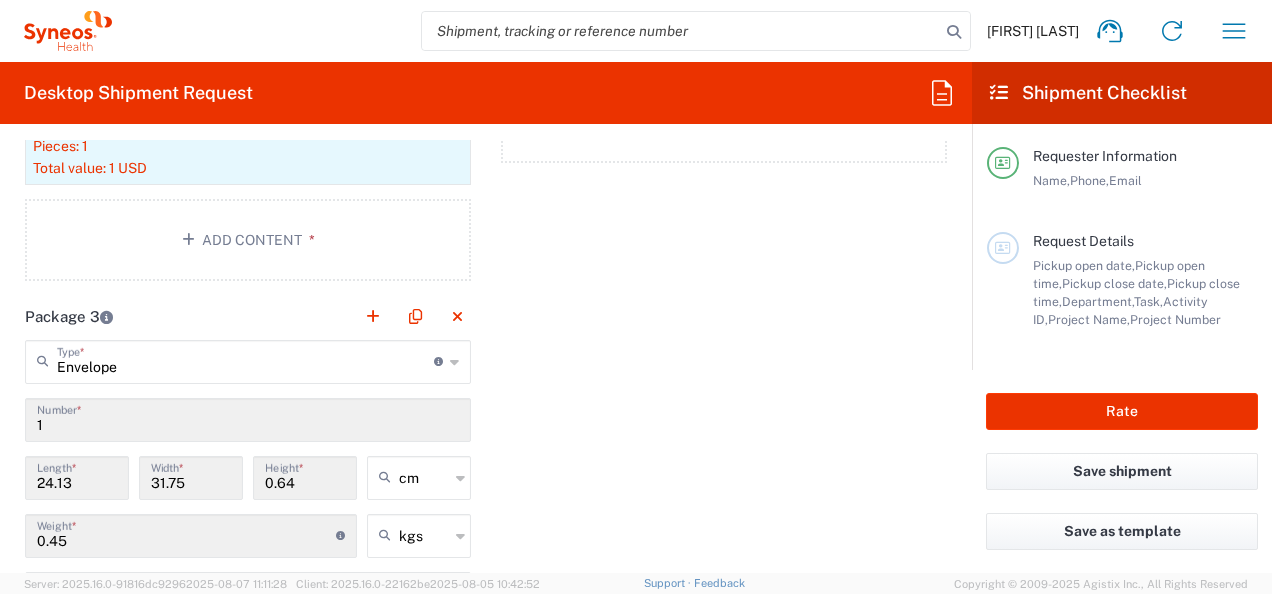 click 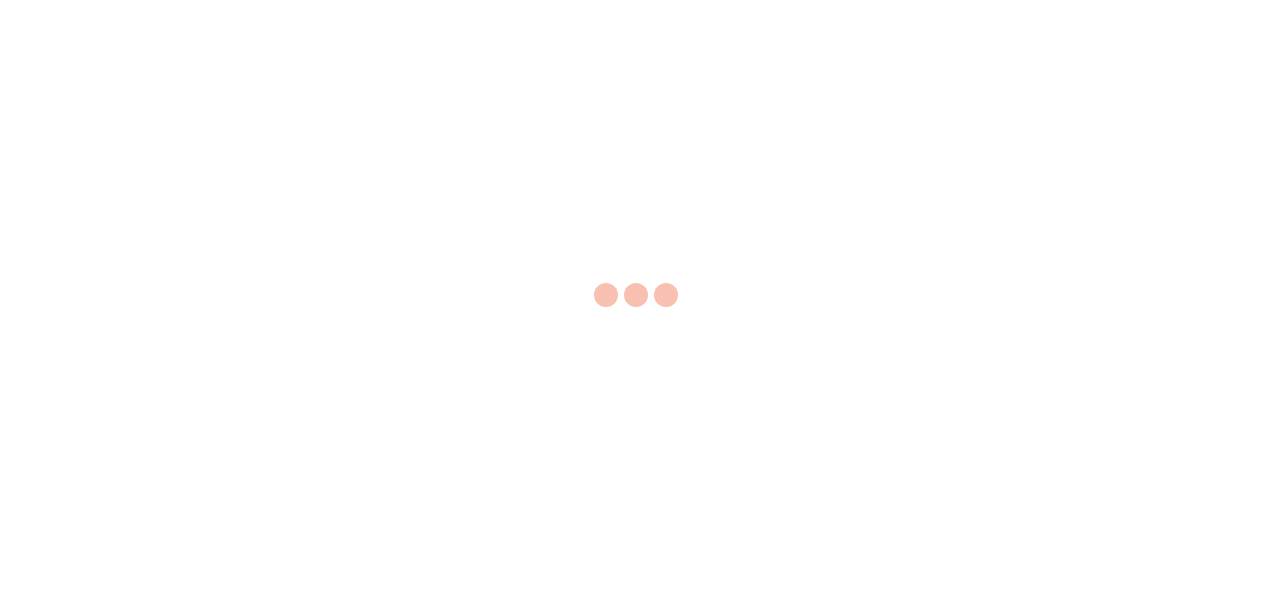 scroll, scrollTop: 0, scrollLeft: 0, axis: both 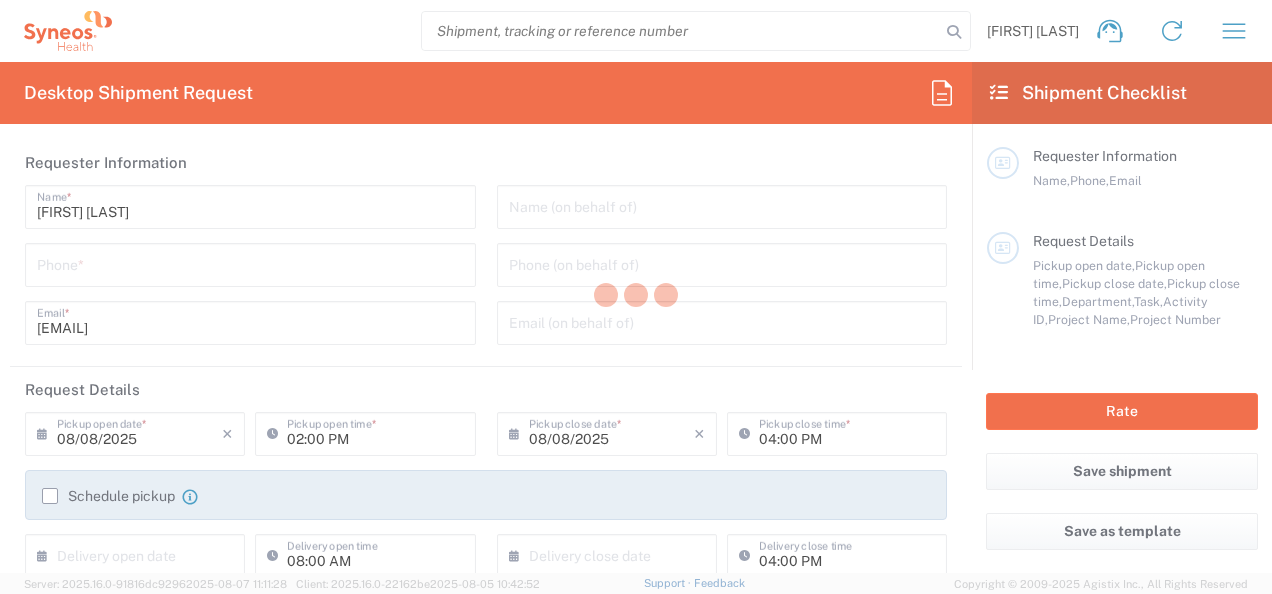 type on "Czechia" 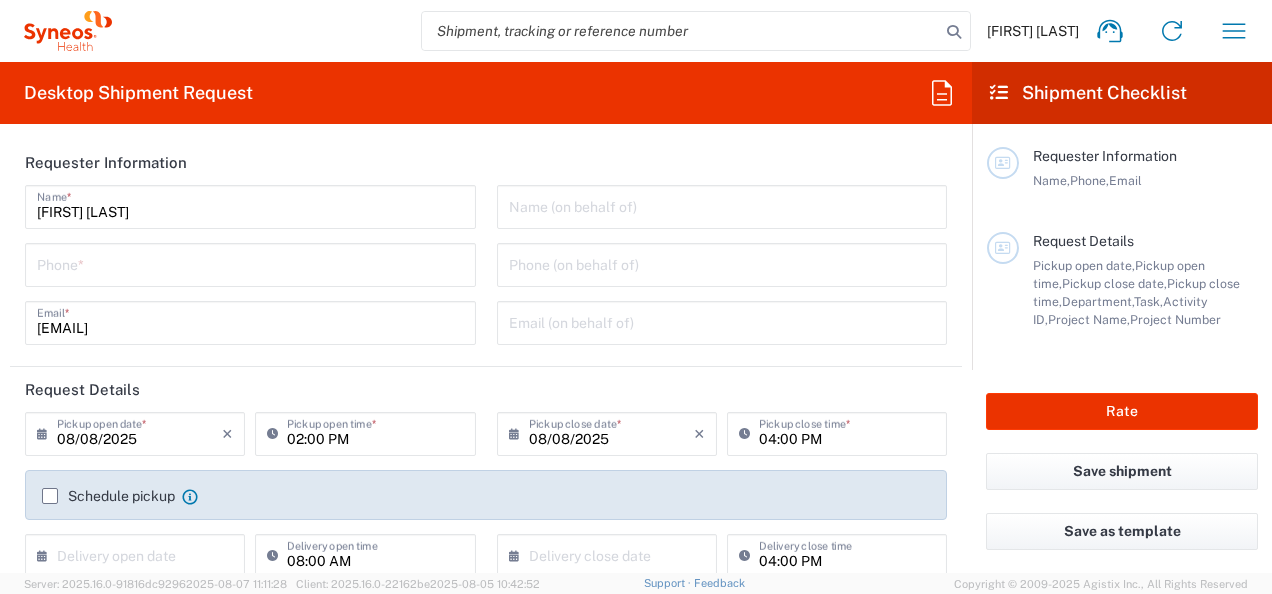 type on "3229" 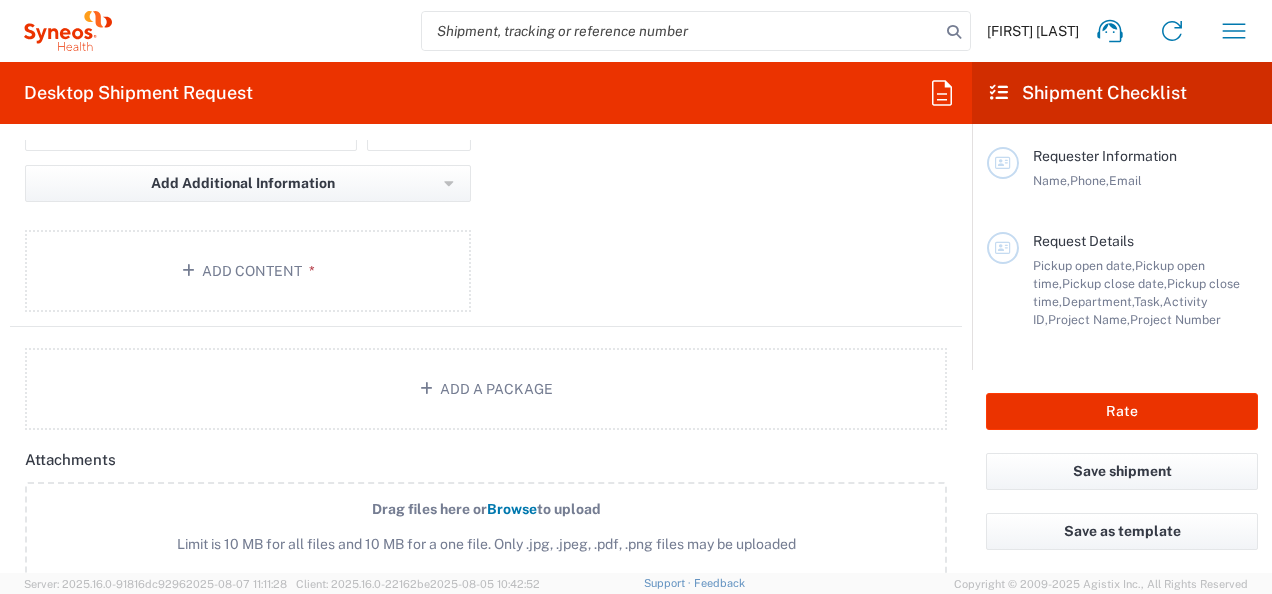 scroll, scrollTop: 2200, scrollLeft: 0, axis: vertical 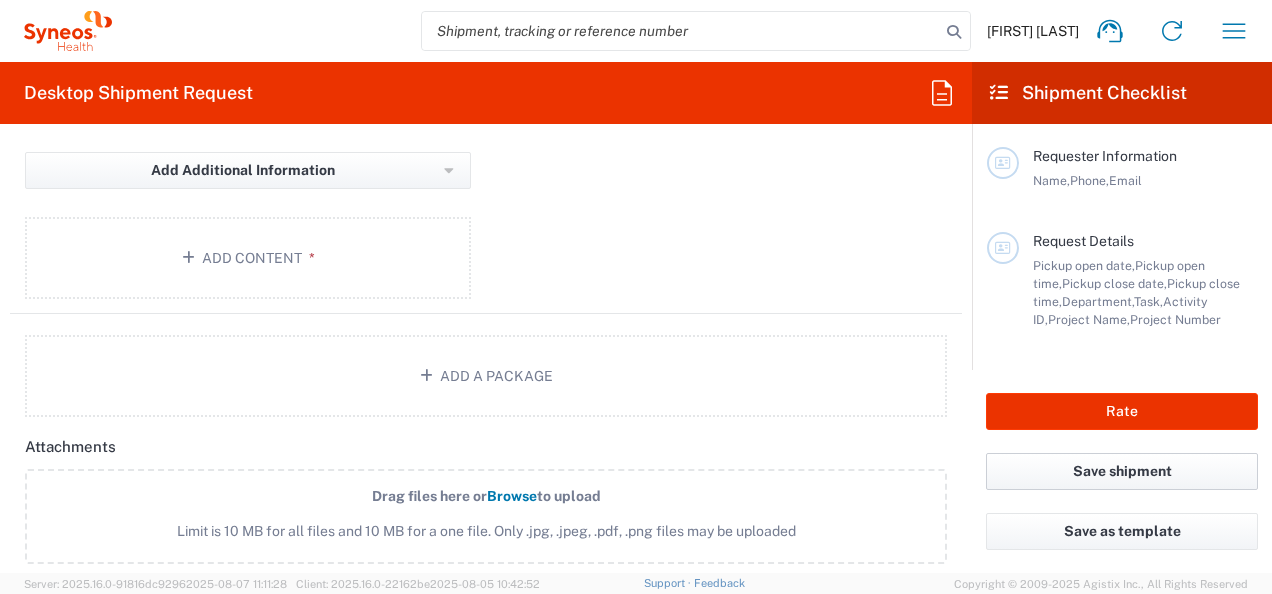 drag, startPoint x: 1018, startPoint y: 466, endPoint x: 740, endPoint y: 268, distance: 341.30338 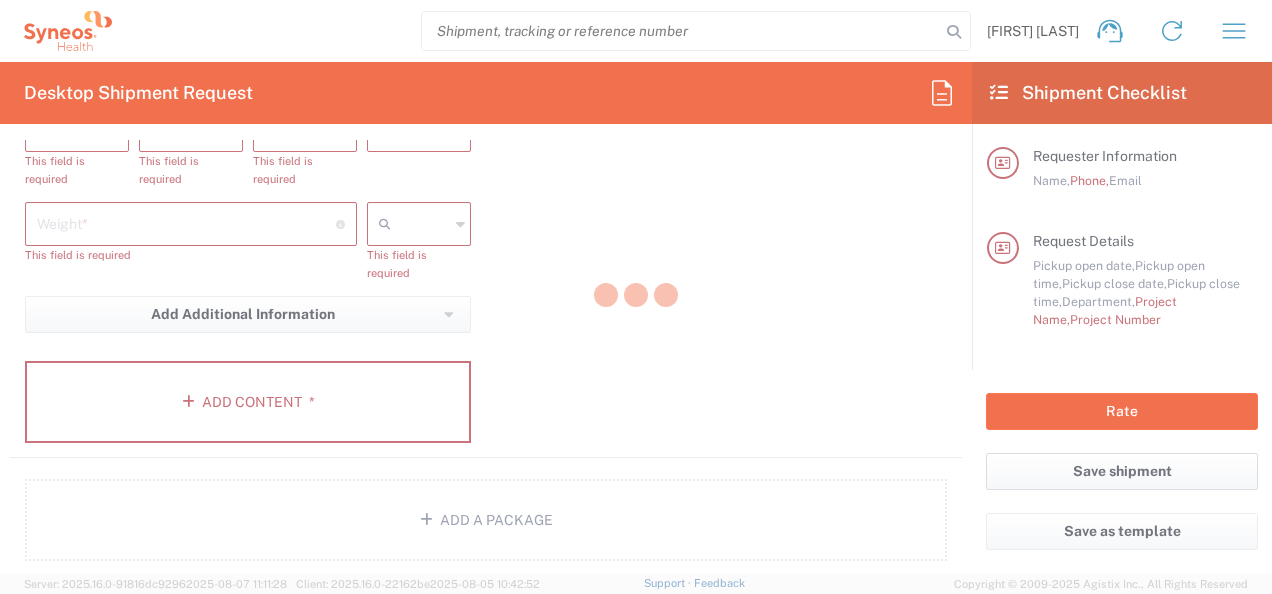 scroll, scrollTop: 2308, scrollLeft: 0, axis: vertical 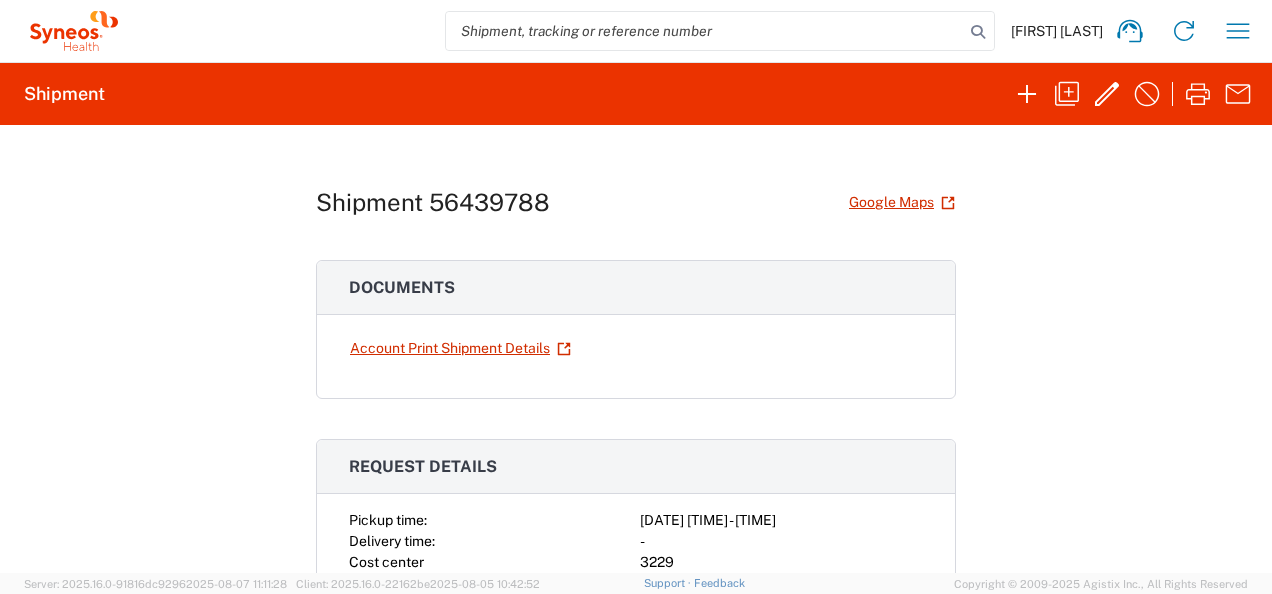 click on "Shipment 56439788  Google Maps
Documents  Account Print Shipment Details
Request details Pickup time: 2025-08-08 14:00:00 - 16:00:00 Delivery time: - Cost center 3229 References Department 3229 Requester information Jana Kunclova jana.kunclova@syneoshealth.com Ship from/to From: To: Lomnickeho 1705/9 Prague 140 00 ,  CZ Tax info: Tax info: VAT   CZ 26186152 EORI   CZ26186152 TIN   26186152 Package info & contents Your Packaging Number: 1 Weight: 0 LBS Dimensions: 0 x 0 x 0 IN" 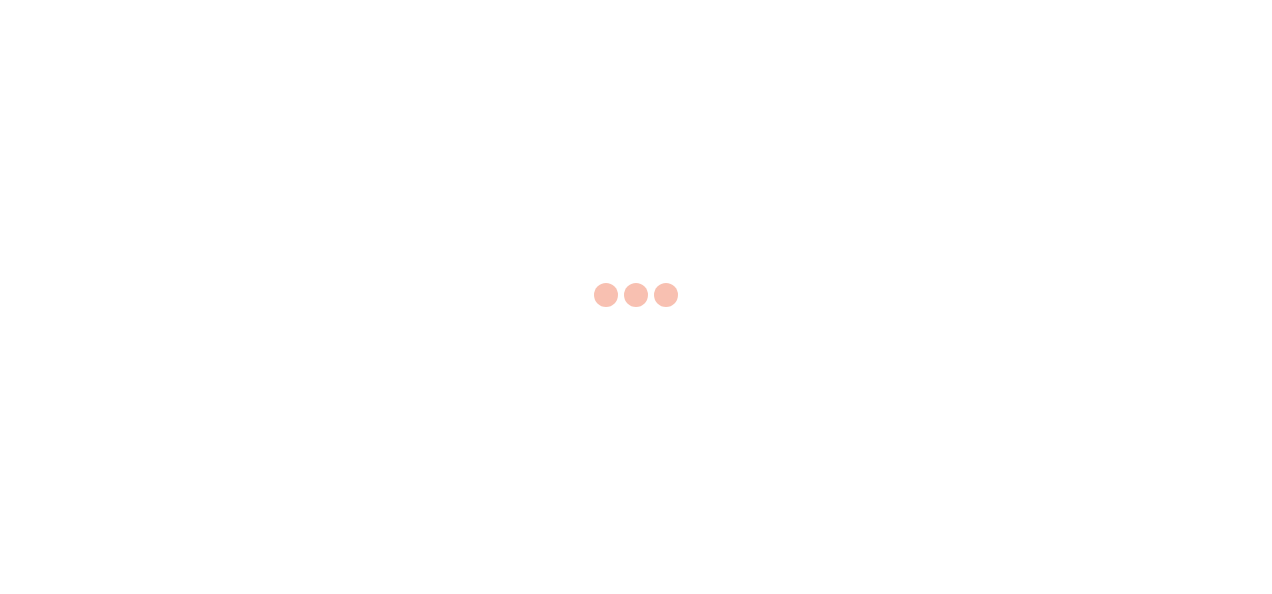 scroll, scrollTop: 0, scrollLeft: 0, axis: both 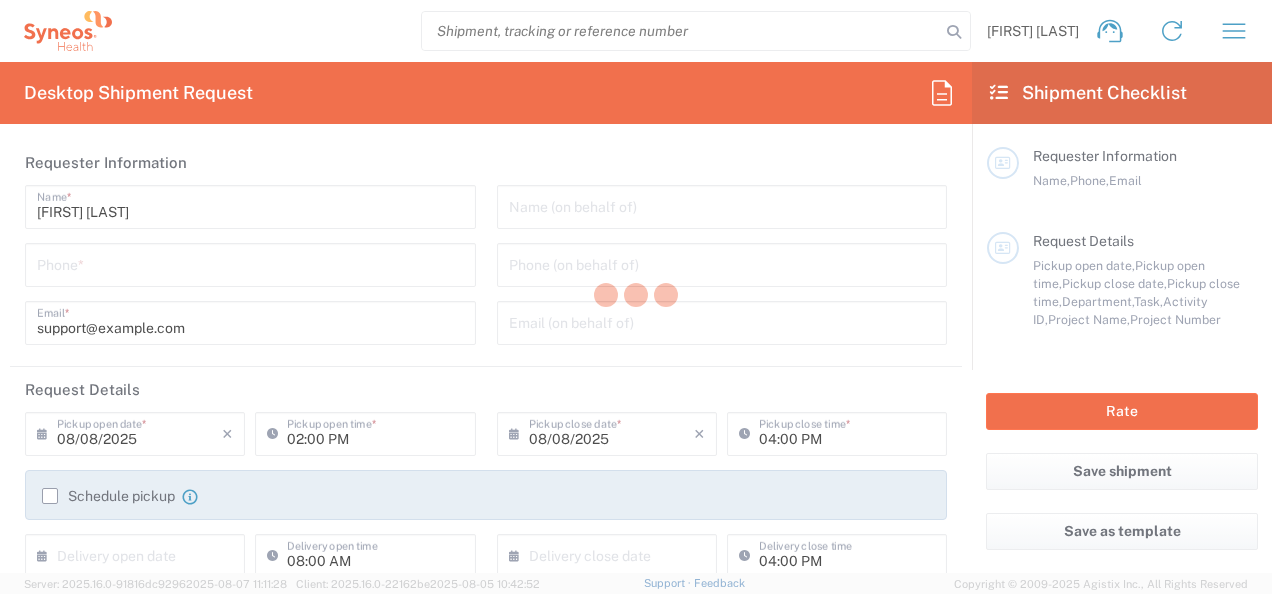 type on "Czechia" 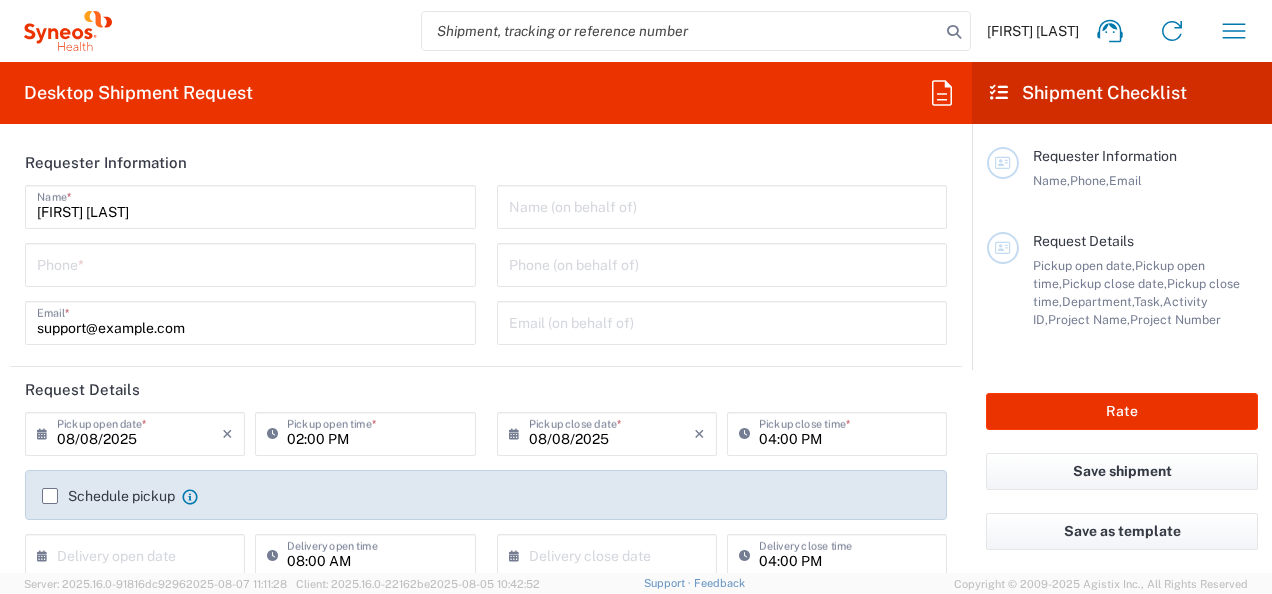 type on "3229" 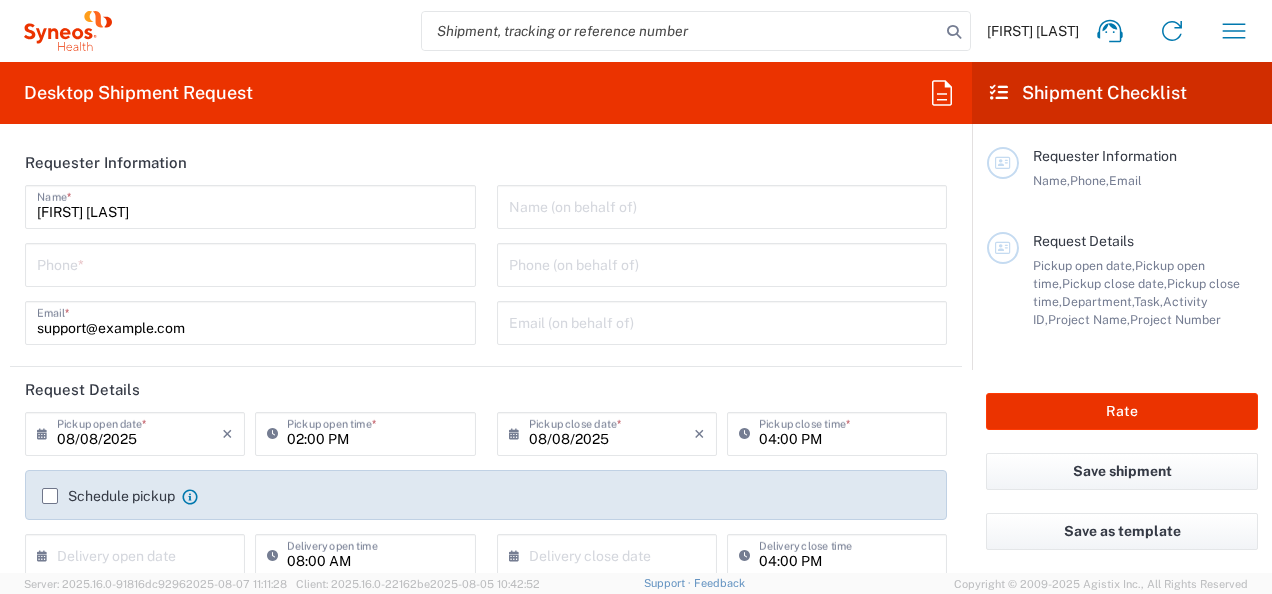 click on "[DATE] ×  Pickup open date  *" 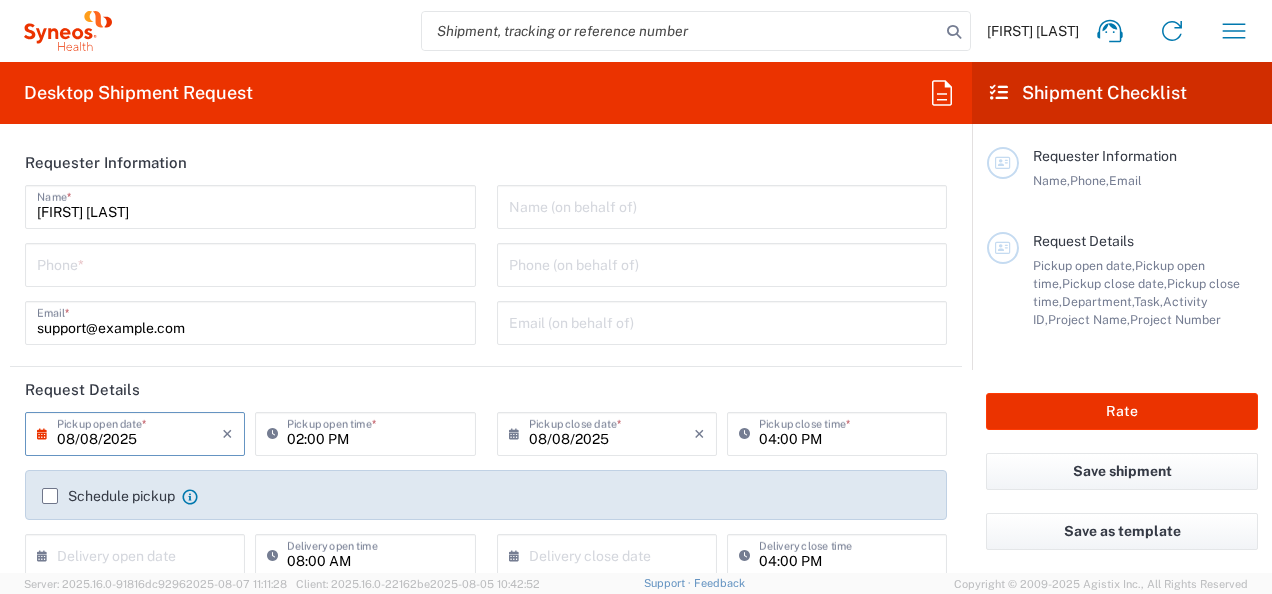 click 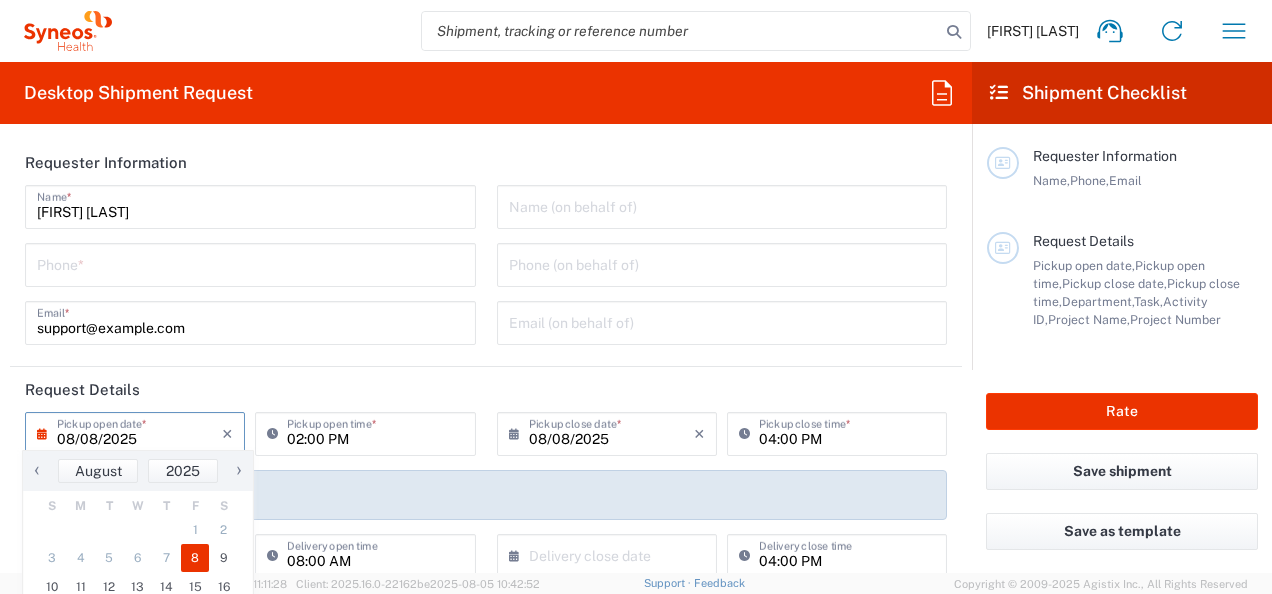 scroll, scrollTop: 200, scrollLeft: 0, axis: vertical 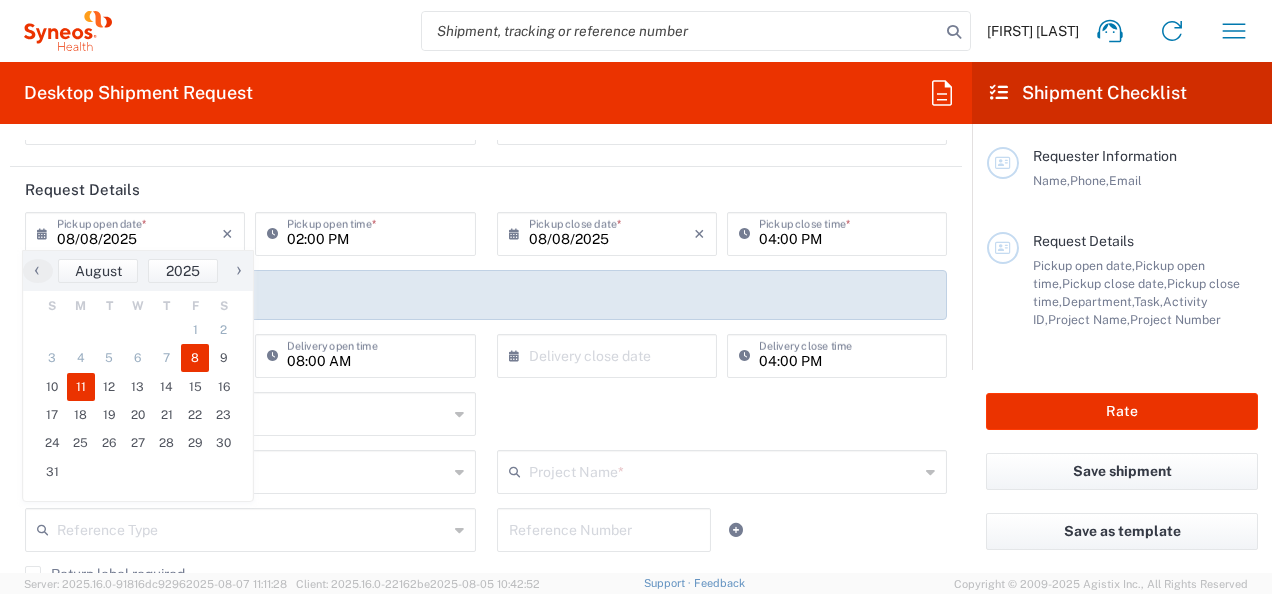 click on "11" 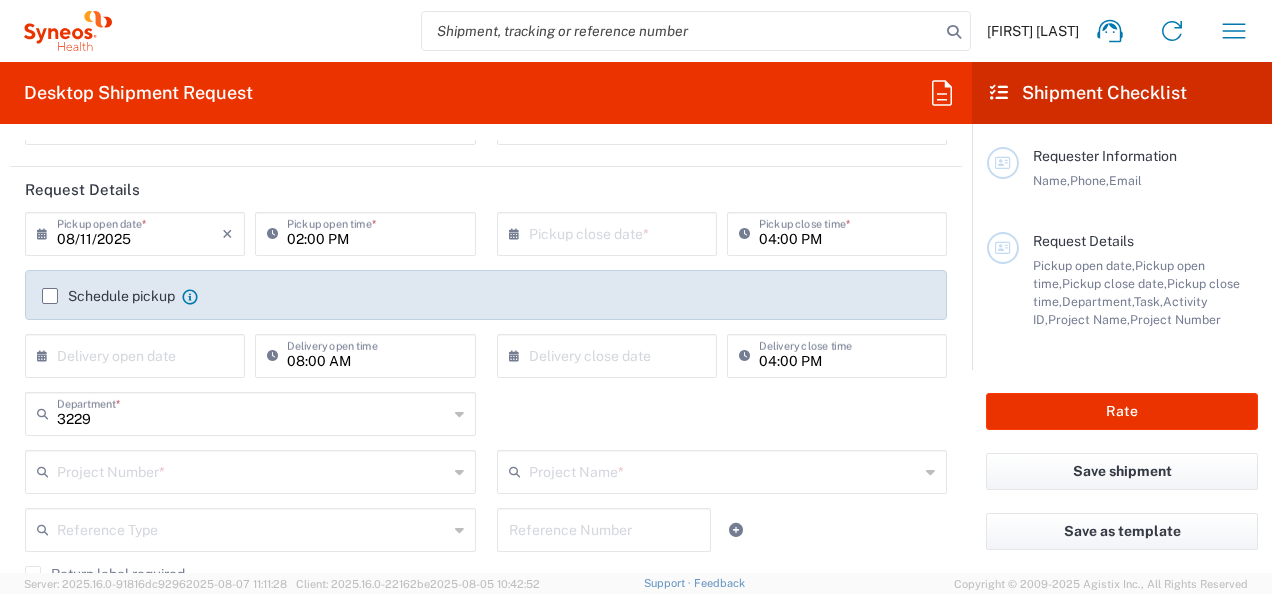click on "02:00 PM" at bounding box center [375, 232] 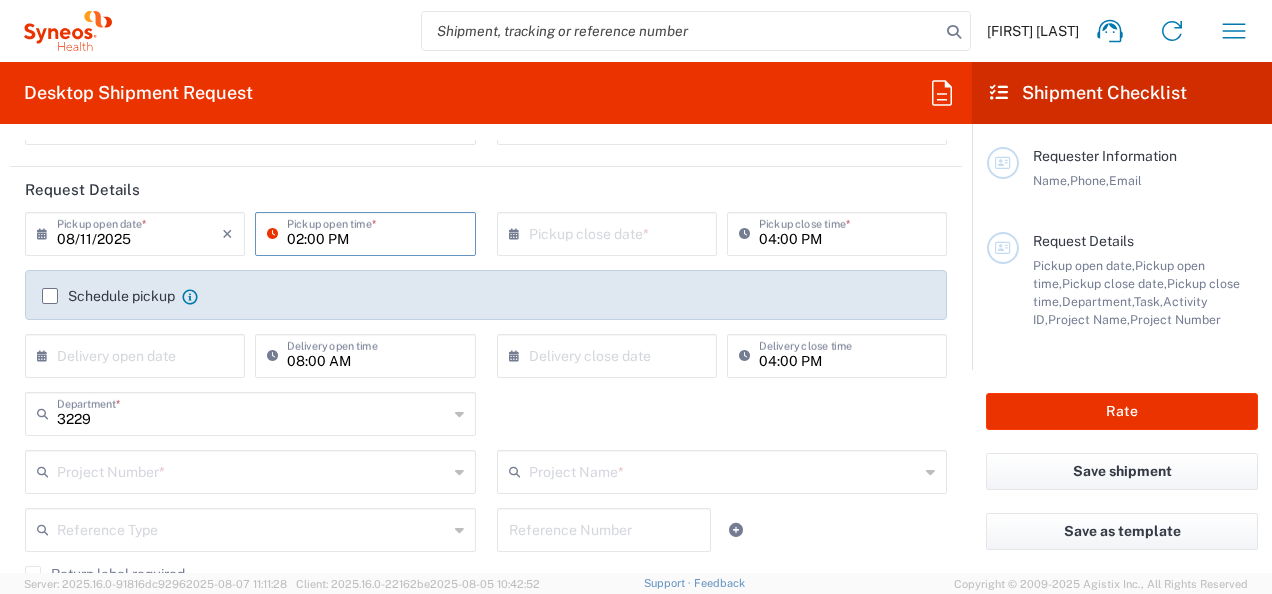 click on "02:00 PM" at bounding box center [375, 232] 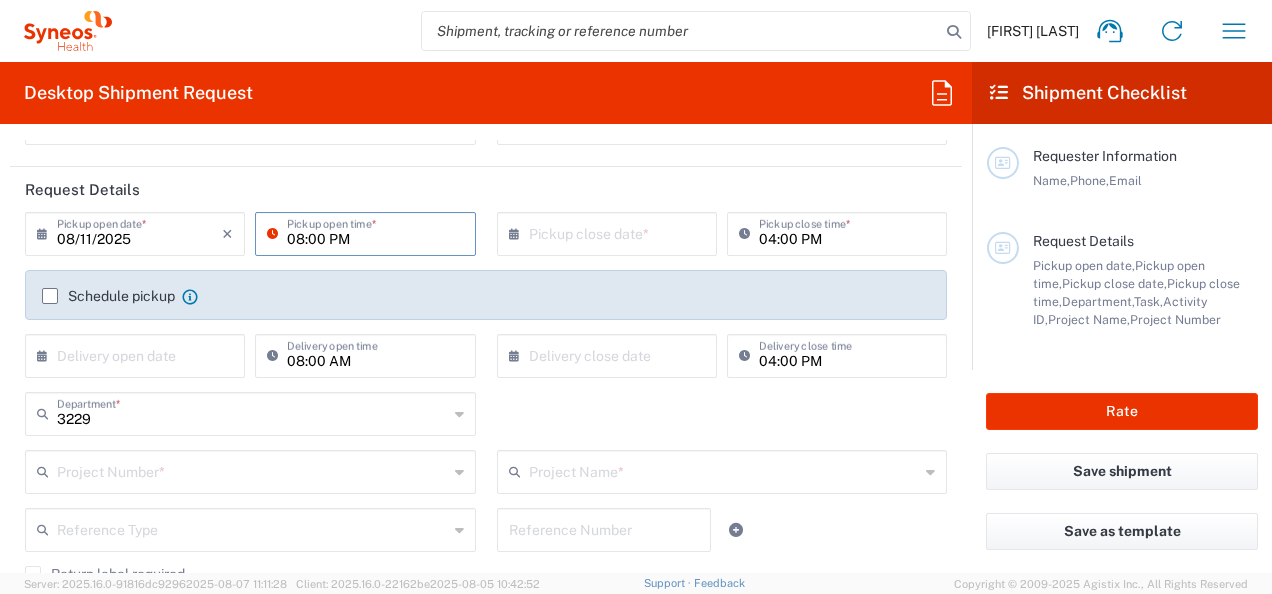 drag, startPoint x: 296, startPoint y: 239, endPoint x: 299, endPoint y: 262, distance: 23.194826 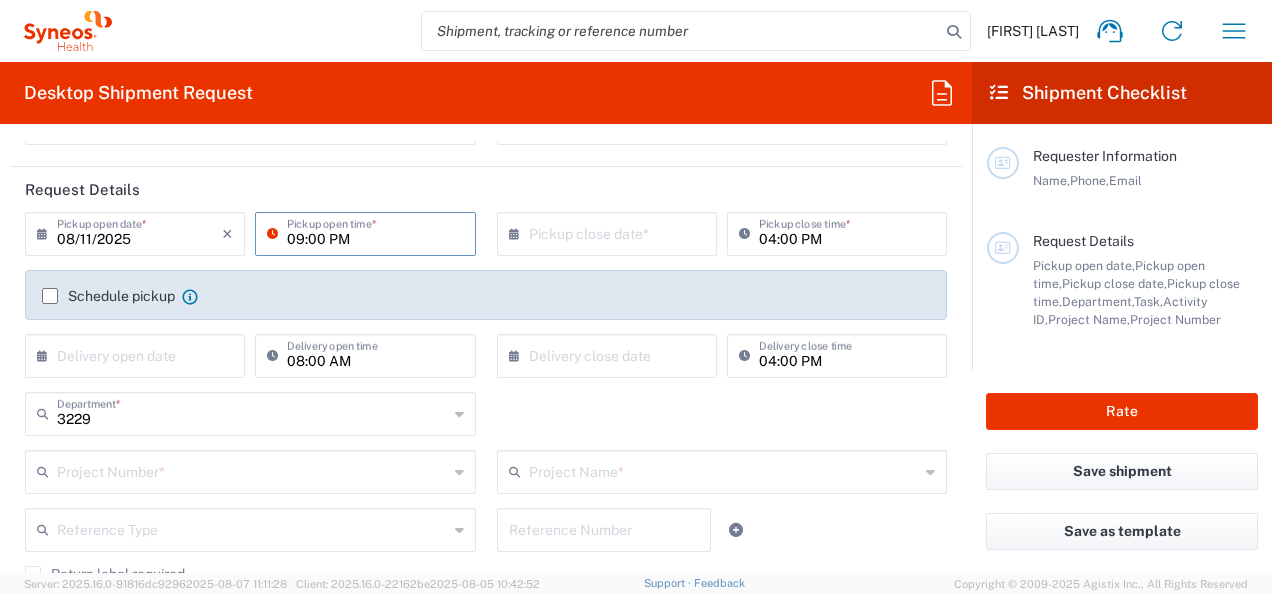 click on "09:00 PM" at bounding box center [375, 232] 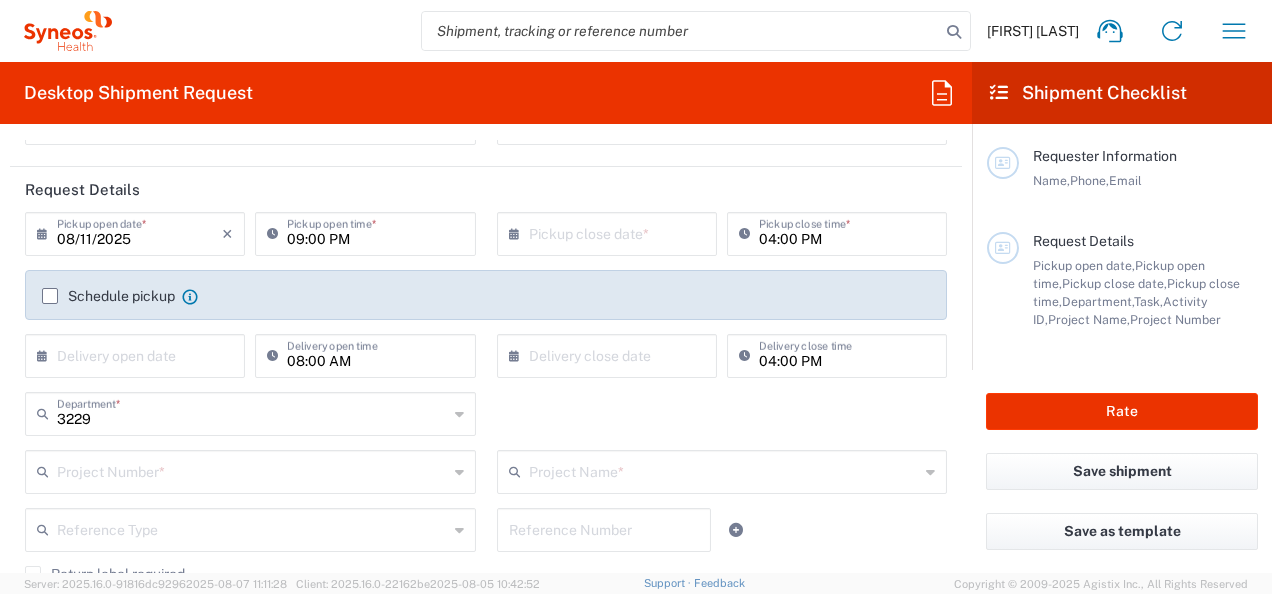 click on "09:00 PM" at bounding box center (375, 232) 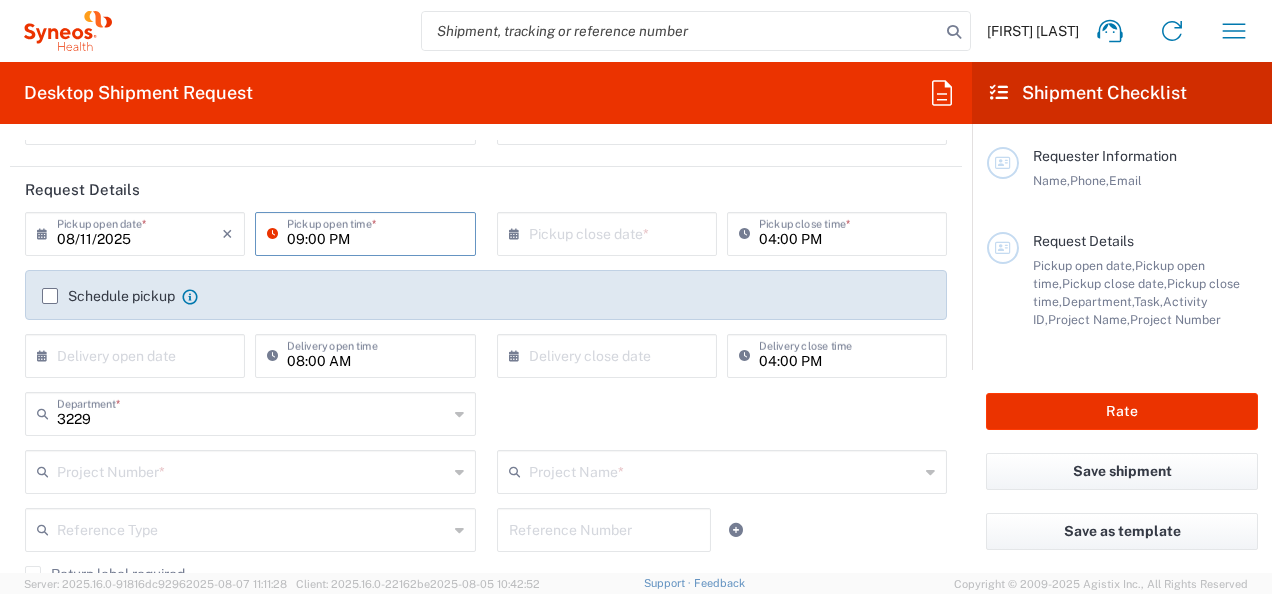 click on "09:00 PM" at bounding box center [375, 232] 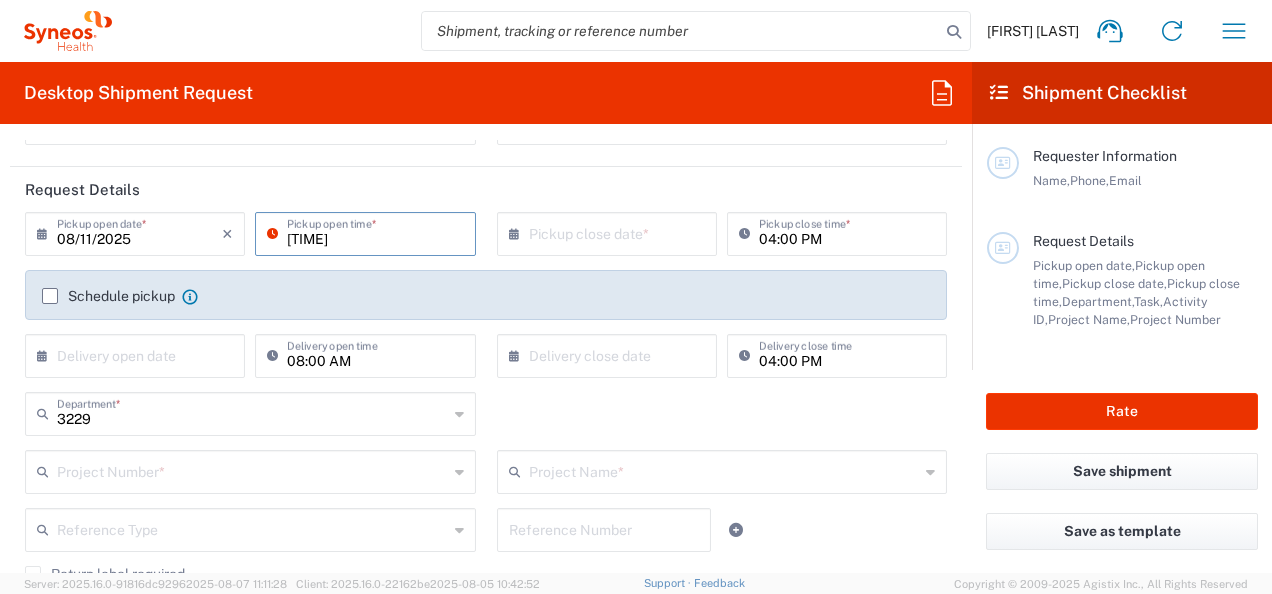 click on "[TIME]" at bounding box center (375, 232) 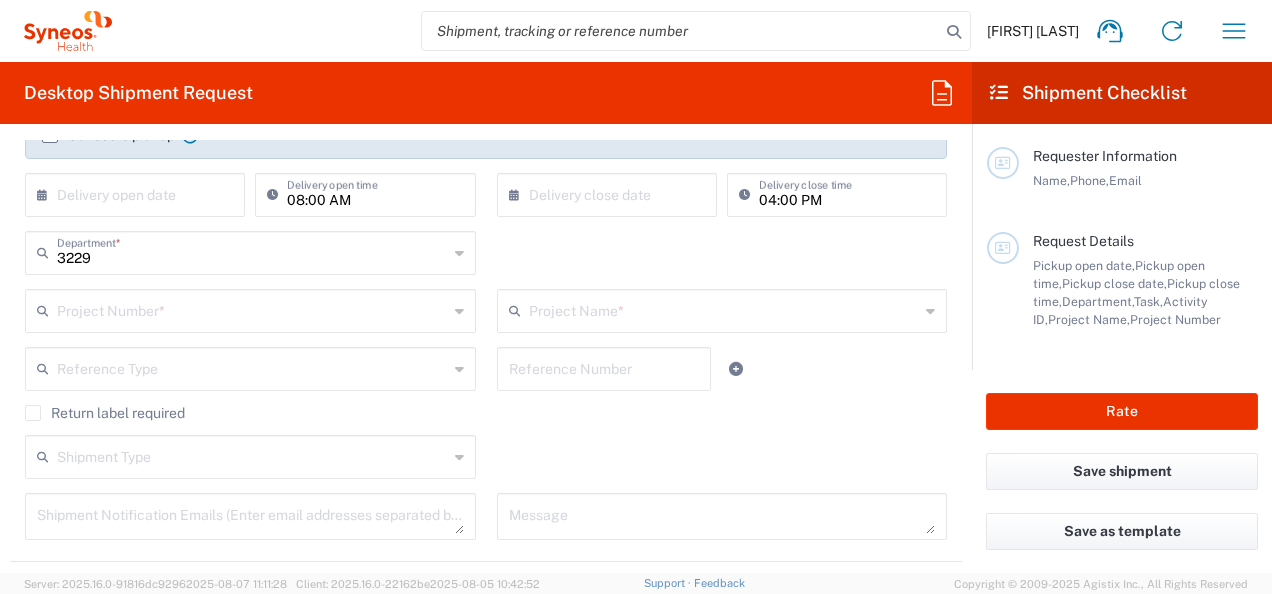 scroll, scrollTop: 400, scrollLeft: 0, axis: vertical 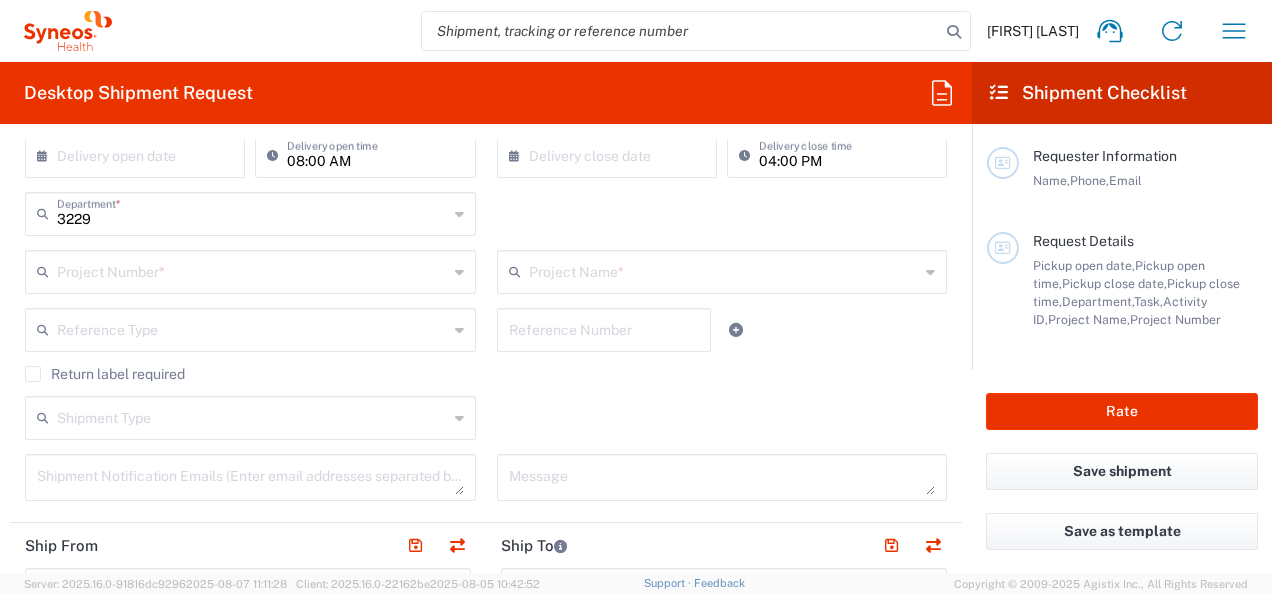 type on "09:00 AM" 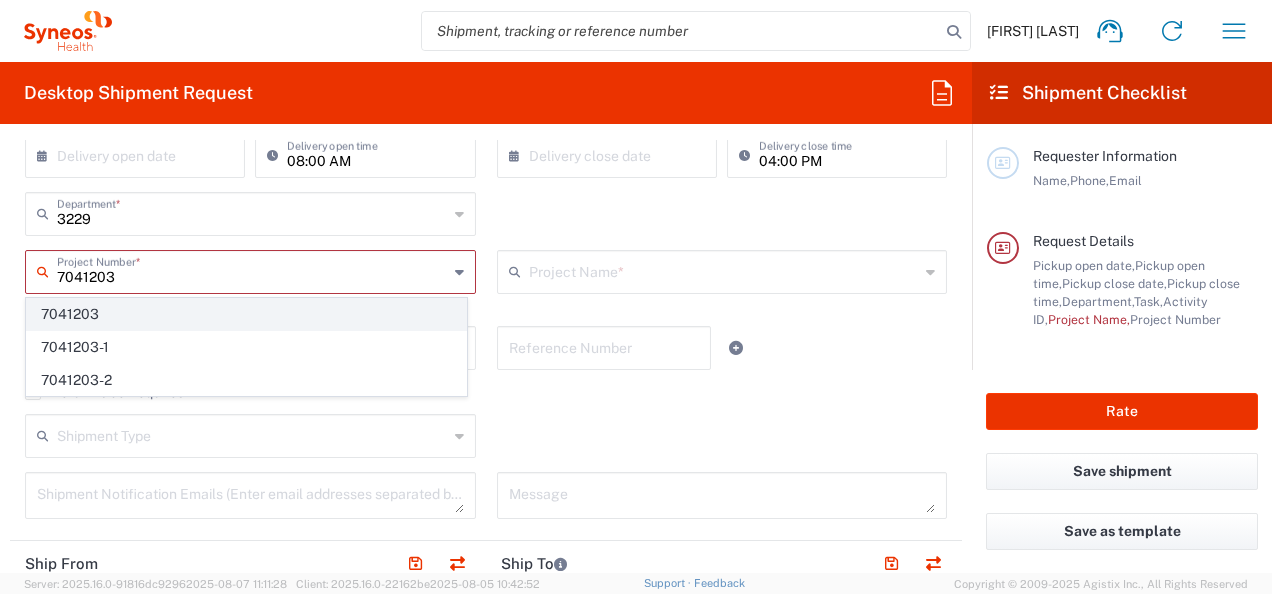 type on "7041203" 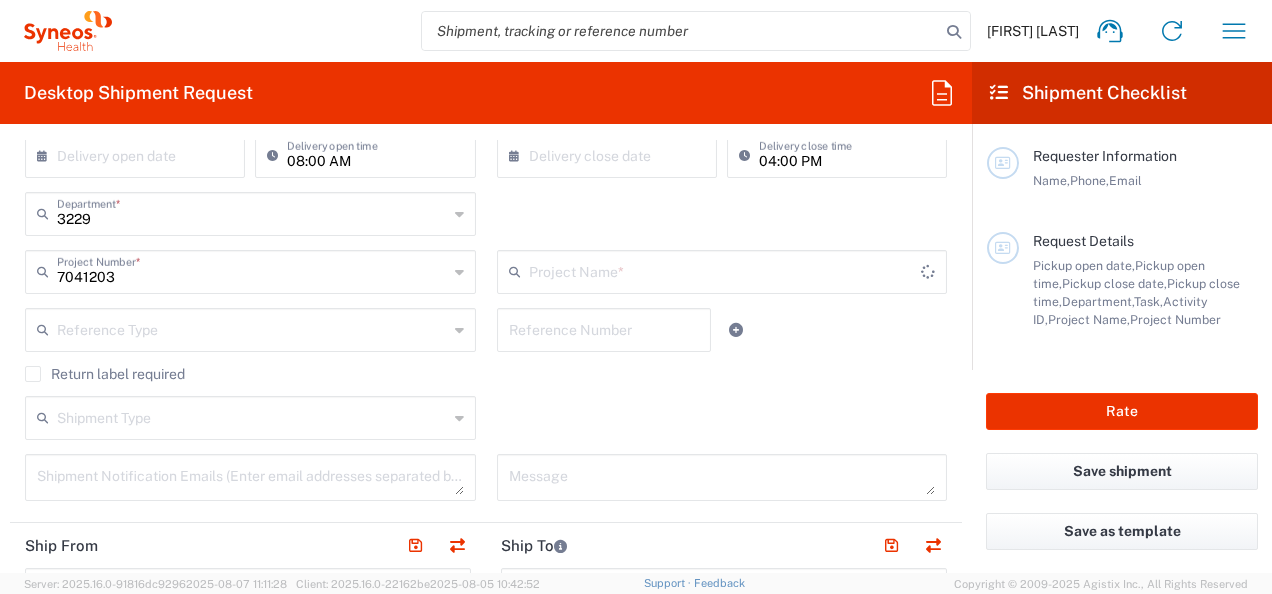 type on "Teva 7041203" 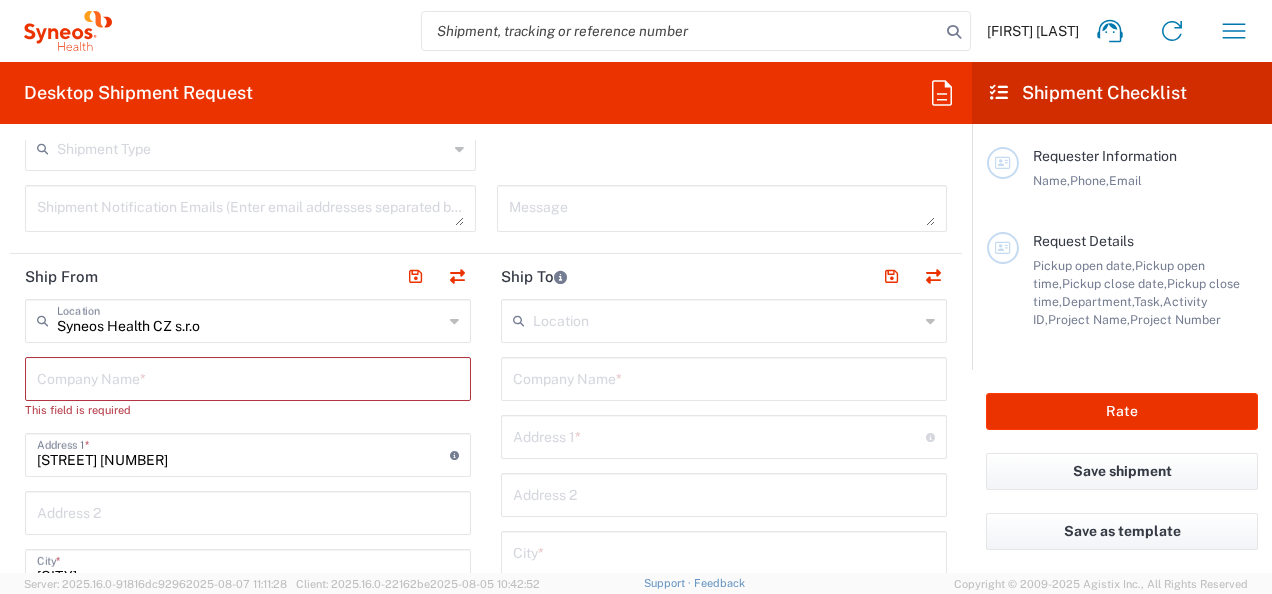 scroll, scrollTop: 700, scrollLeft: 0, axis: vertical 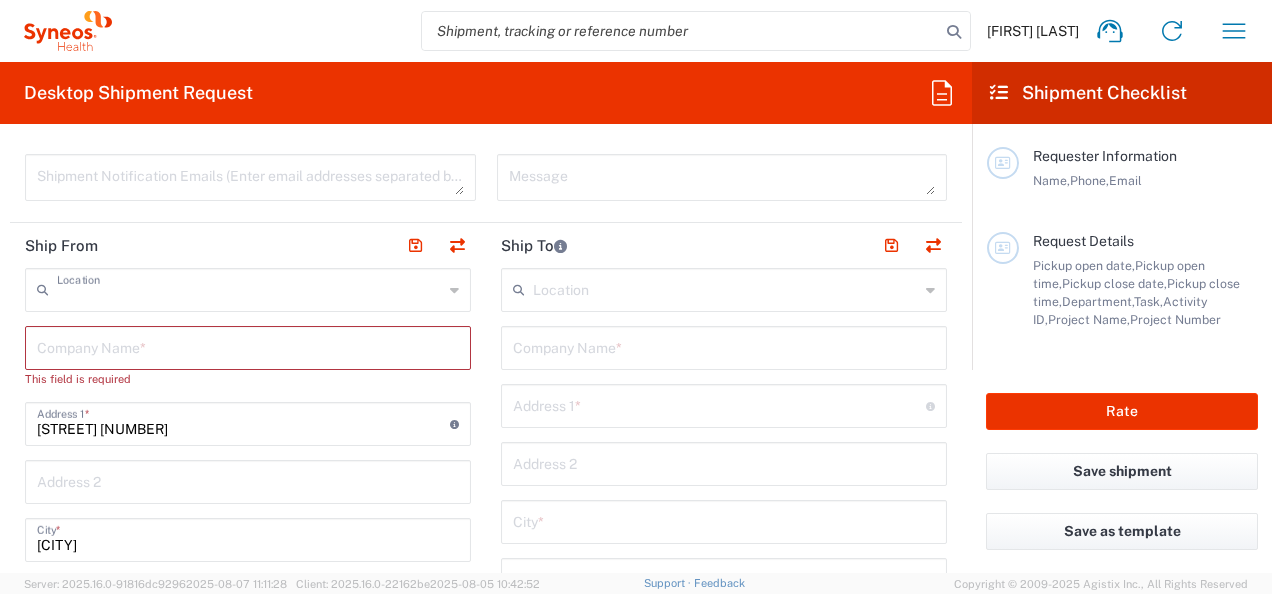 click at bounding box center [250, 288] 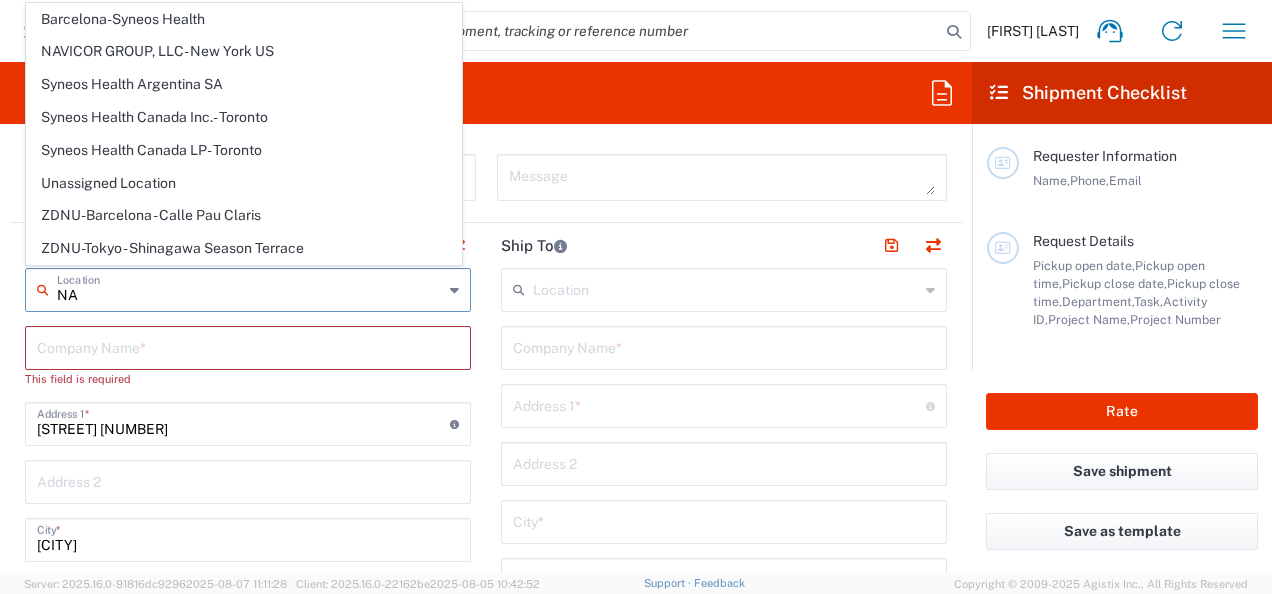 type on "NA" 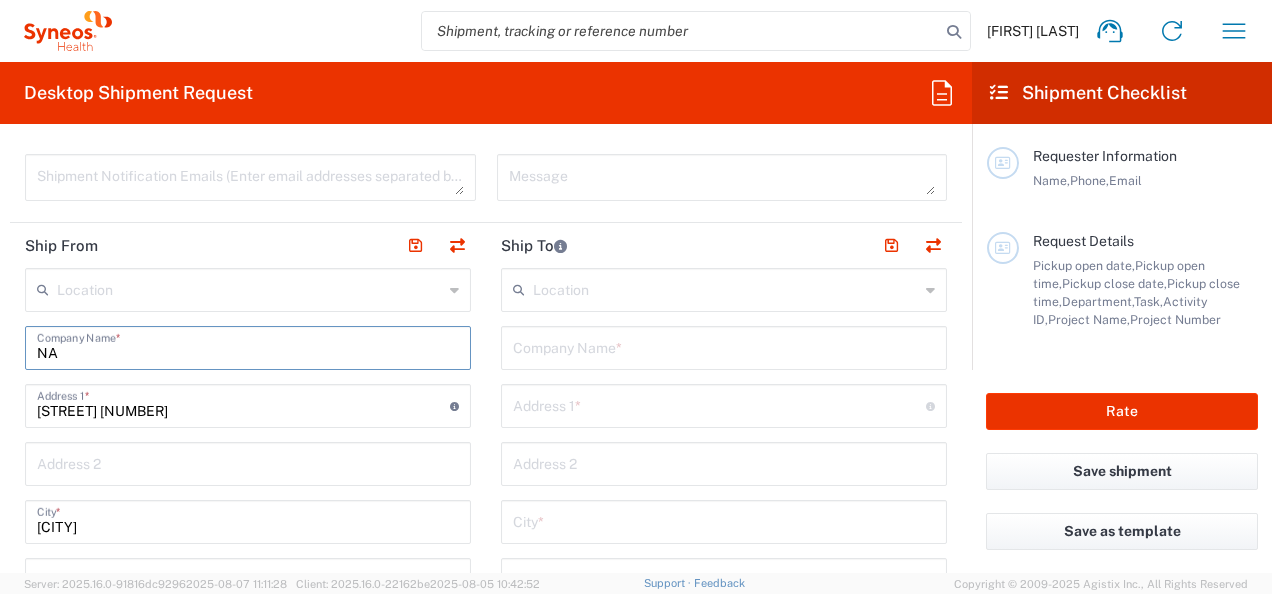 type on "NA" 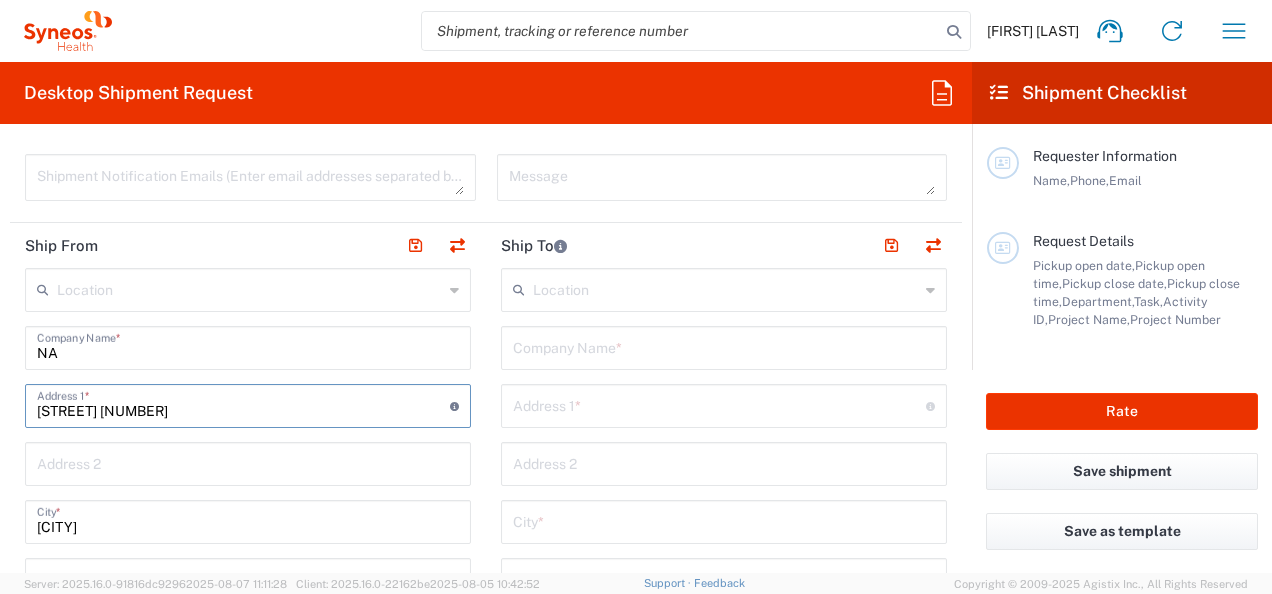 drag, startPoint x: 185, startPoint y: 410, endPoint x: 25, endPoint y: 412, distance: 160.0125 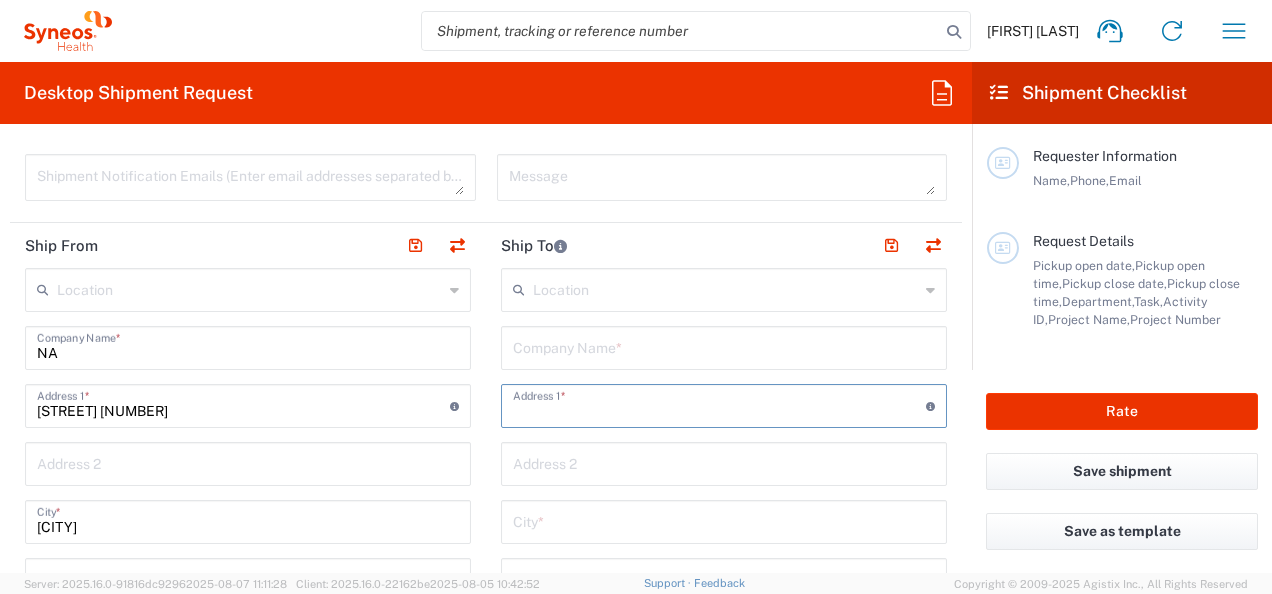 paste on "[STREET] [NUMBER]" 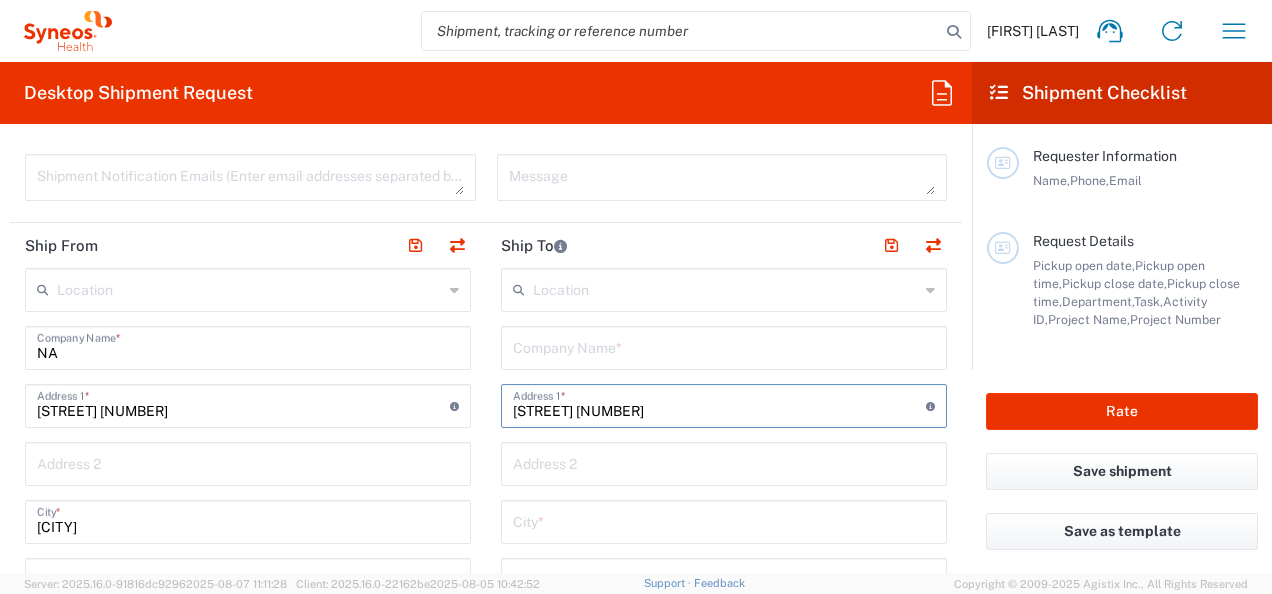 type on "[STREET] [NUMBER]" 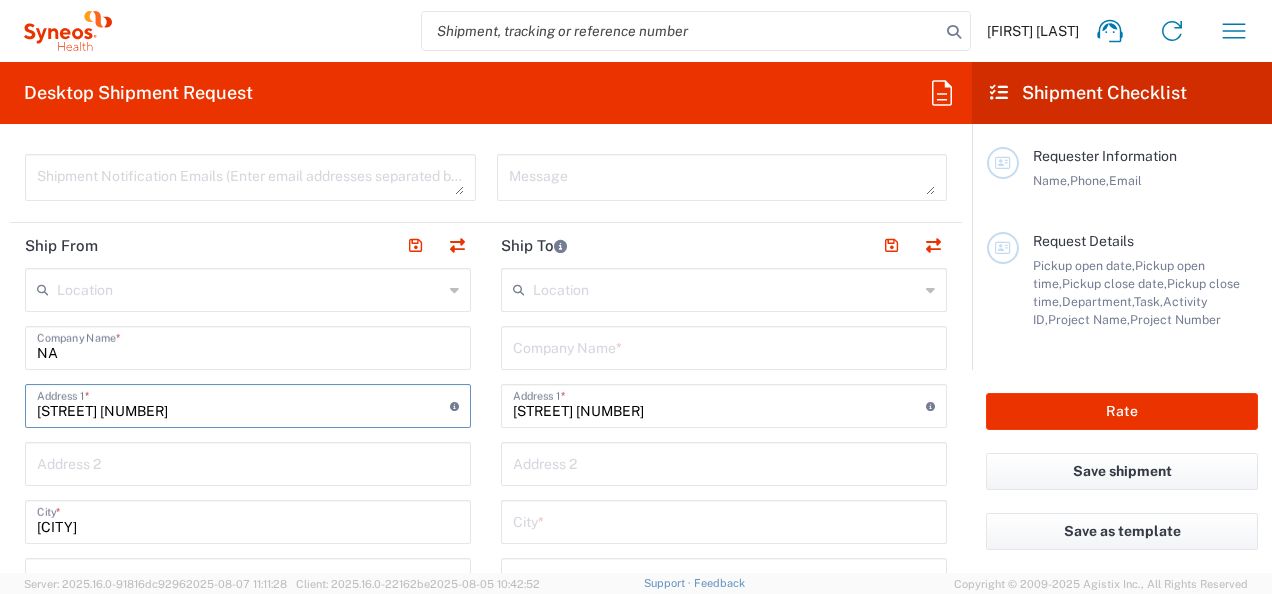 drag, startPoint x: 195, startPoint y: 410, endPoint x: 78, endPoint y: 374, distance: 122.41323 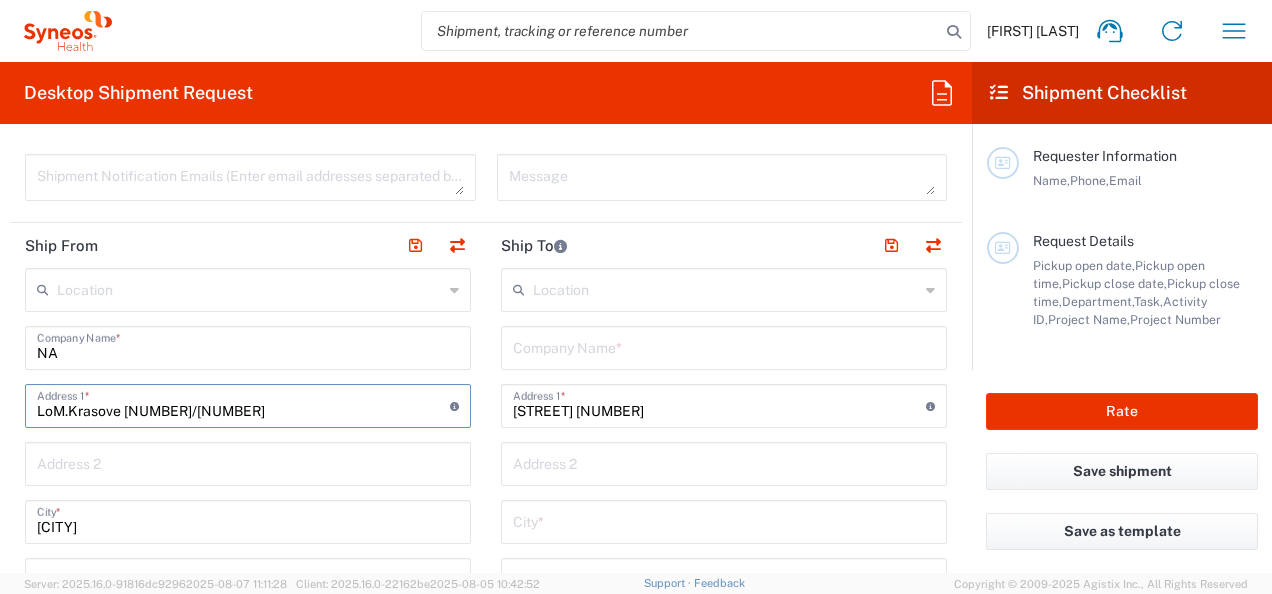click on "LoM.Krasove [NUMBER]/[NUMBER]" at bounding box center (243, 404) 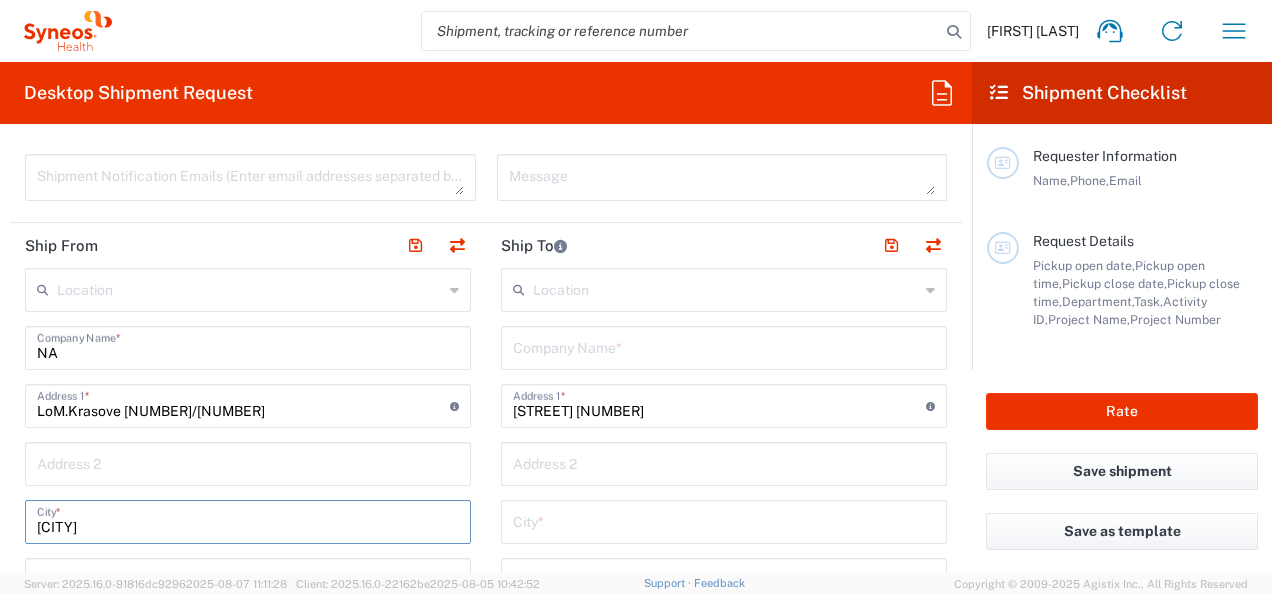 click on "[CITY]" at bounding box center [248, 520] 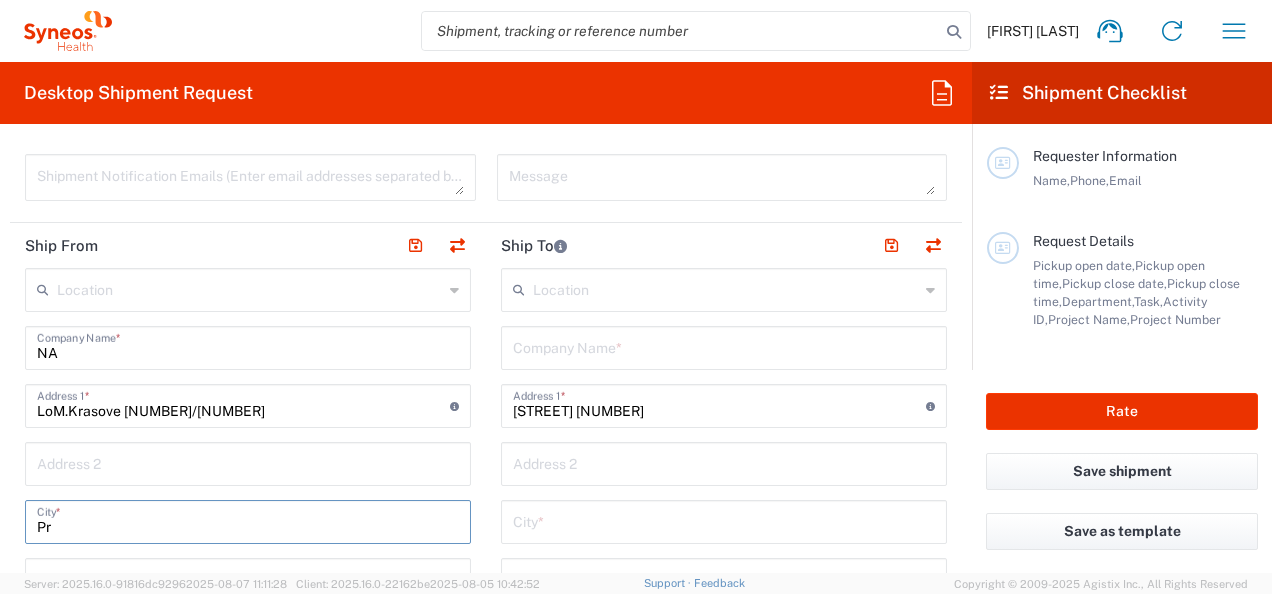 type on "P" 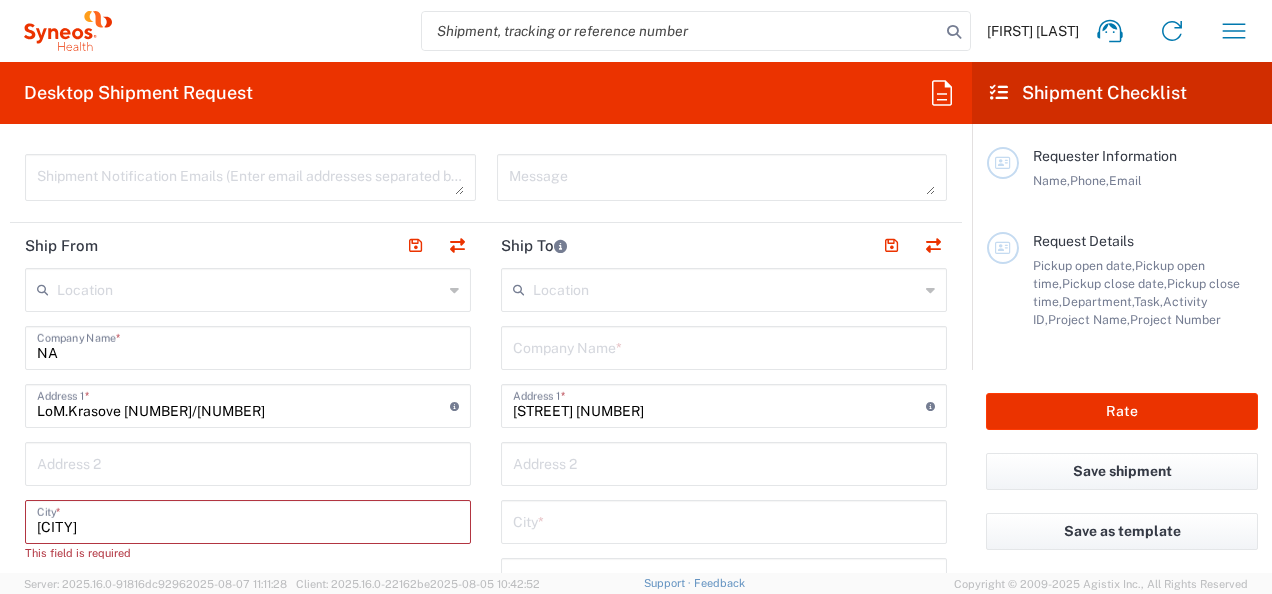 click on "[CITY]" at bounding box center [248, 520] 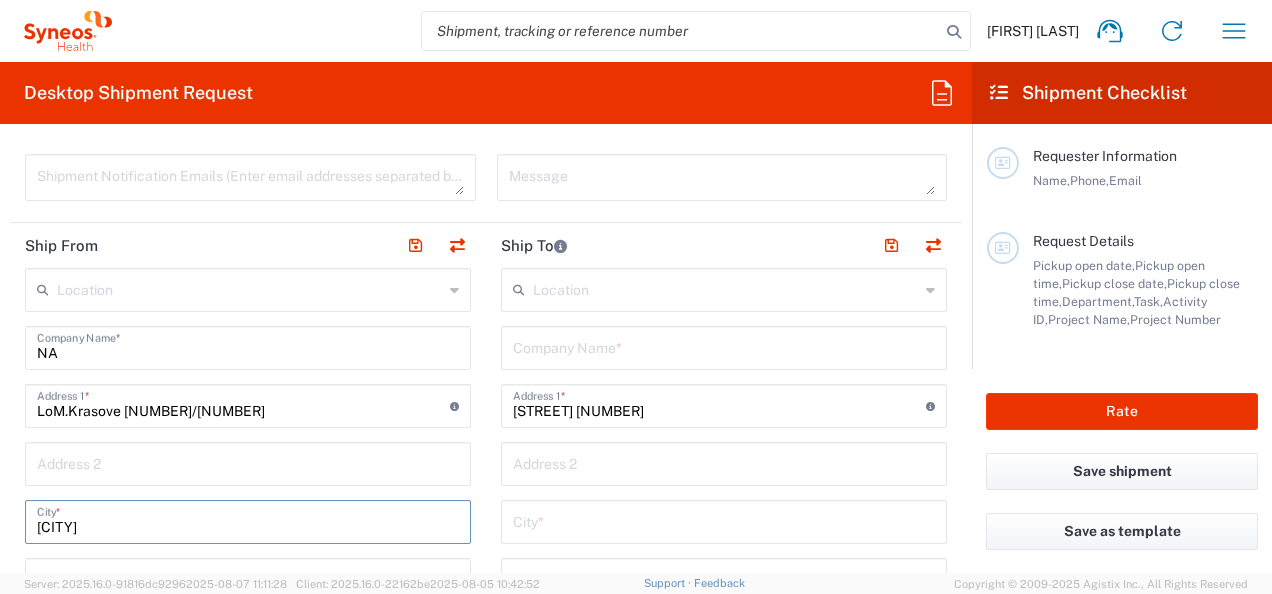 scroll, scrollTop: 300, scrollLeft: 0, axis: vertical 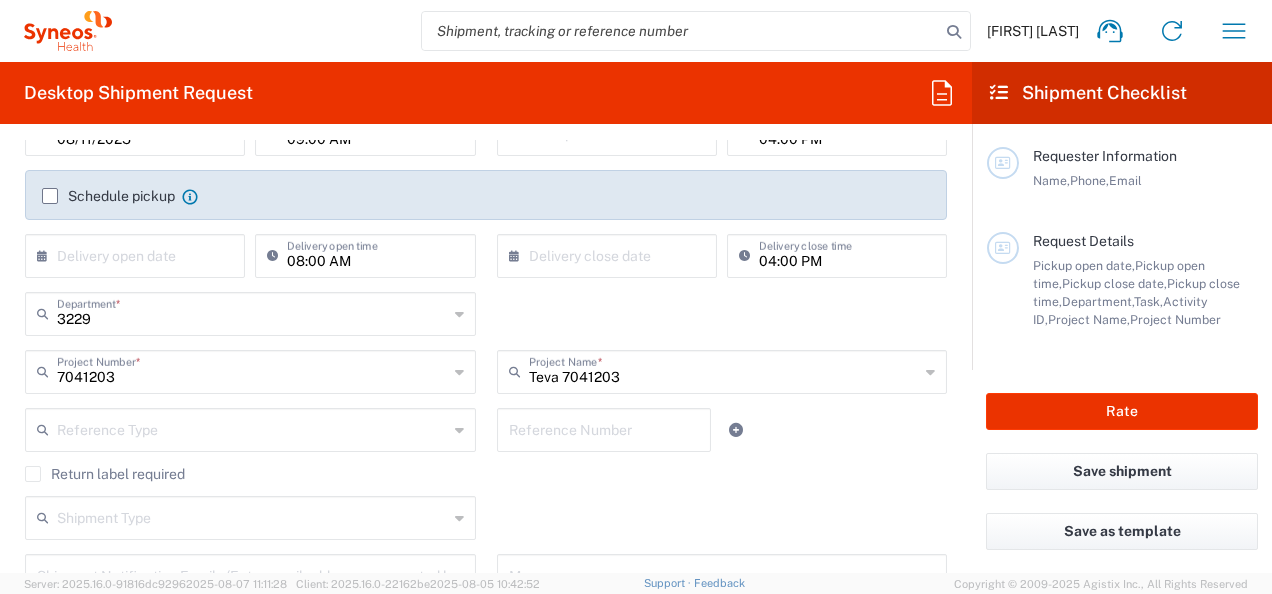 type on "[CITY]" 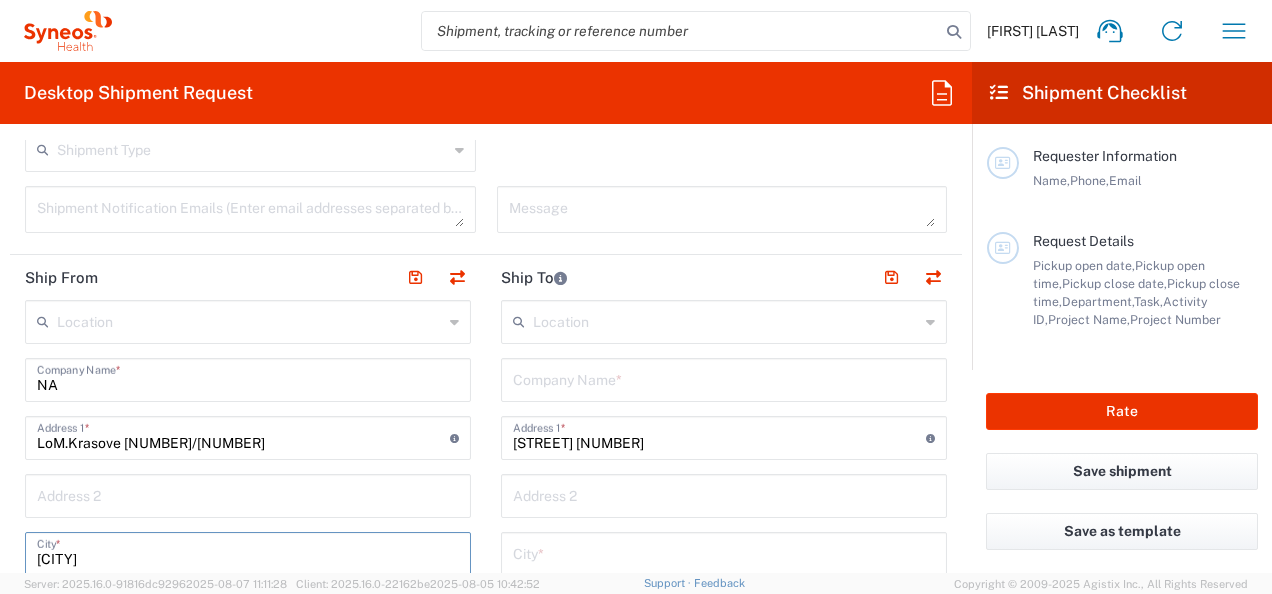 scroll, scrollTop: 700, scrollLeft: 0, axis: vertical 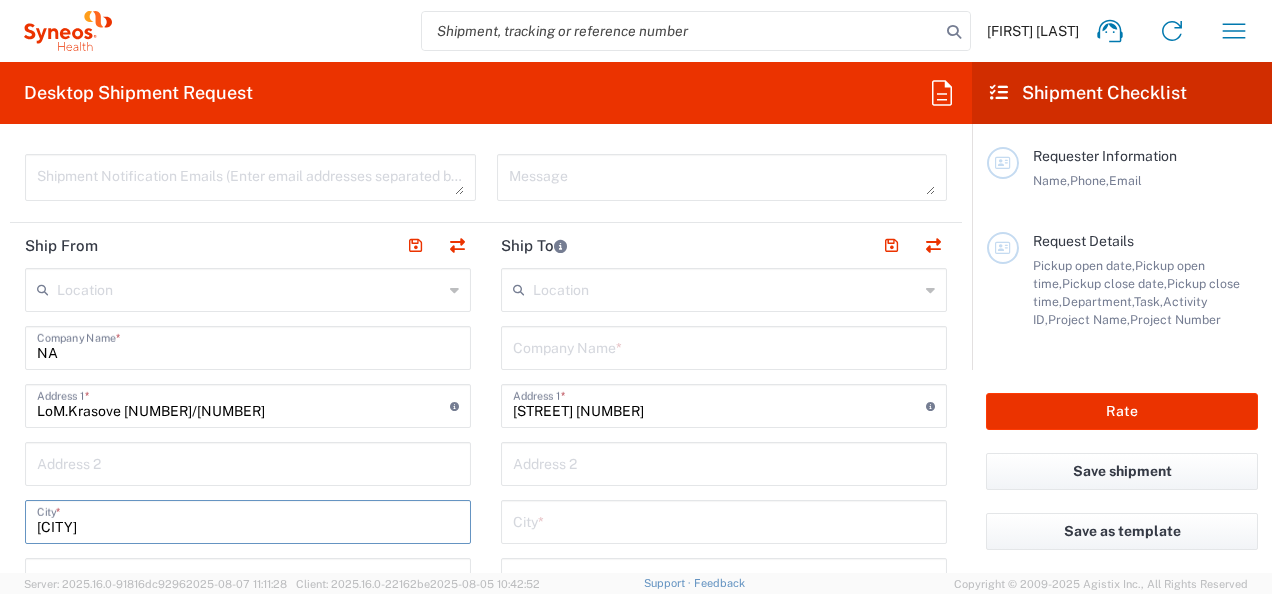 click at bounding box center (724, 346) 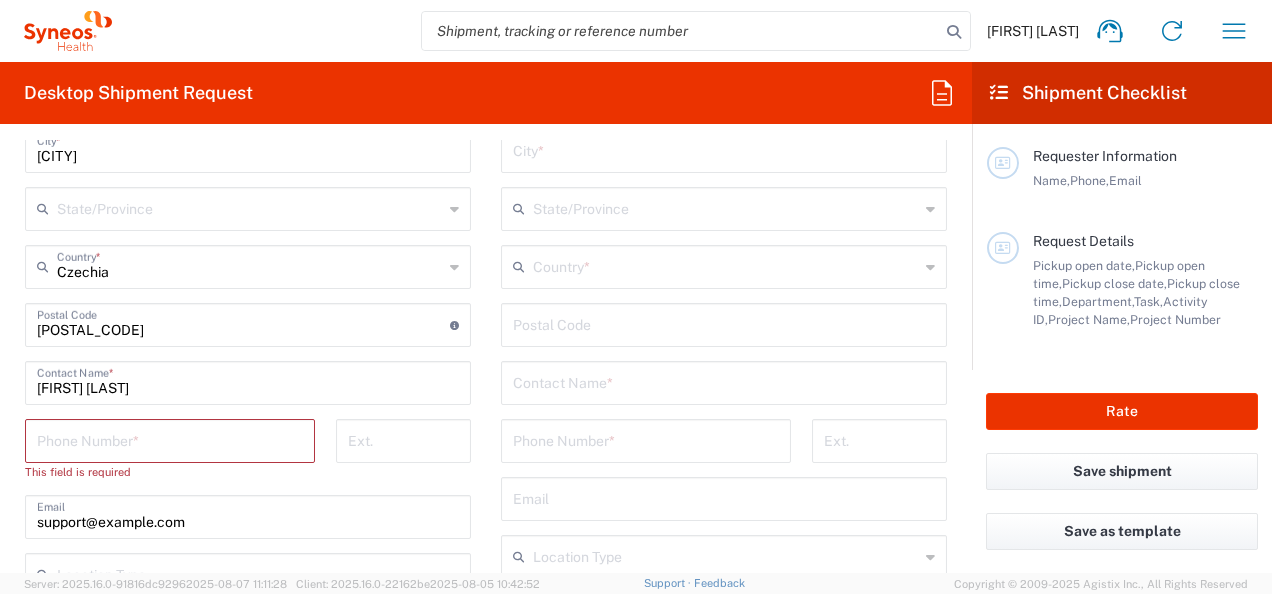 scroll, scrollTop: 1100, scrollLeft: 0, axis: vertical 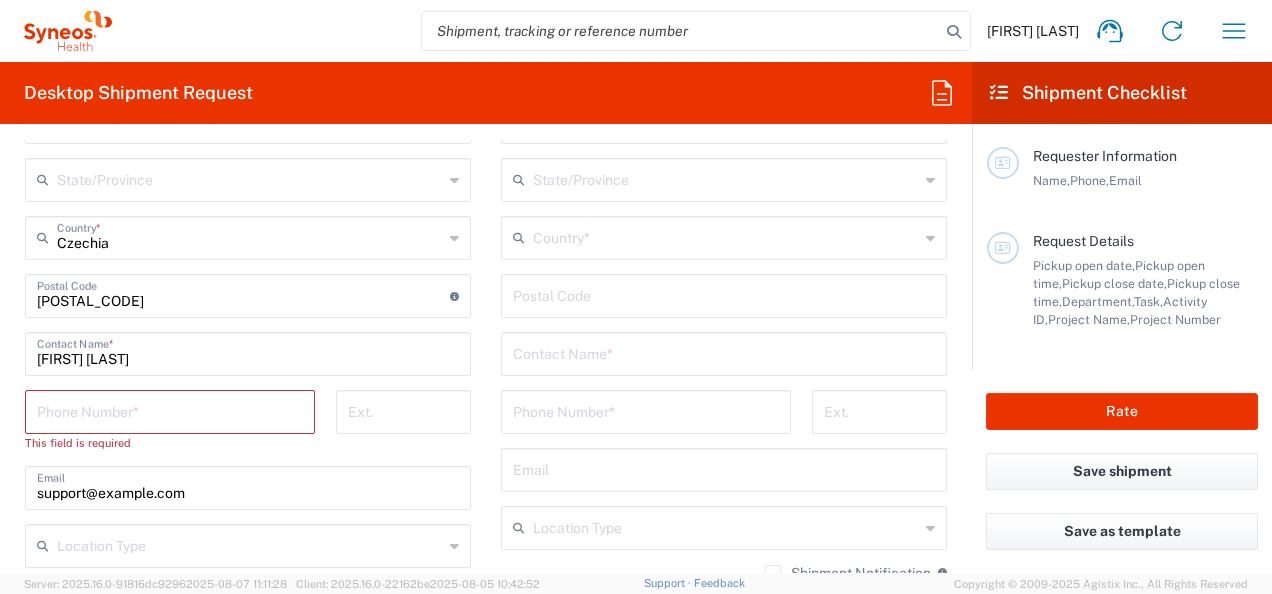 type on "Syneos Health s.r.o." 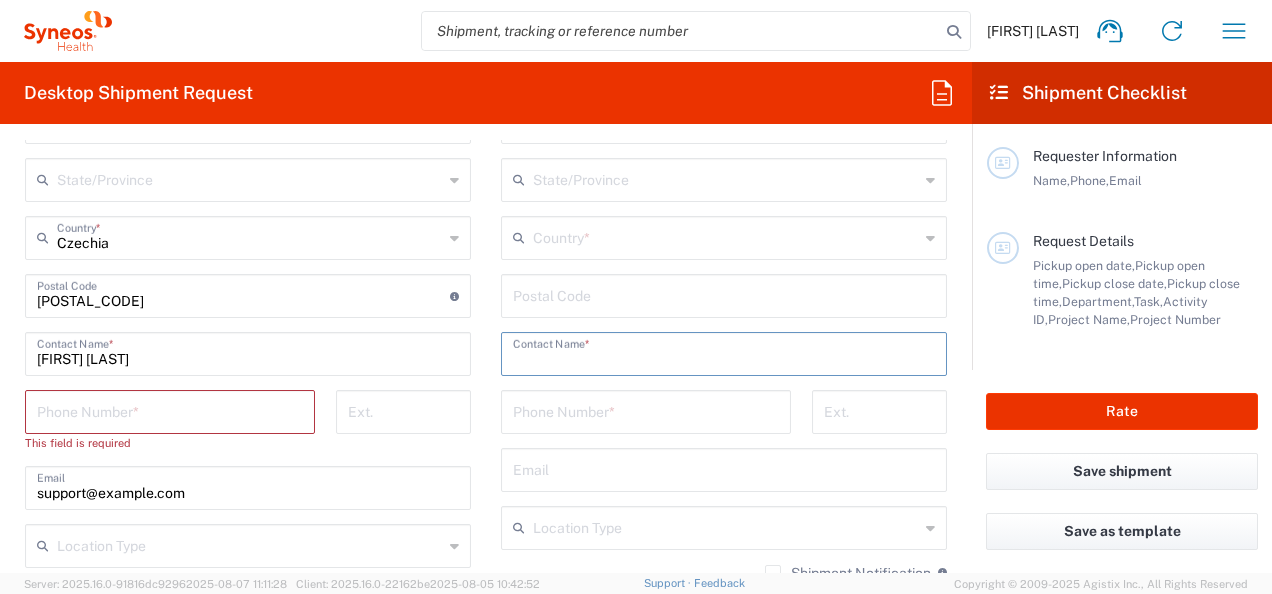 click at bounding box center [724, 352] 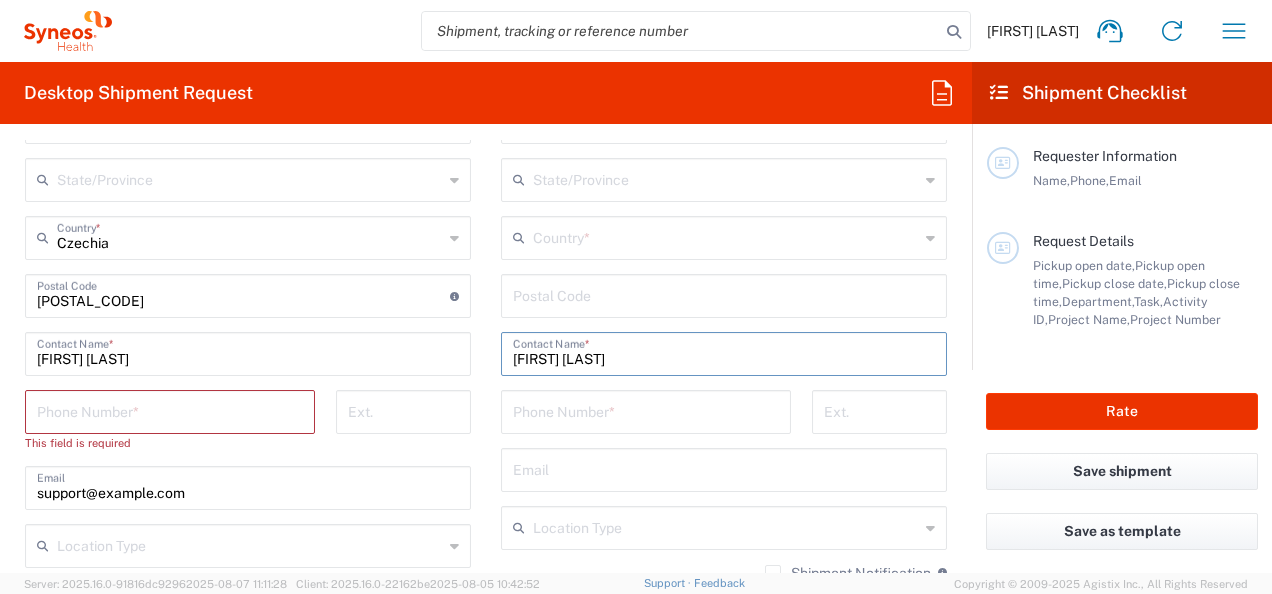 drag, startPoint x: 599, startPoint y: 361, endPoint x: 467, endPoint y: 357, distance: 132.0606 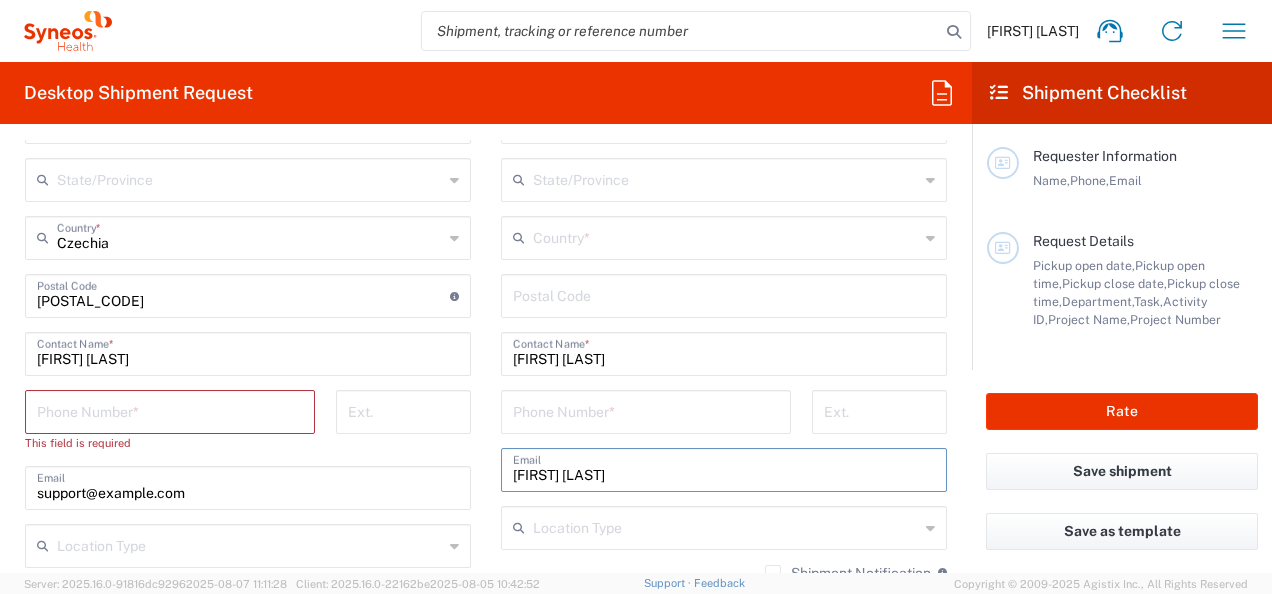 drag, startPoint x: 548, startPoint y: 472, endPoint x: 643, endPoint y: 477, distance: 95.131485 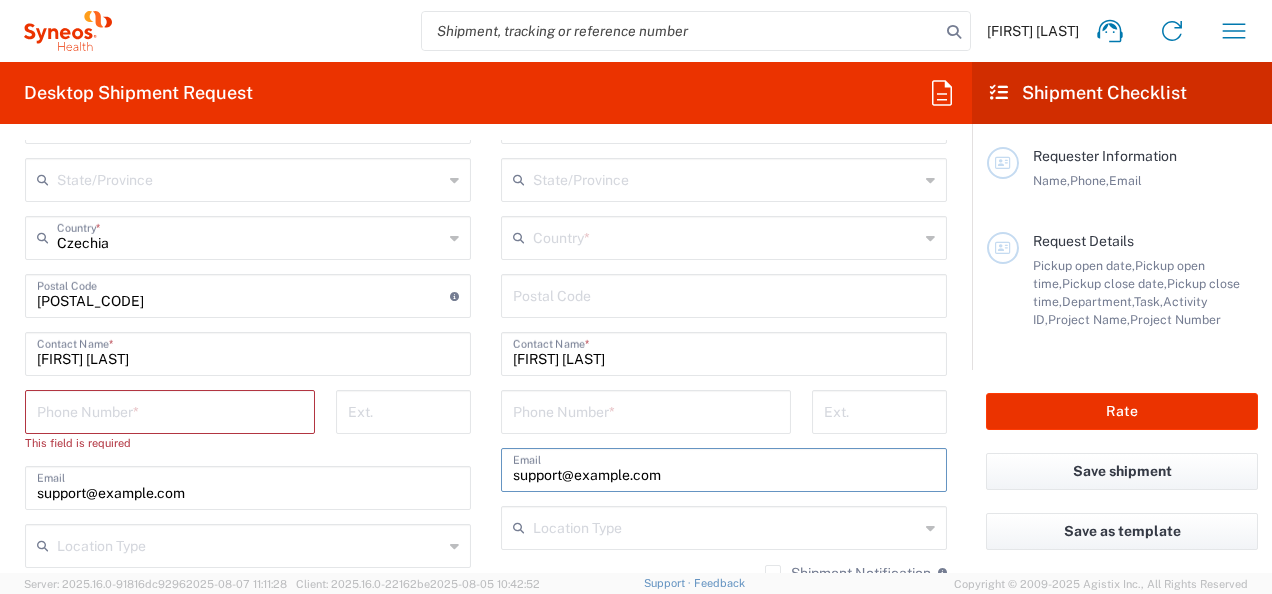 type on "support@example.com" 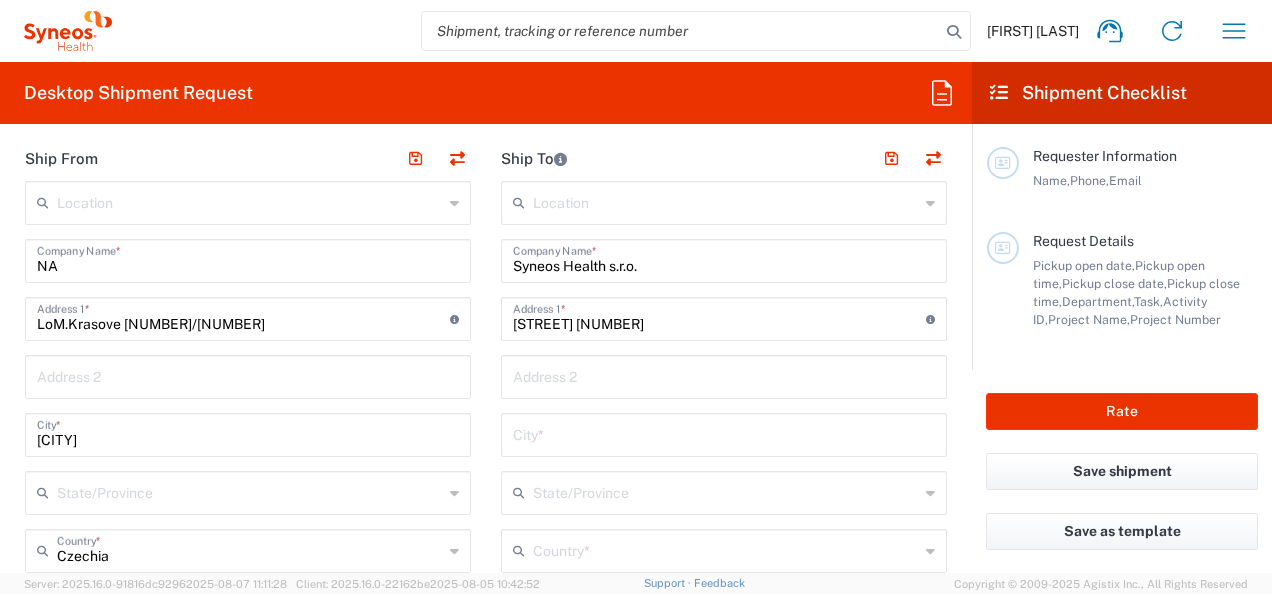 scroll, scrollTop: 900, scrollLeft: 0, axis: vertical 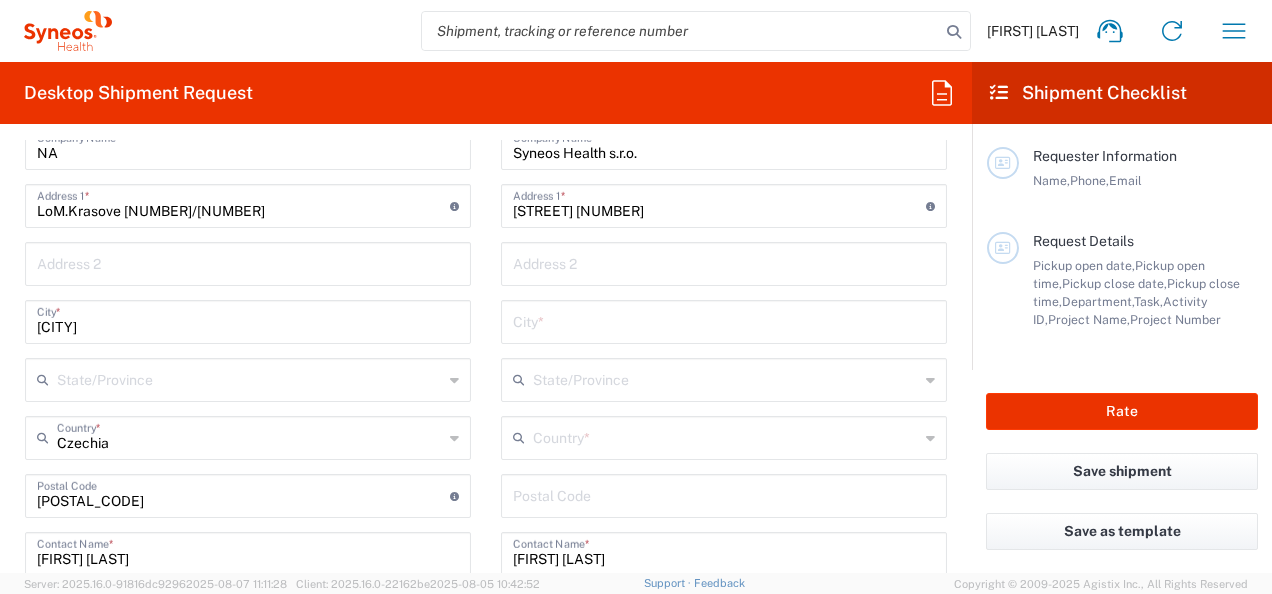 type on "[PHONE]" 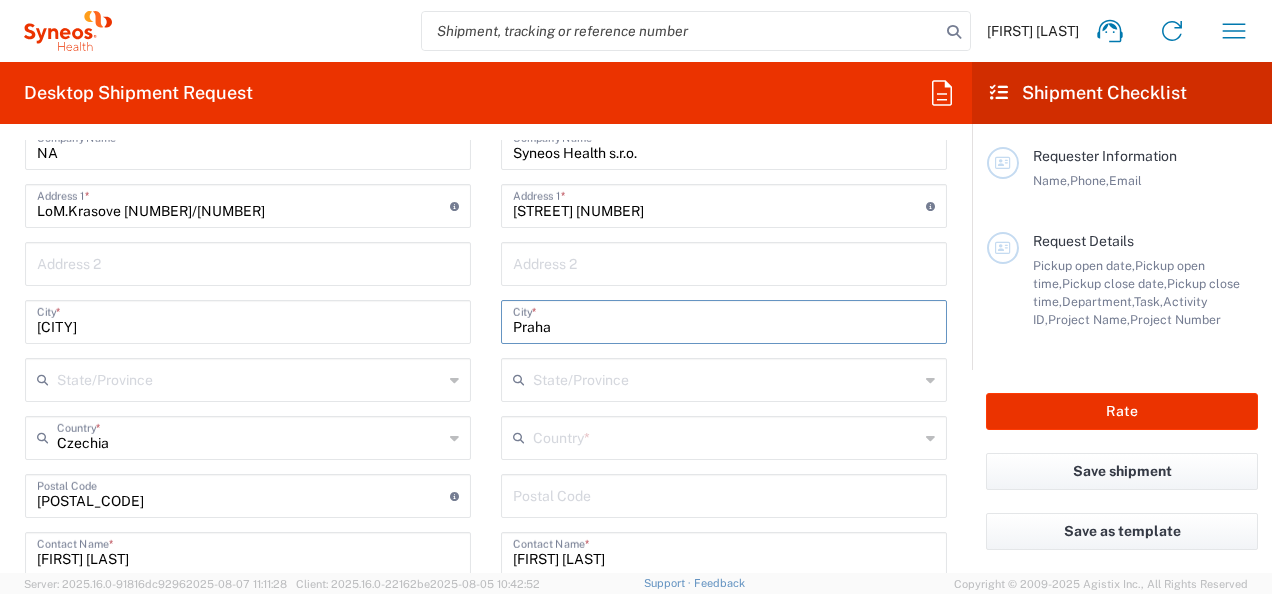 type on "Praha" 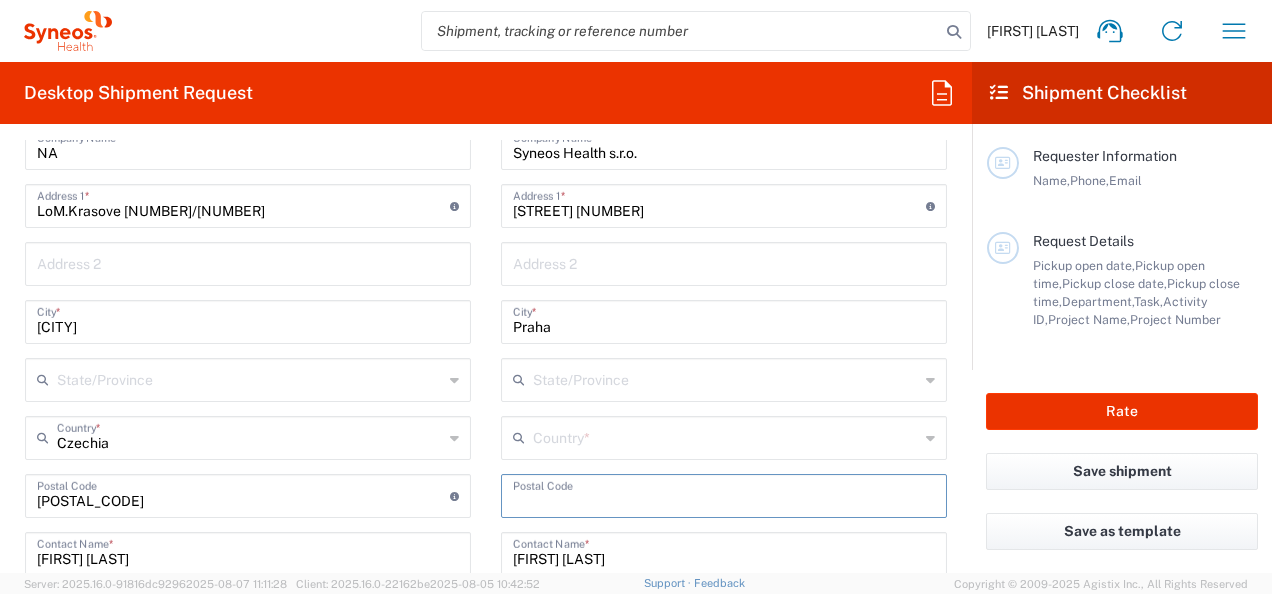 click at bounding box center (724, 494) 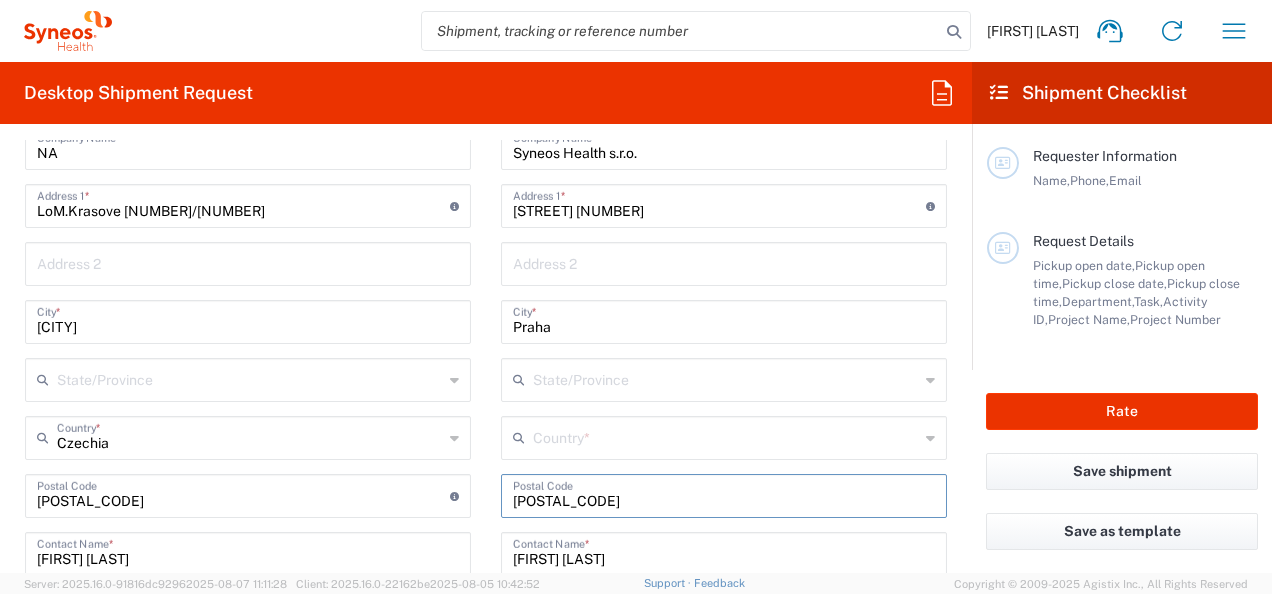type on "[POSTAL_CODE]" 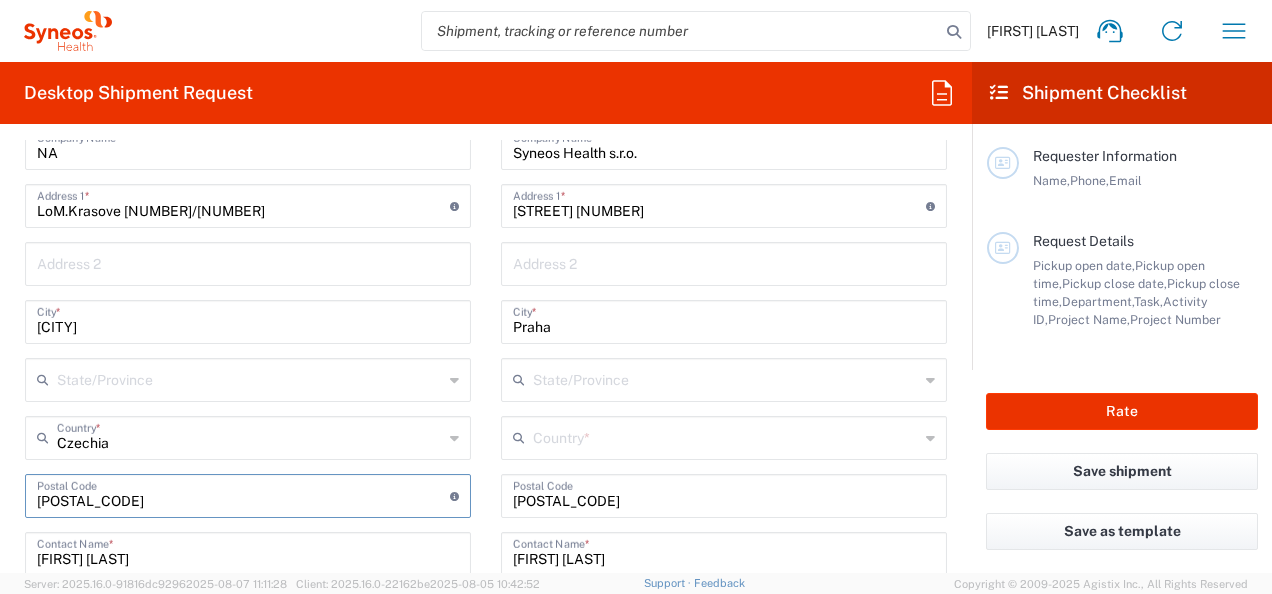 drag, startPoint x: 87, startPoint y: 505, endPoint x: 38, endPoint y: 505, distance: 49 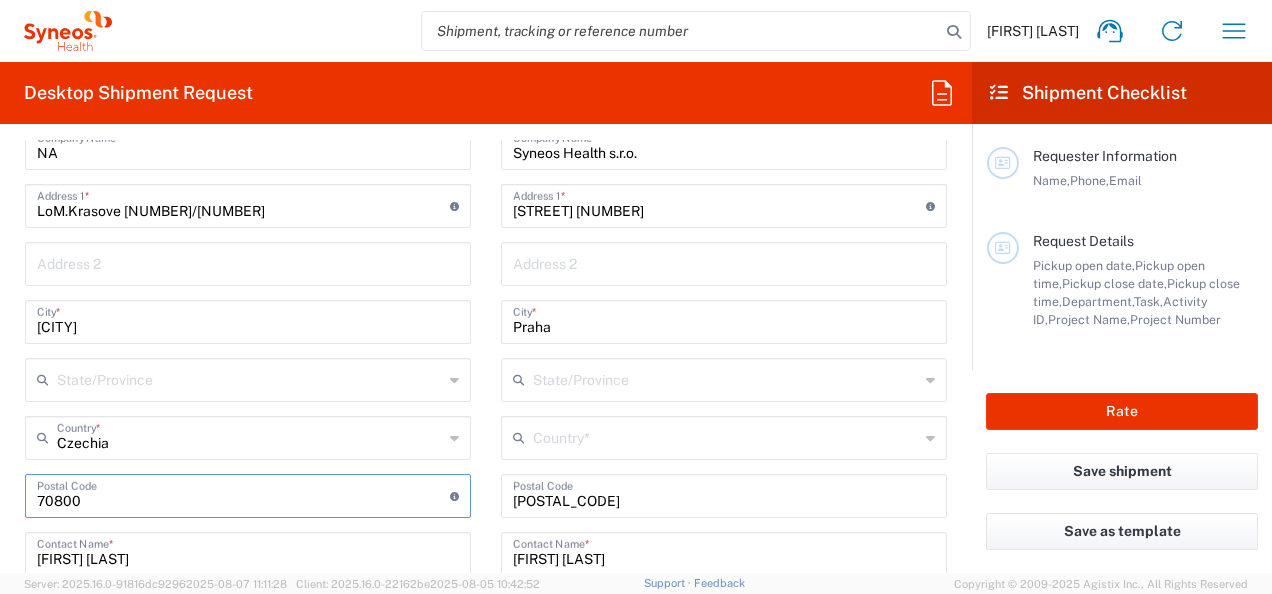 type on "70800" 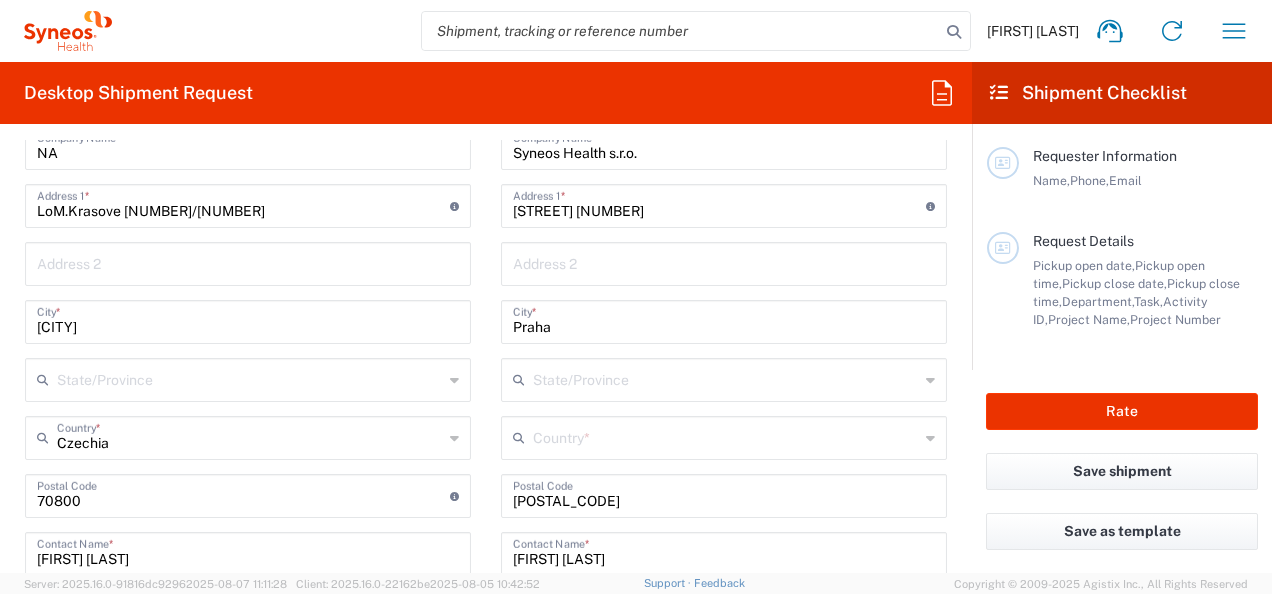 click on "Location  Addison Whitney LLC-Morrisvile NC US Barcelona-Syneos Health BioSector 2 LLC- New York US Boco Digital Media Caerus Marketing Group LLC-Morrisville NC US Chamberlain Communications LLC-New York US Chandler Chicco Agency, LLC-New York US Genico, LLC Gerbig Snell/Weisheimer Advert- Westerville OH Haas & Health Partner Public Relations GmbH Illingworth Research Group Ltd-Macclesfield UK Illingworth Rsrch Grp (France) Illingworth Rsrch Grp (Italy) Illingworth Rsrch Grp (Spain) Illingworth Rsrch Grp (USA) In Illingworth Rsrch Grp(Australi INC Research Clin Svcs Mexico inVentiv Health Philippines, Inc. IRG - Morrisville Warehouse IVH IPS Pvt Ltd- India IVH Mexico SA de CV NAVICOR GROUP, LLC- New York US PALIO + IGNITE, LLC- Westerville OH US Pharmaceutical Institute LLC- Morrisville NC US PT Syneos Health Indonesia Rx dataScience Inc-Morrisville NC US RxDataScience India Private Lt Syneos Health (Beijing) Inc.Lt Syneos Health (Shanghai) Inc. Ltd. Syneos Health (Thailand) Limit Syneos Health Argentina SA" 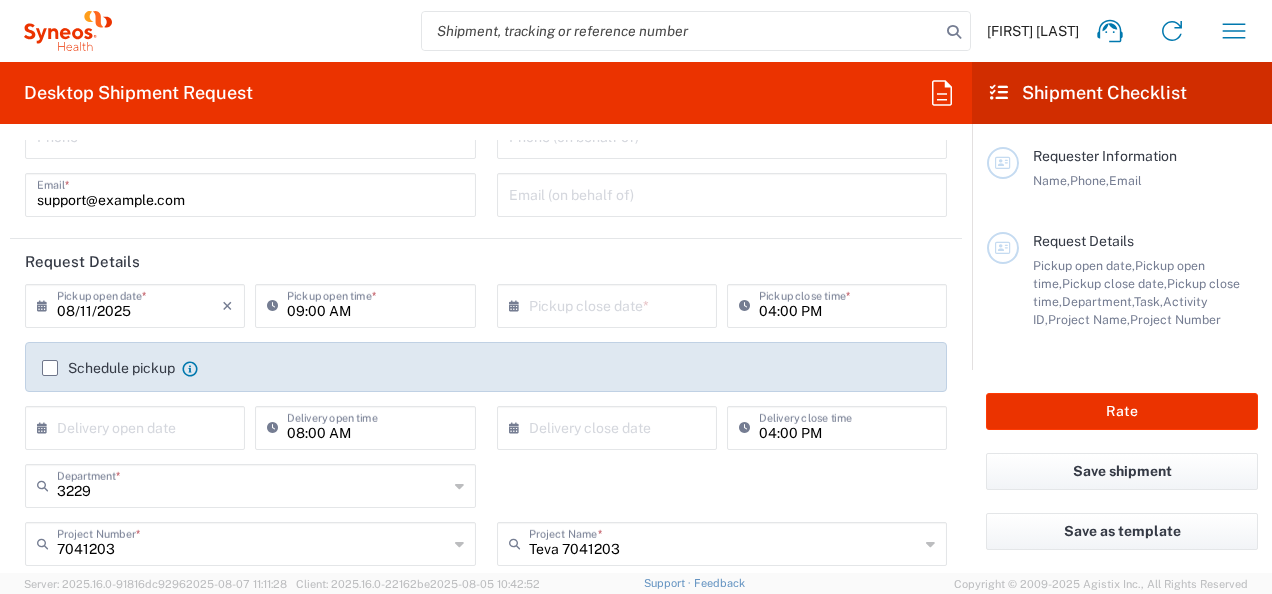 scroll, scrollTop: 0, scrollLeft: 0, axis: both 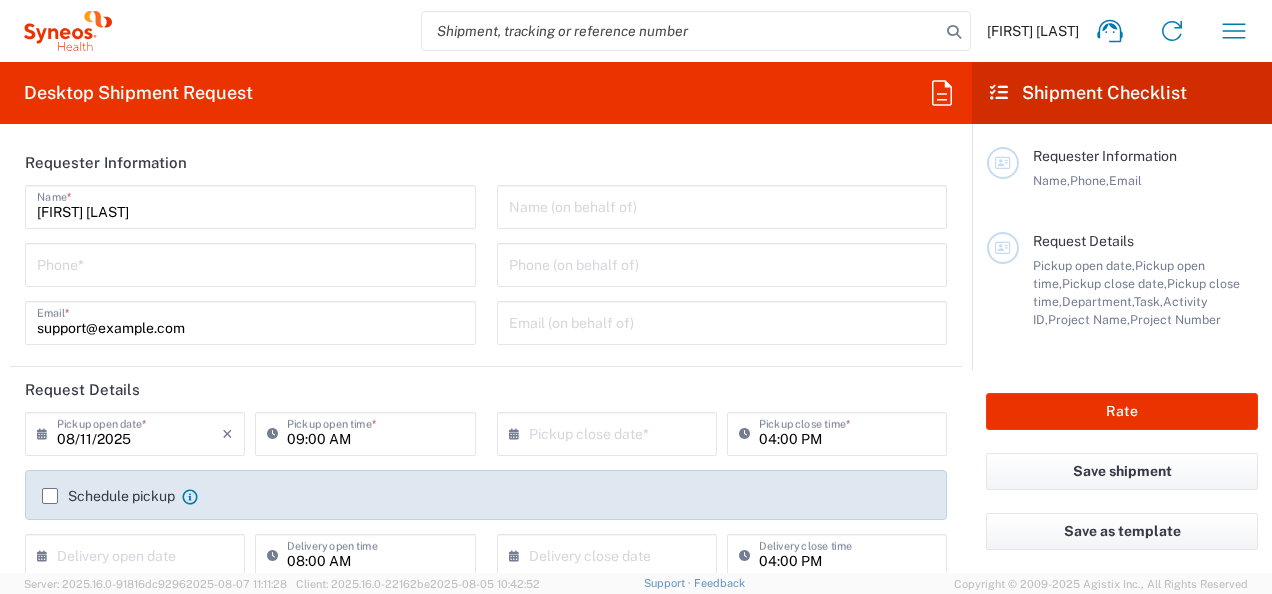 click at bounding box center (250, 263) 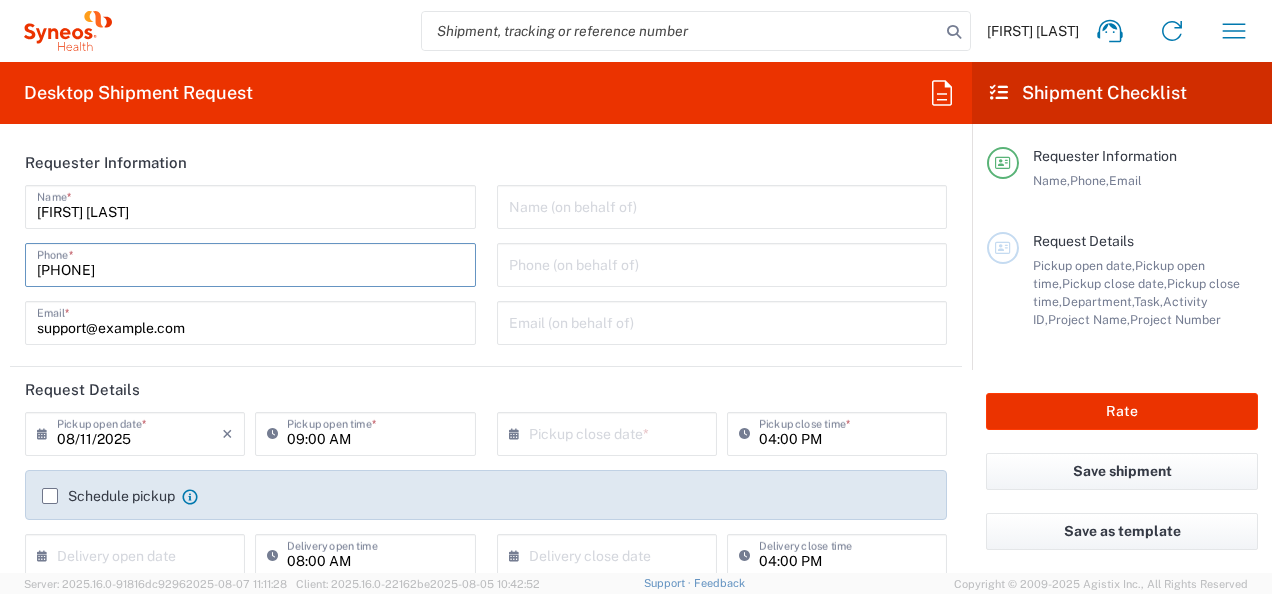 click on "[PHONE]" at bounding box center [250, 263] 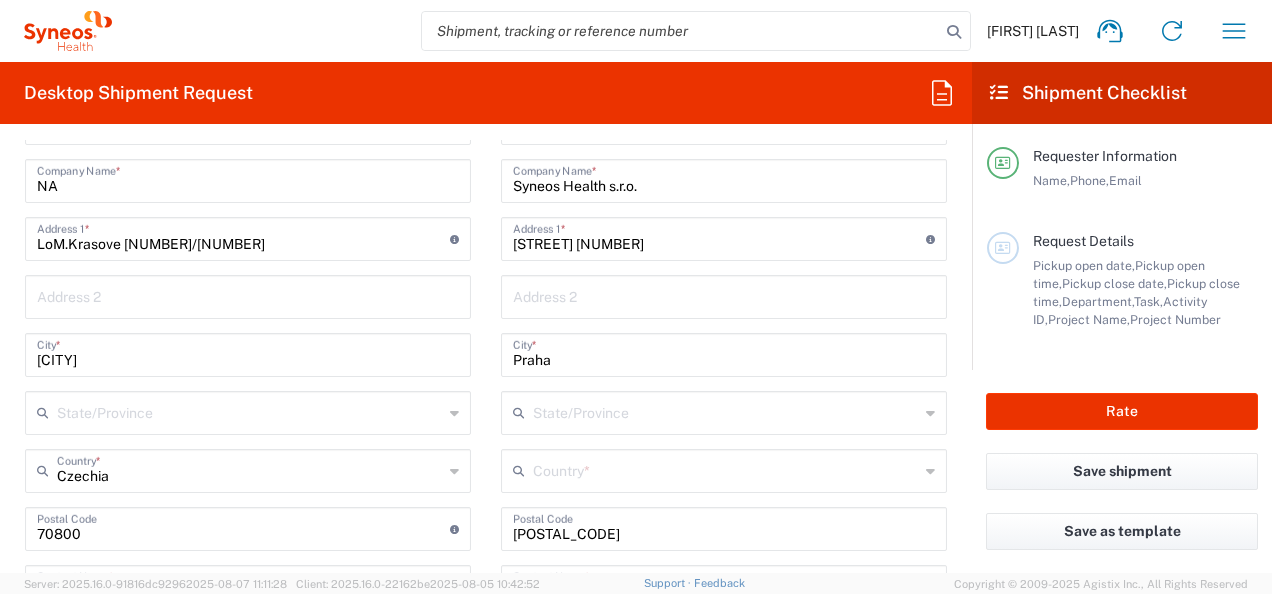 scroll, scrollTop: 900, scrollLeft: 0, axis: vertical 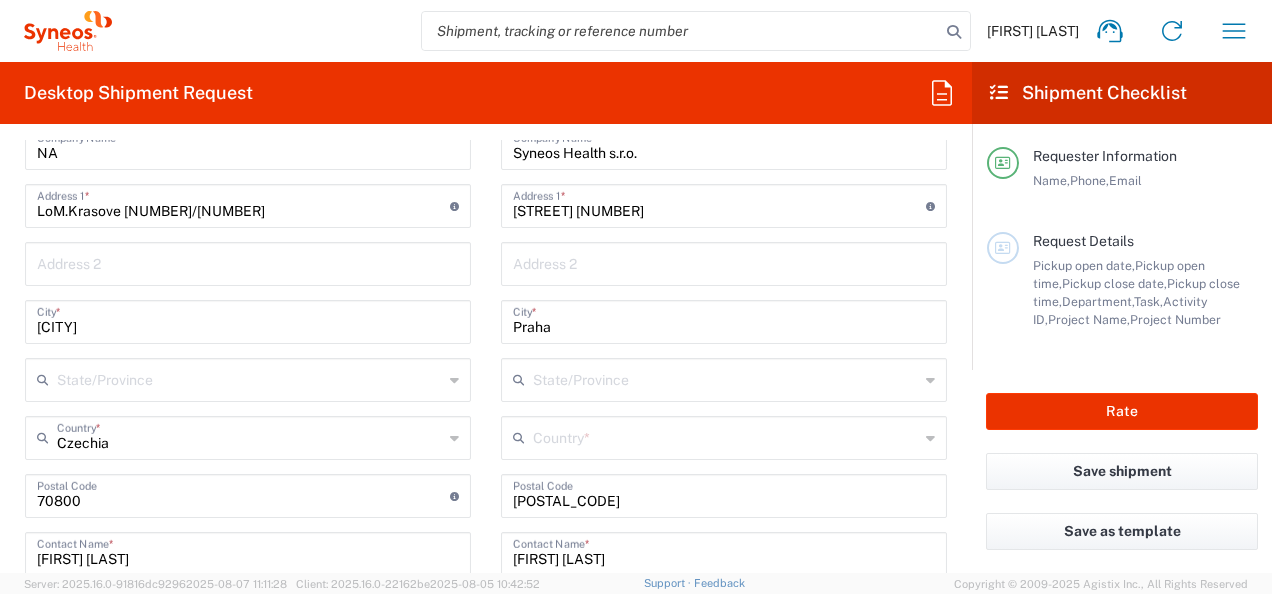 type on "[PHONE]" 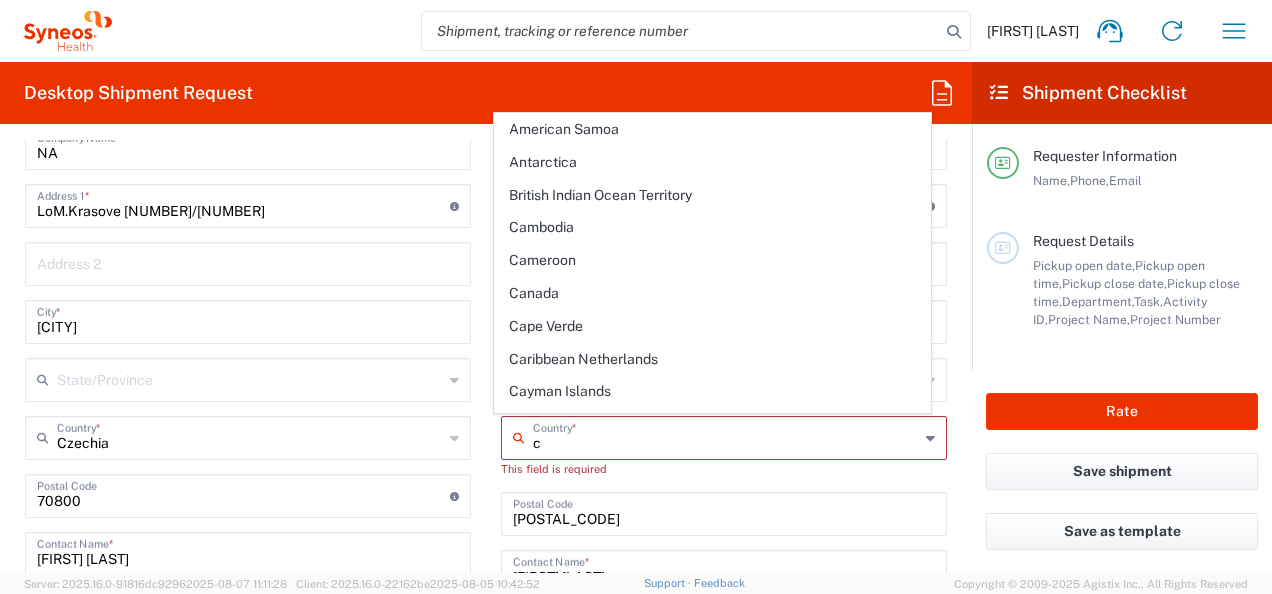 type on "American Samoa" 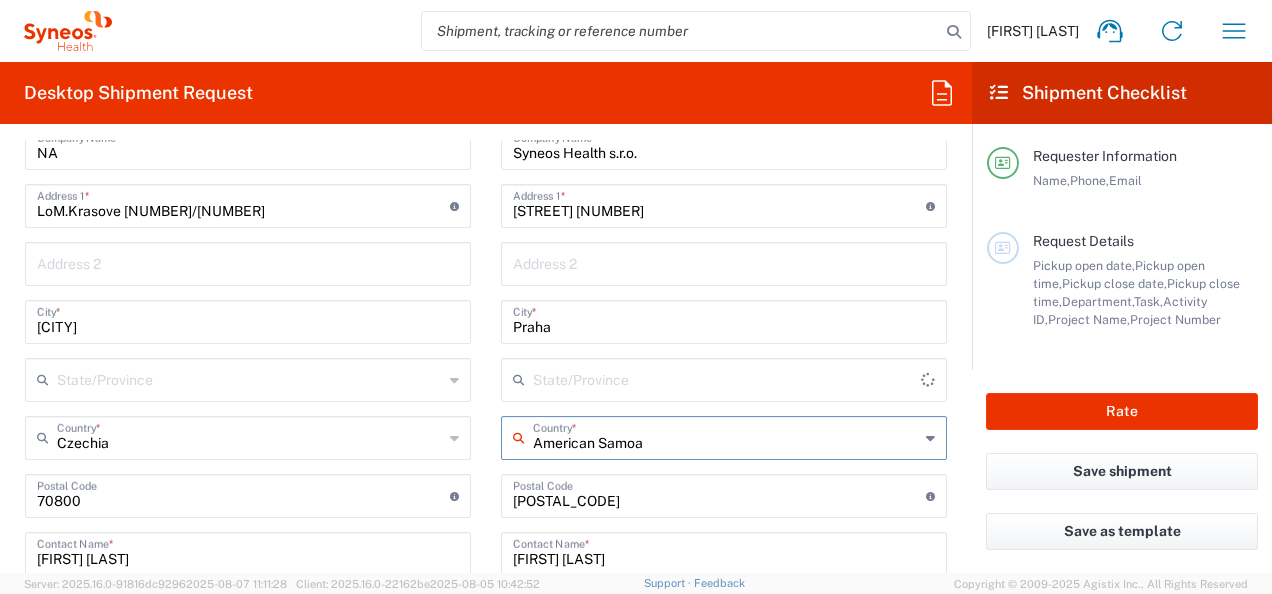 type on "Sender/Shipper" 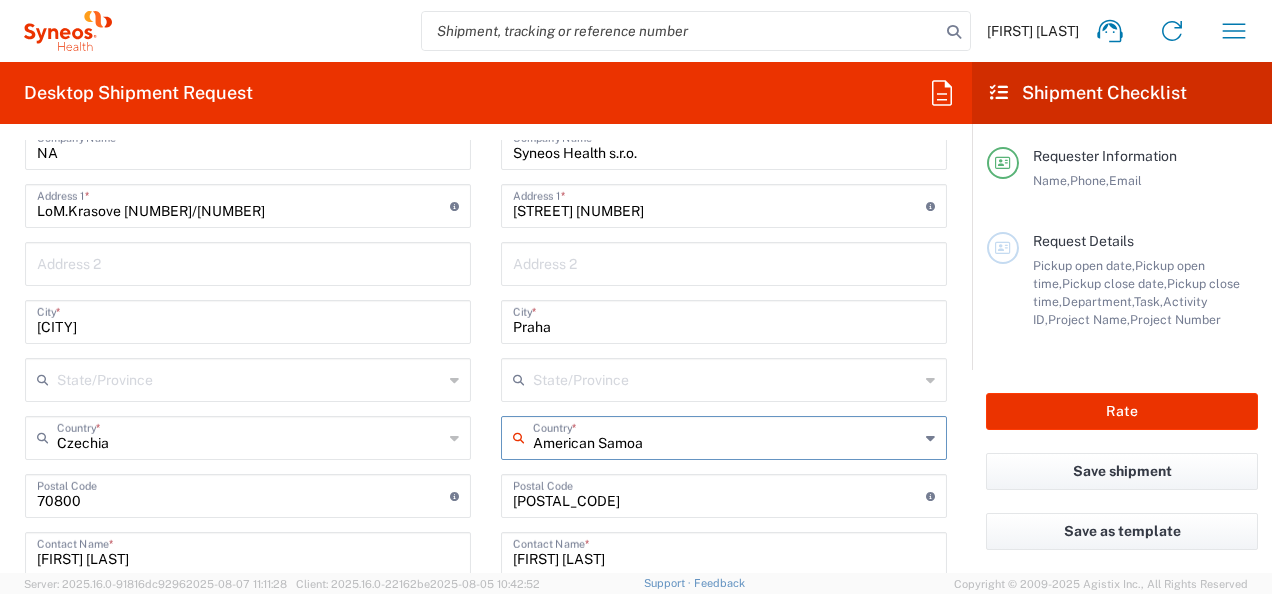 drag, startPoint x: 644, startPoint y: 436, endPoint x: 517, endPoint y: 439, distance: 127.03543 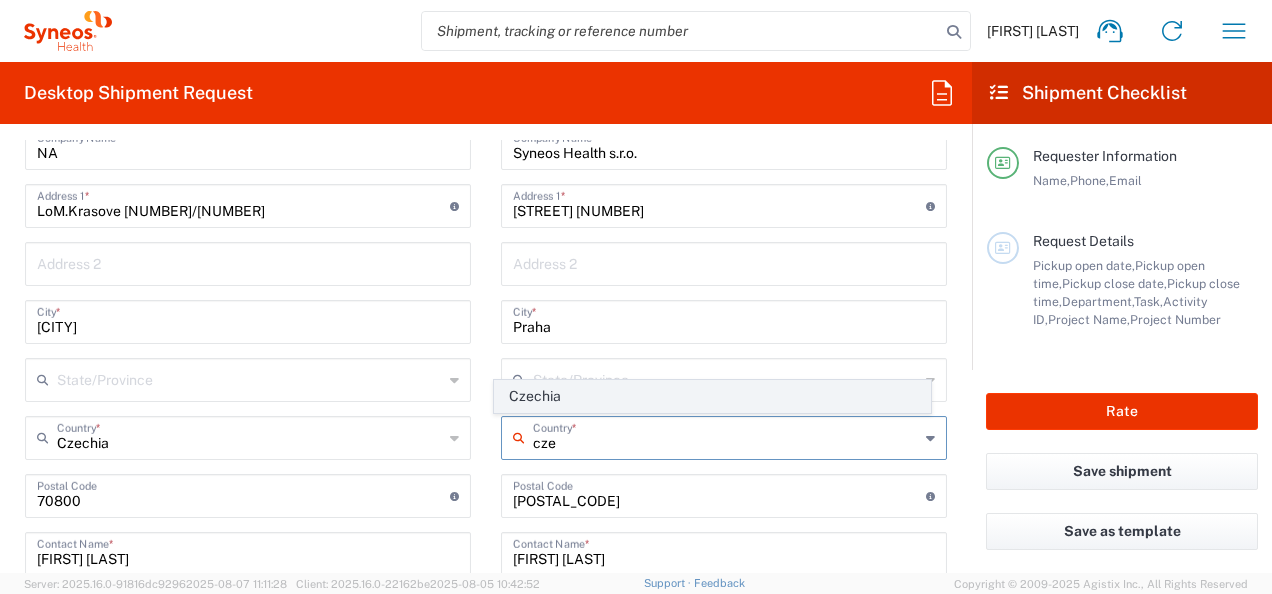 click on "Czechia" 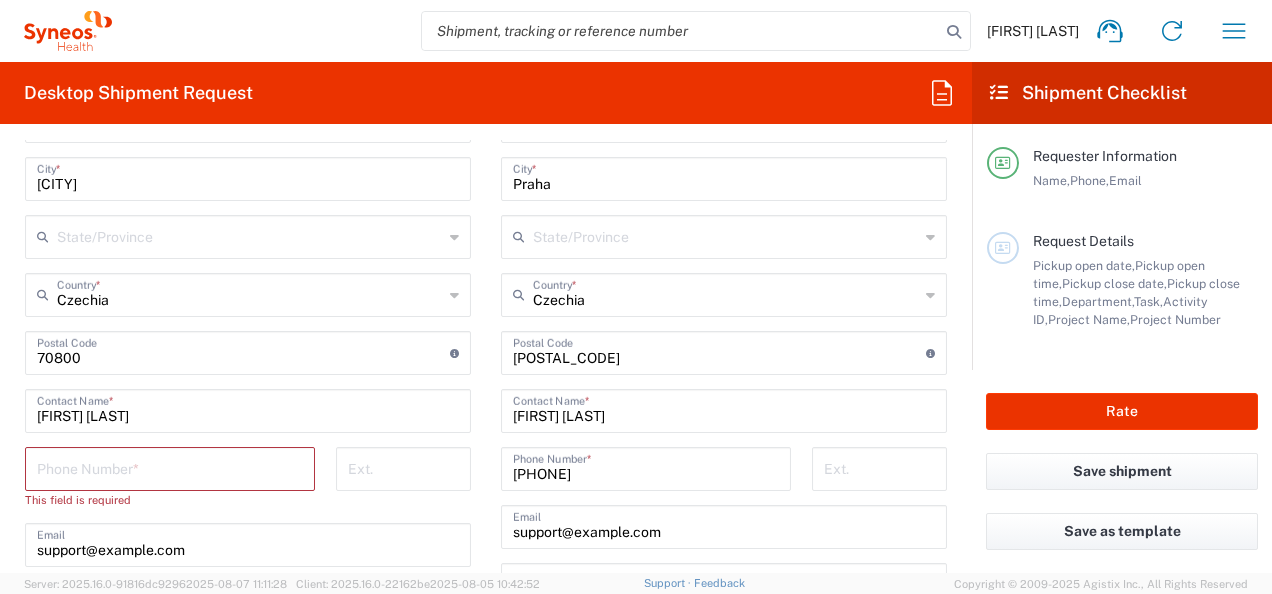 scroll, scrollTop: 1100, scrollLeft: 0, axis: vertical 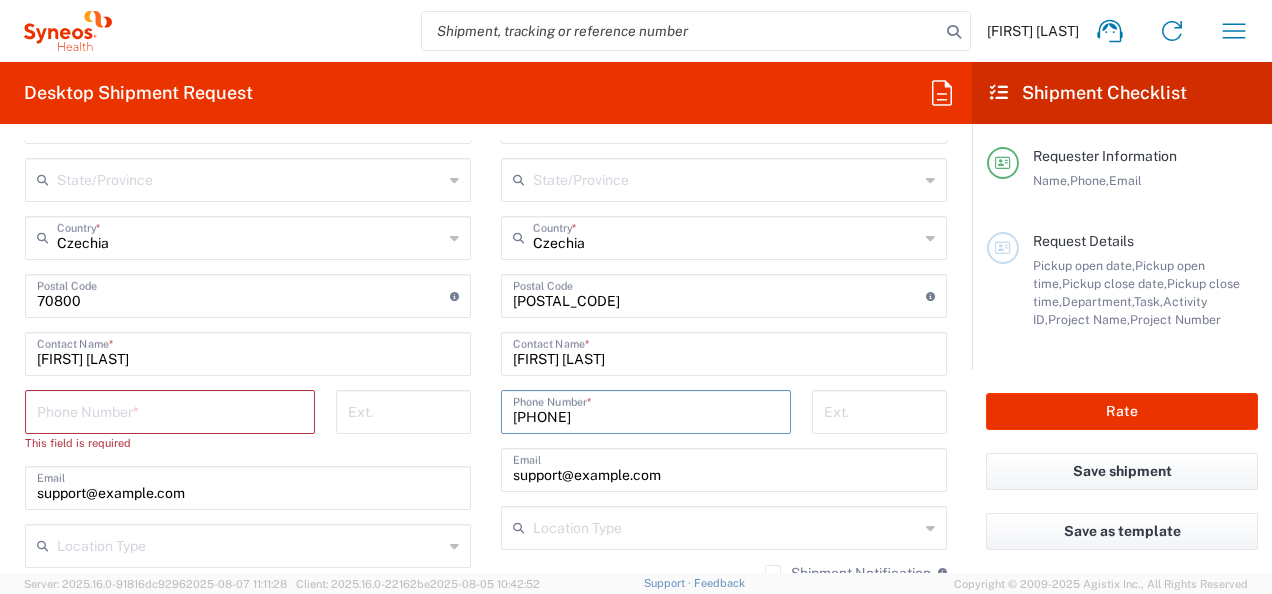 click on "[PHONE]" at bounding box center [646, 410] 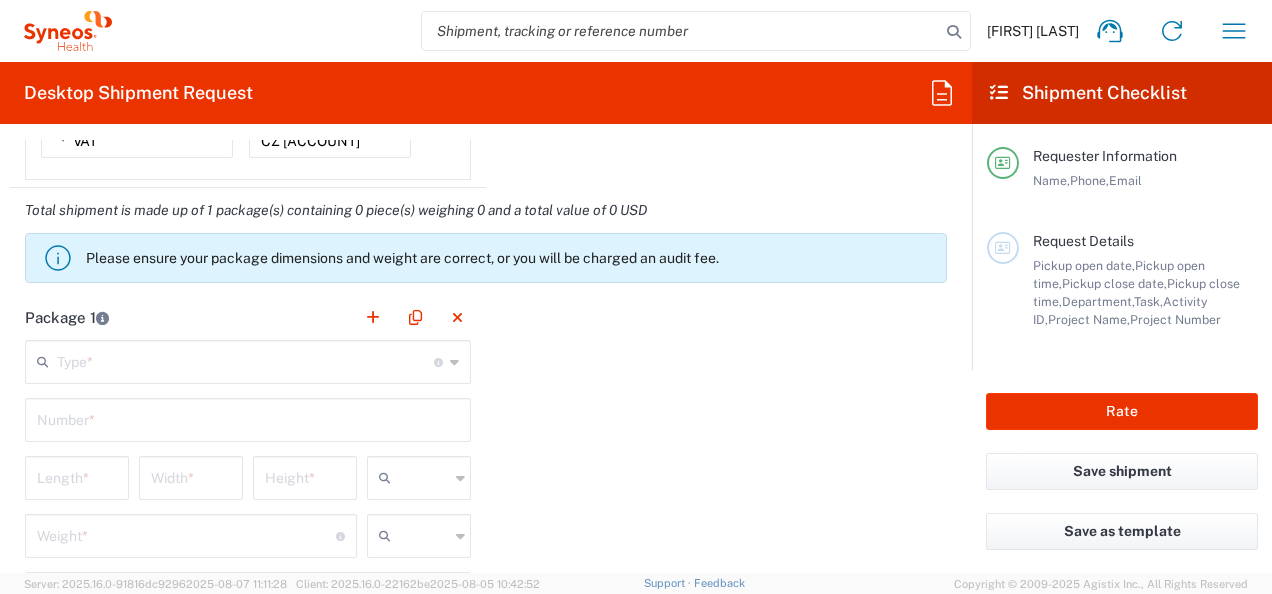 scroll, scrollTop: 1800, scrollLeft: 0, axis: vertical 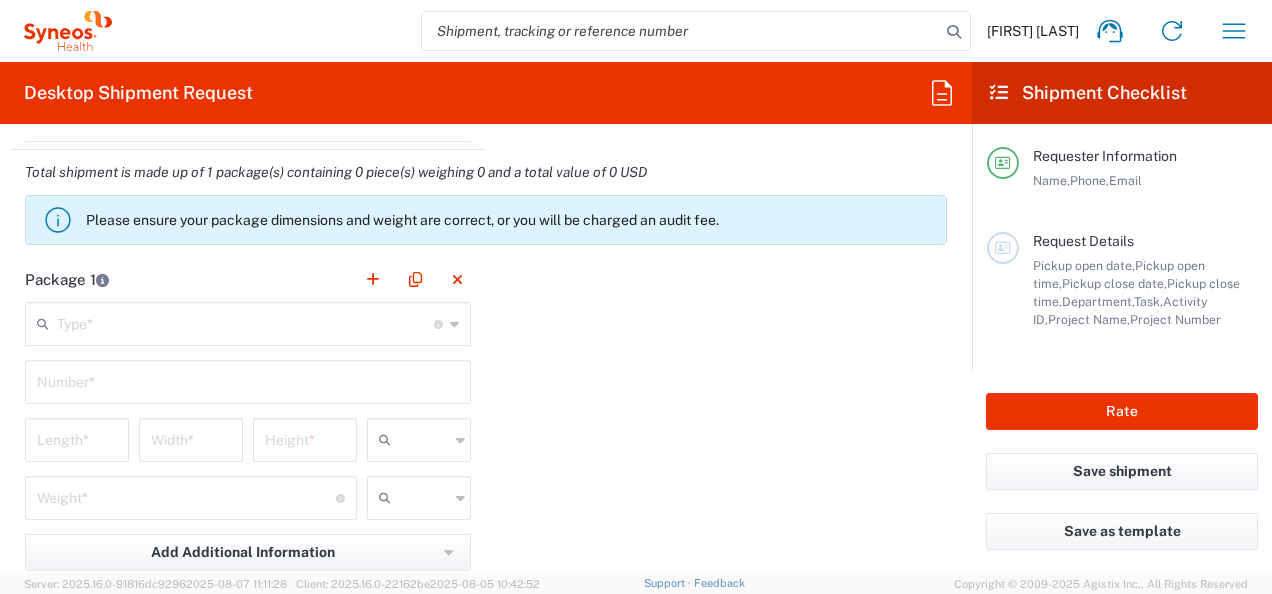 type on "[PHONE]" 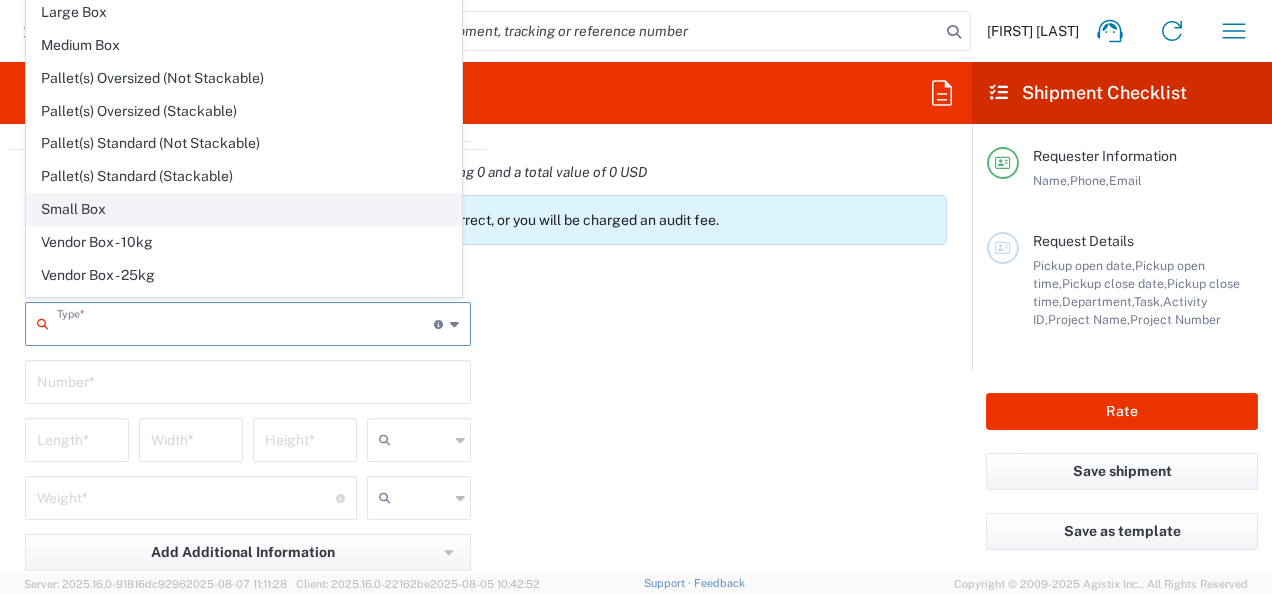 scroll, scrollTop: 53, scrollLeft: 0, axis: vertical 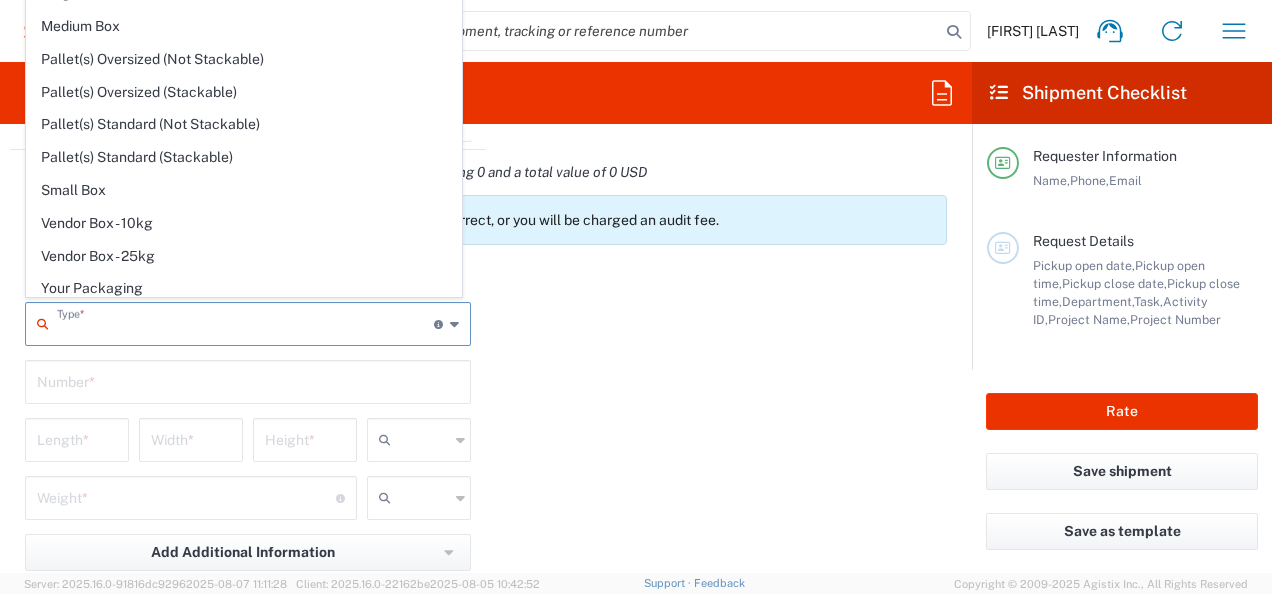 click on "Your Packaging" 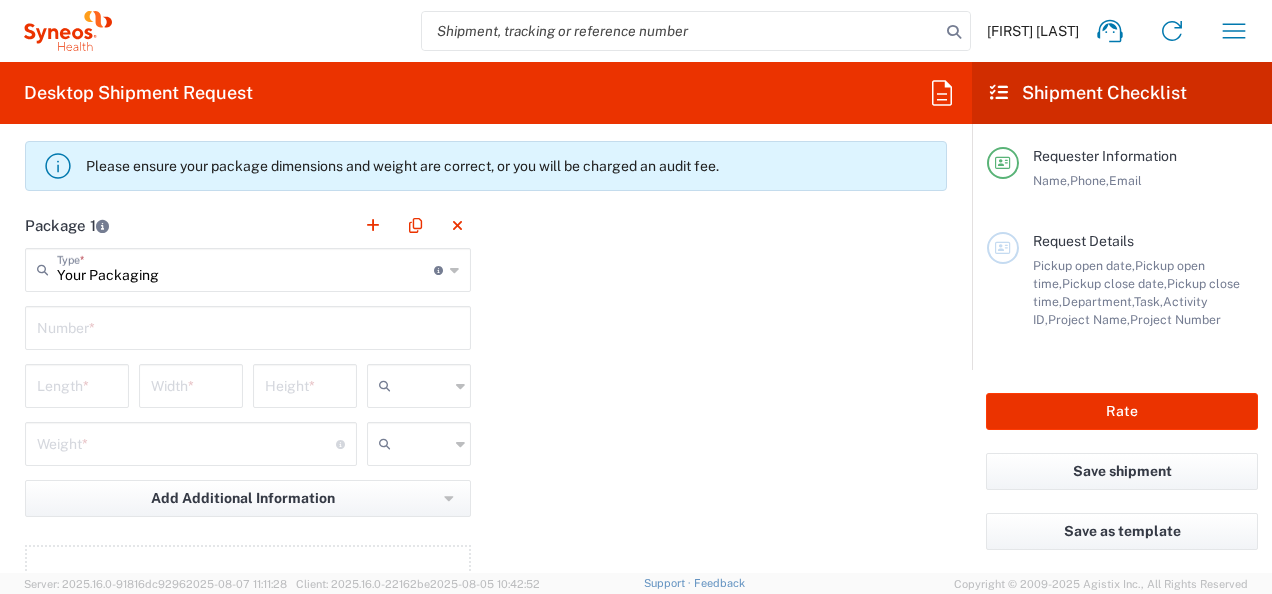 scroll, scrollTop: 1900, scrollLeft: 0, axis: vertical 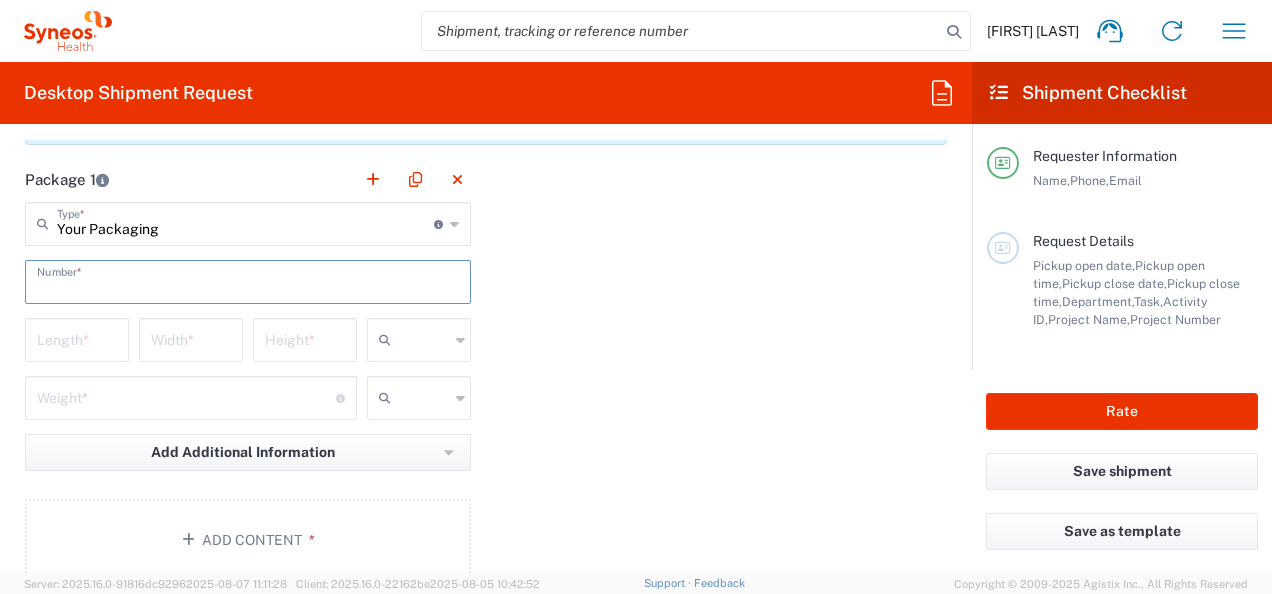 click at bounding box center [248, 280] 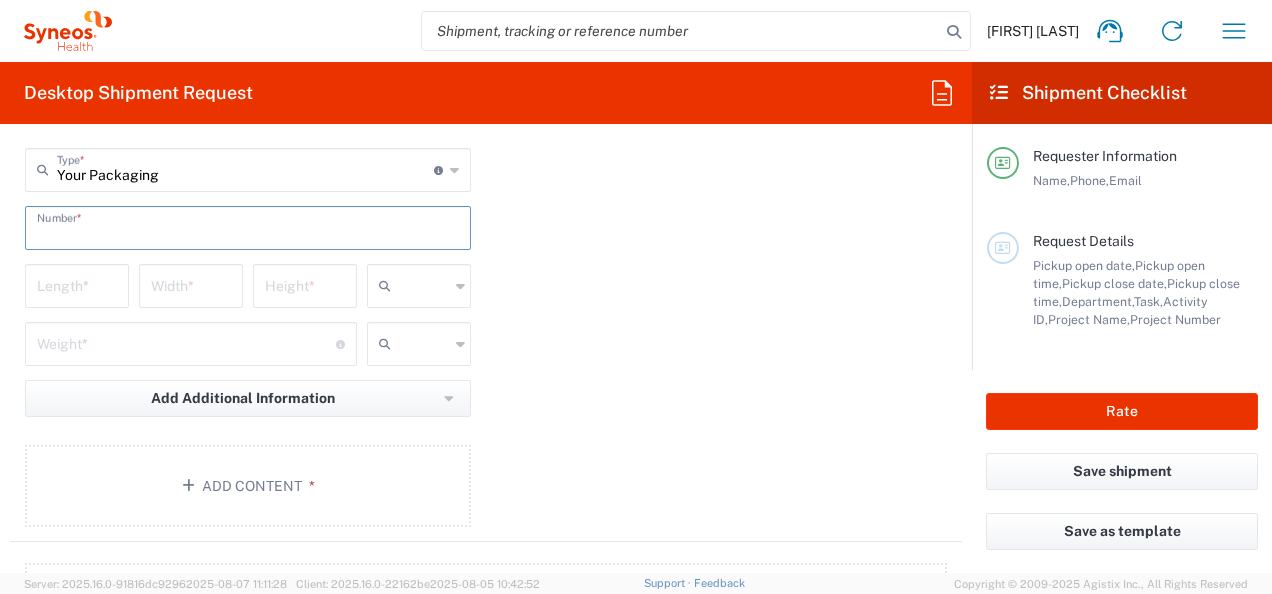 scroll, scrollTop: 2000, scrollLeft: 0, axis: vertical 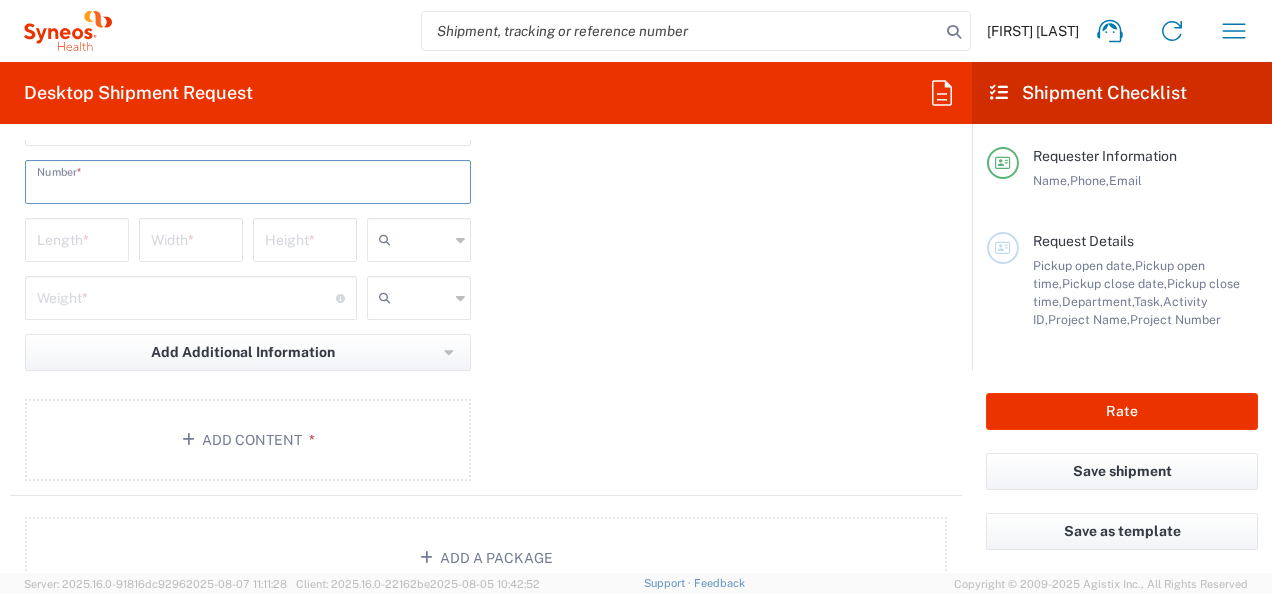 click on "Your Packaging  Type  * Material used to package goods Envelope Large Box Medium Box Pallet(s) Oversized (Not Stackable) Pallet(s) Oversized (Stackable) Pallet(s) Standard (Not Stackable) Pallet(s) Standard (Stackable) Small Box Vendor Box - 10kg Vendor Box - 25kg Your Packaging  Number  *  Length  *  Width  *  Height  * cm ft in  Weight  * Total weight of package(s) in pounds or kilograms kgs lbs Add Additional Information  Package material   Package temperature   Temperature device  Add Content *" 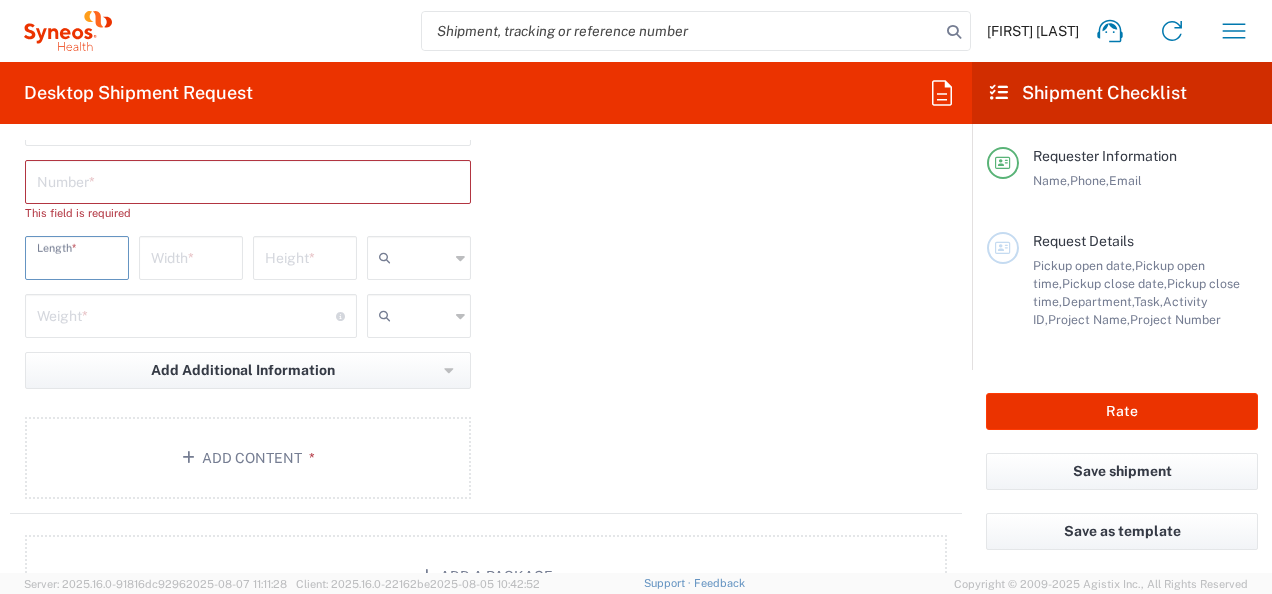 scroll, scrollTop: 1800, scrollLeft: 0, axis: vertical 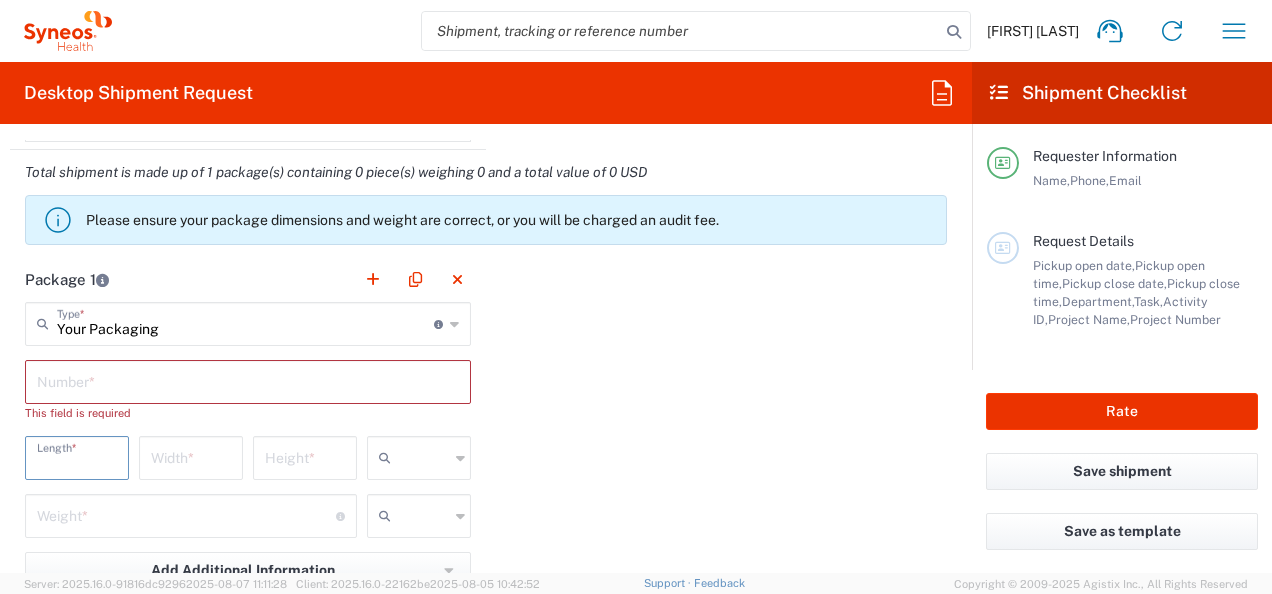 click on "Your Packaging" at bounding box center [245, 322] 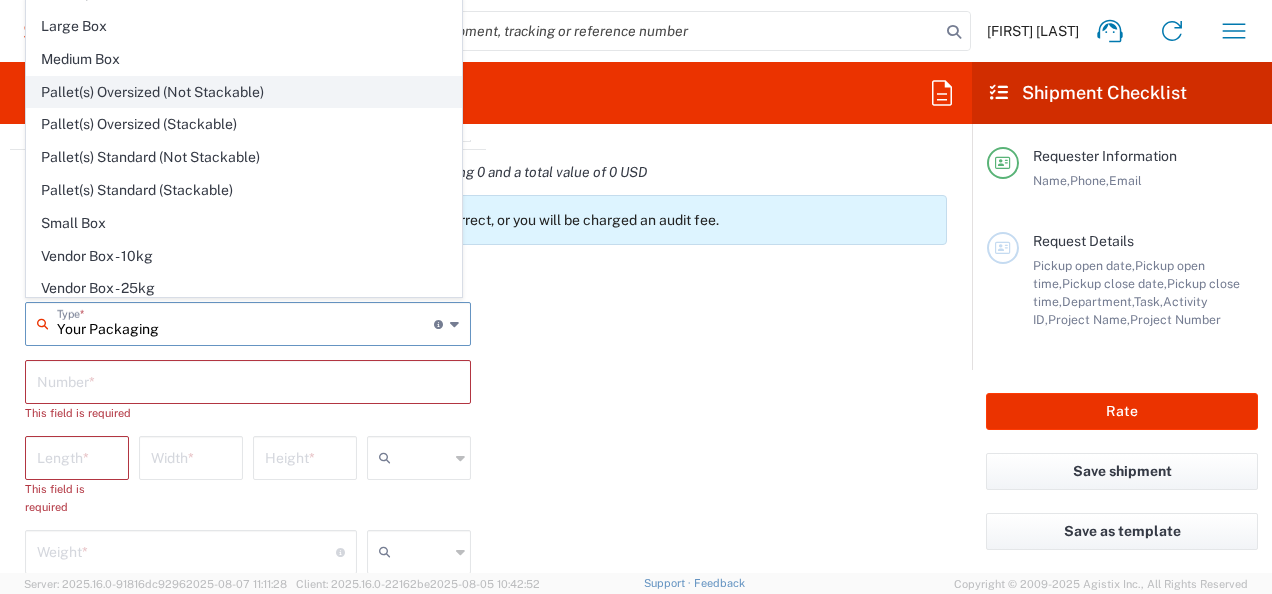 scroll, scrollTop: 0, scrollLeft: 0, axis: both 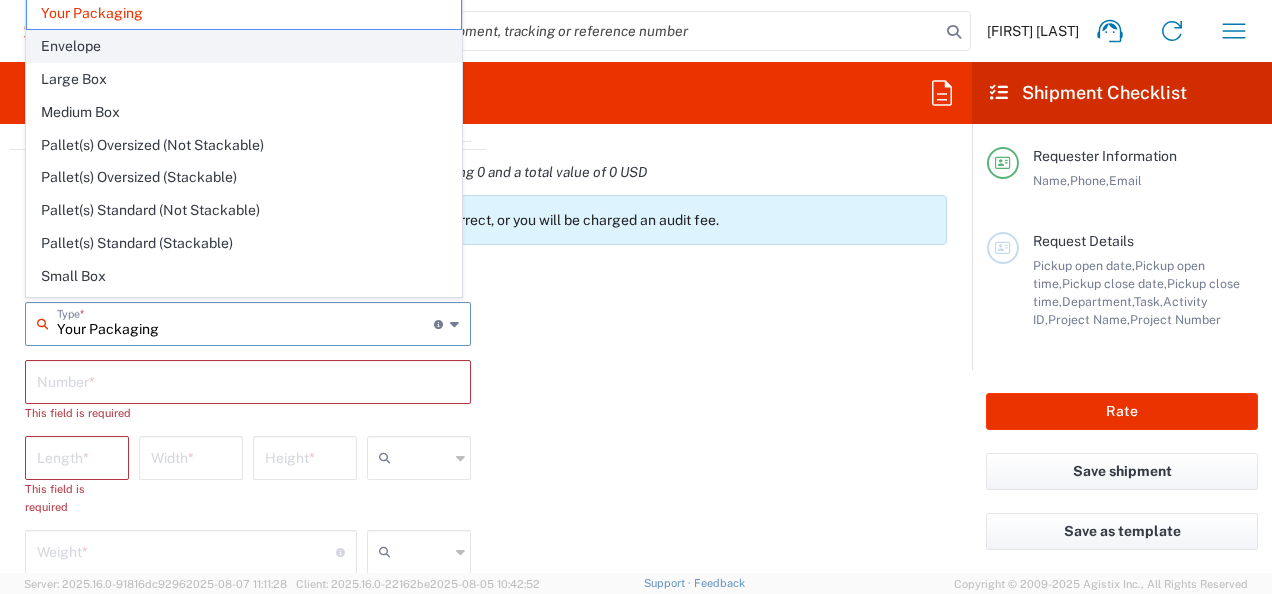 click on "Envelope" 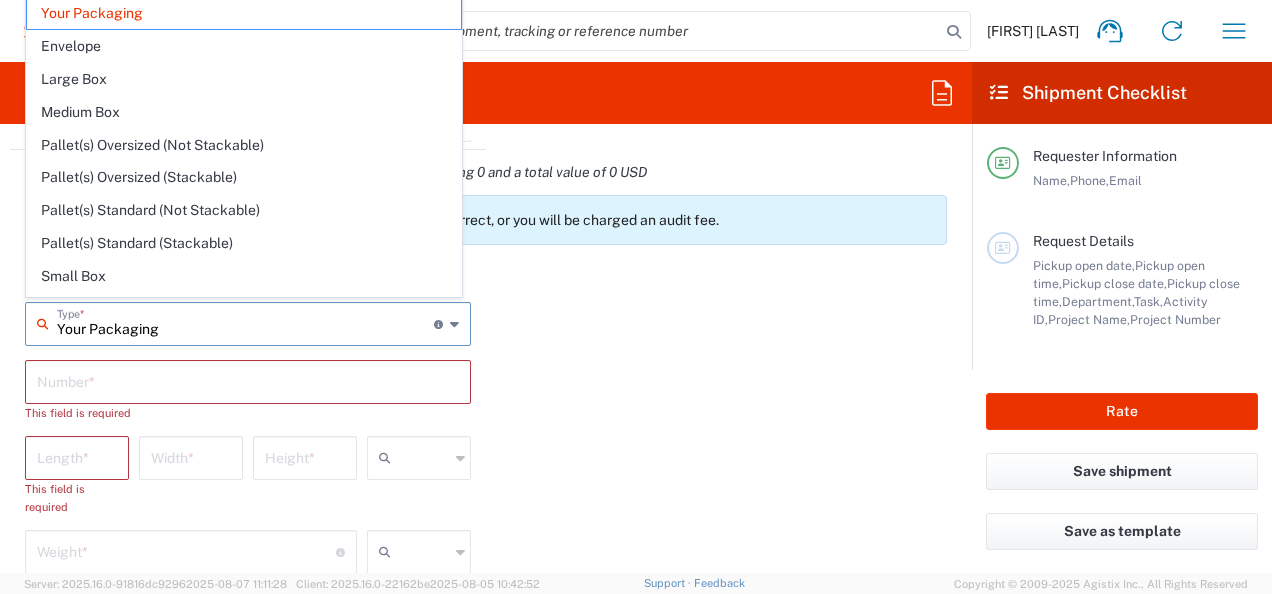 type on "Envelope" 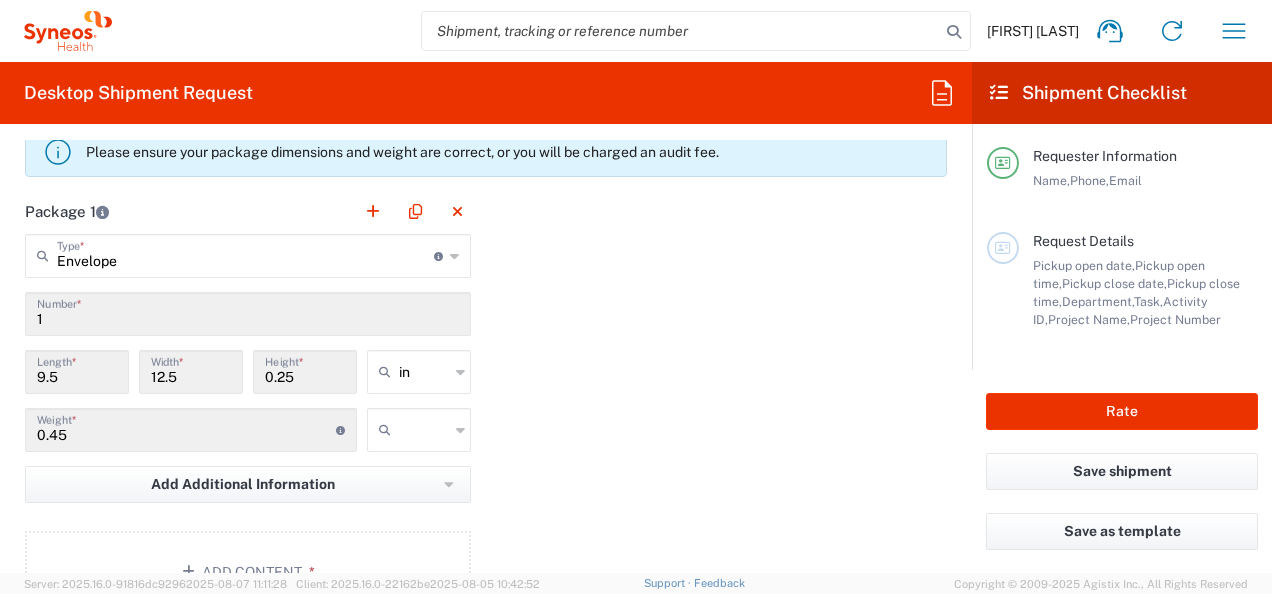 scroll, scrollTop: 1900, scrollLeft: 0, axis: vertical 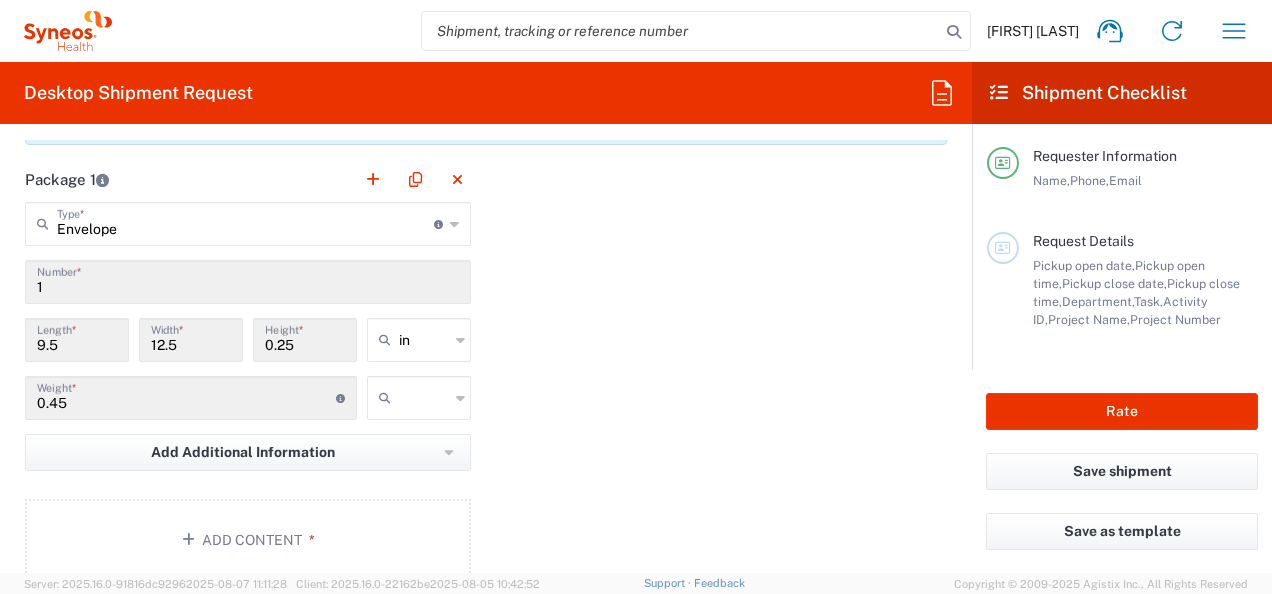 click 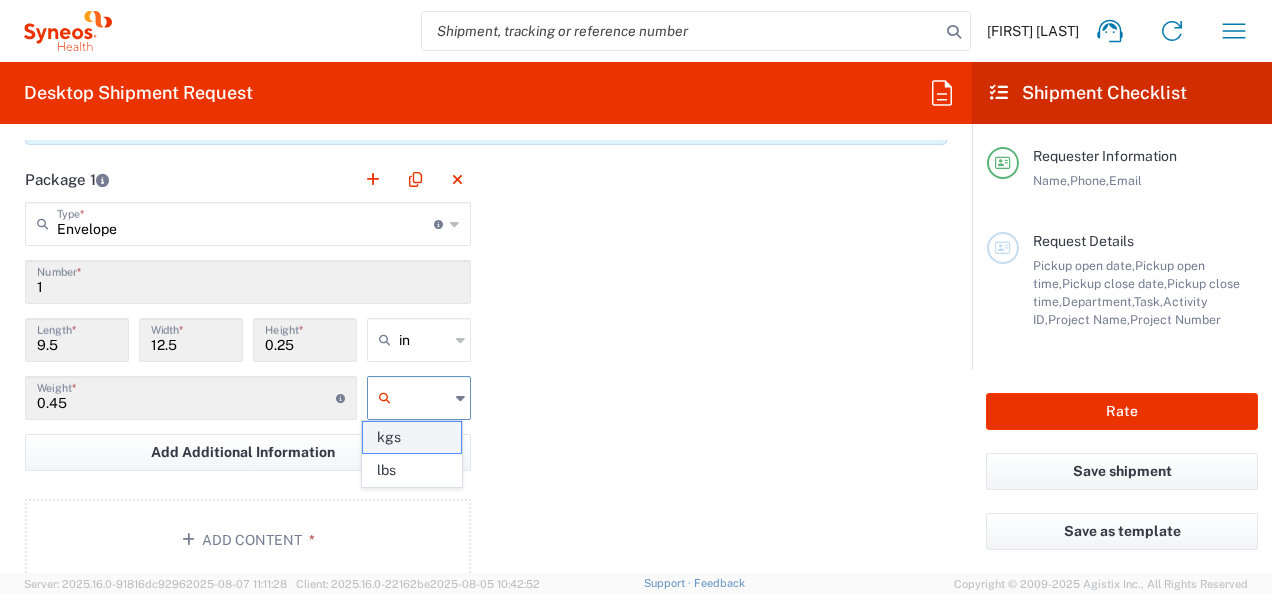 click on "kgs" 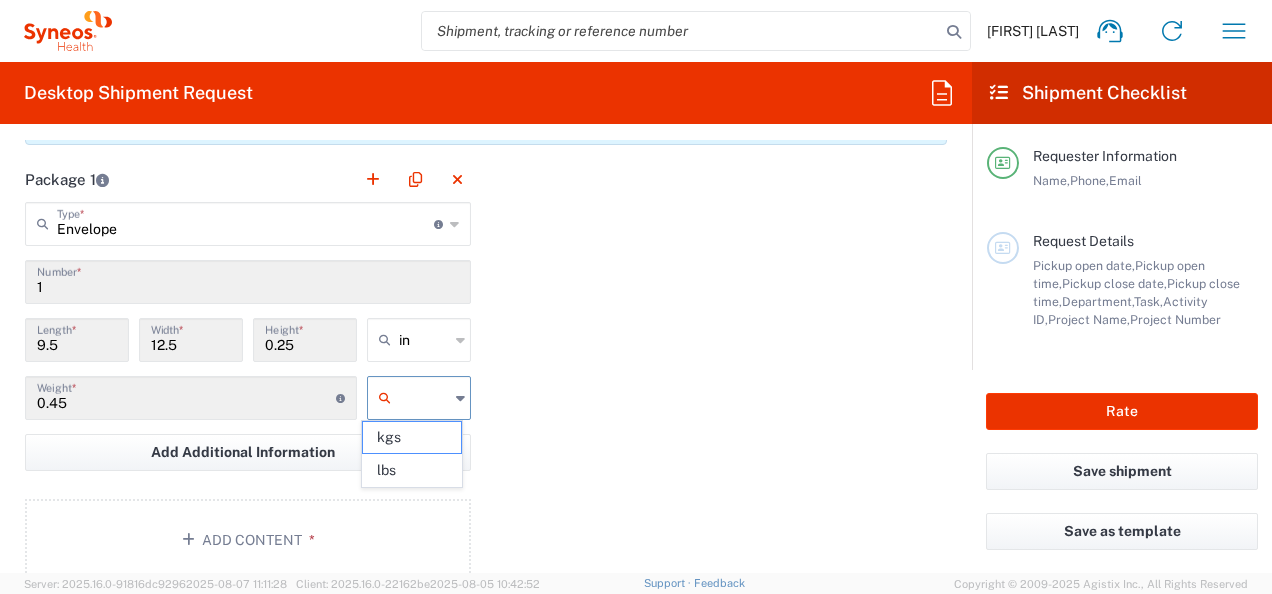 type on "kgs" 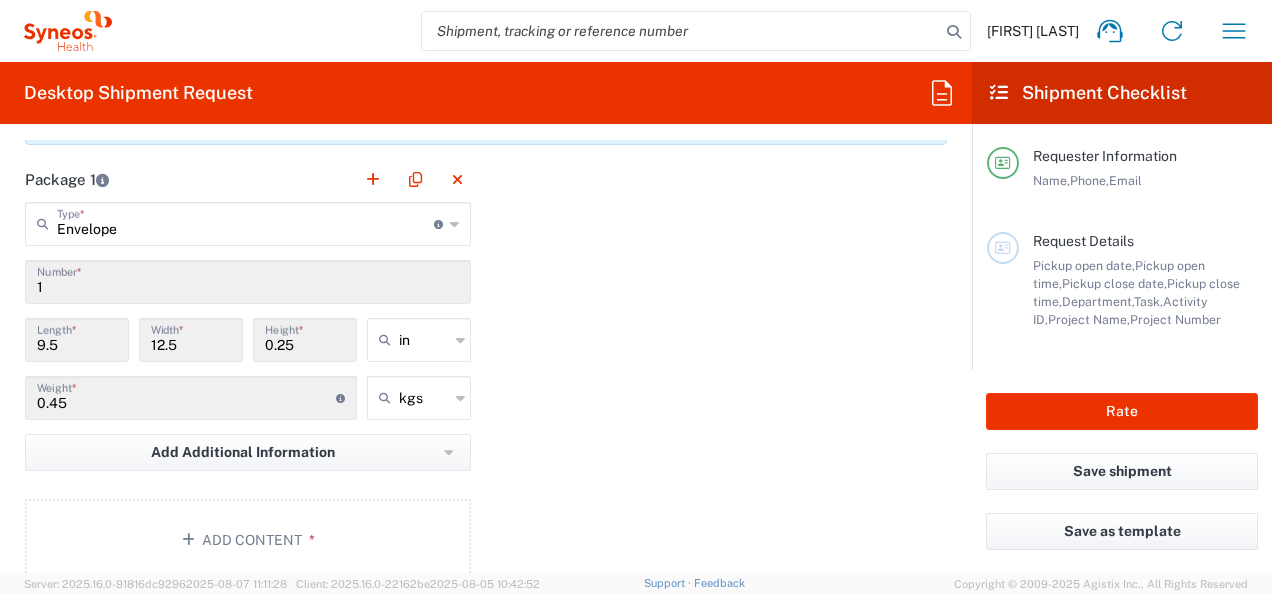 click on "0.45" at bounding box center [186, 396] 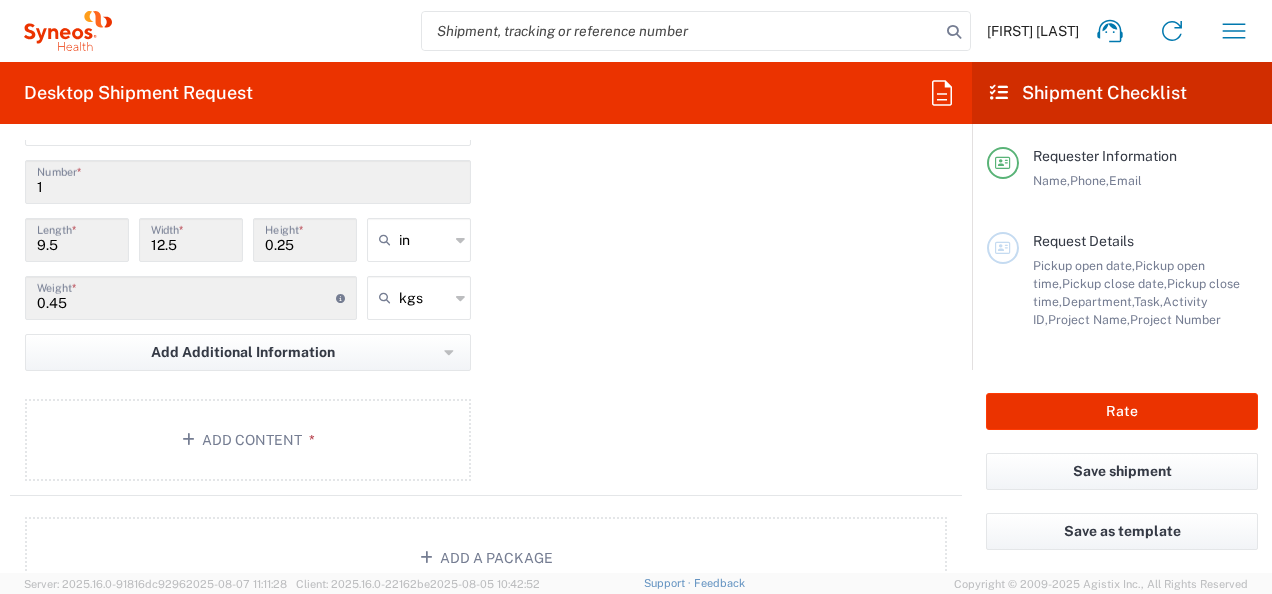 scroll, scrollTop: 2100, scrollLeft: 0, axis: vertical 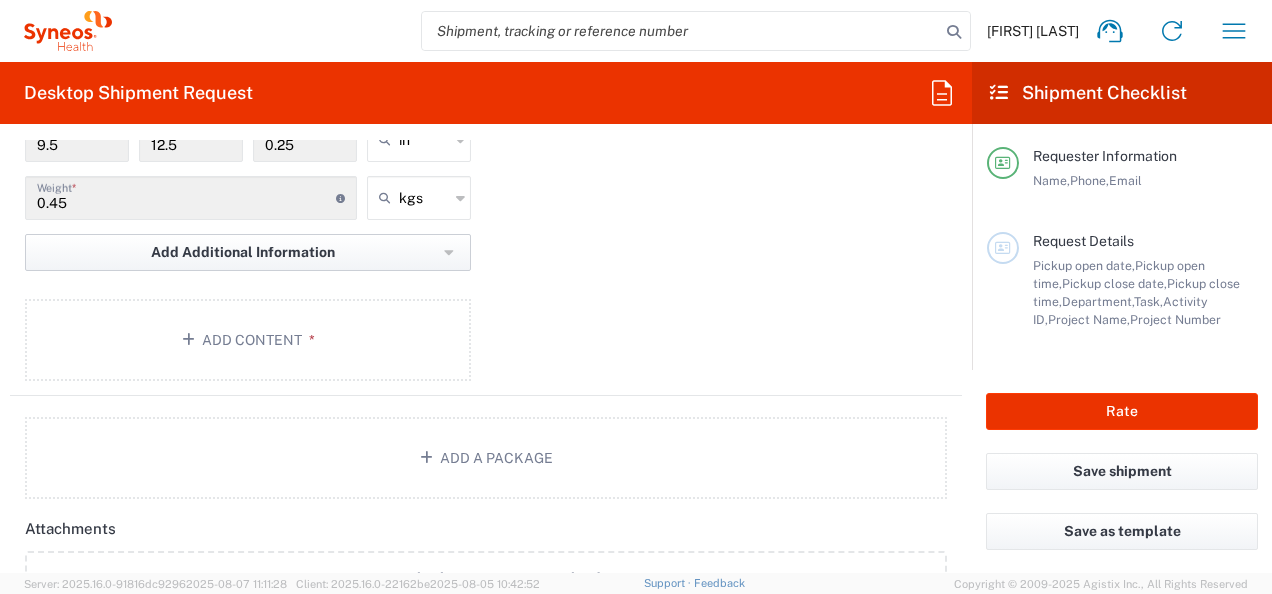 click 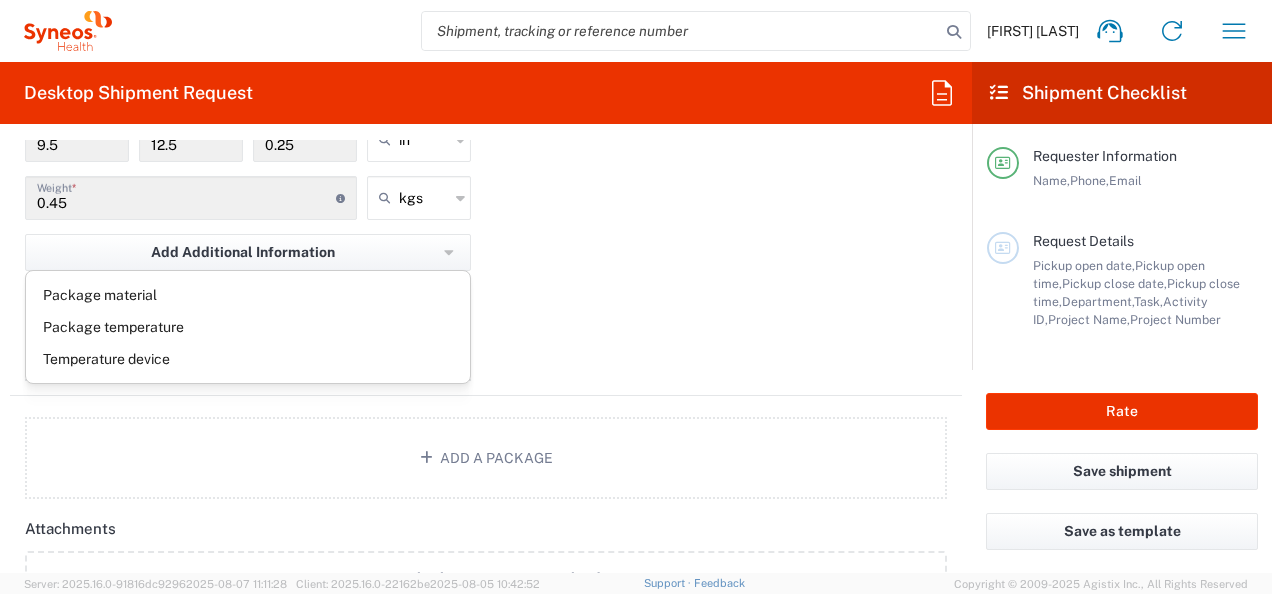 click on "Package 1  Envelope  Type  * Material used to package goods Your Packaging Envelope Large Box Medium Box Pallet(s) Oversized (Not Stackable) Pallet(s) Oversized (Stackable) Pallet(s) Standard (Not Stackable) Pallet(s) Standard (Stackable) Small Box Vendor Box - 10kg Vendor Box - 25kg 1  Number  * 9.5  Length  * 12.5  Width  * 0.25  Height  * in in cm ft 0.45  Weight  * Total weight of package(s) in pounds or kilograms kgs kgs lbs Add Additional Information  Package material   Package temperature   Temperature device  Add Content *" 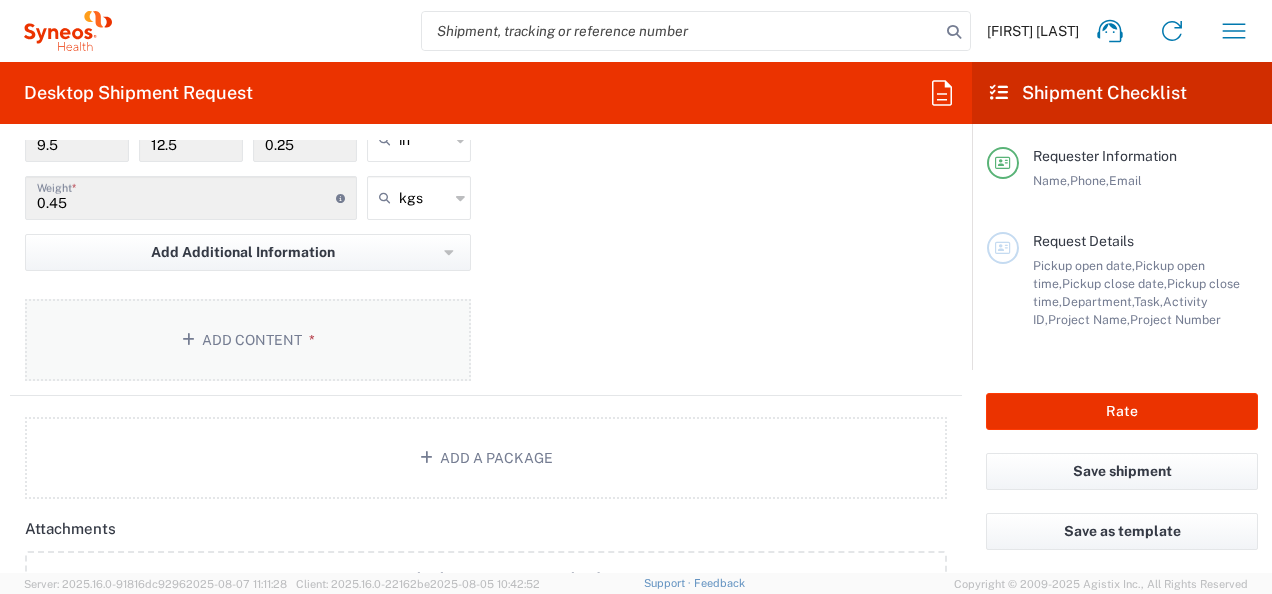 click 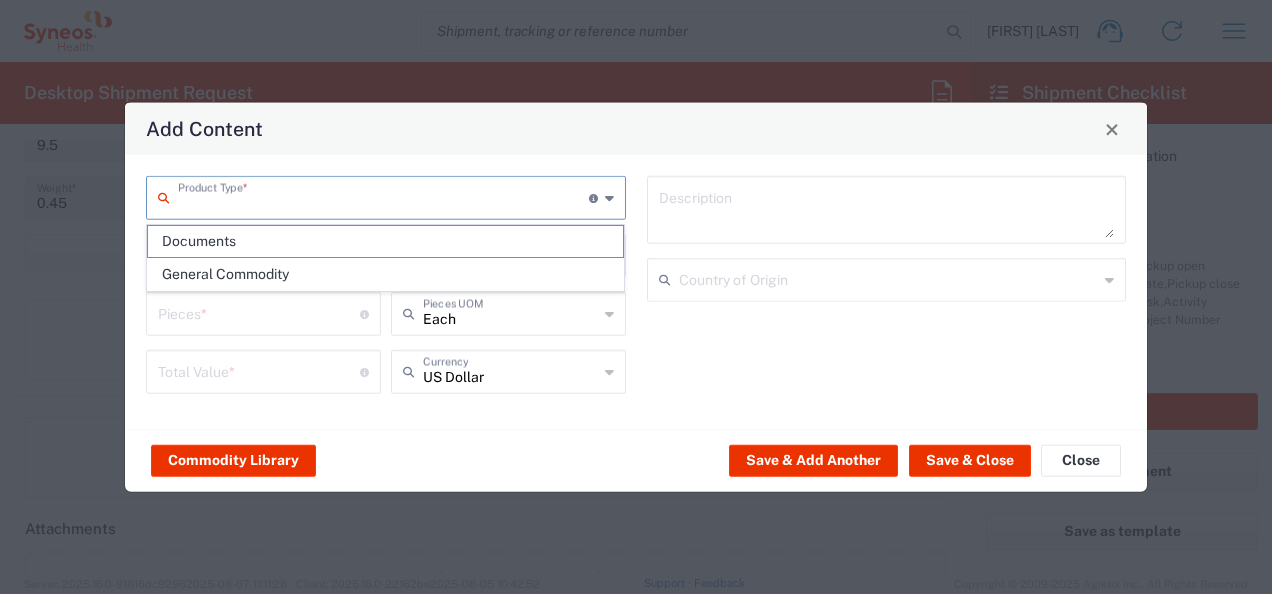 click at bounding box center (383, 196) 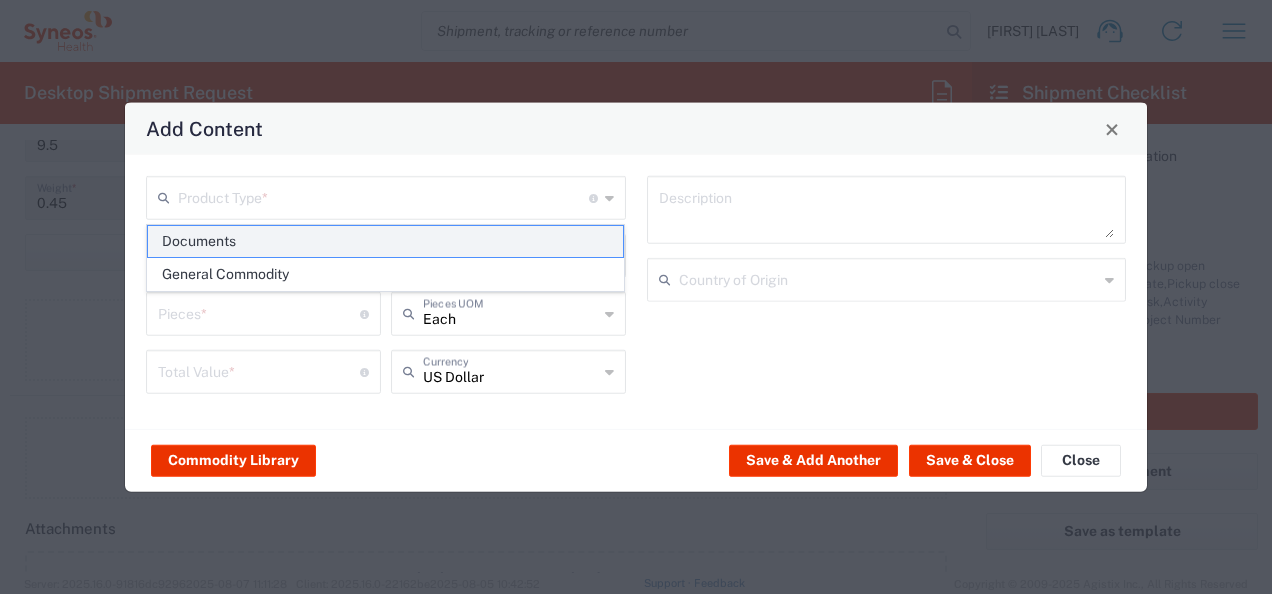 click on "Documents" 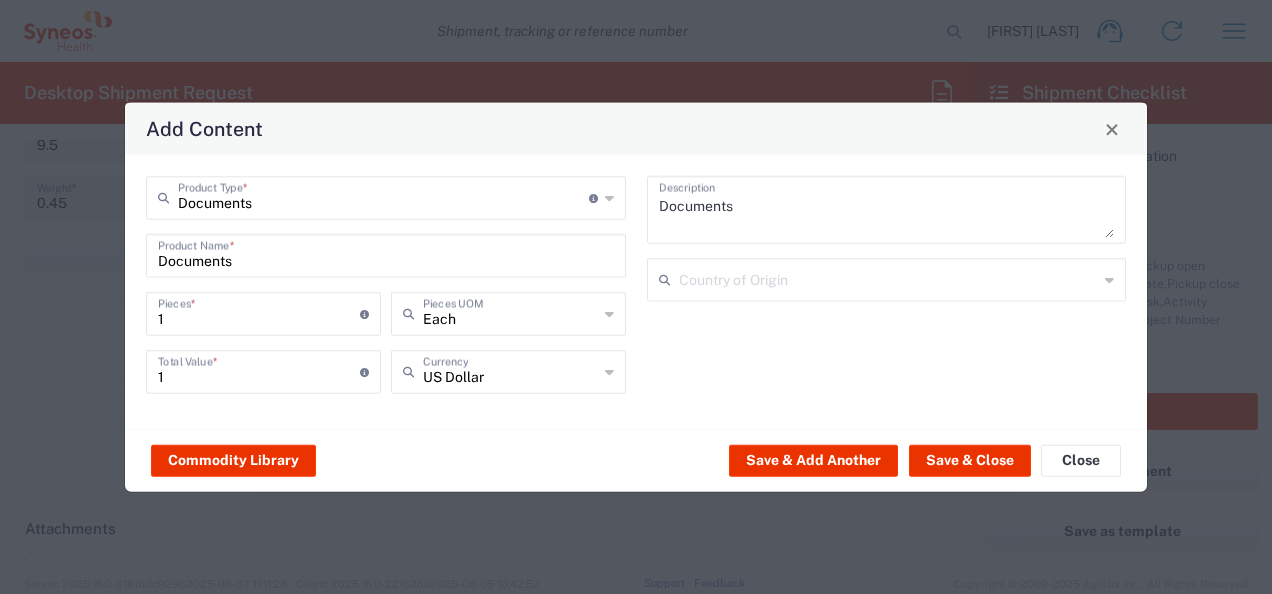 click 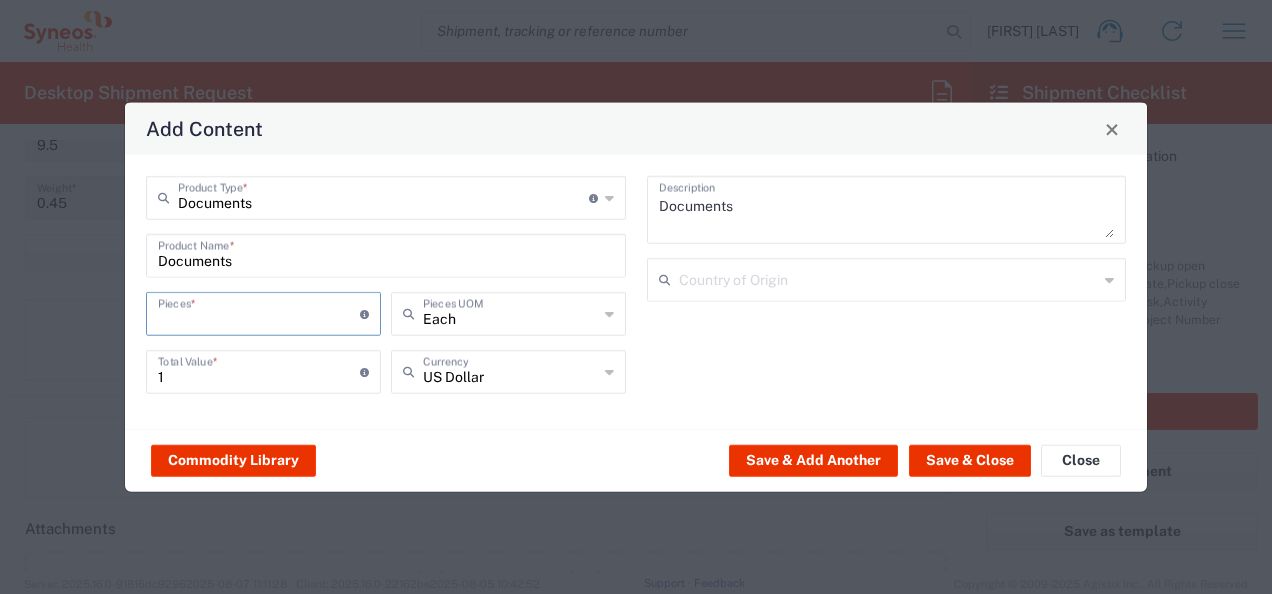 click on "Add Content Documents  Product Type  * Document: Paper document generated internally by Syneos, a client, or third-party partner for business purposes.  For example, a contract, agreement, procedure, policy, project documentation, legal document, purchase order, invoice, or other documentation or record.  Items such as study leaflets/brochures, posters, instruction booklets, patient guides, flowcharts, checklists, consent cards, reminder cards and other similar printed materials which will be used in a client project/trial are general commodities, not documents.
Documents should be valued at a minimum of $10 and a maximum of $100.
The larger the shipment, the higher the value should be up to the maximum of $100.
For documents destined for China, the minimum value must be $35.
For exceptionally large document shipments (e.g., multiple large boxes/pallets), contact SM_export_compliance@syneoshealth.com for assistance with the value. Documents  Product Name  *  Pieces  * Each  Pieces UOM  1  Total Value  *" 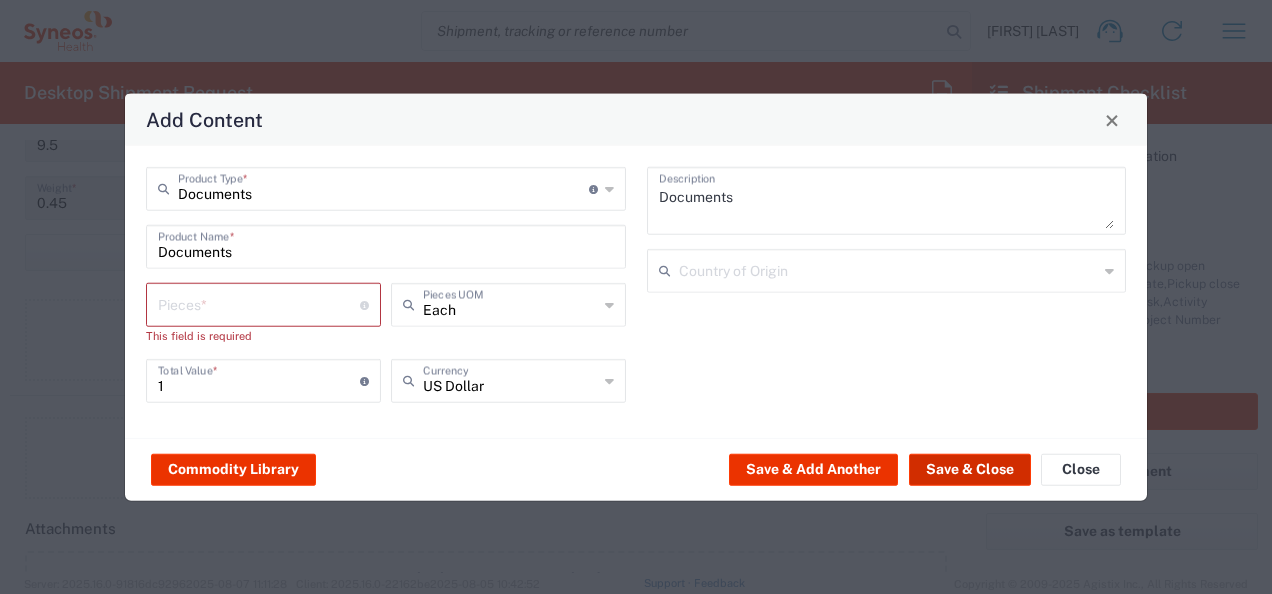 click on "Save & Close" 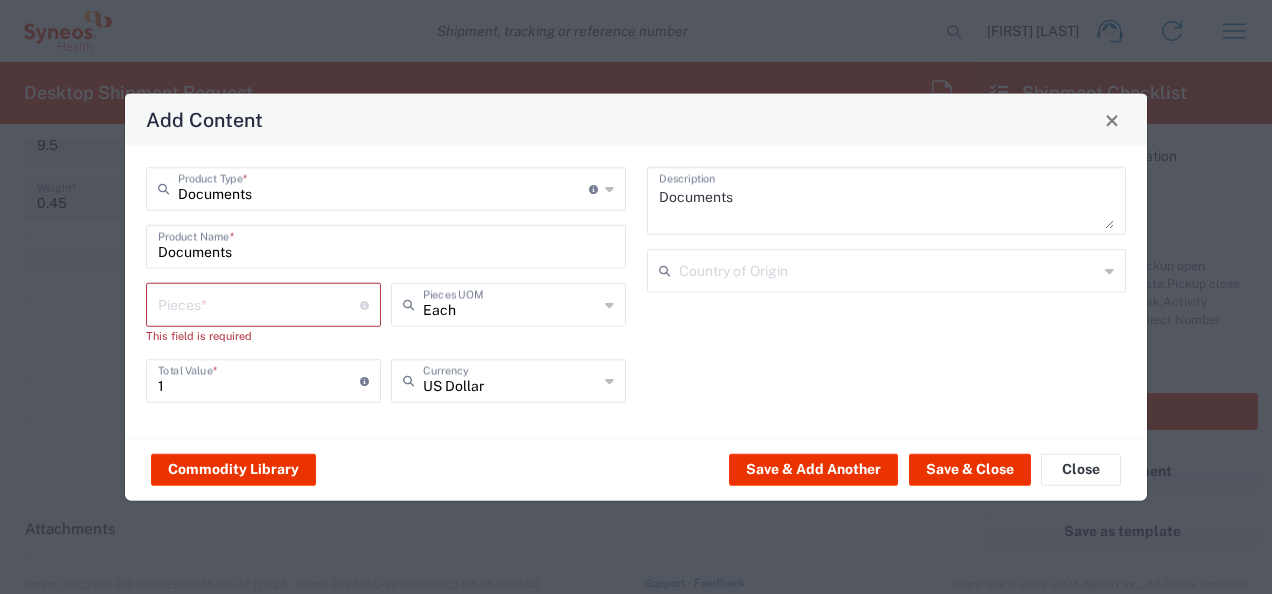 click at bounding box center [259, 303] 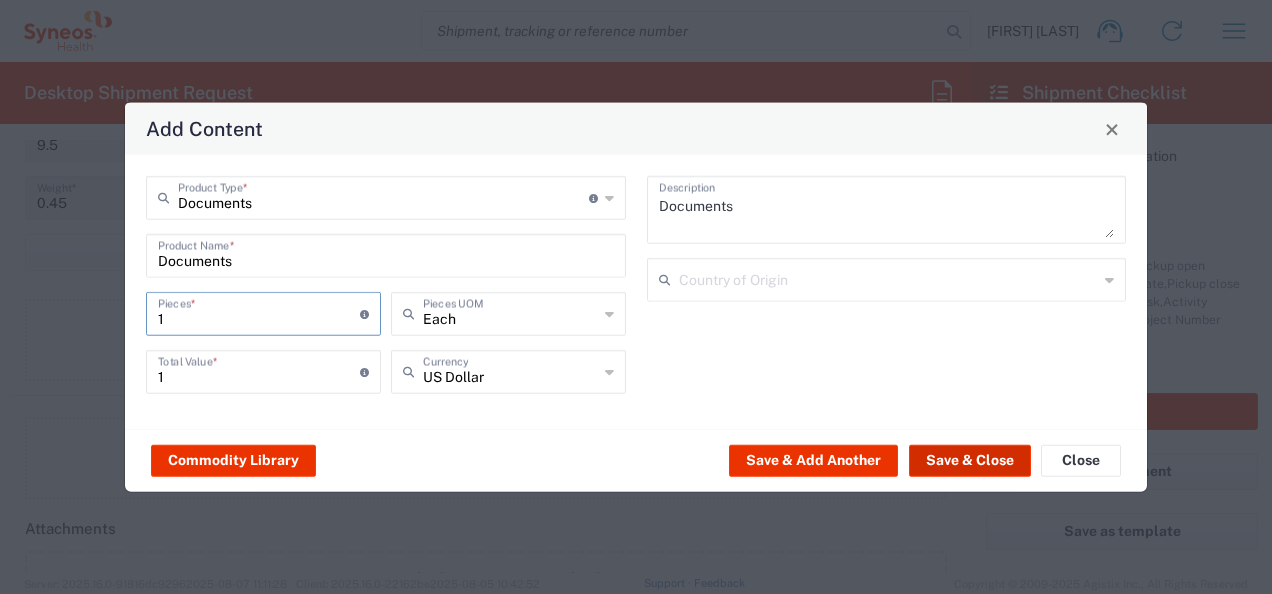 type on "1" 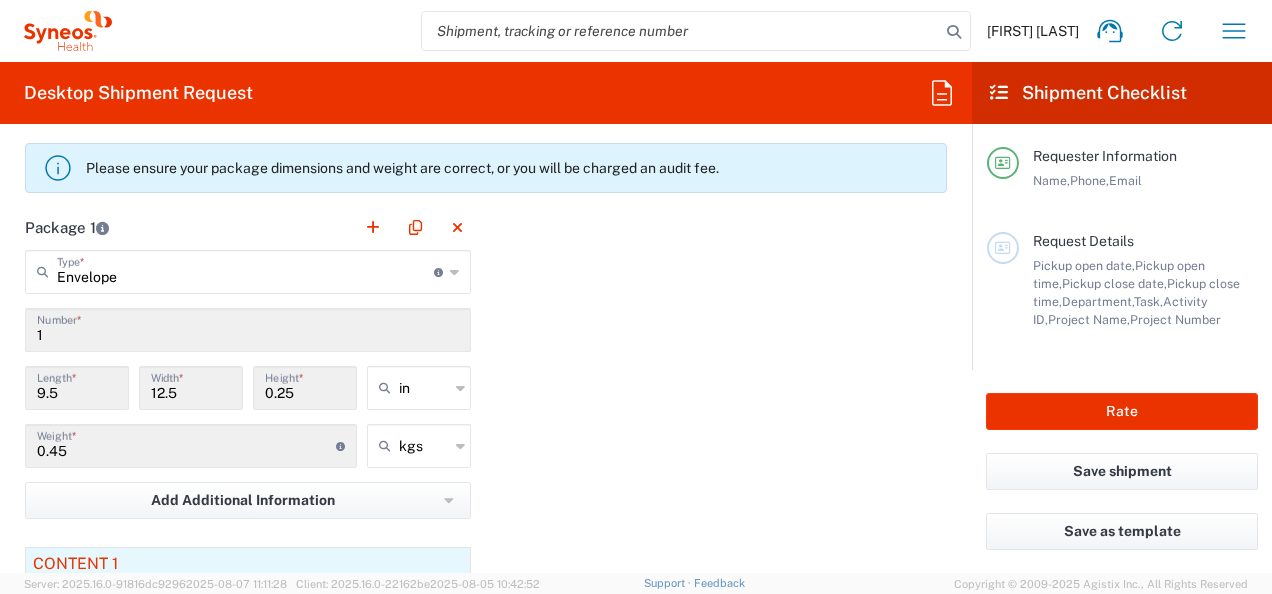 scroll, scrollTop: 1822, scrollLeft: 0, axis: vertical 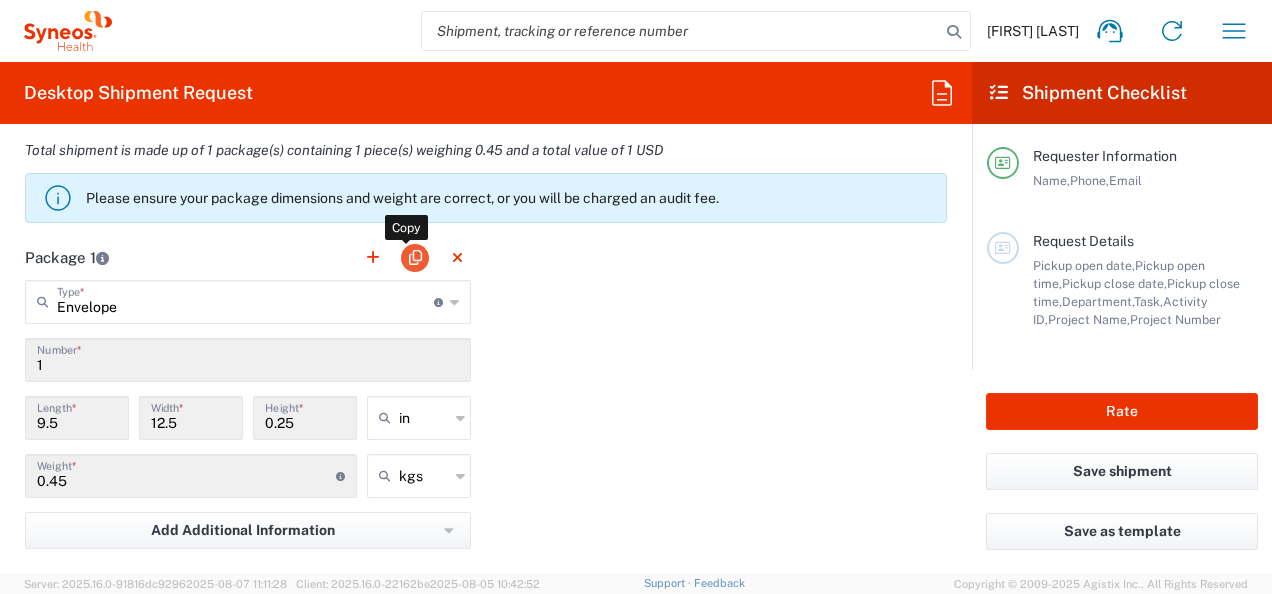 click 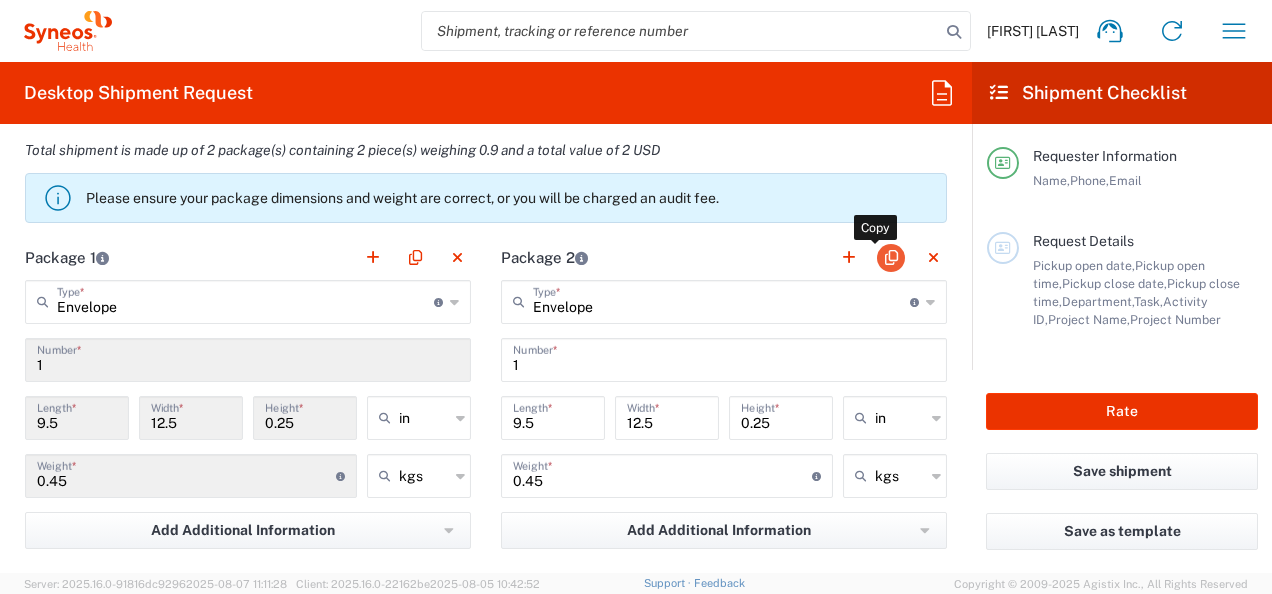 click 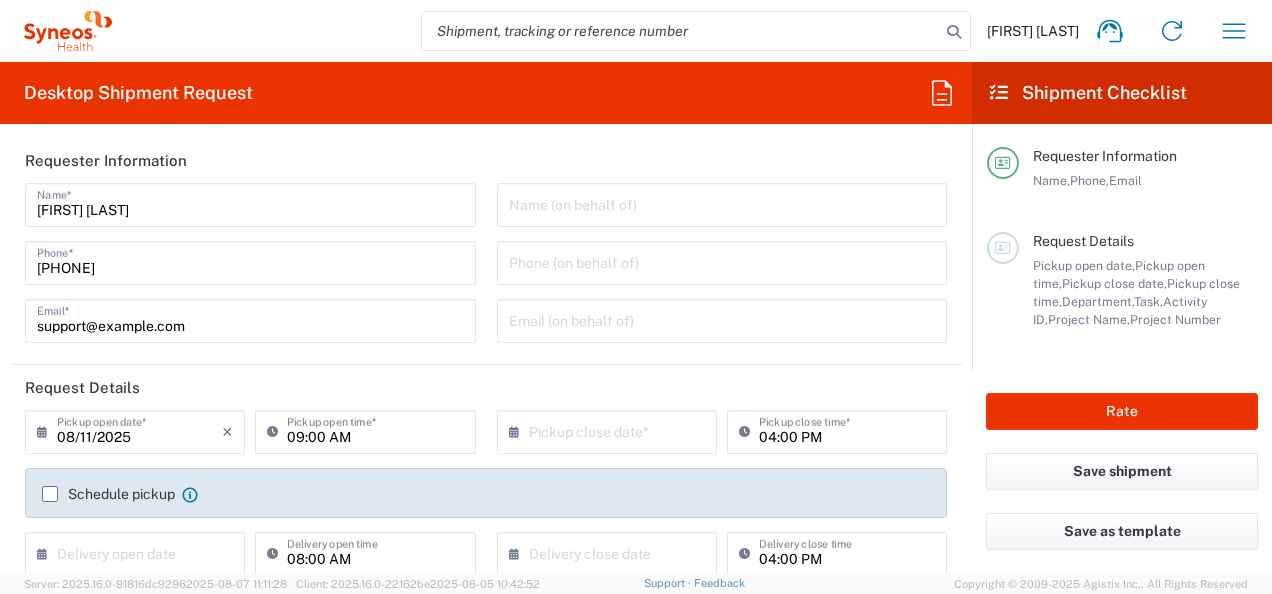 scroll, scrollTop: 0, scrollLeft: 0, axis: both 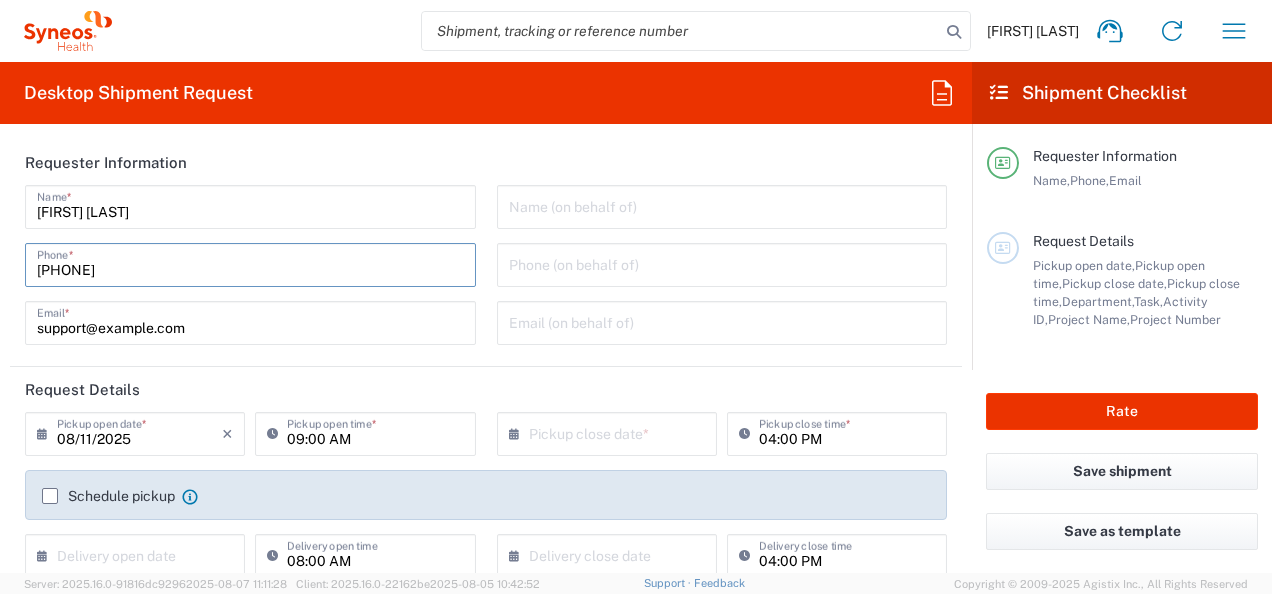 click on "[PHONE]" at bounding box center (250, 263) 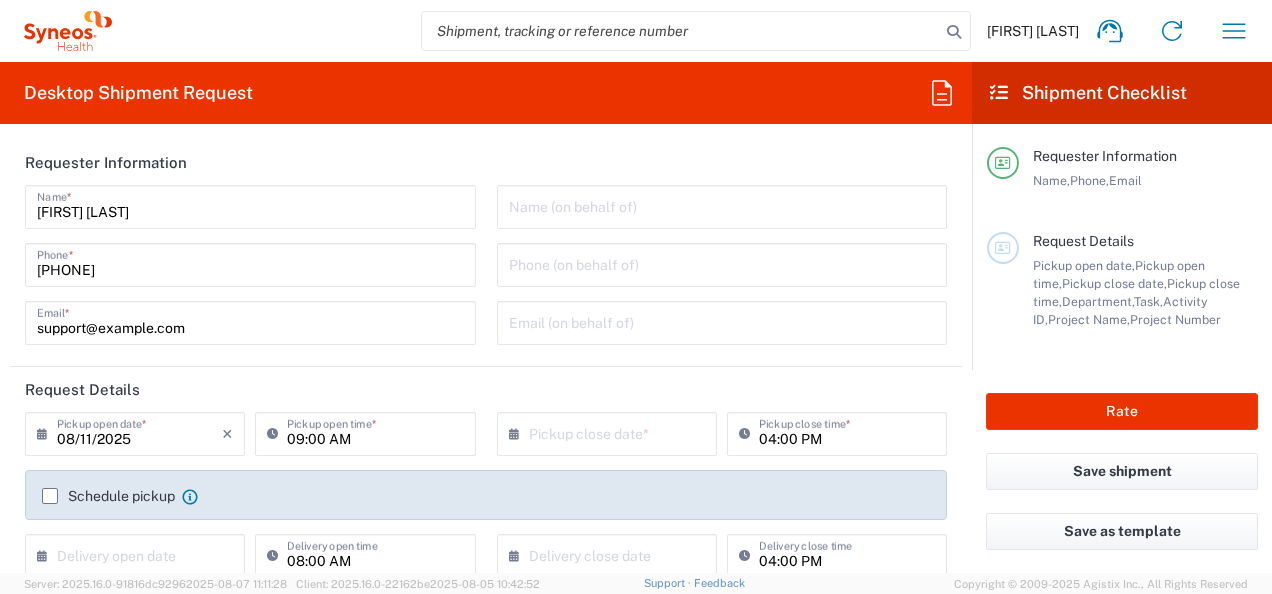 click on "[PHONE]" at bounding box center (250, 263) 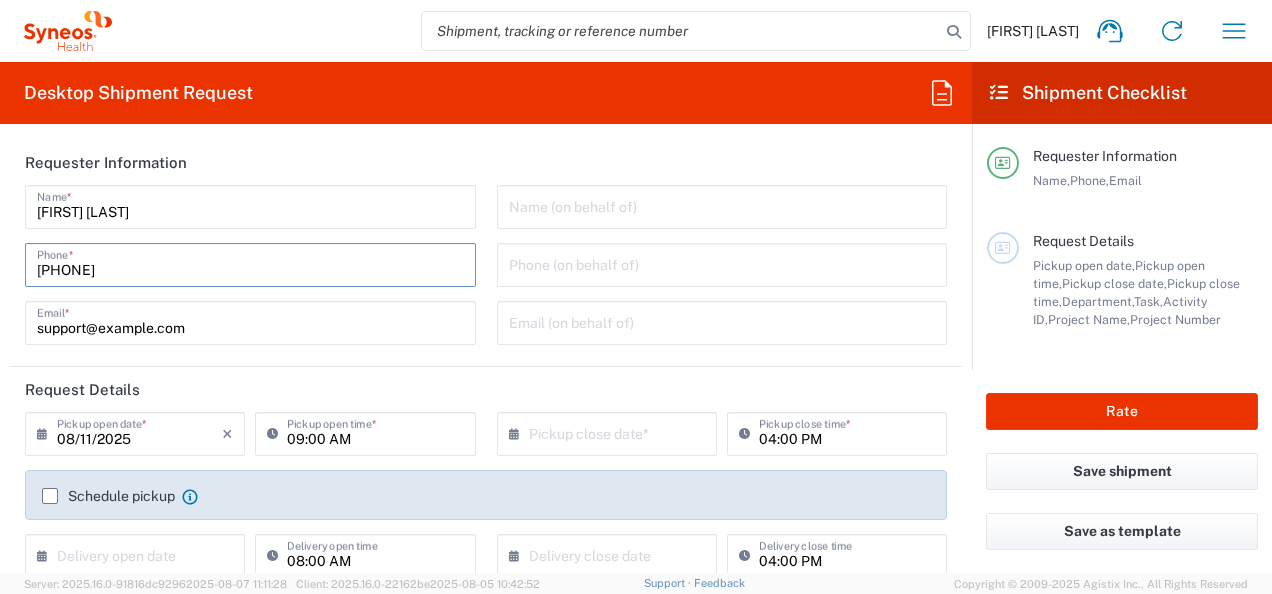drag, startPoint x: 122, startPoint y: 279, endPoint x: 32, endPoint y: 277, distance: 90.02222 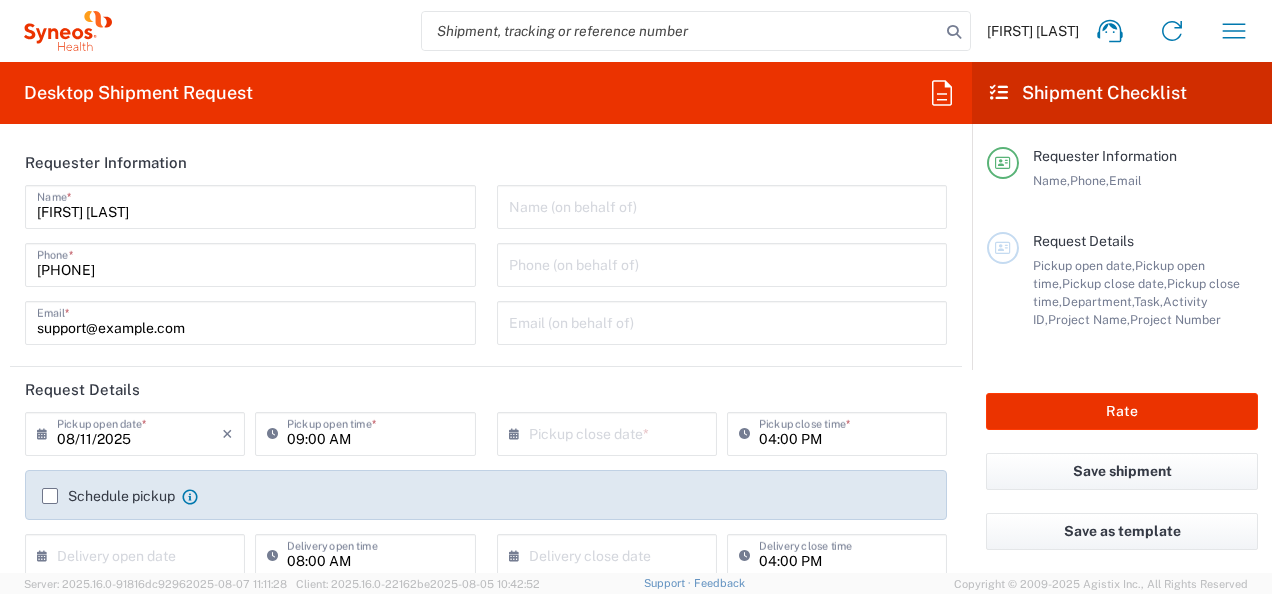 drag, startPoint x: 483, startPoint y: 322, endPoint x: 430, endPoint y: 354, distance: 61.91123 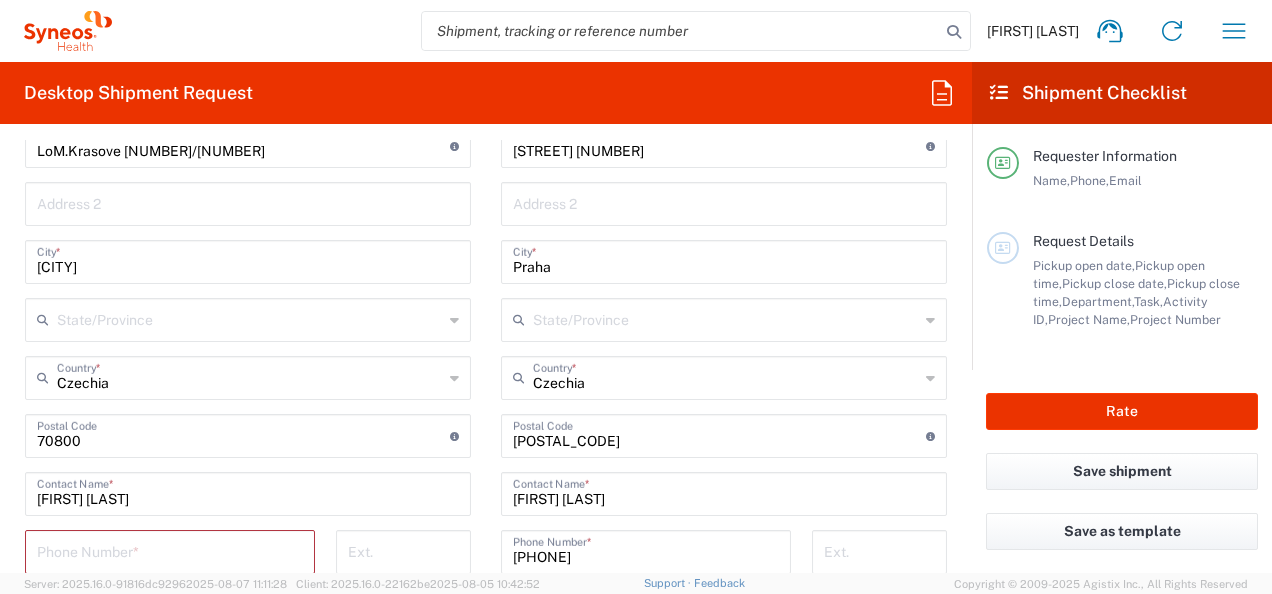scroll, scrollTop: 1100, scrollLeft: 0, axis: vertical 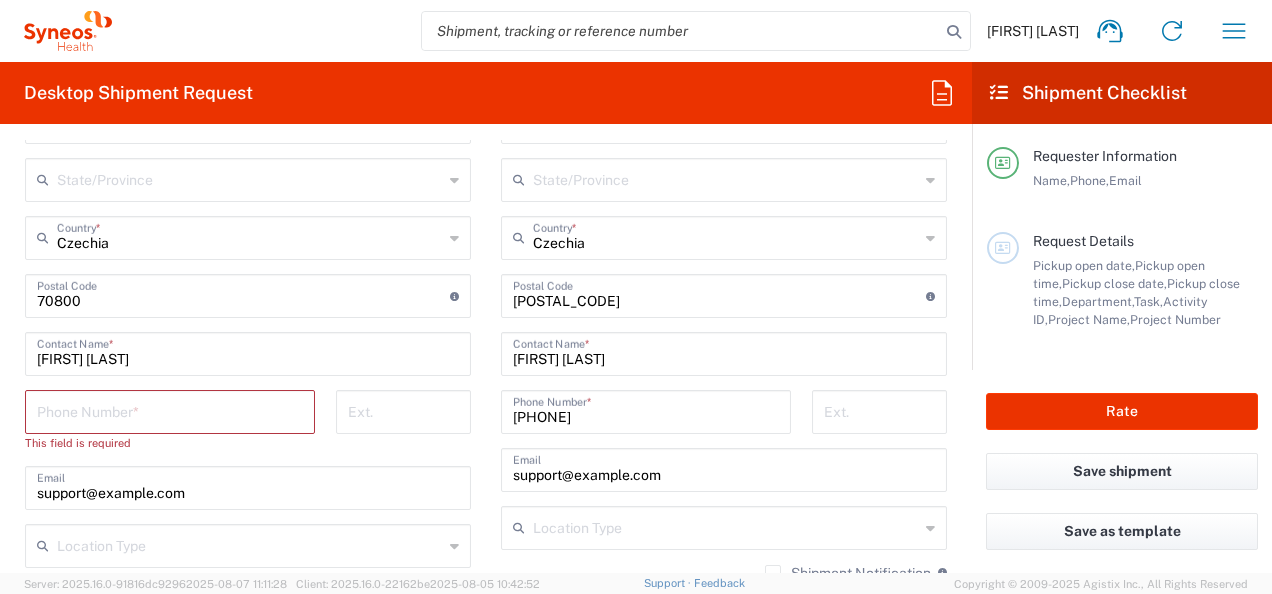 click at bounding box center [170, 410] 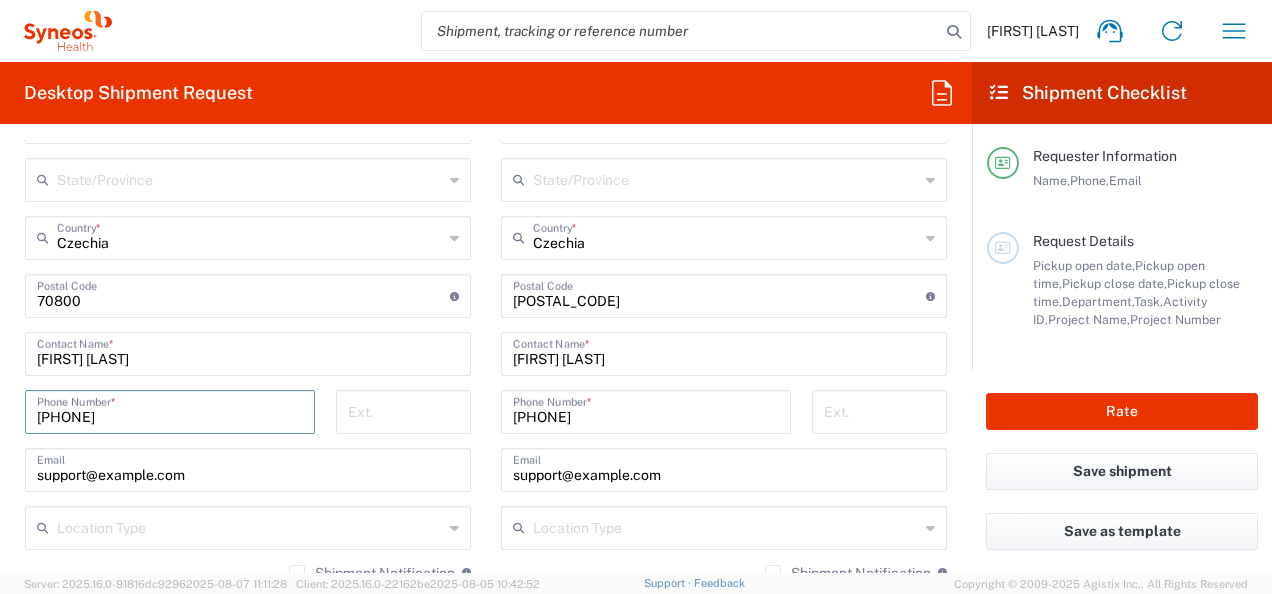type on "[PHONE]" 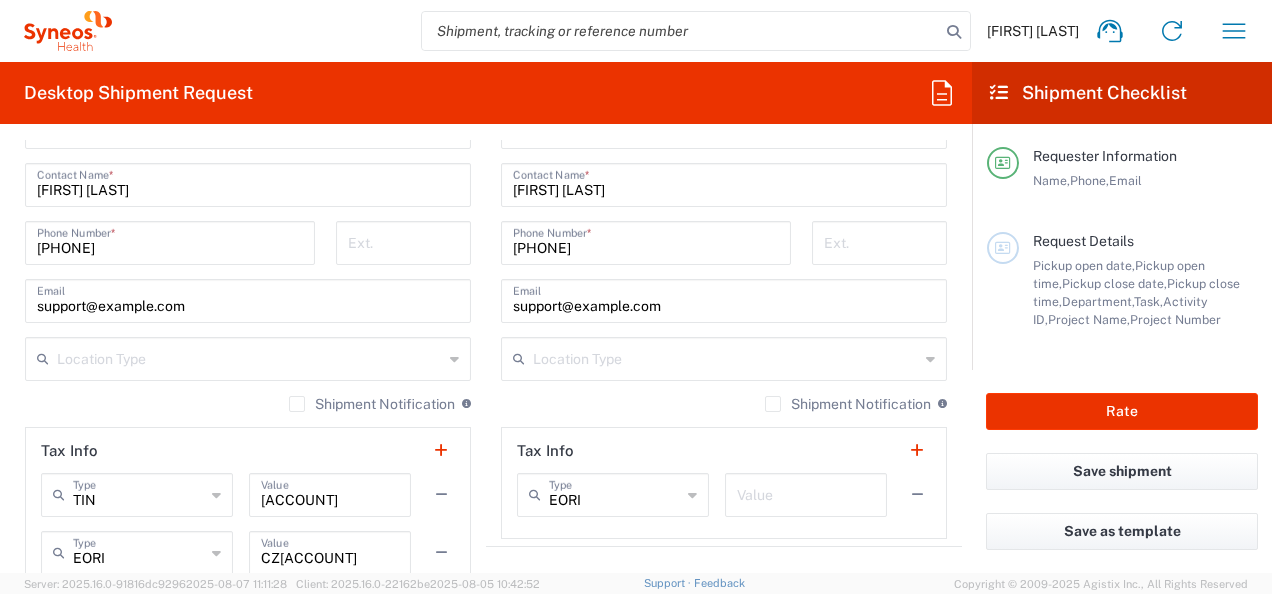 scroll, scrollTop: 1300, scrollLeft: 0, axis: vertical 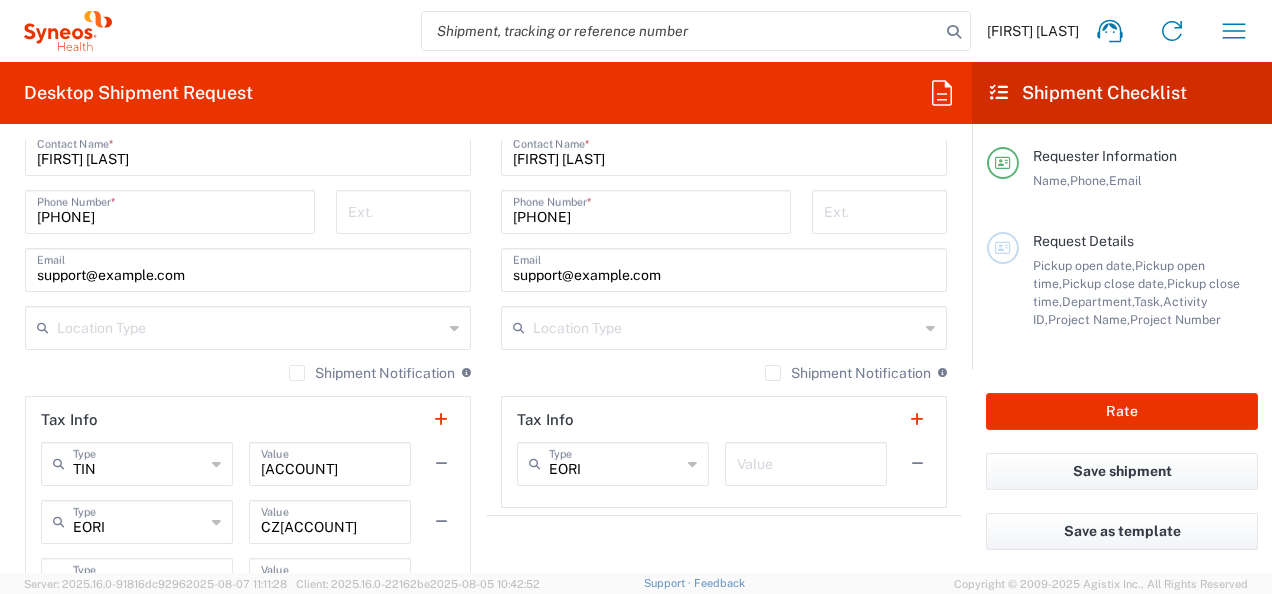 click on "Shipment Notification" 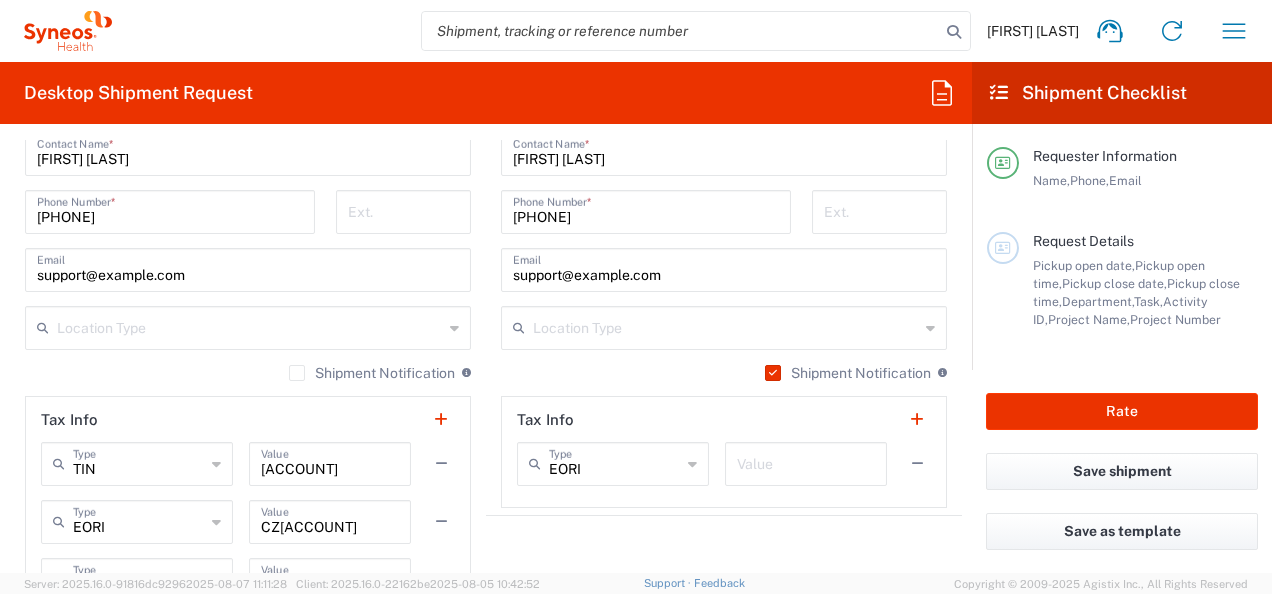 click on "Shipment Notification" 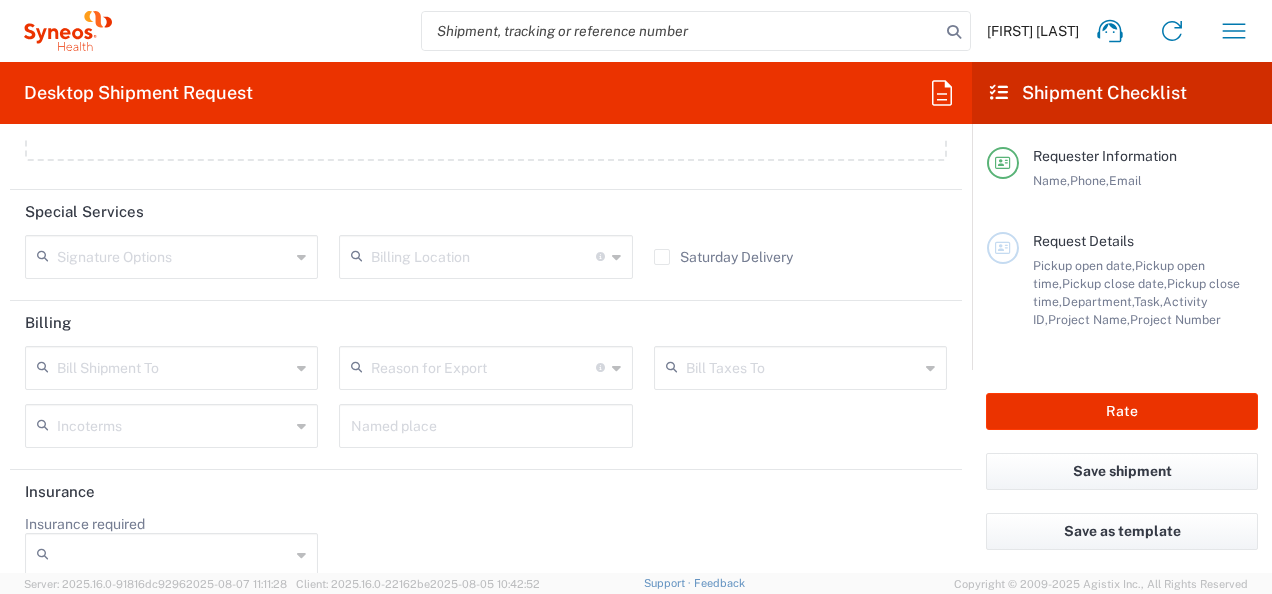 scroll, scrollTop: 3258, scrollLeft: 0, axis: vertical 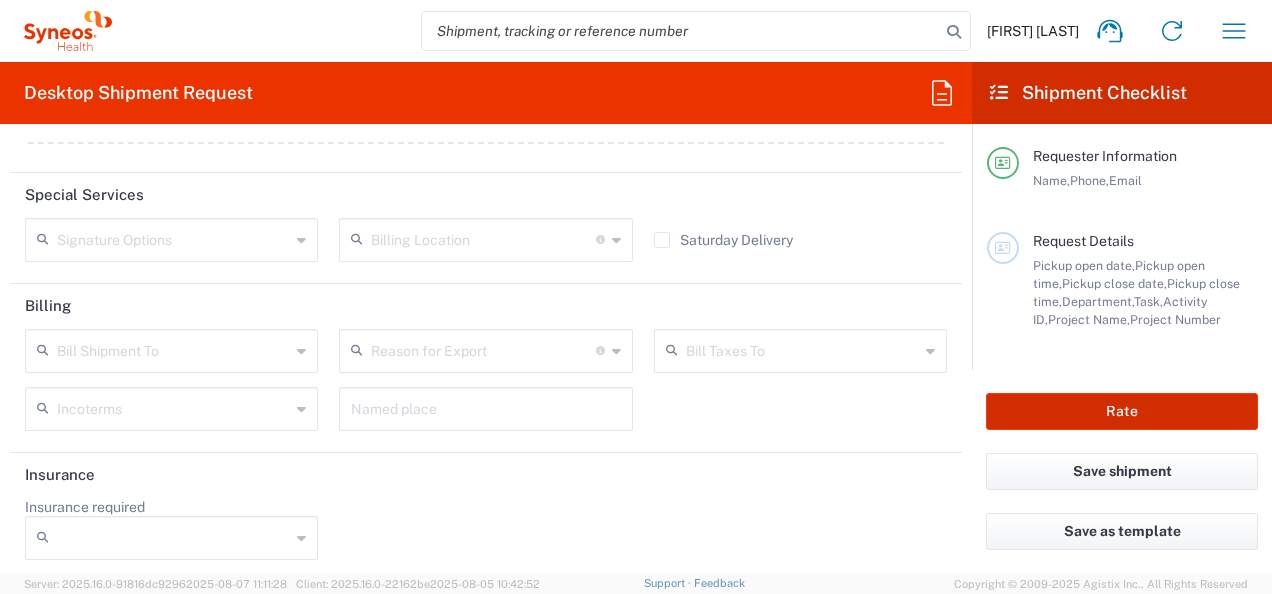 click on "Rate" 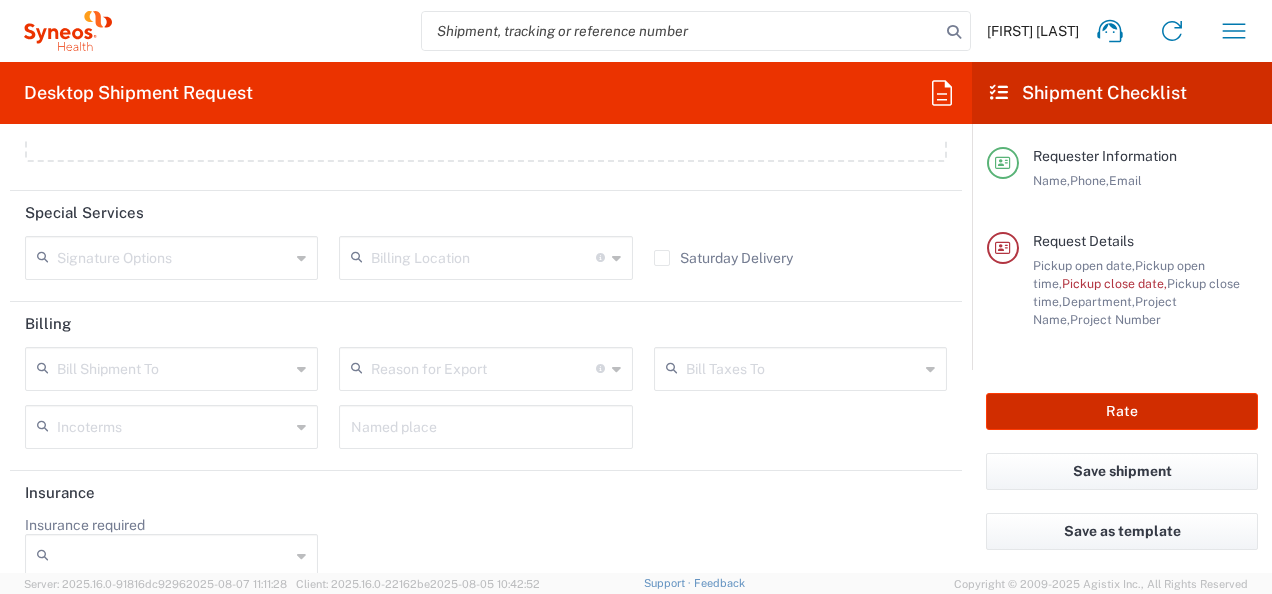 scroll, scrollTop: 3276, scrollLeft: 0, axis: vertical 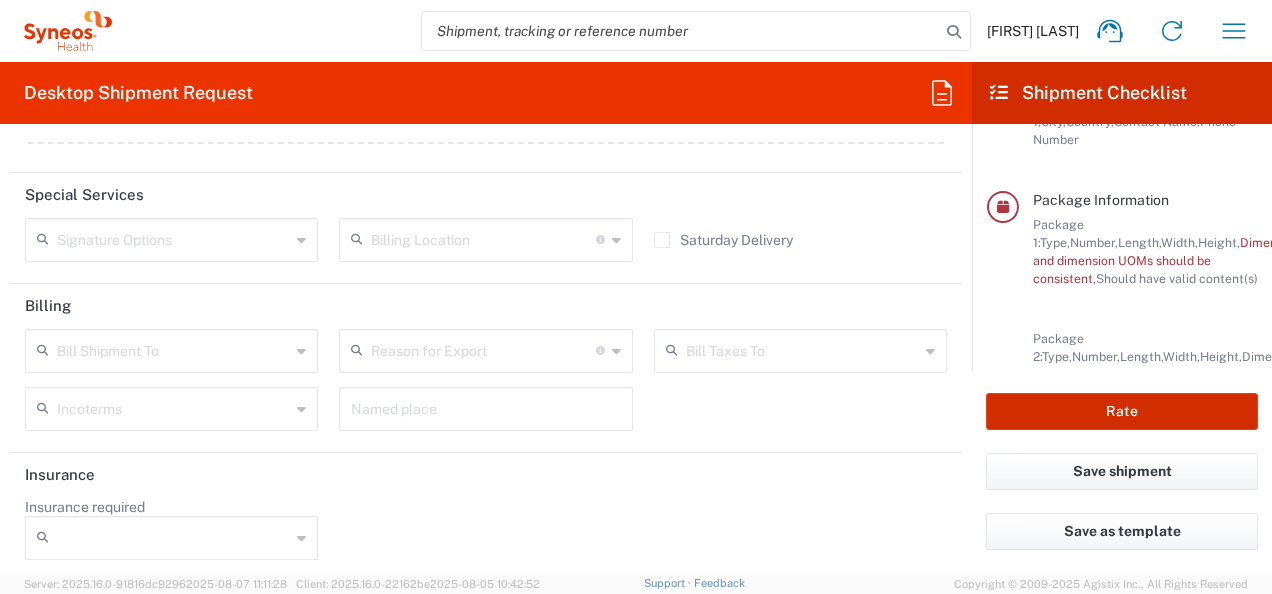 type on "7041203" 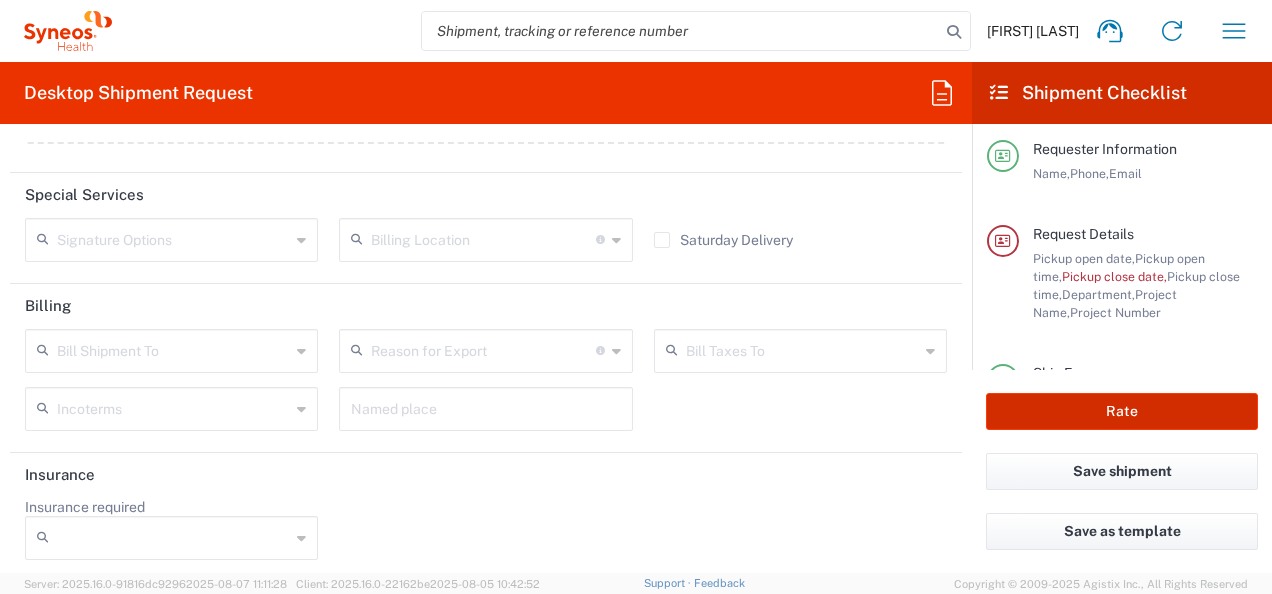 scroll, scrollTop: 0, scrollLeft: 0, axis: both 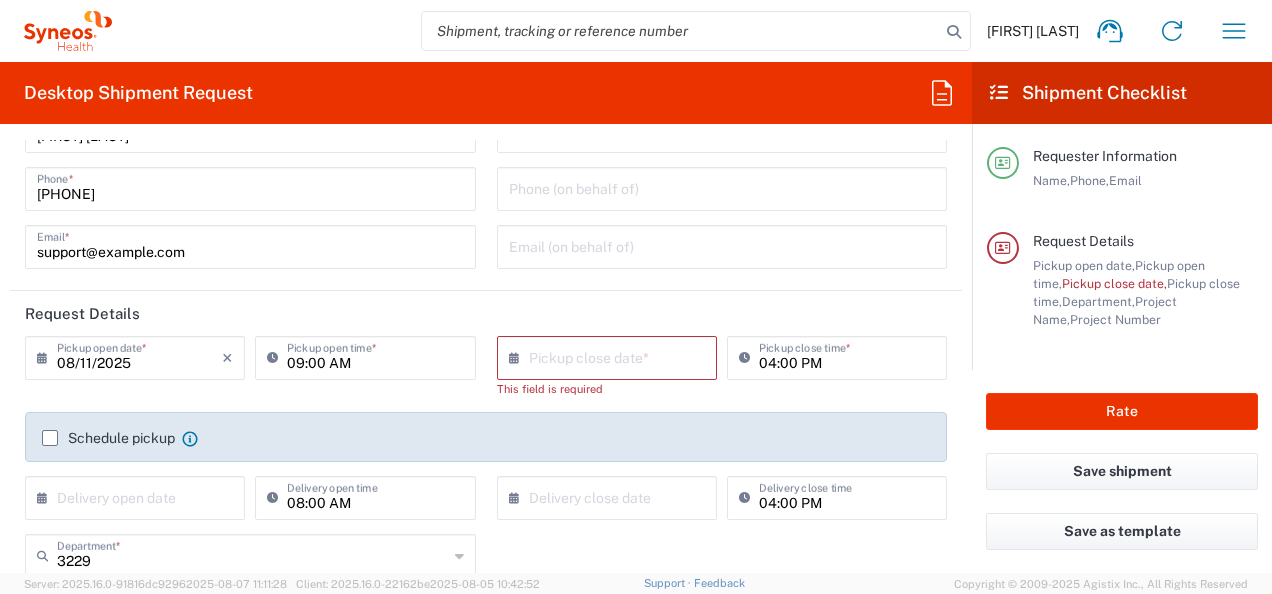 click 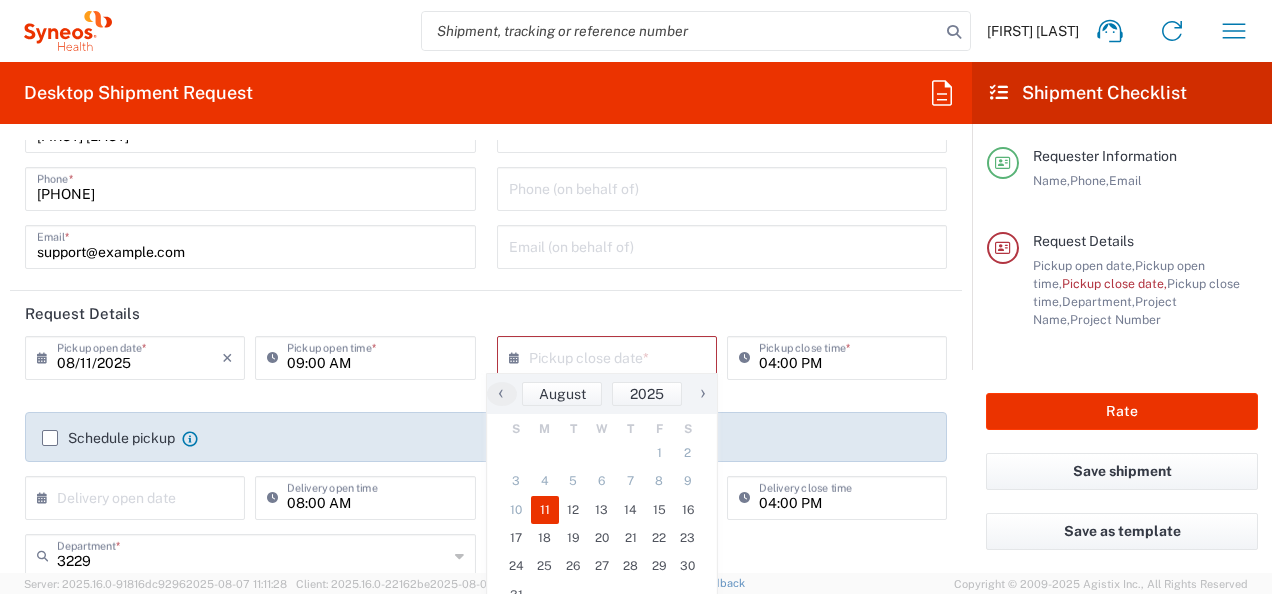 click on "11" 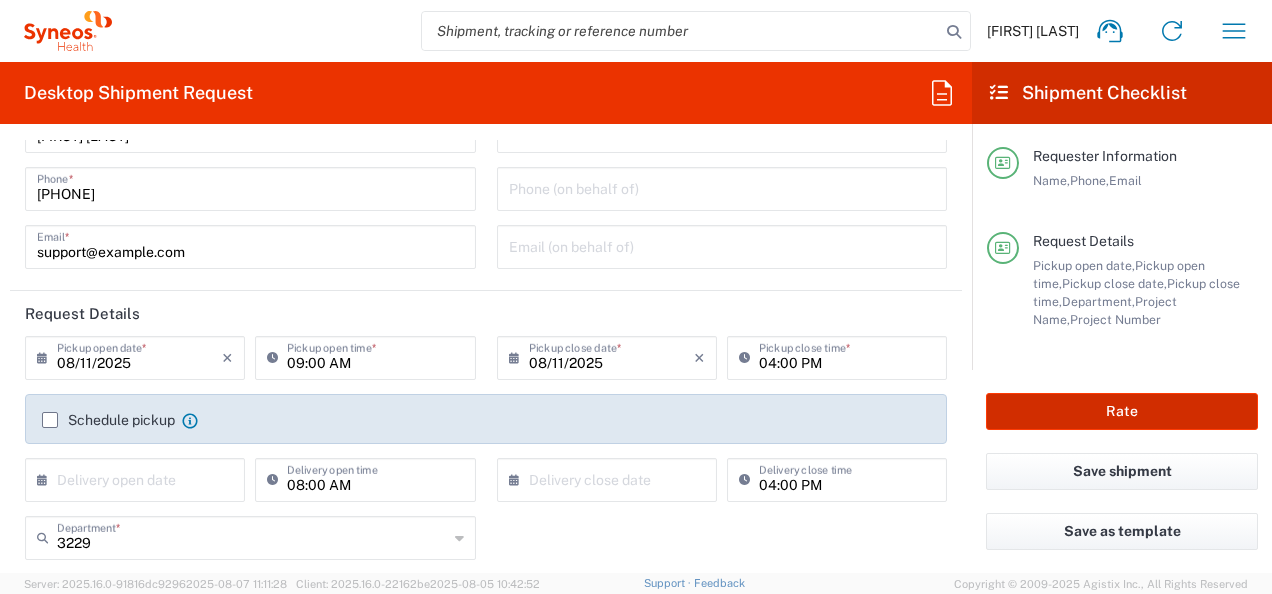click on "Rate" 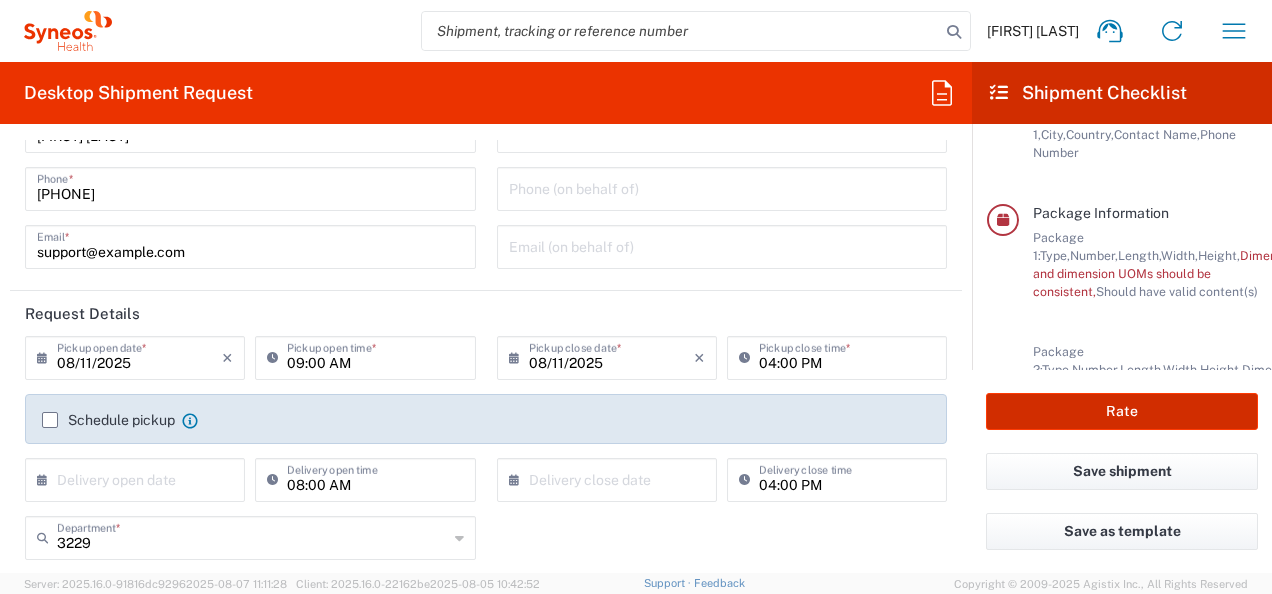 scroll, scrollTop: 422, scrollLeft: 0, axis: vertical 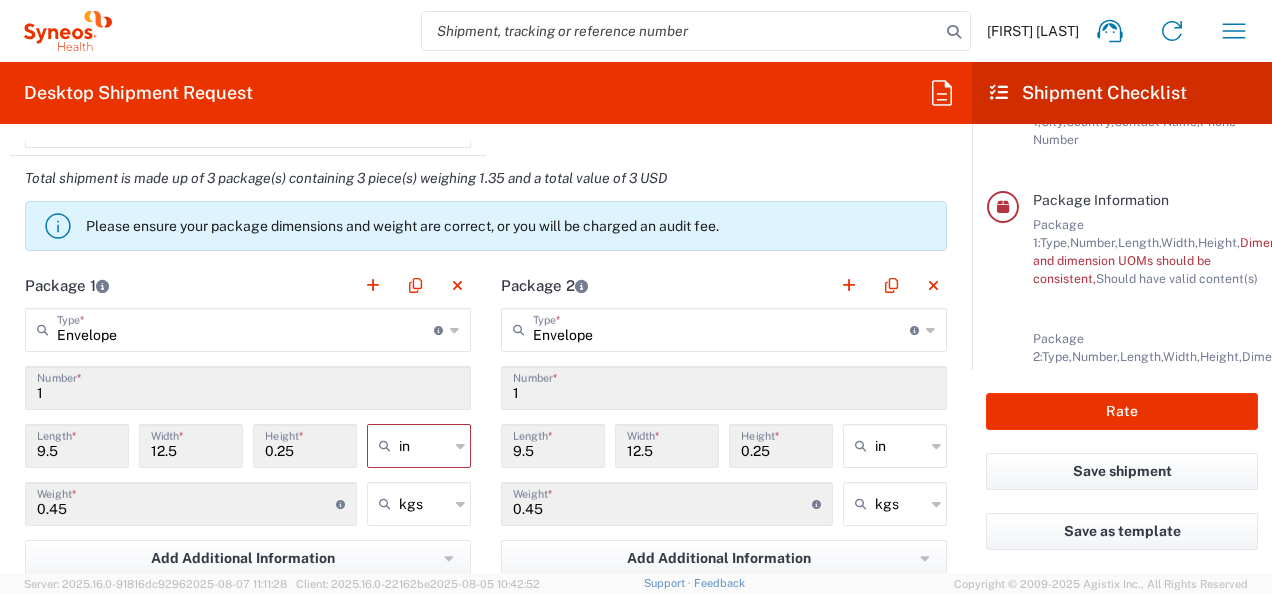 type 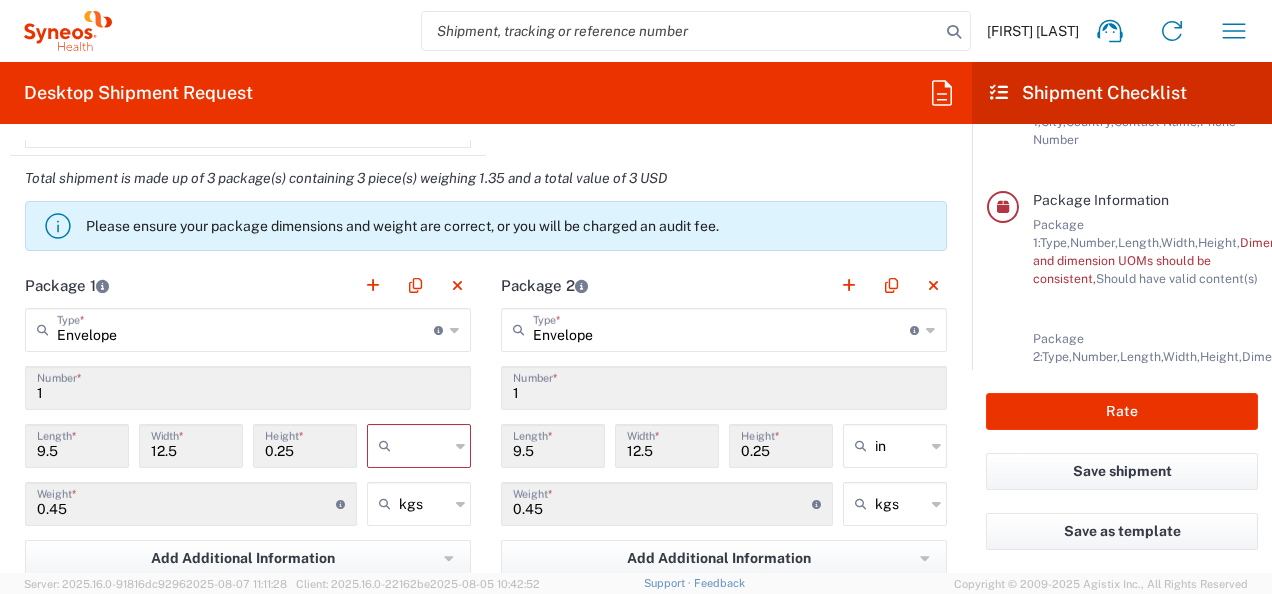 click at bounding box center (424, 446) 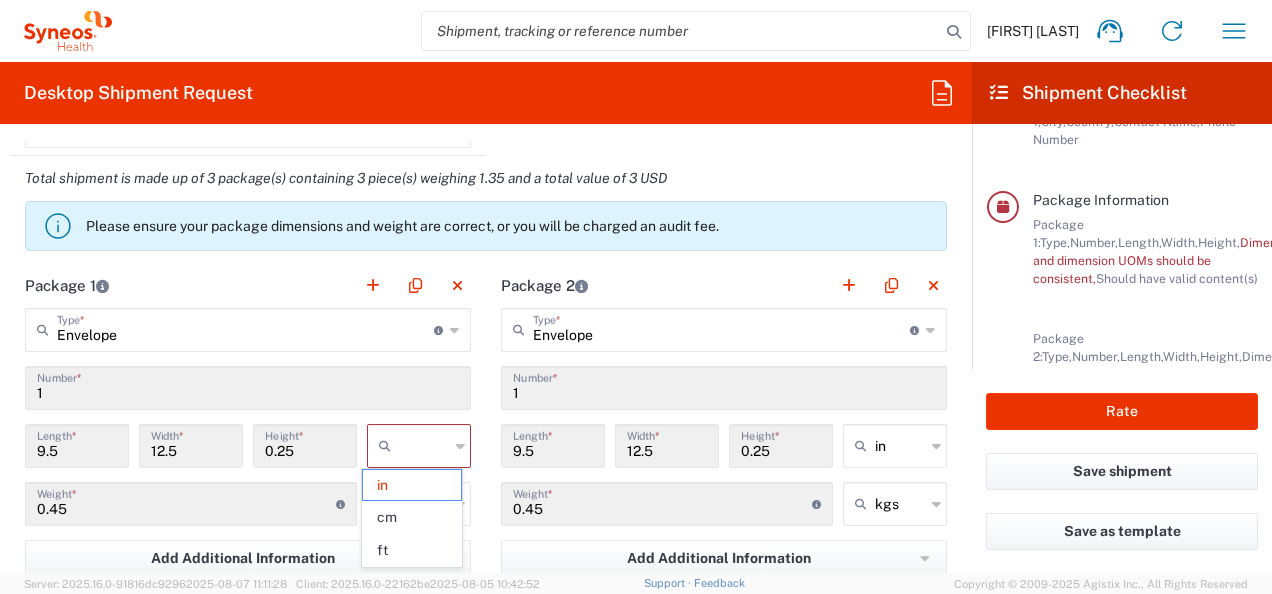 drag, startPoint x: 391, startPoint y: 525, endPoint x: 782, endPoint y: 467, distance: 395.27838 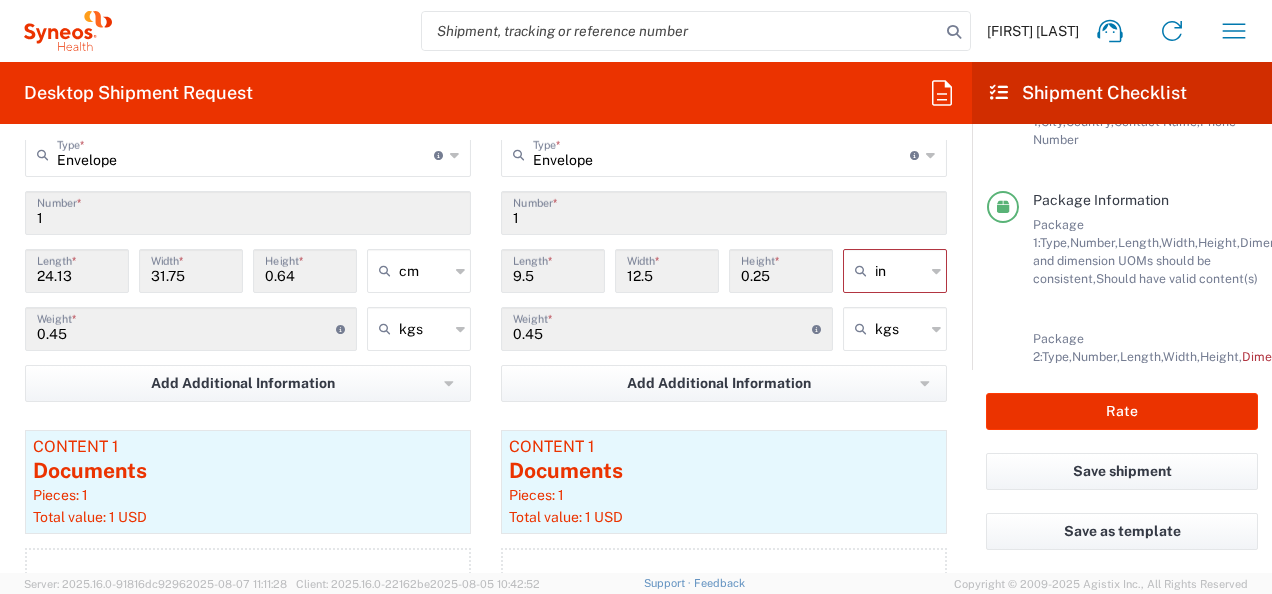scroll, scrollTop: 1976, scrollLeft: 0, axis: vertical 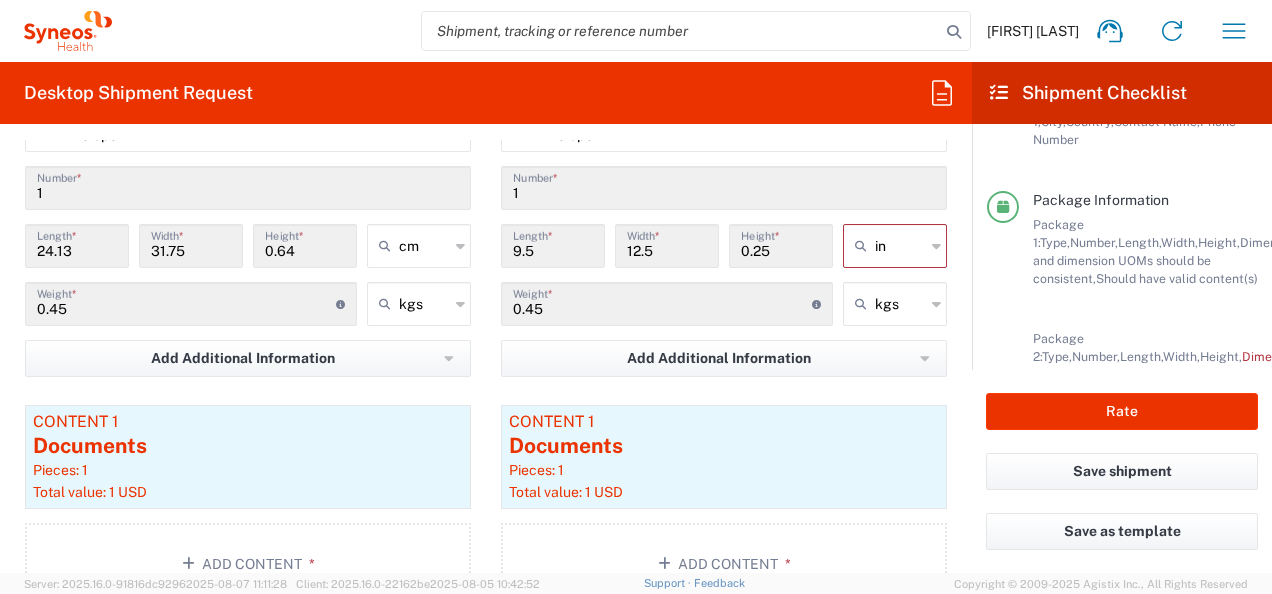 click on "in" 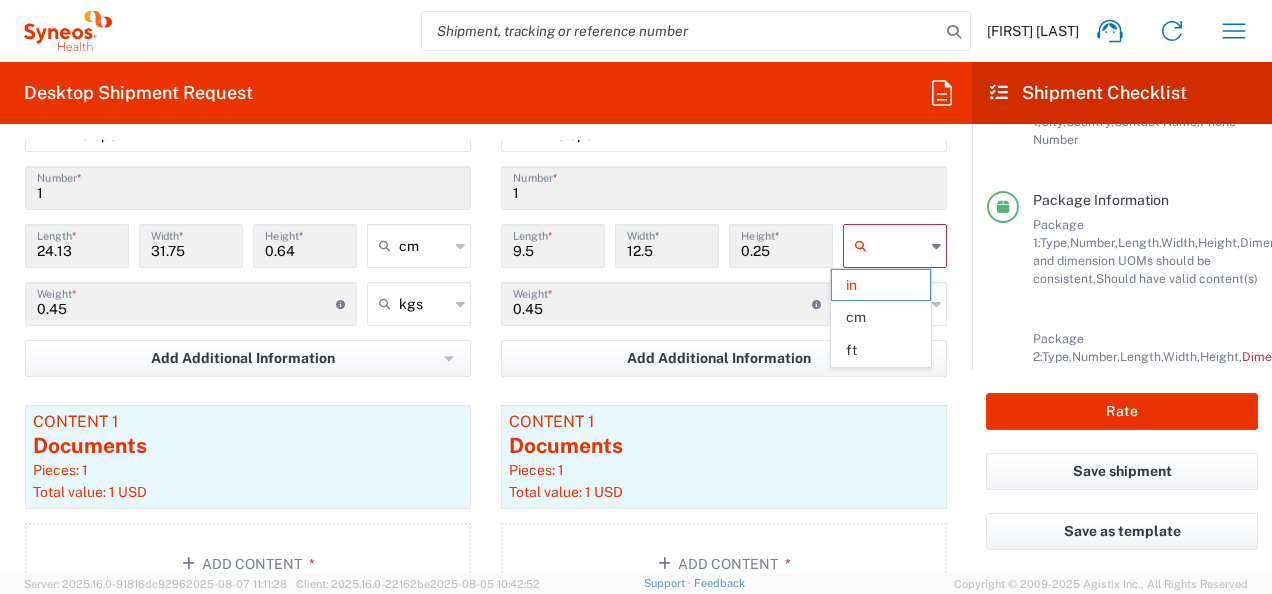 drag, startPoint x: 871, startPoint y: 309, endPoint x: 424, endPoint y: 329, distance: 447.4472 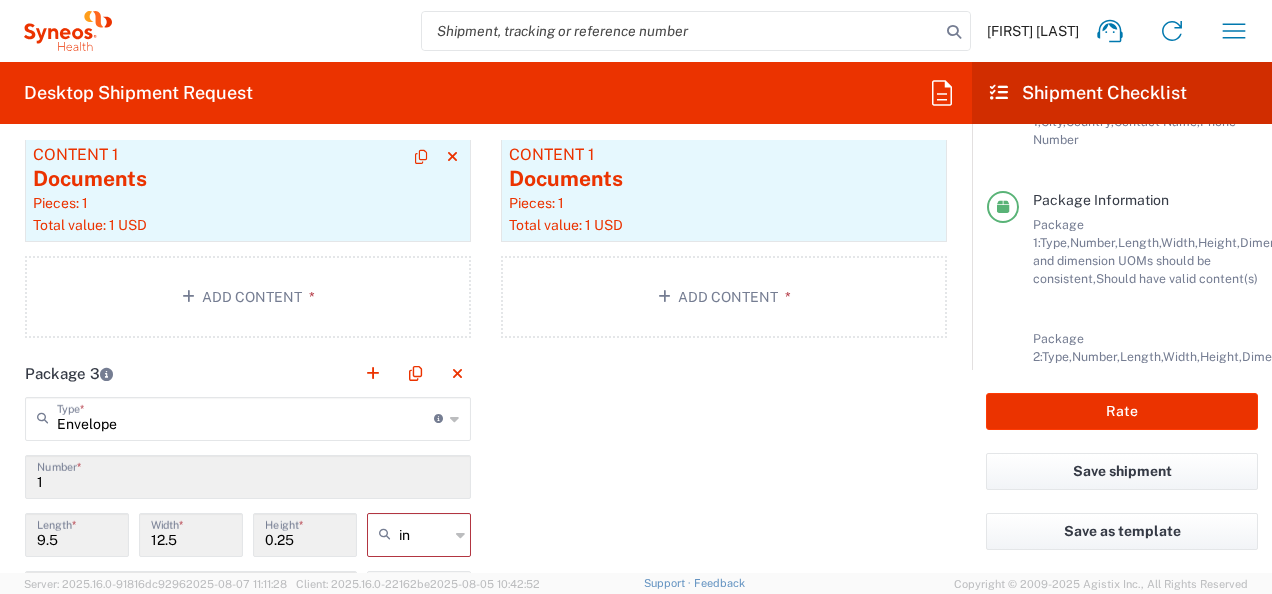 scroll, scrollTop: 2276, scrollLeft: 0, axis: vertical 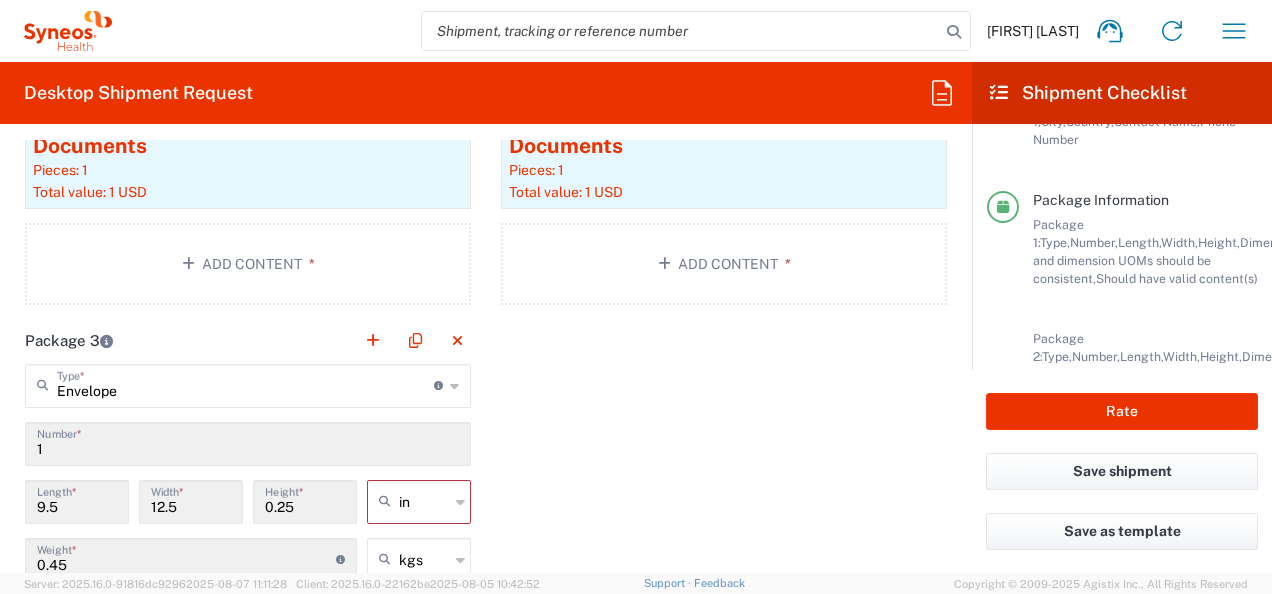 drag, startPoint x: 452, startPoint y: 494, endPoint x: 438, endPoint y: 491, distance: 14.3178215 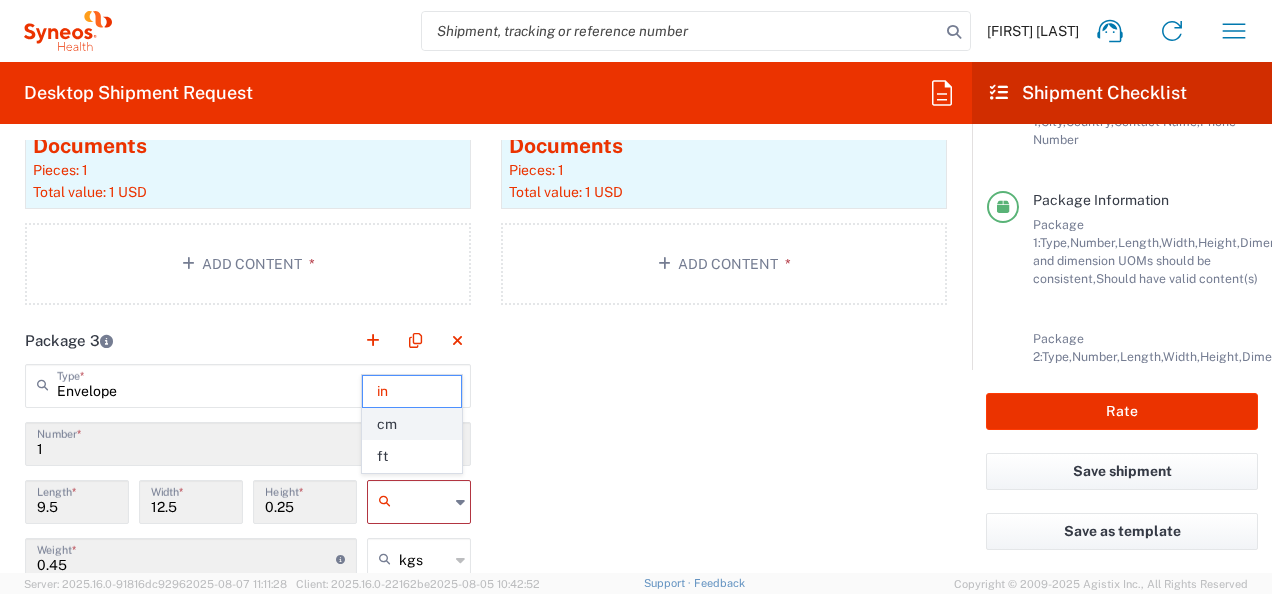 click on "cm" 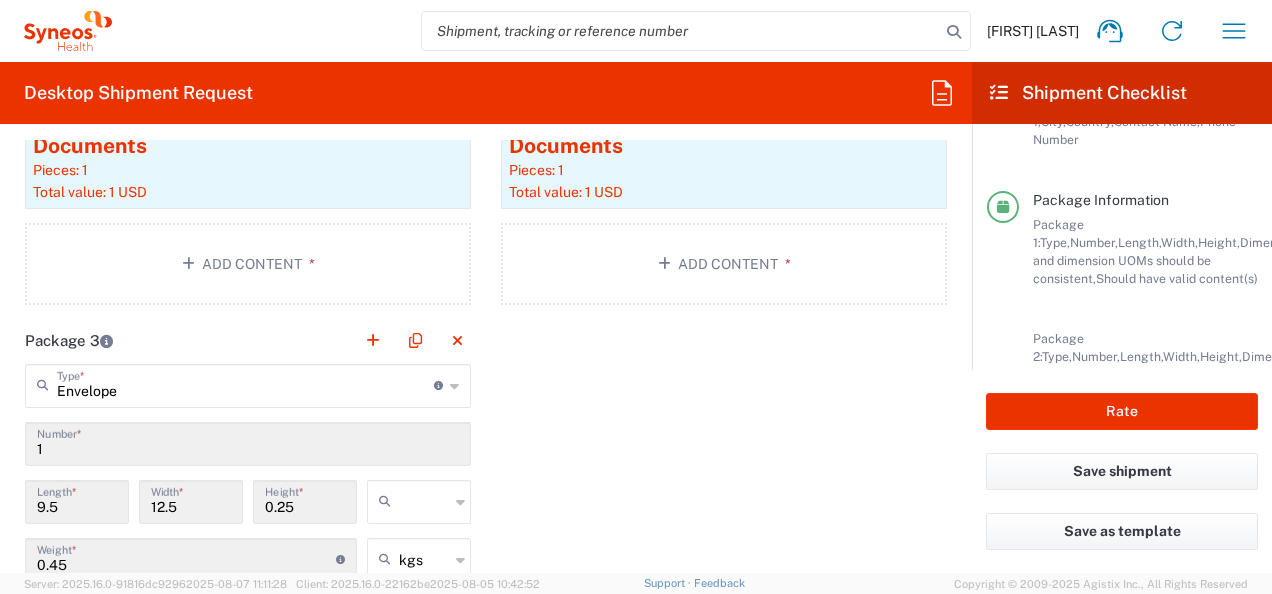 type on "24.13" 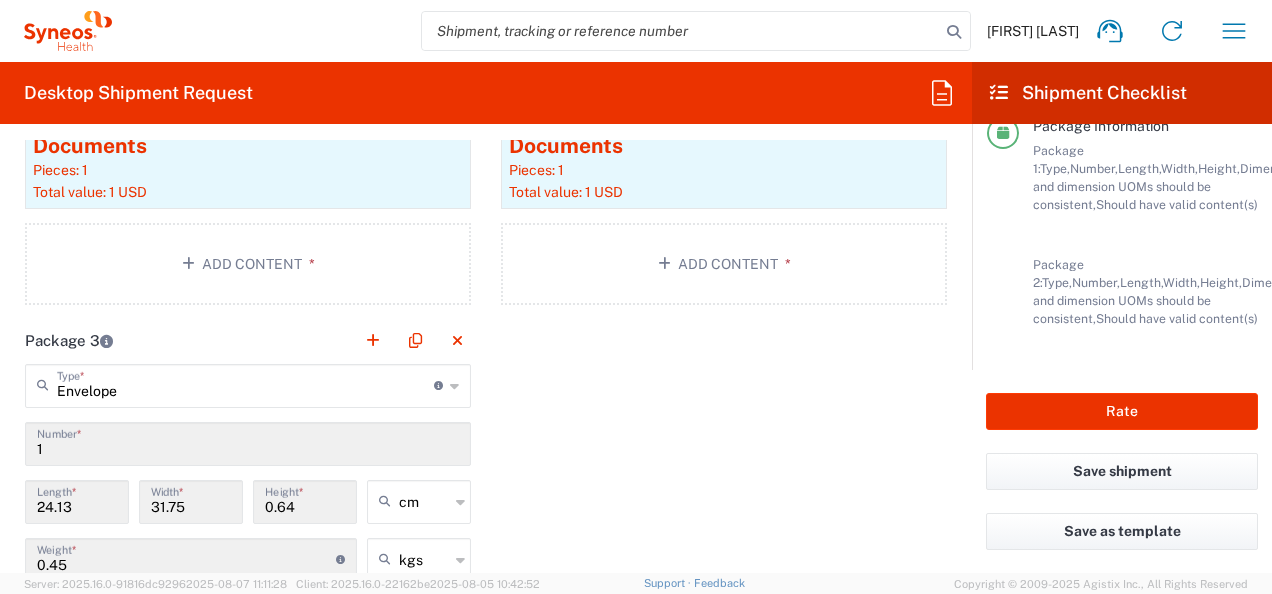 scroll, scrollTop: 522, scrollLeft: 0, axis: vertical 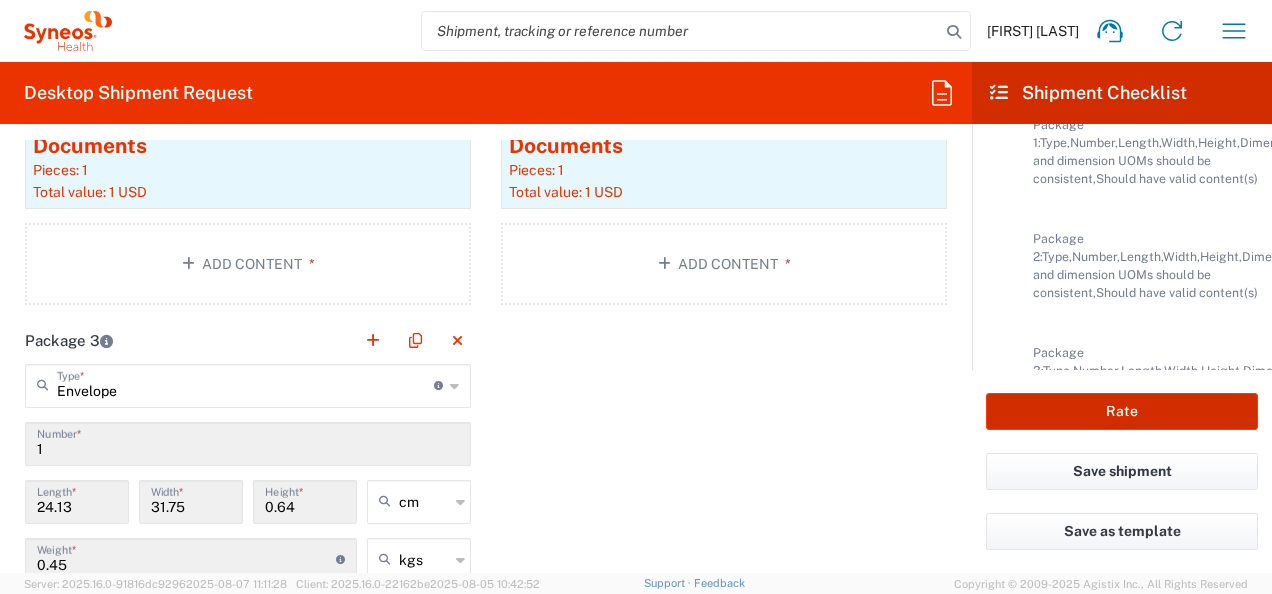 click on "Rate" 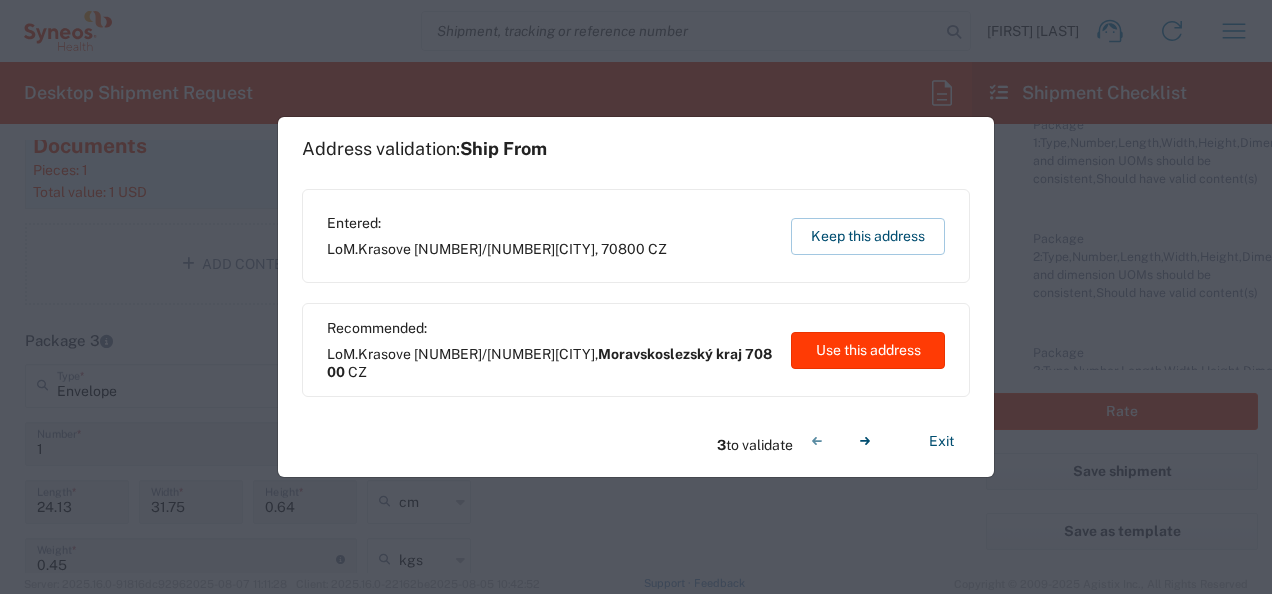 click on "Use this address" 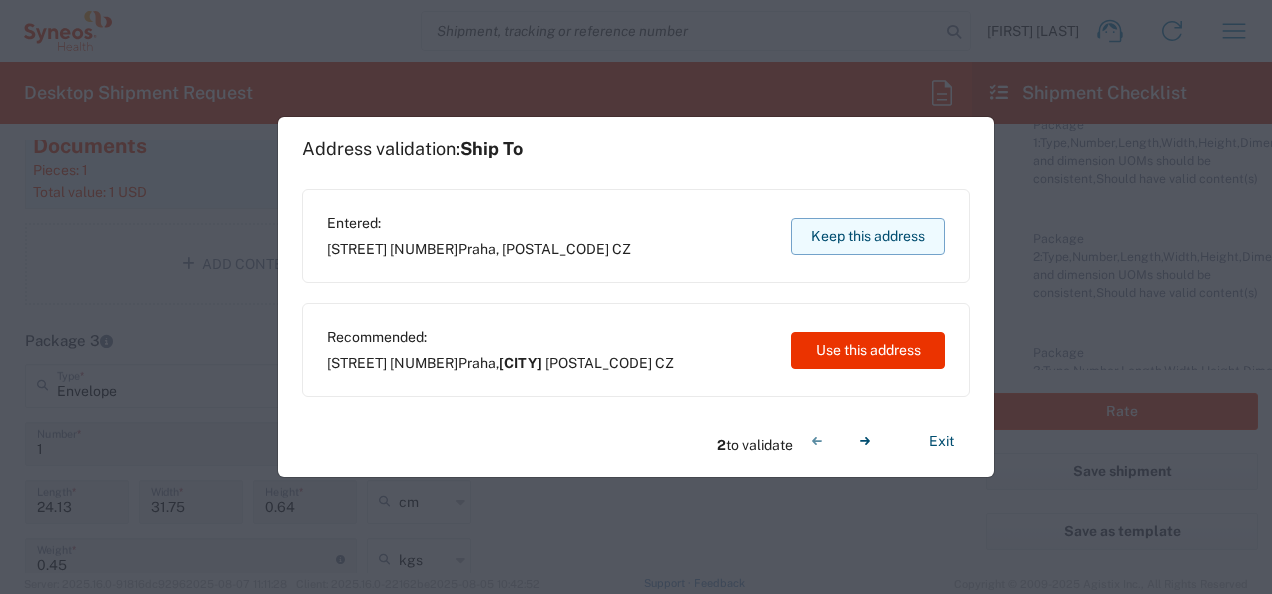 click on "Keep this address" 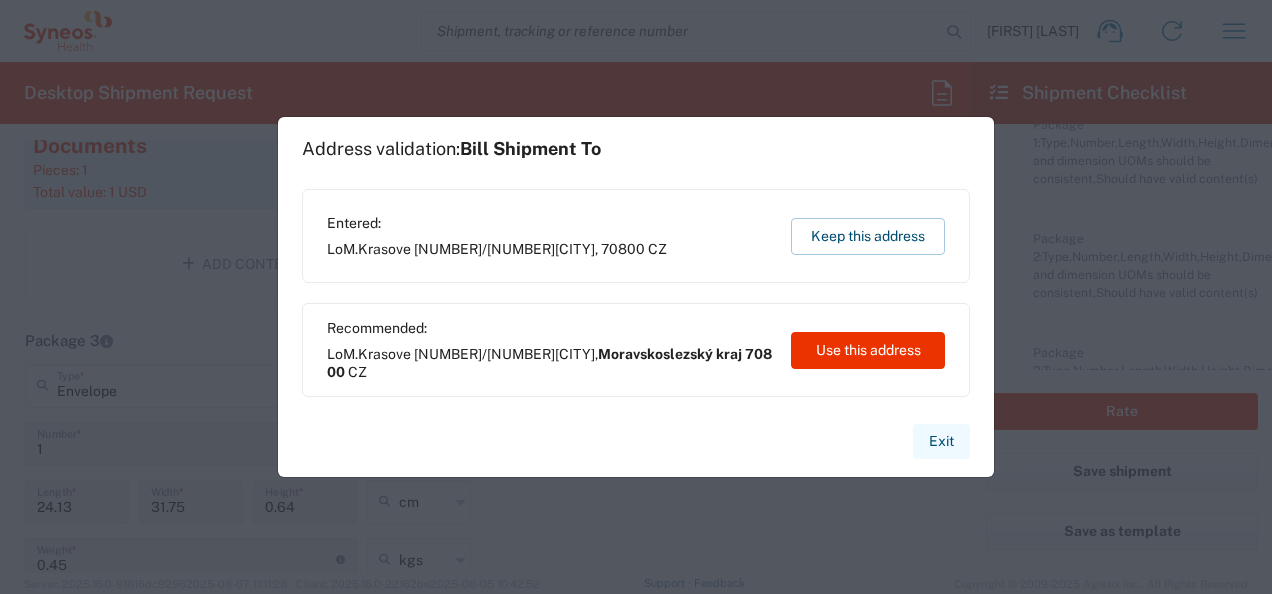 click on "Exit" 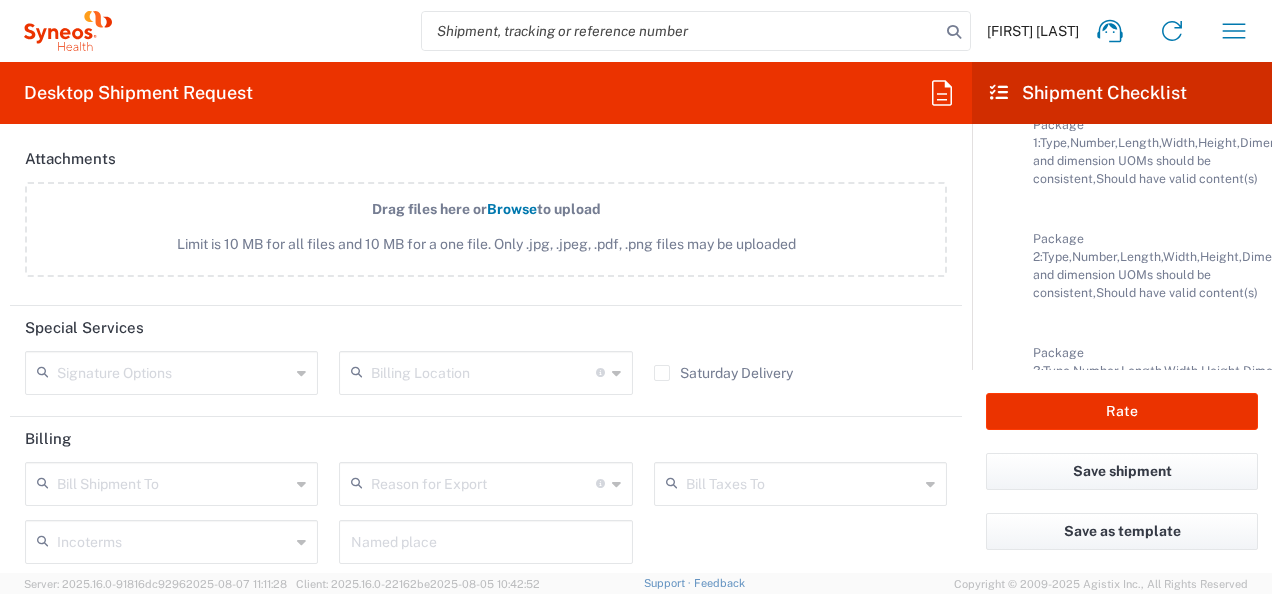 scroll, scrollTop: 3258, scrollLeft: 0, axis: vertical 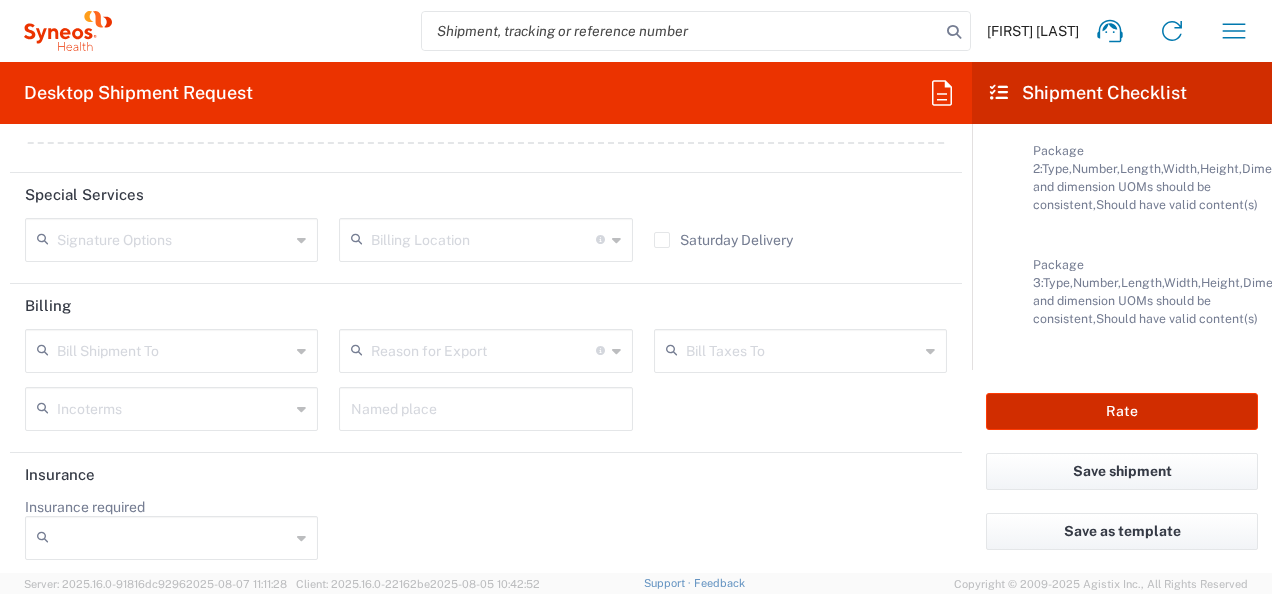 click on "Rate" 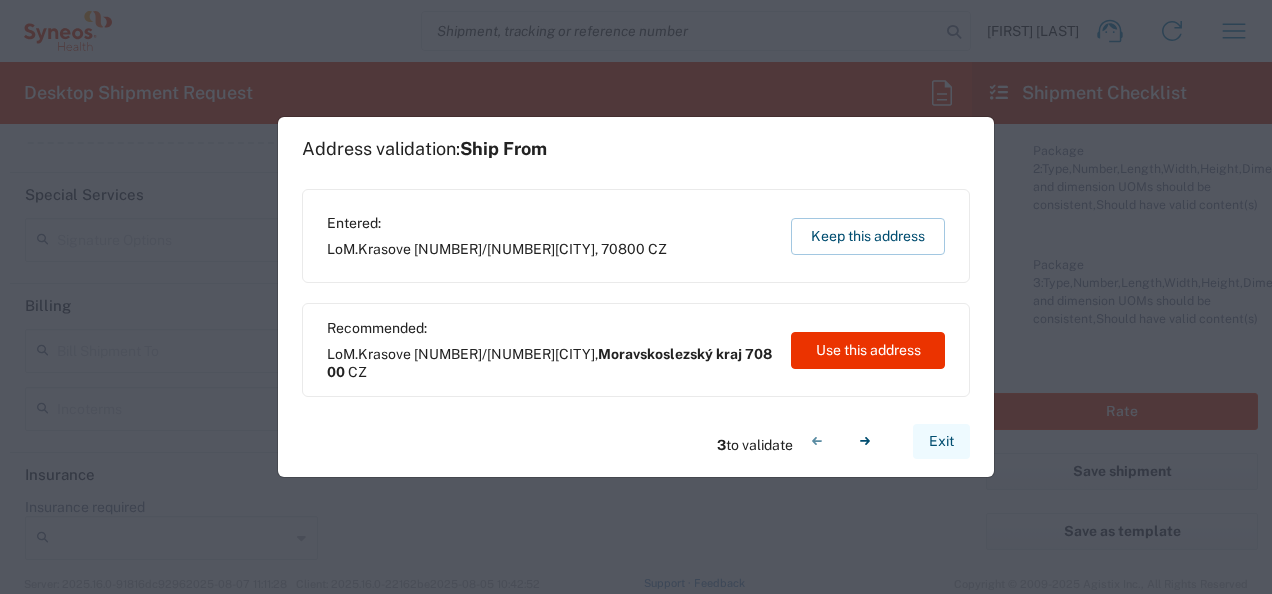 click on "Exit" 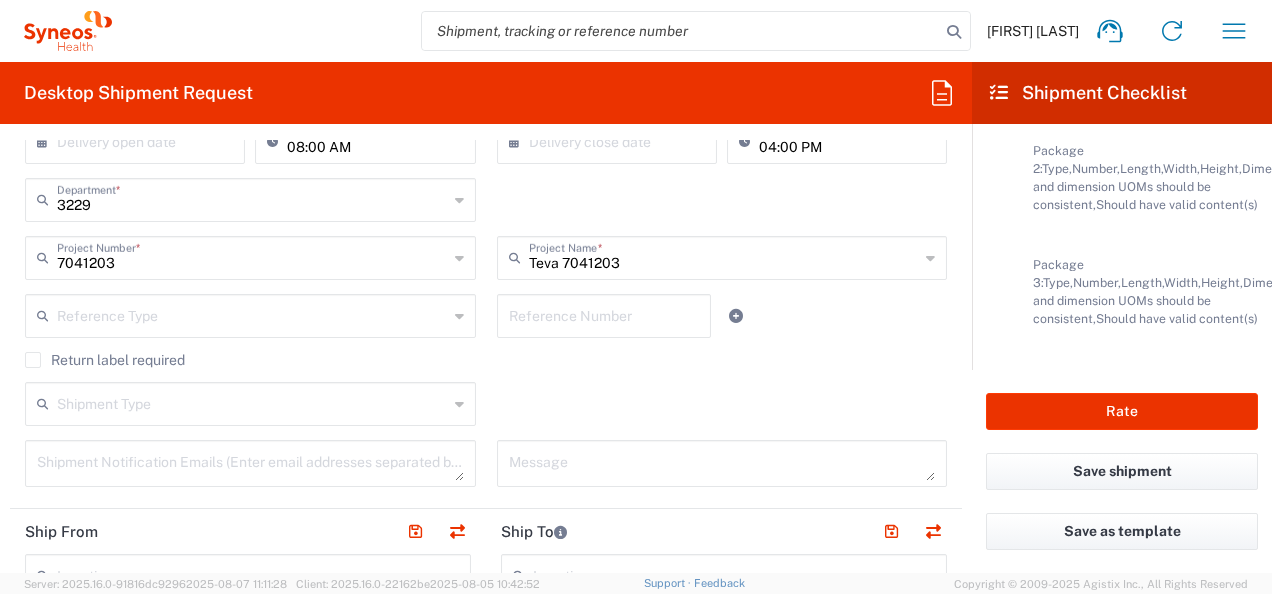 scroll, scrollTop: 0, scrollLeft: 0, axis: both 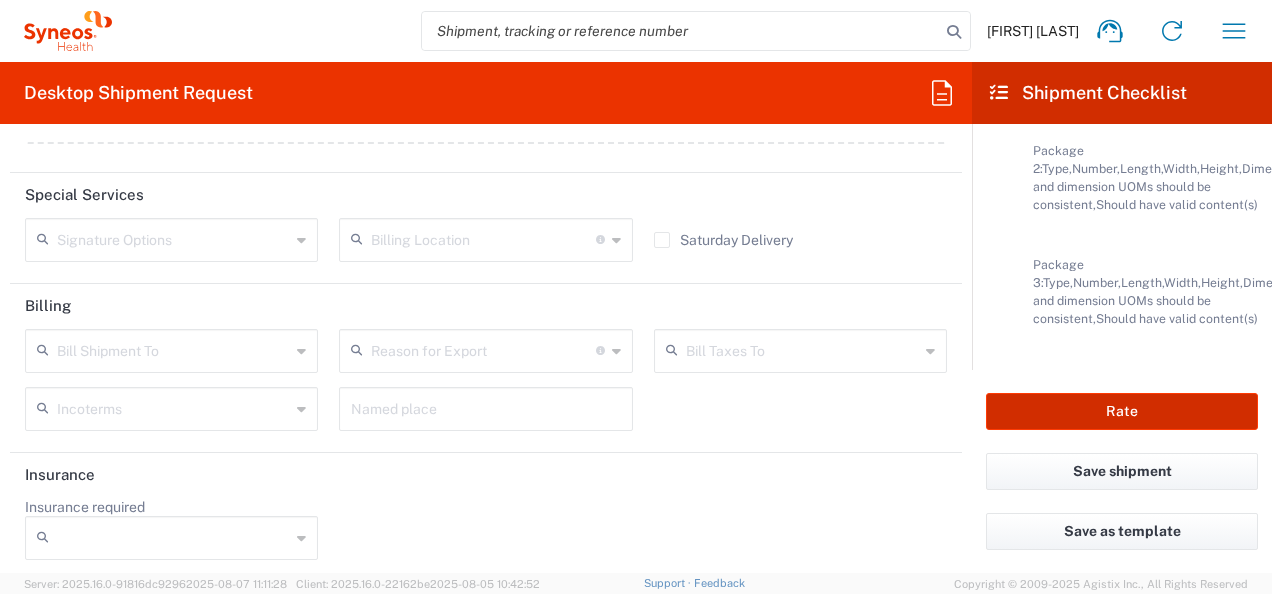 click on "Rate" 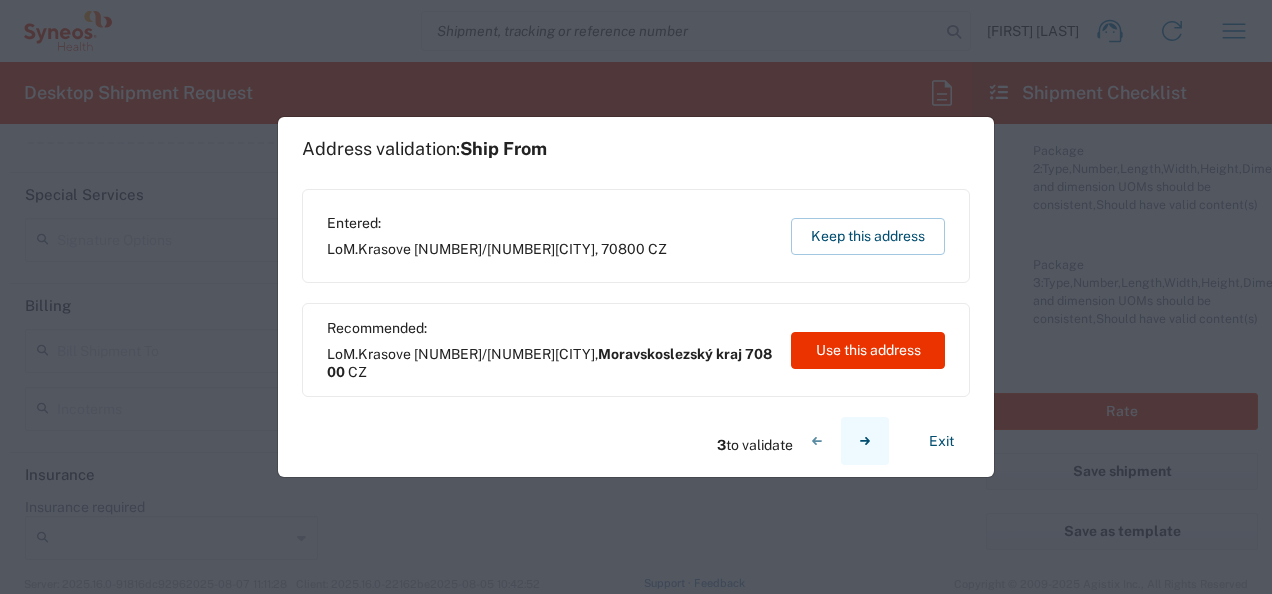click 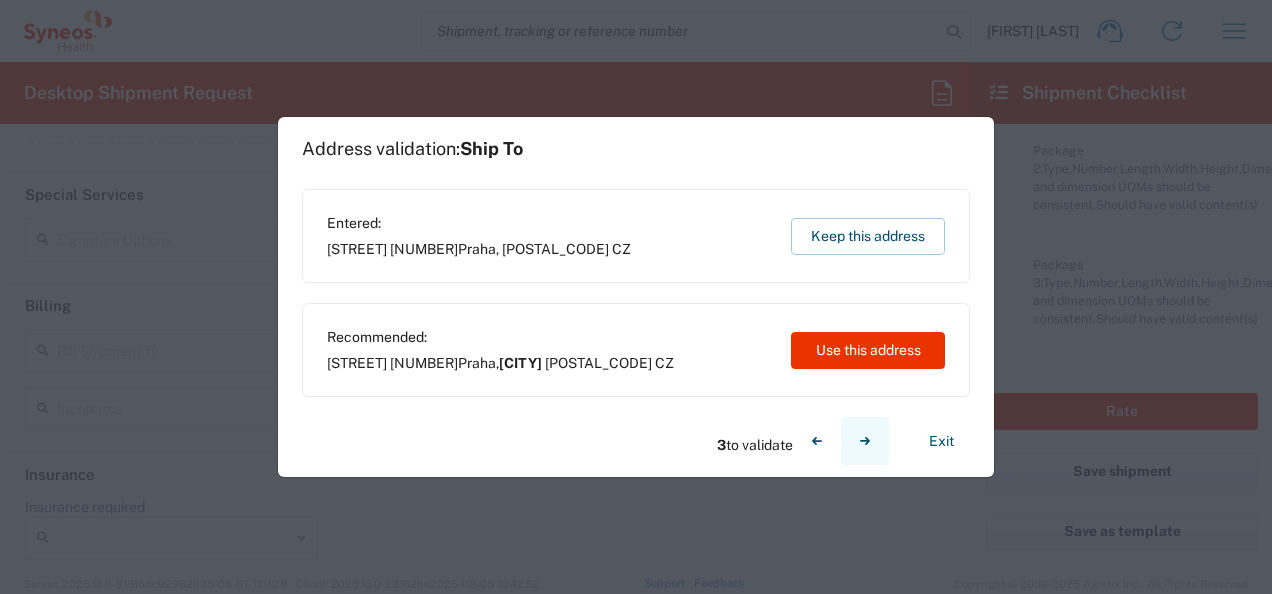 click 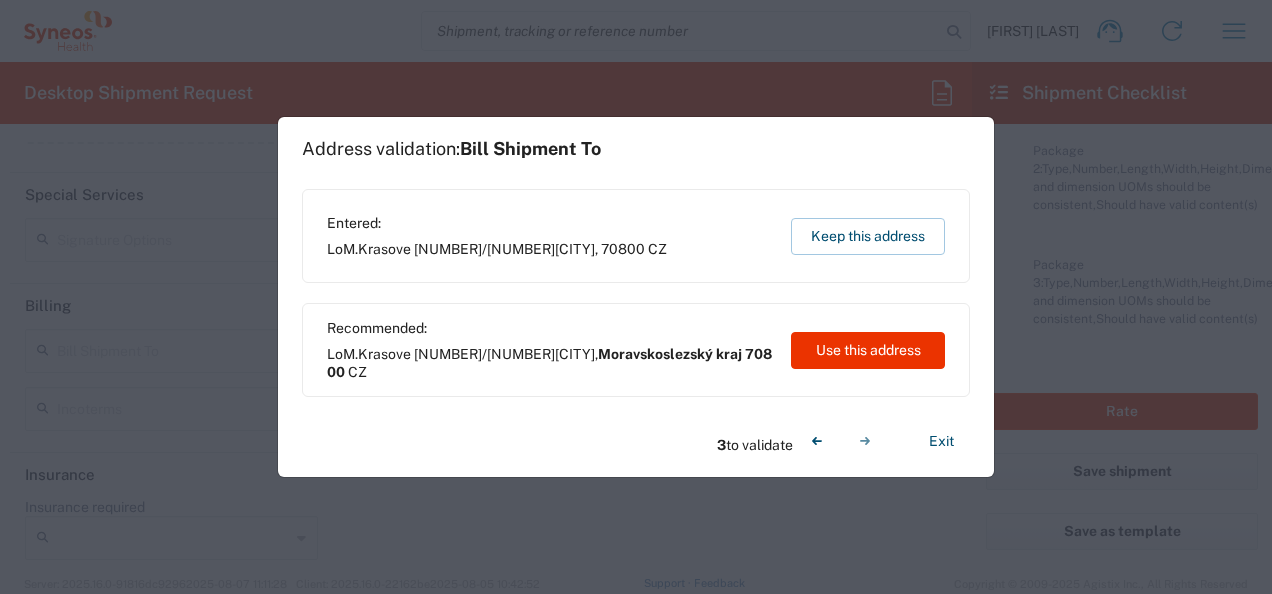 click on "Exit" 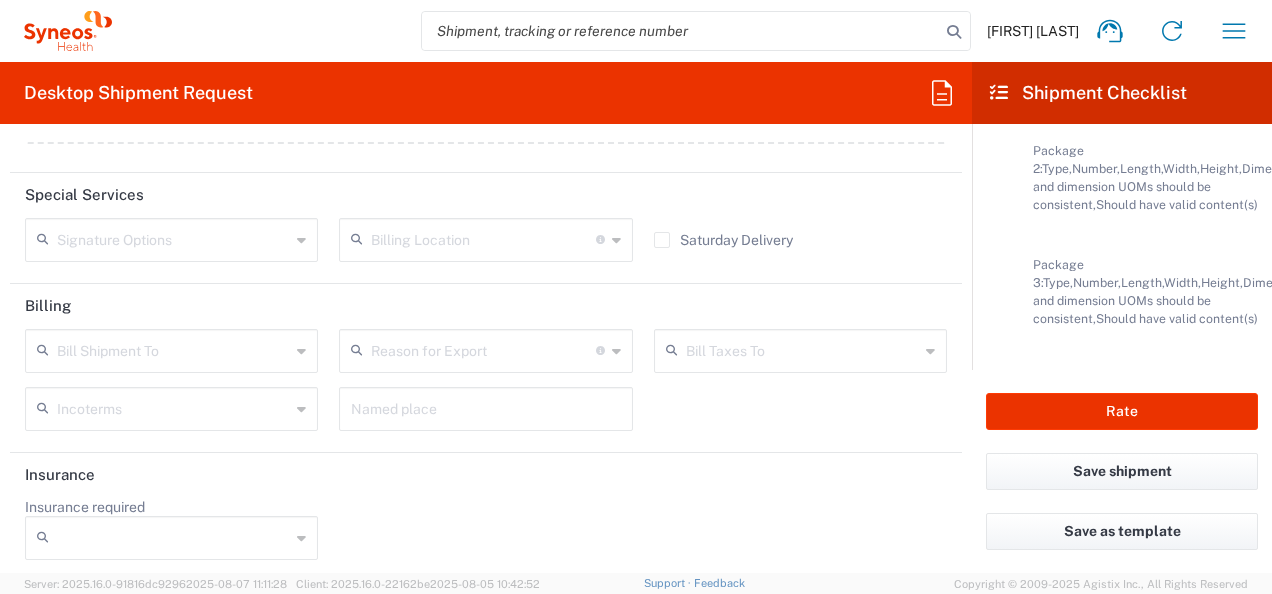 click on "Bill Shipment To  Recipient Account Sender/Shipper Third Party Account  Reason for Export  Gift Not Sold Personal Effects Repair/Warranty Return Sold  Bill Taxes To  Recipient Account Sender/Shipper Third Party Account  Incoterms  Carriage Insurance Paid Carriage Paid To Cost and Freight Cost Insurance Freight Delivered at Place Delivered at Place Unloaded Delivered at Terminal Delivery Duty Paid Ex Works Free Along Ship Free Carrier Free On Board  Named place" 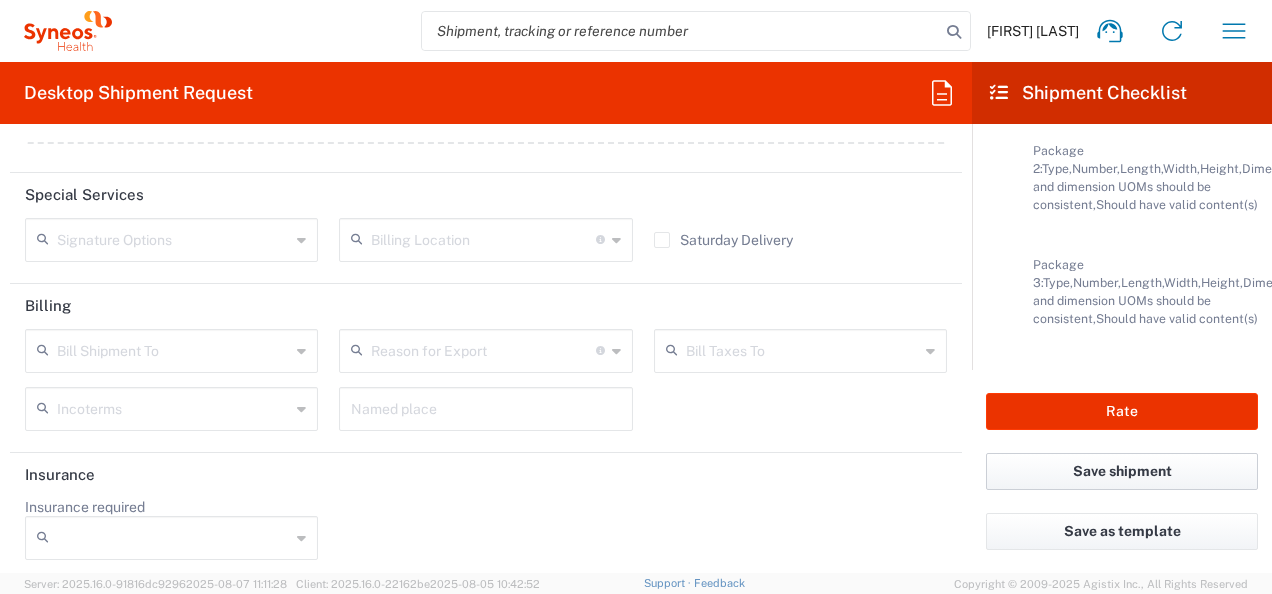 drag, startPoint x: 1086, startPoint y: 479, endPoint x: 948, endPoint y: 403, distance: 157.54364 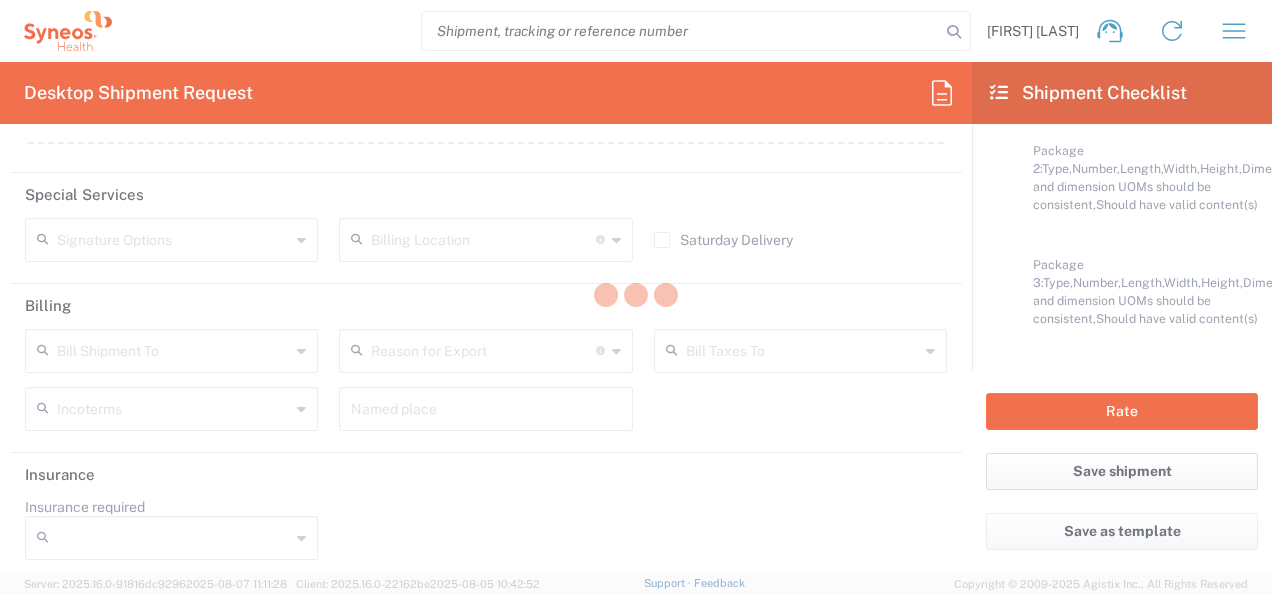 scroll, scrollTop: 3182, scrollLeft: 0, axis: vertical 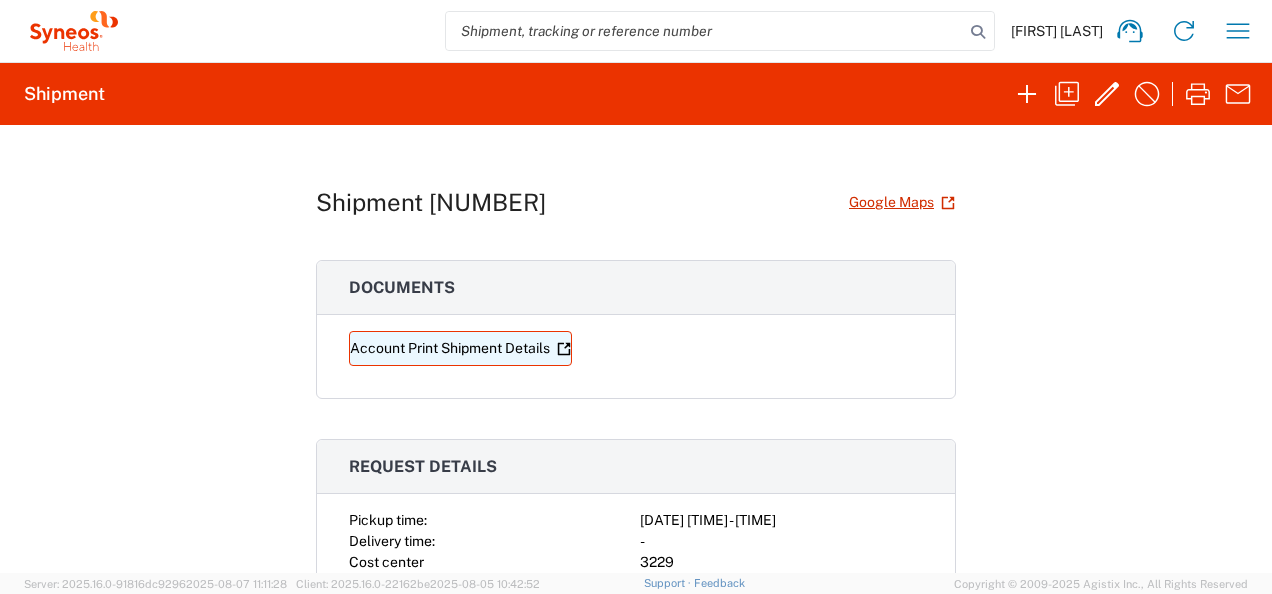 click 